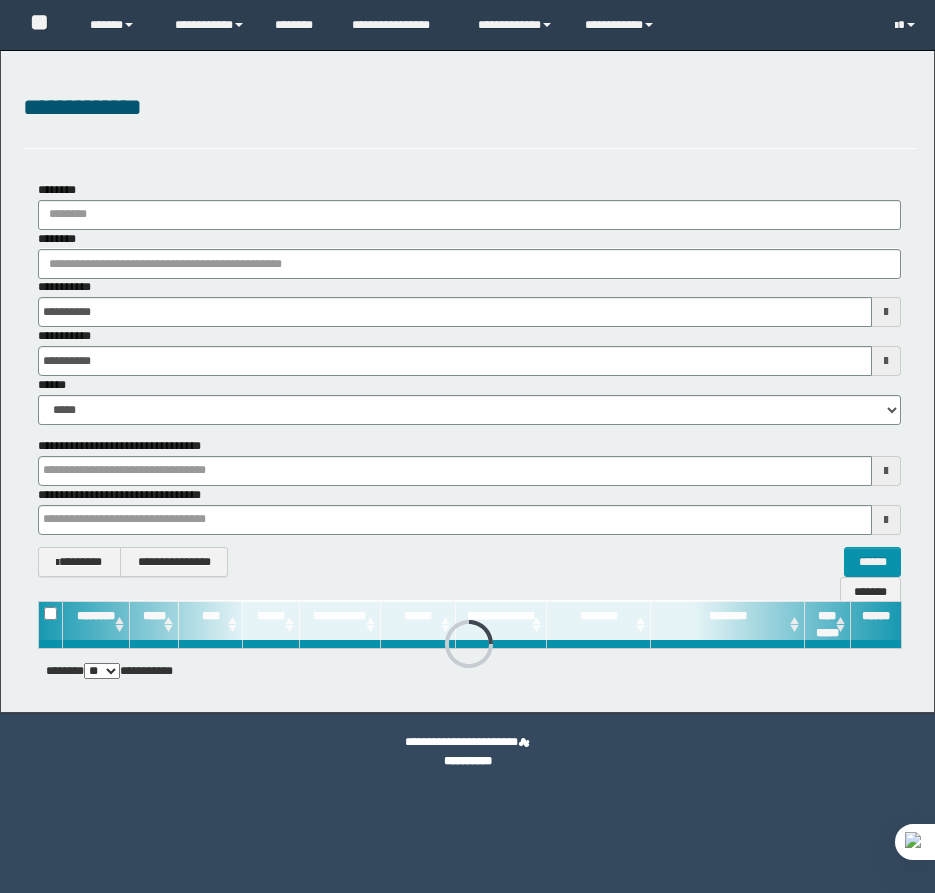 scroll, scrollTop: 0, scrollLeft: 0, axis: both 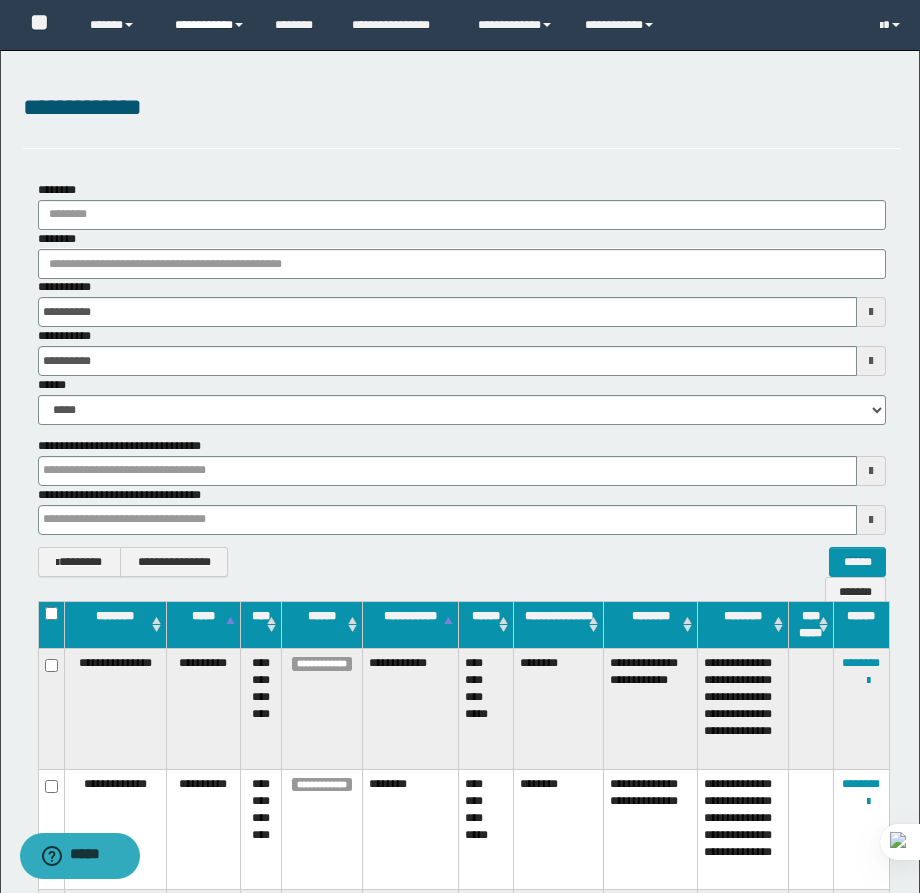 click on "**********" at bounding box center (210, 25) 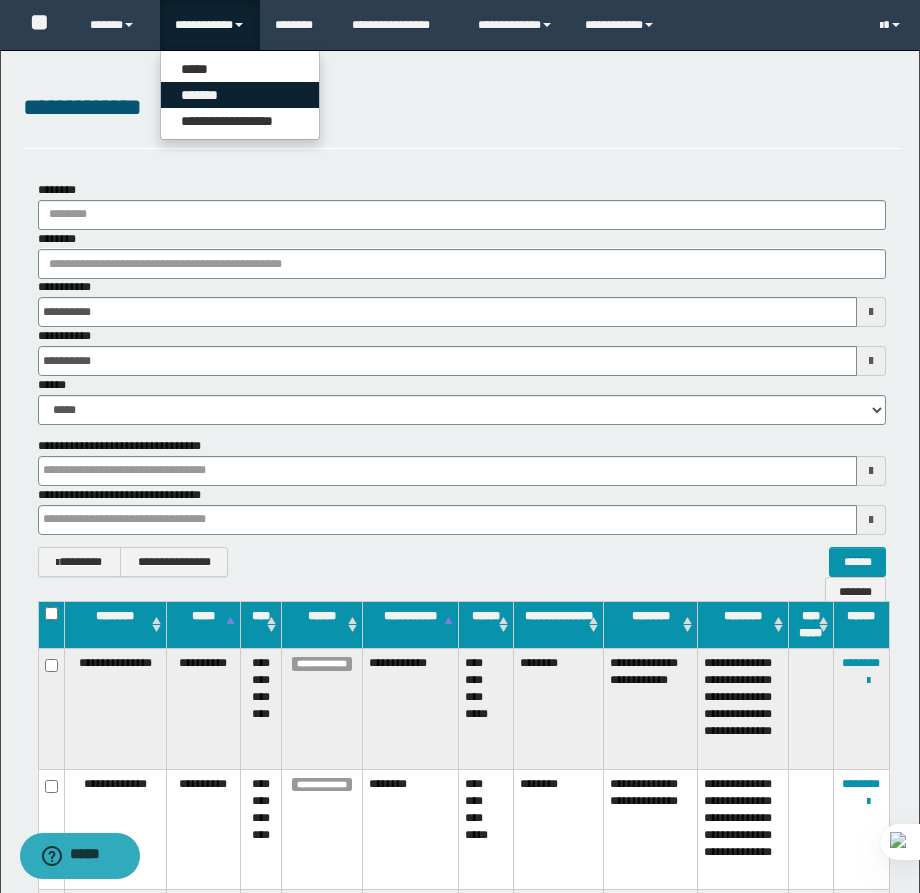 click on "*******" at bounding box center (240, 95) 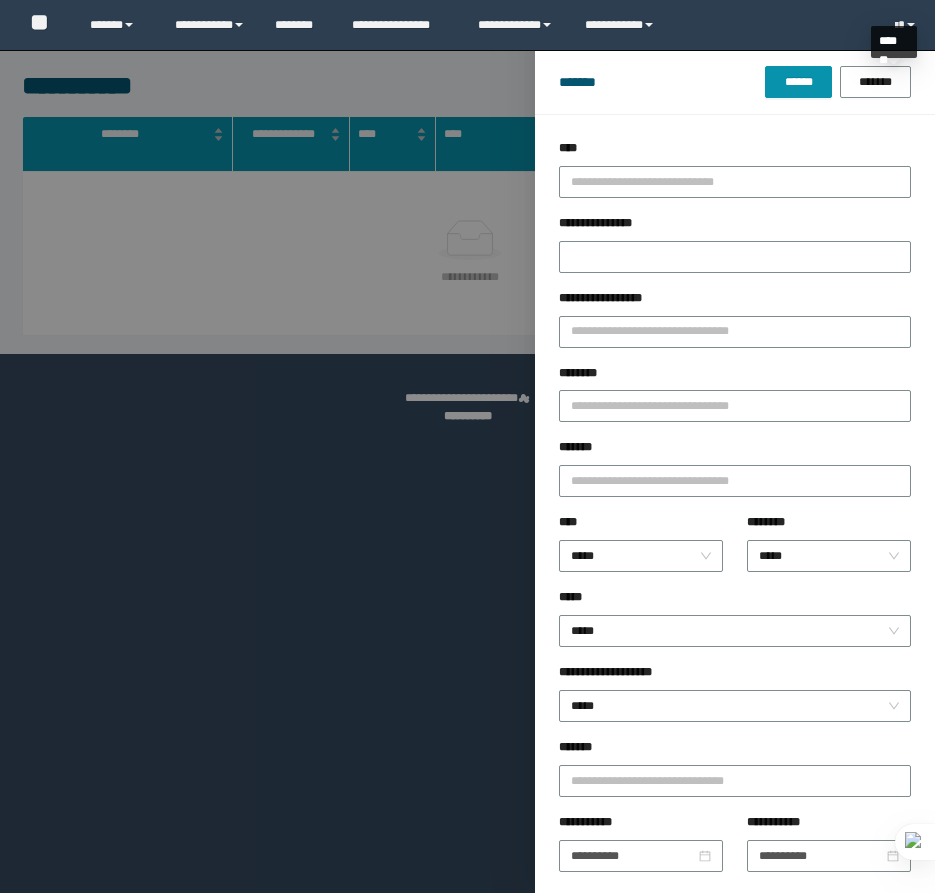 scroll, scrollTop: 0, scrollLeft: 0, axis: both 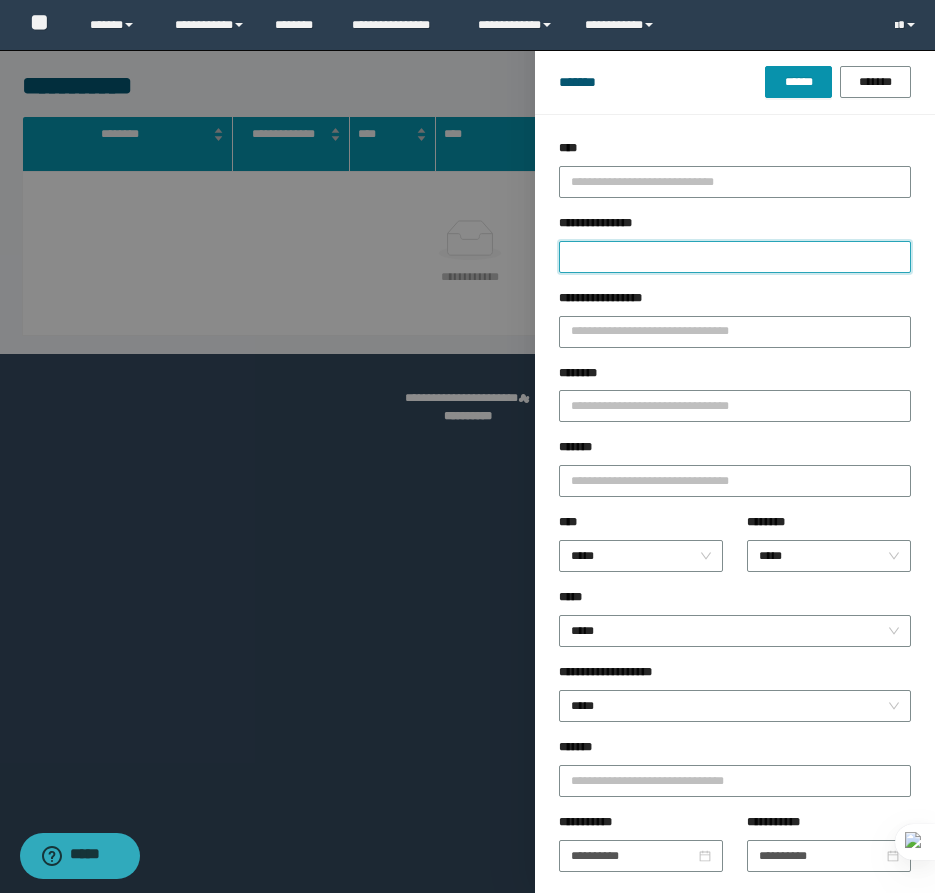 click on "**********" at bounding box center (735, 257) 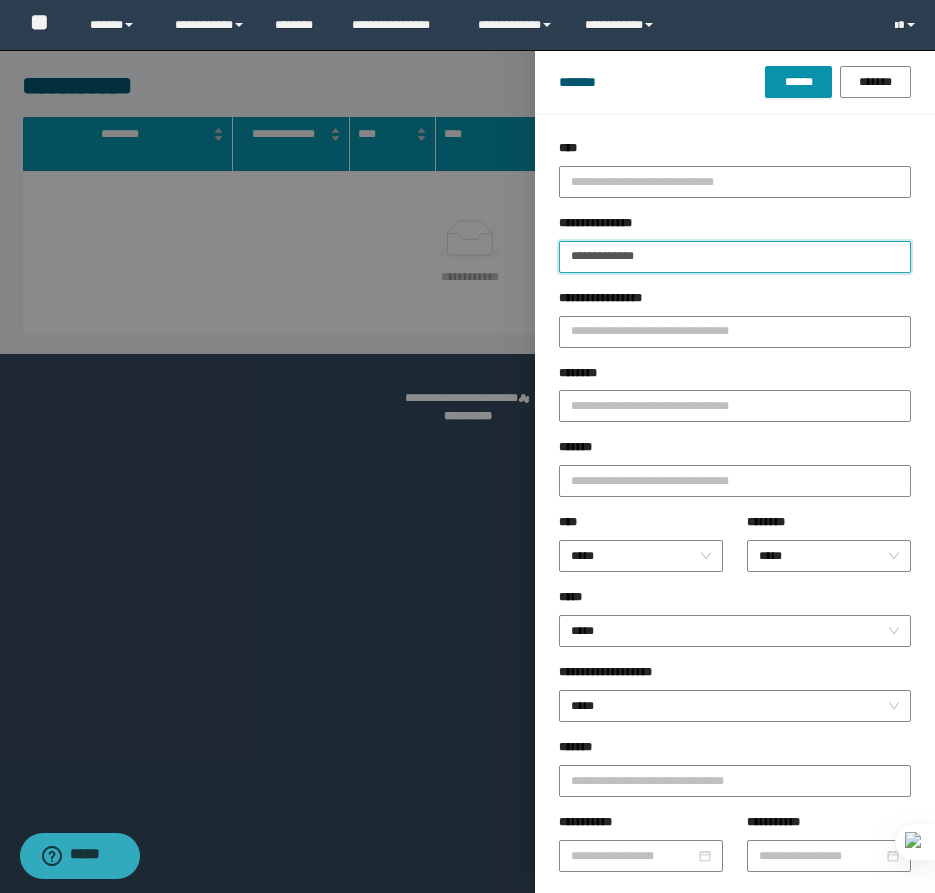 type on "**********" 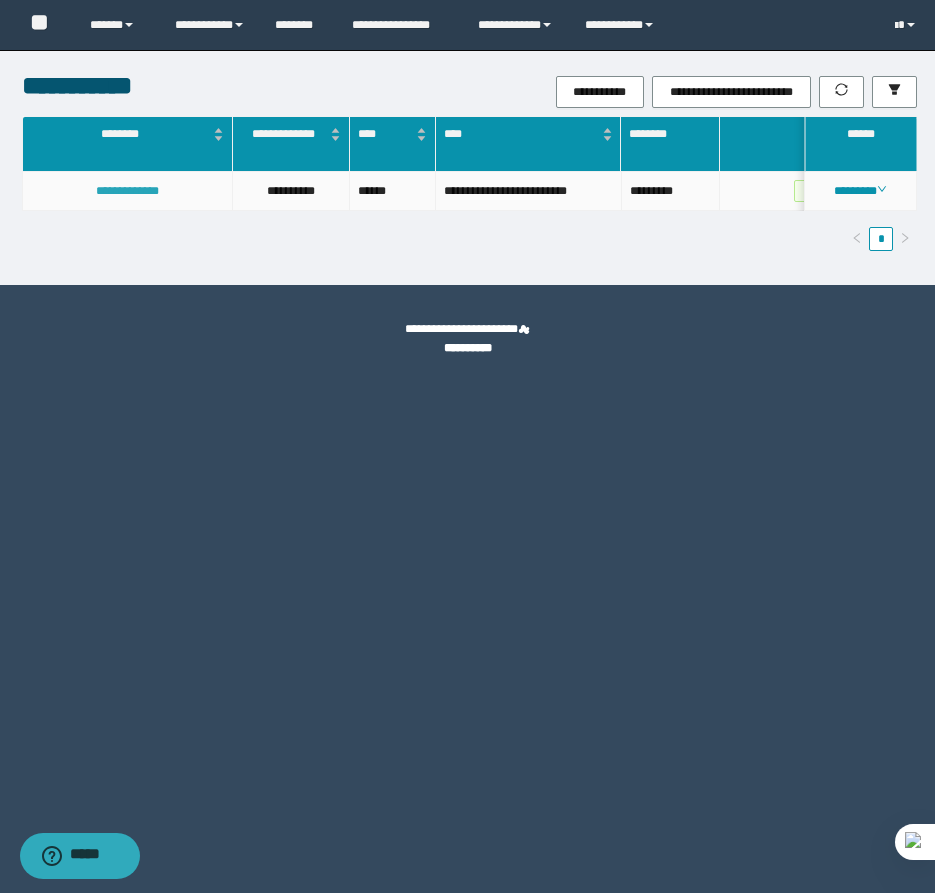click on "**********" at bounding box center [127, 191] 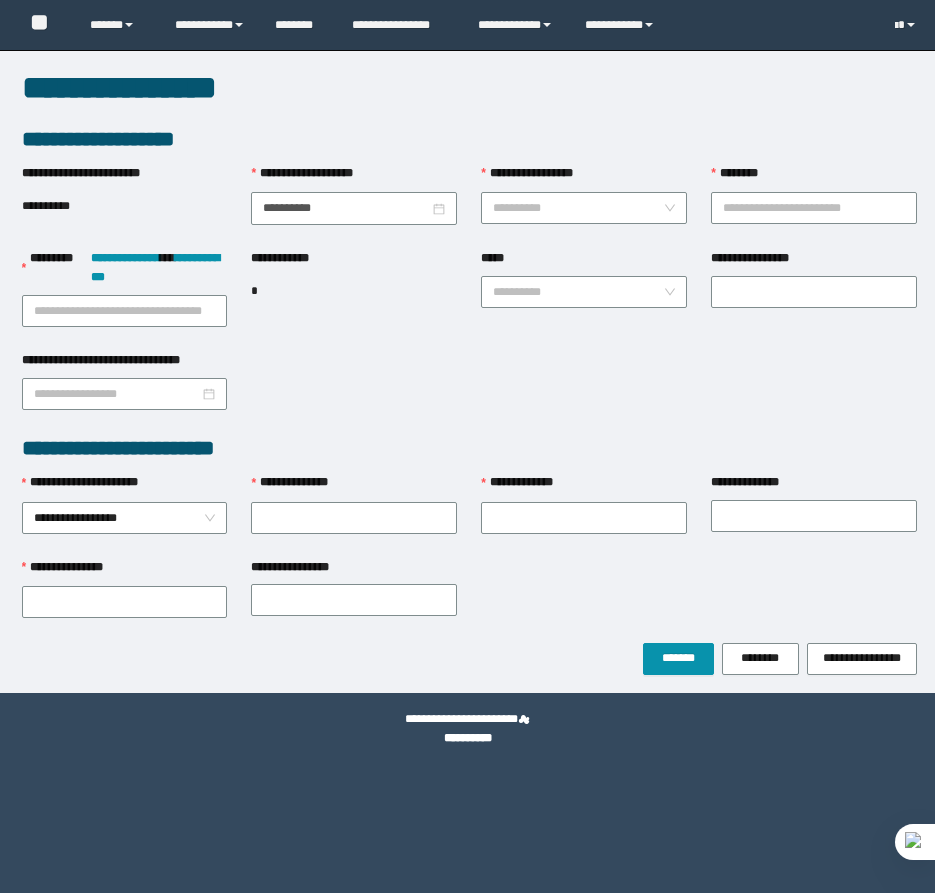 scroll, scrollTop: 0, scrollLeft: 0, axis: both 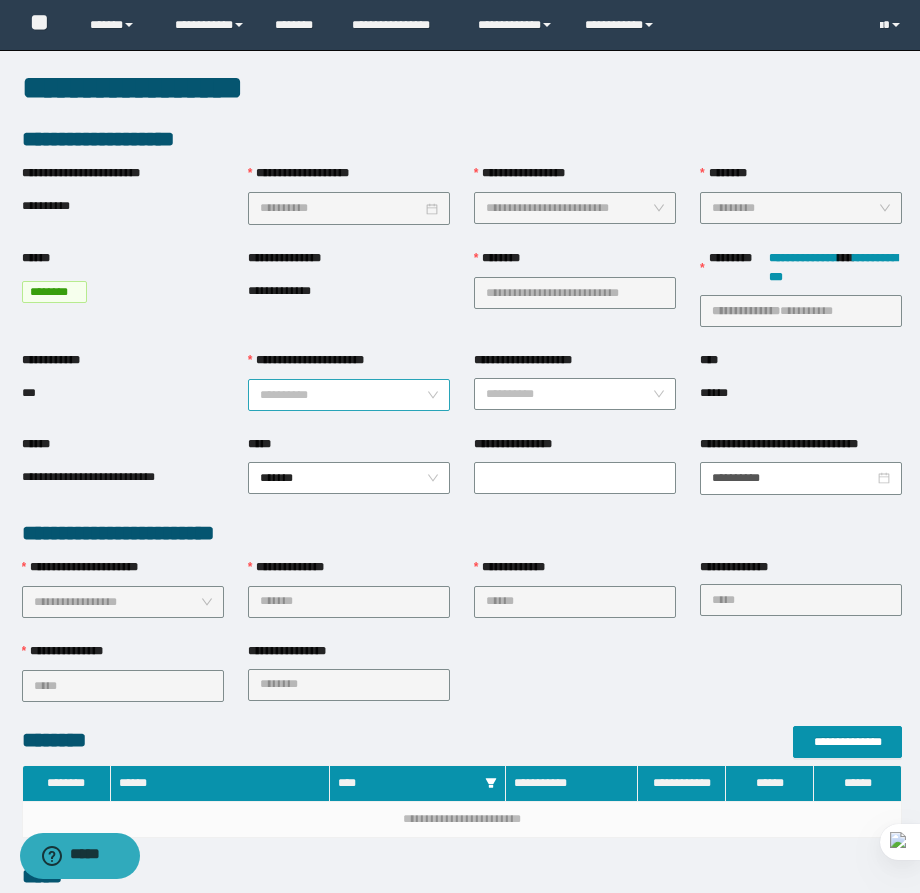 click on "**********" at bounding box center (349, 395) 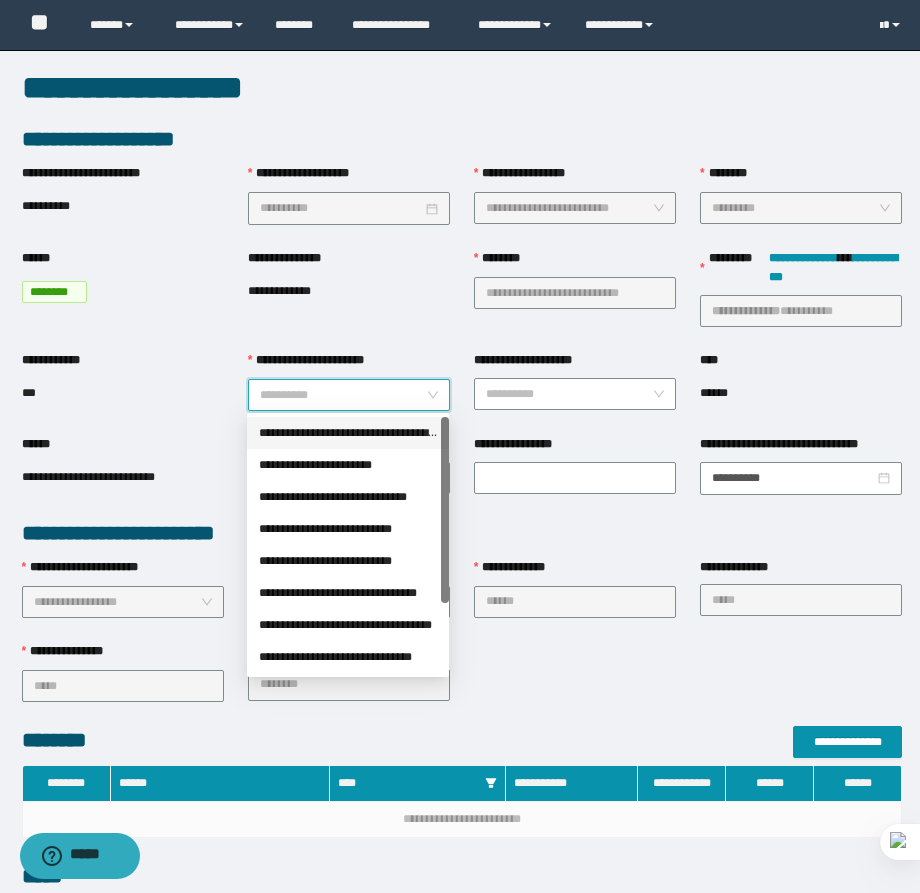 click on "**********" at bounding box center (348, 433) 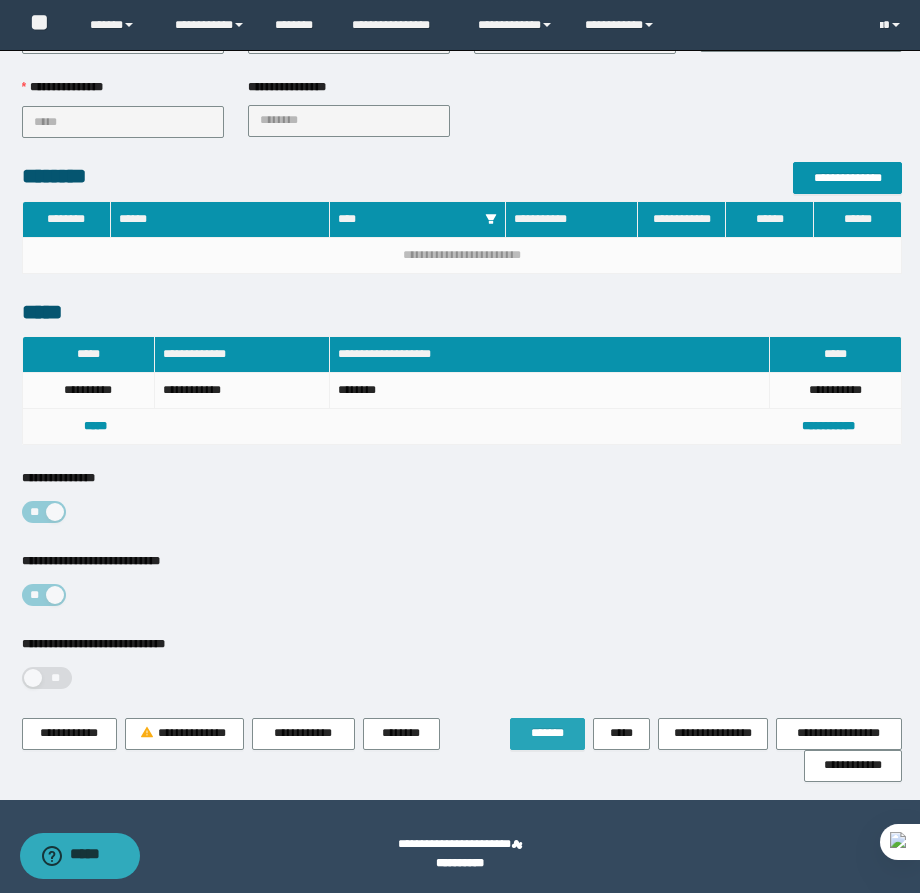 click on "*******" at bounding box center (547, 734) 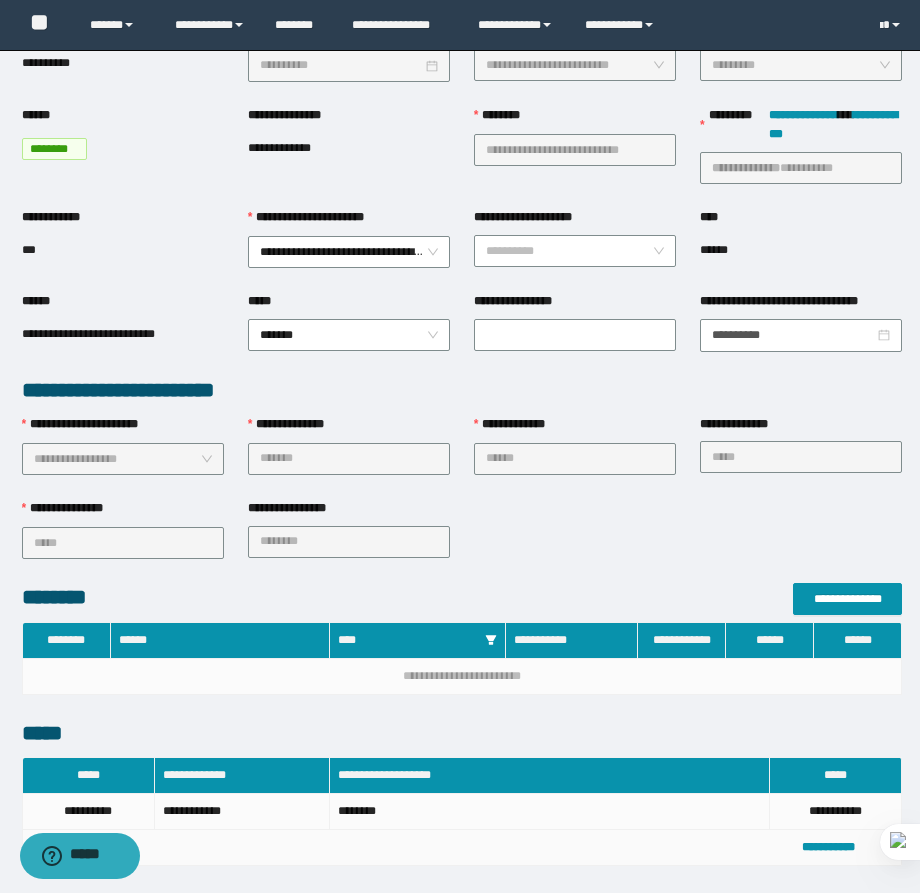 scroll, scrollTop: 0, scrollLeft: 0, axis: both 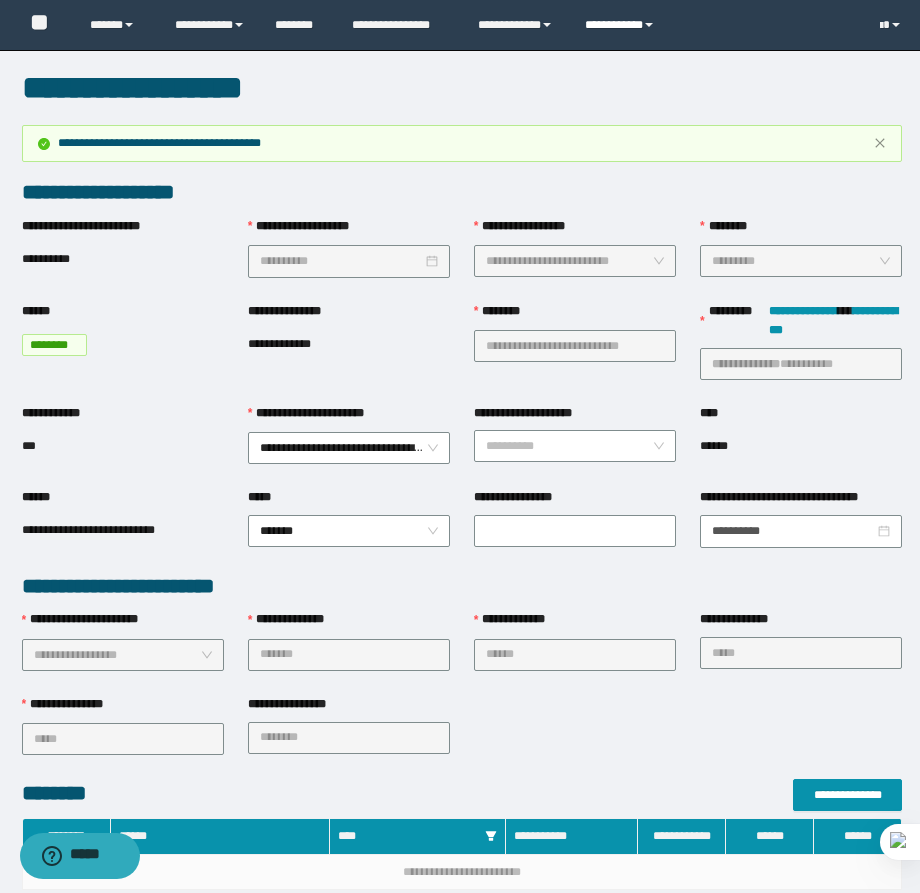 click on "**********" at bounding box center [622, 25] 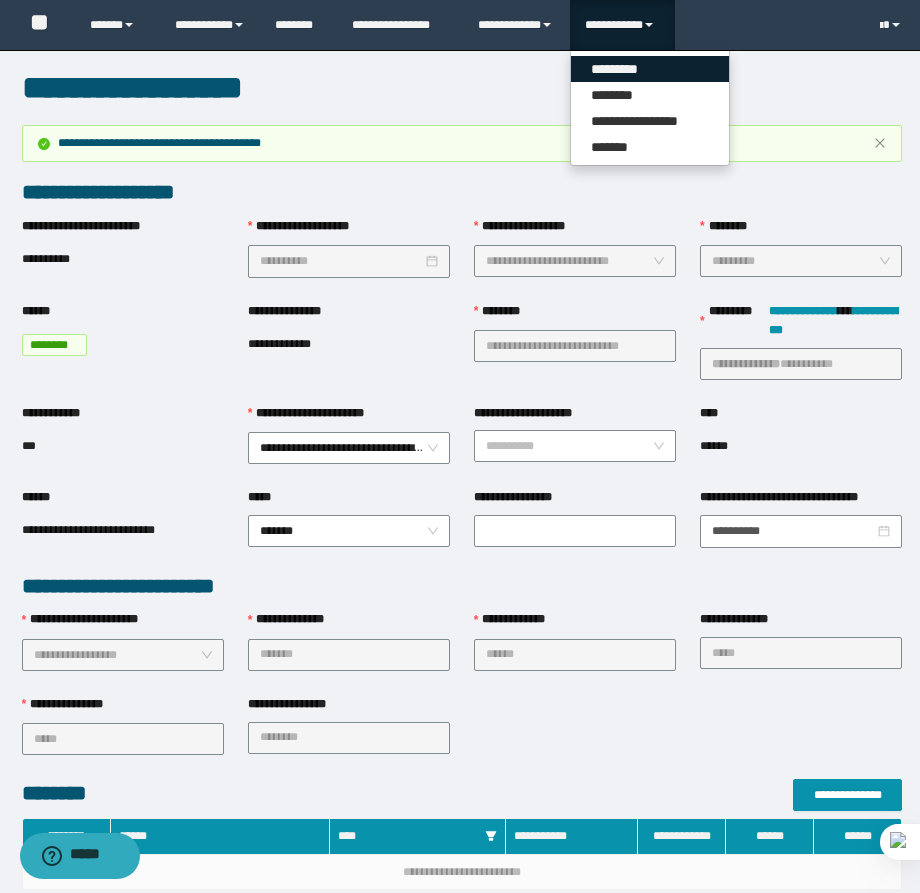 click on "*********" at bounding box center [650, 69] 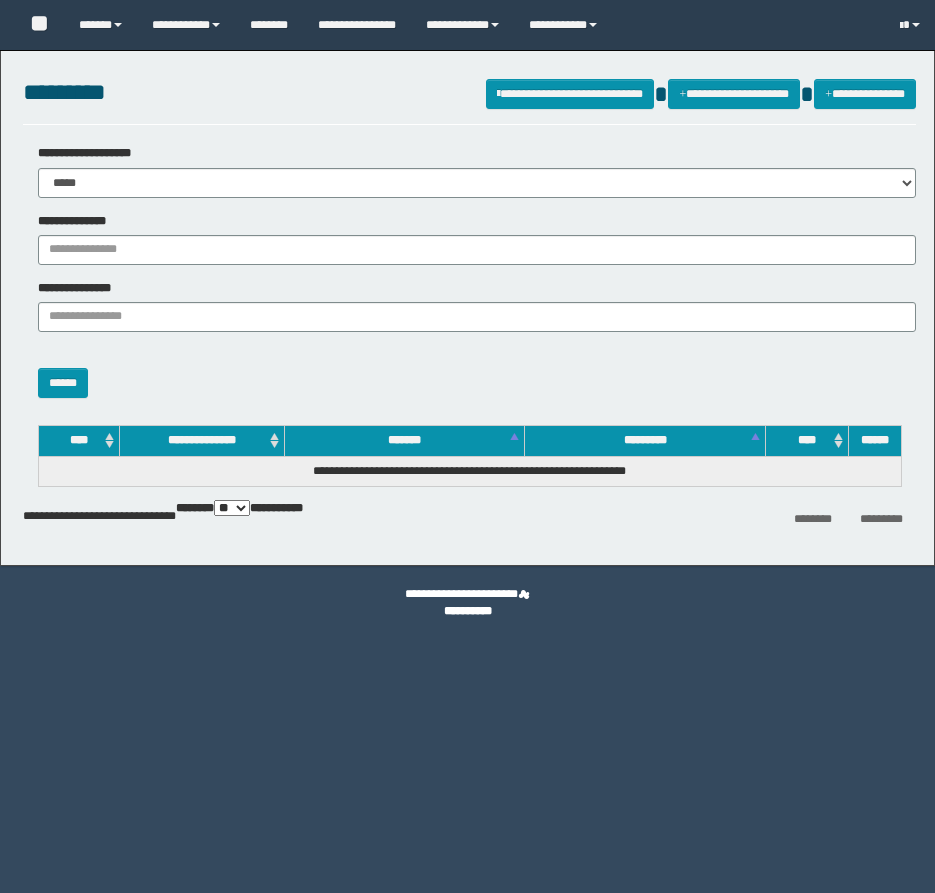 scroll, scrollTop: 0, scrollLeft: 0, axis: both 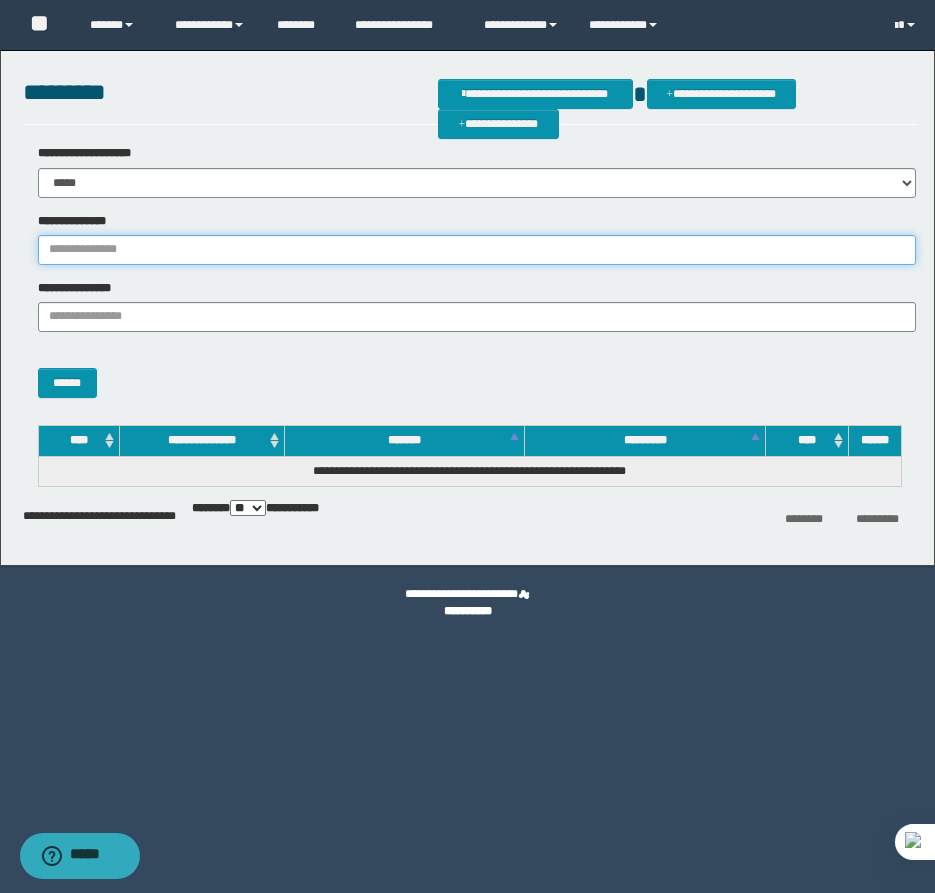 click on "**********" at bounding box center [477, 250] 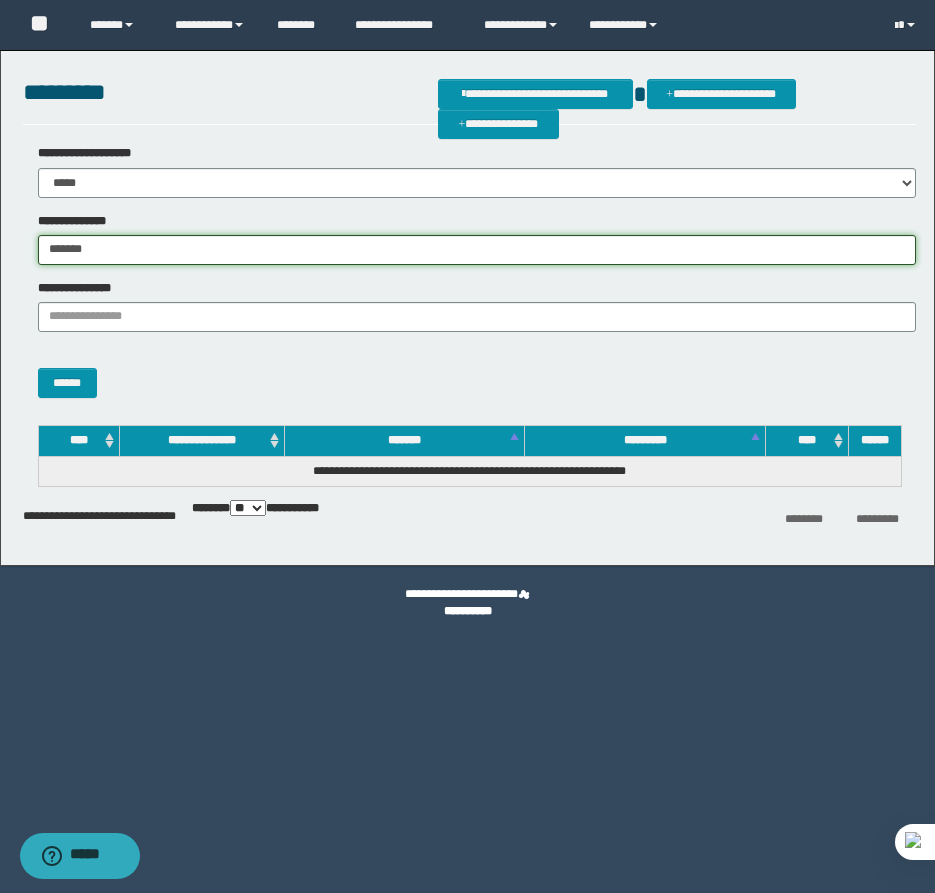 type on "*******" 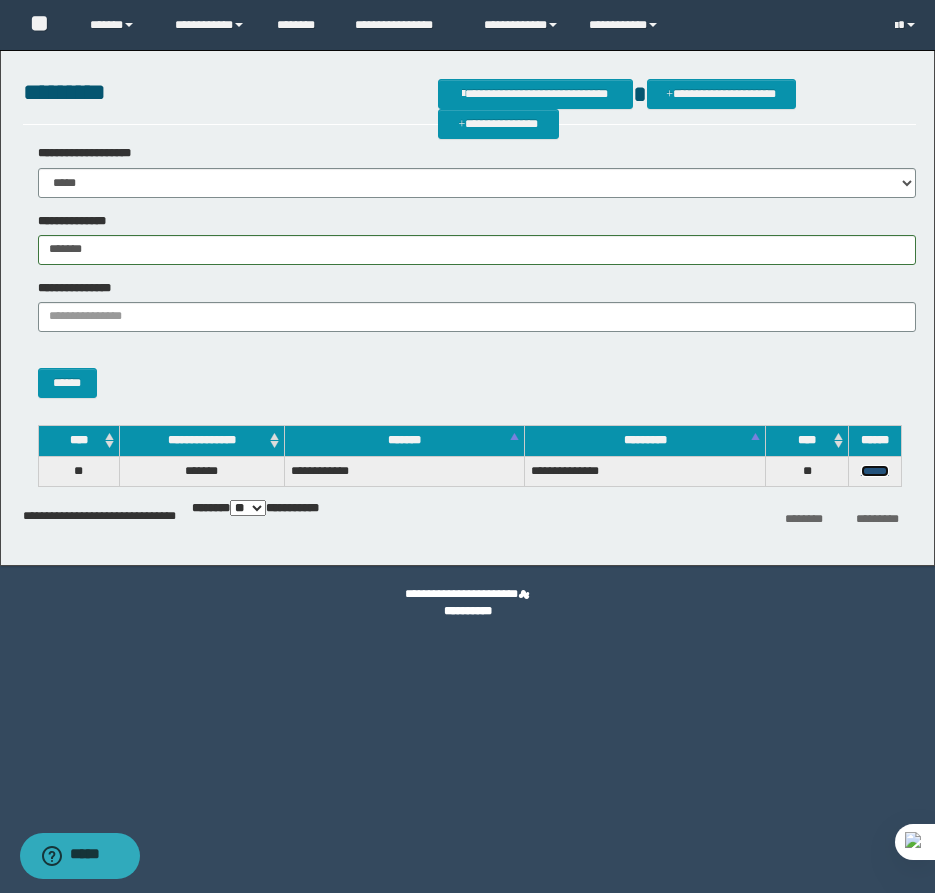click on "******" at bounding box center (875, 471) 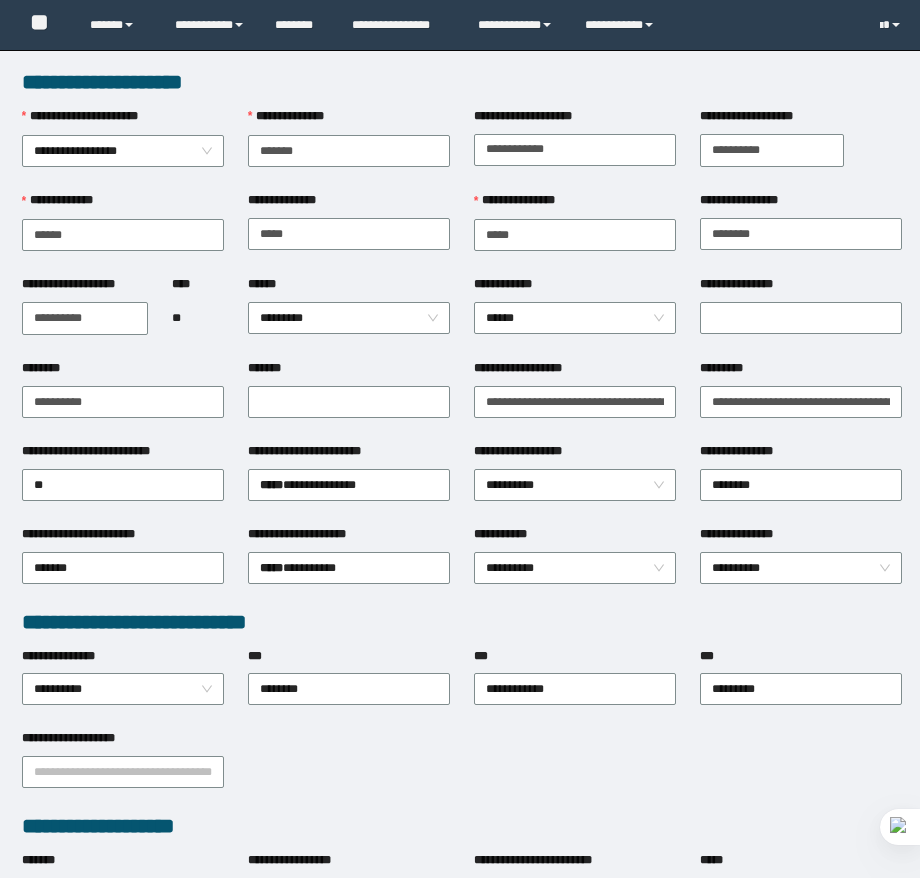 scroll, scrollTop: 0, scrollLeft: 0, axis: both 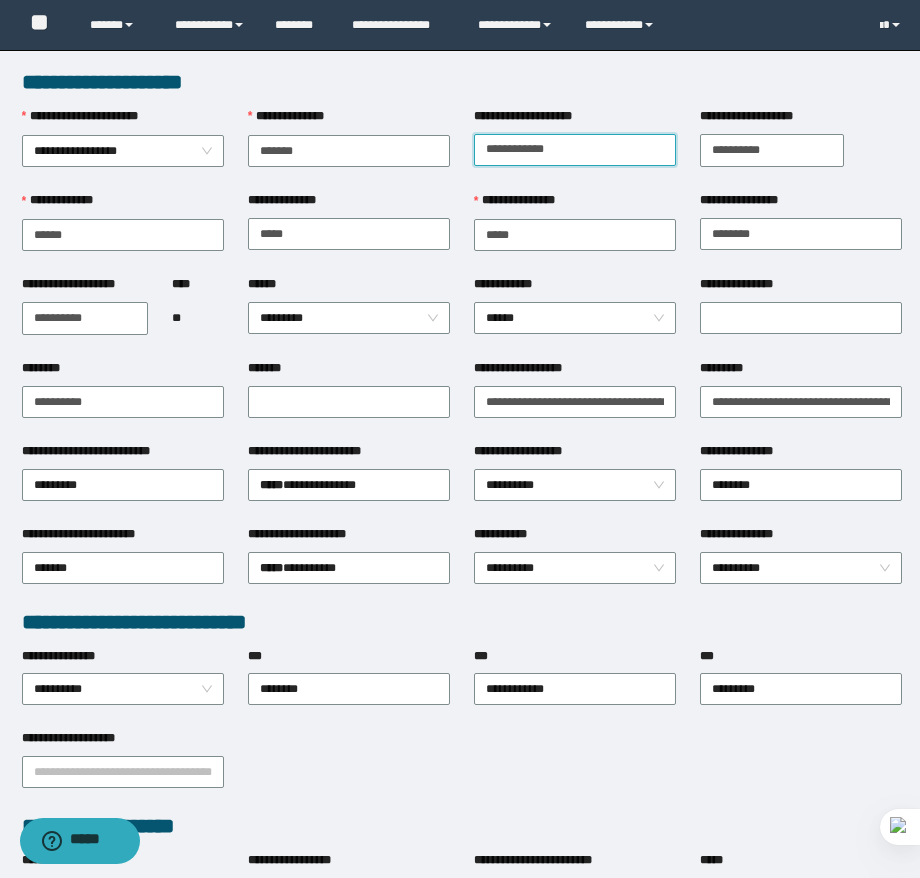 click on "**********" at bounding box center (575, 150) 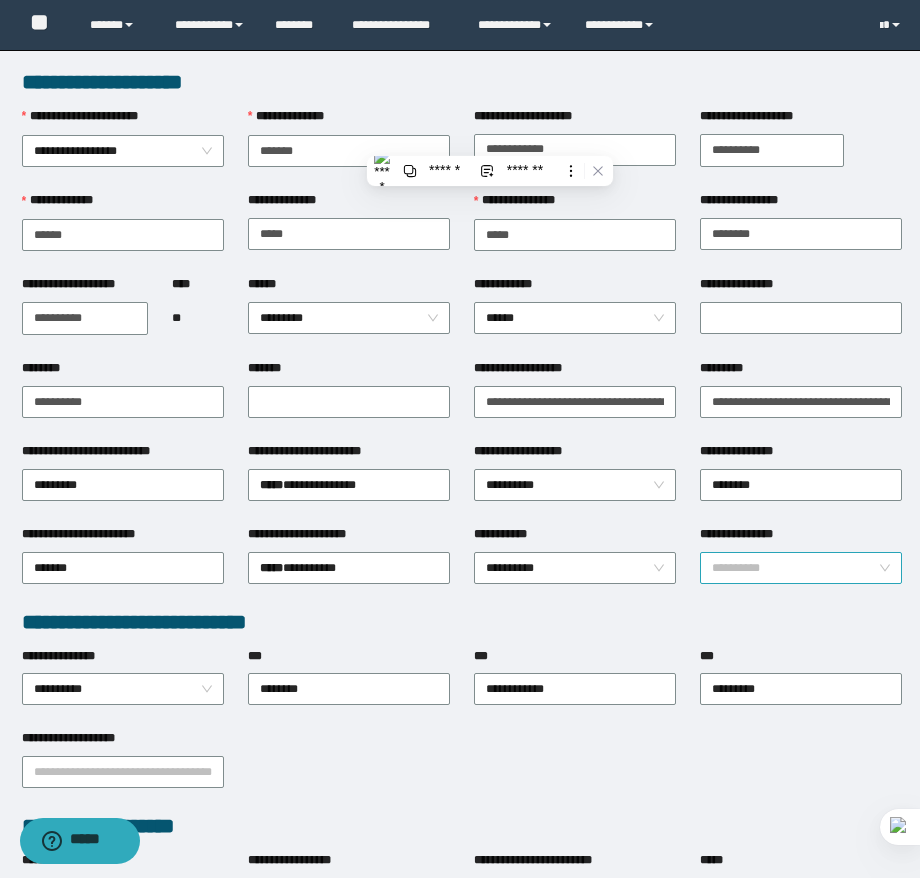 click on "**********" at bounding box center [801, 568] 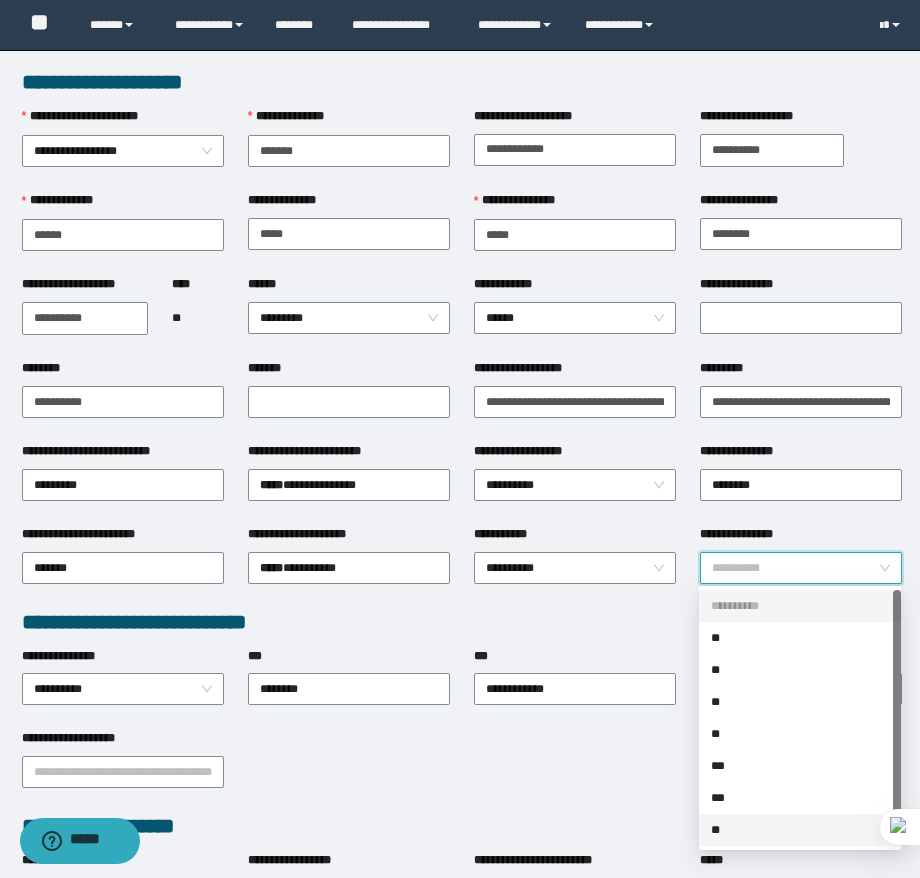 click on "**" at bounding box center [800, 830] 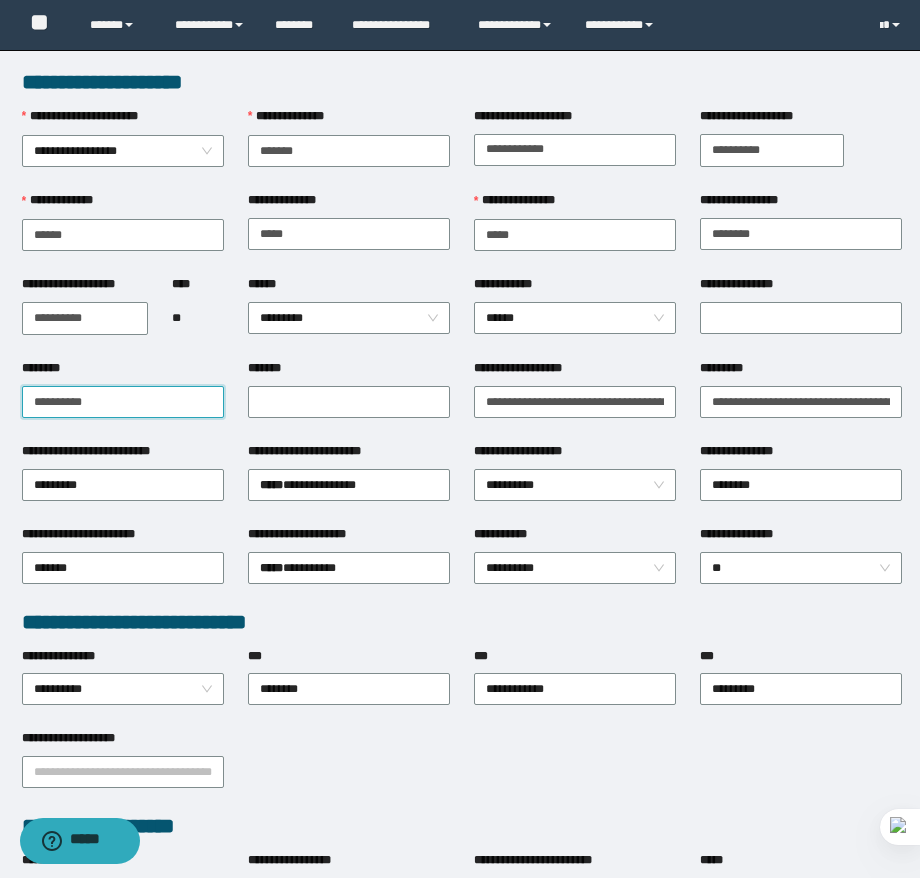 click on "**********" at bounding box center (123, 402) 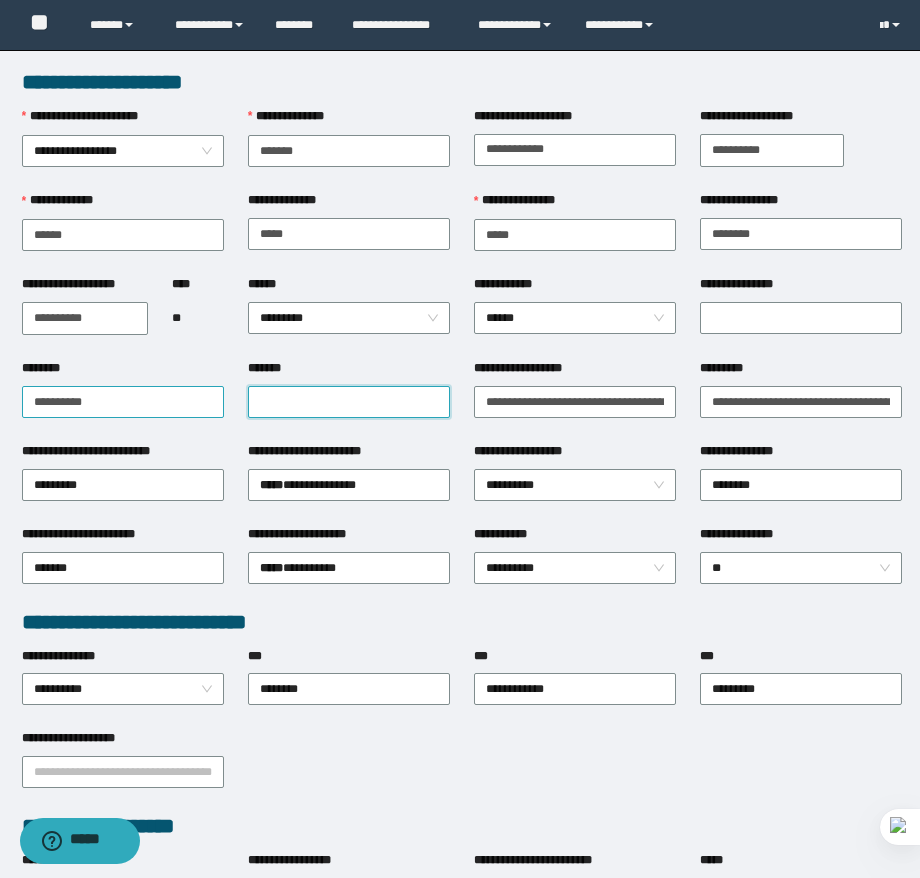 paste on "**********" 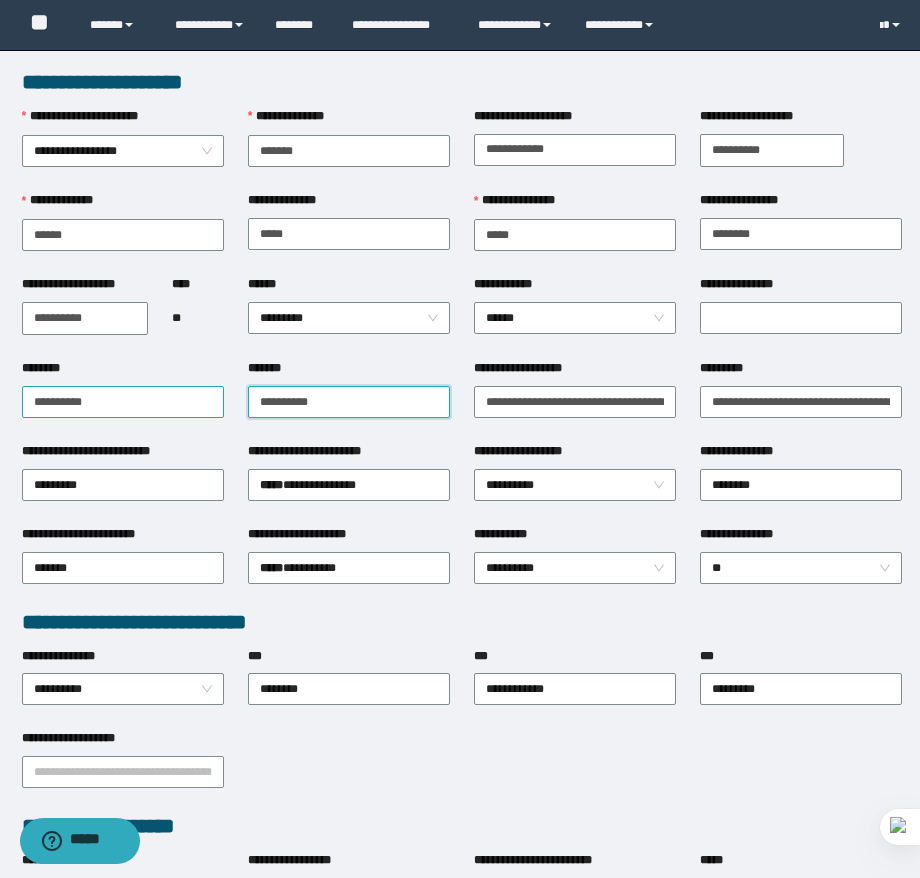 type on "**********" 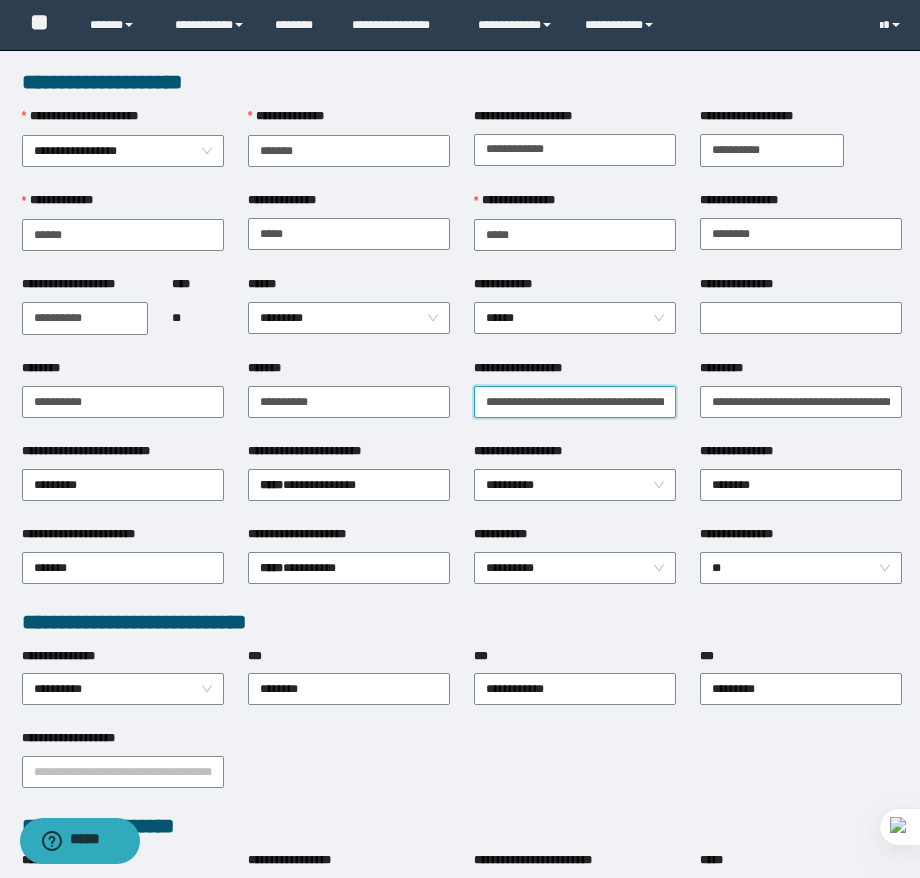 click on "**********" at bounding box center [575, 402] 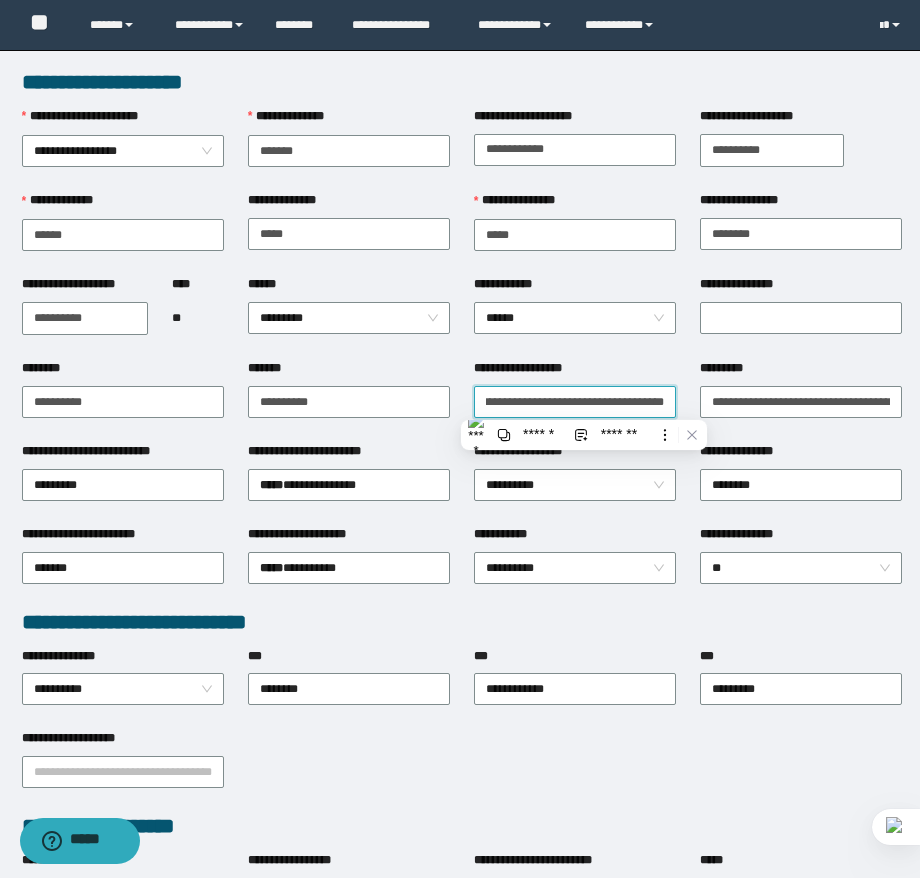 paste 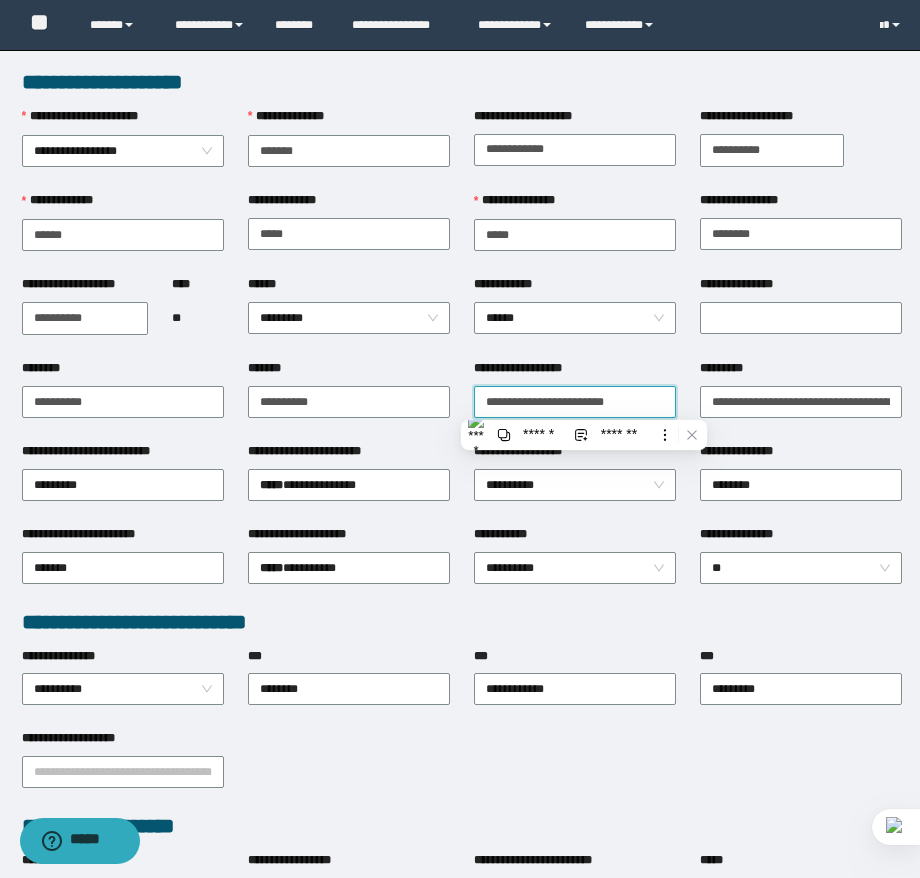 scroll, scrollTop: 0, scrollLeft: 0, axis: both 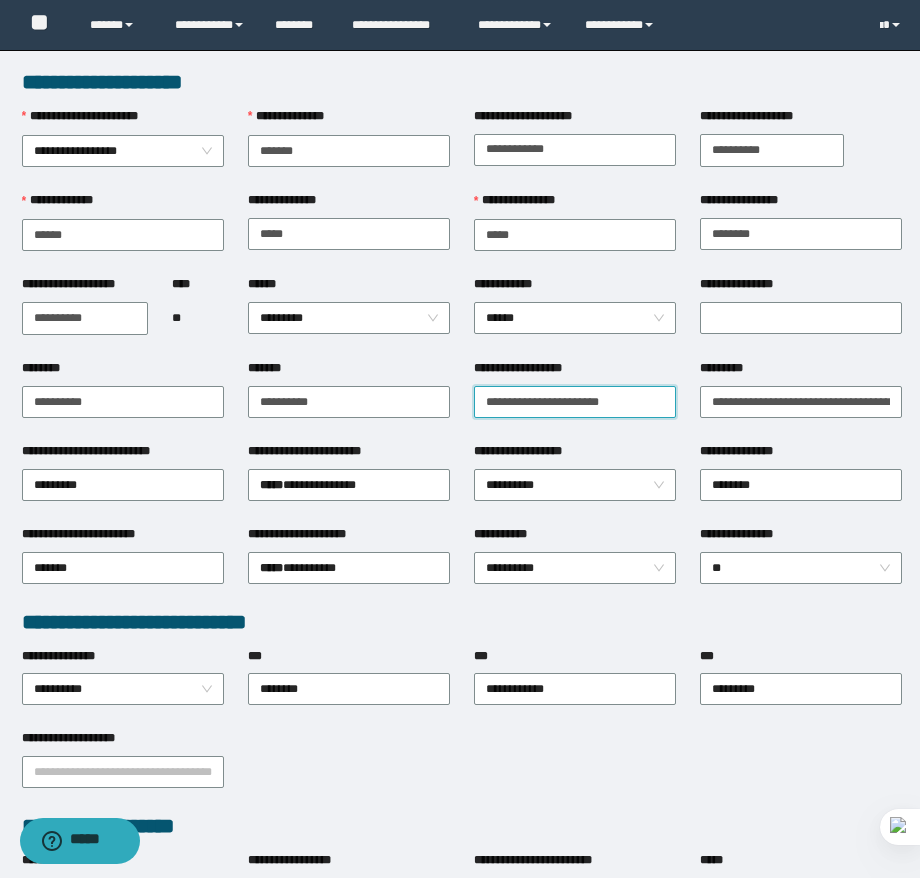 type on "**********" 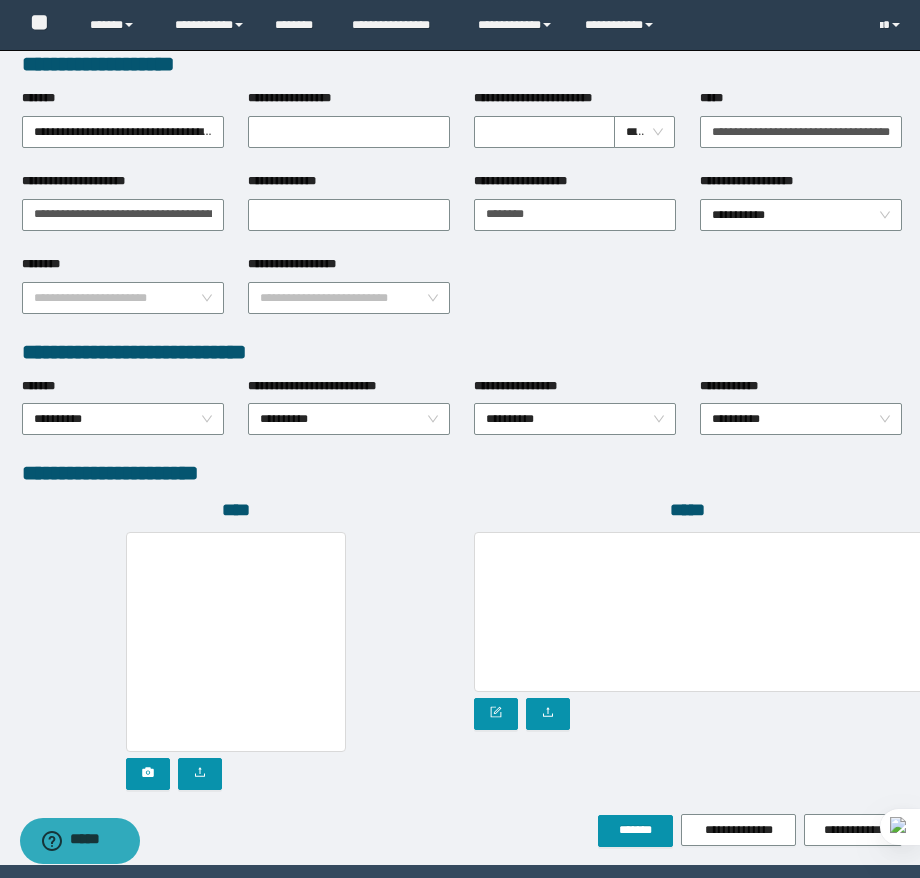 scroll, scrollTop: 825, scrollLeft: 0, axis: vertical 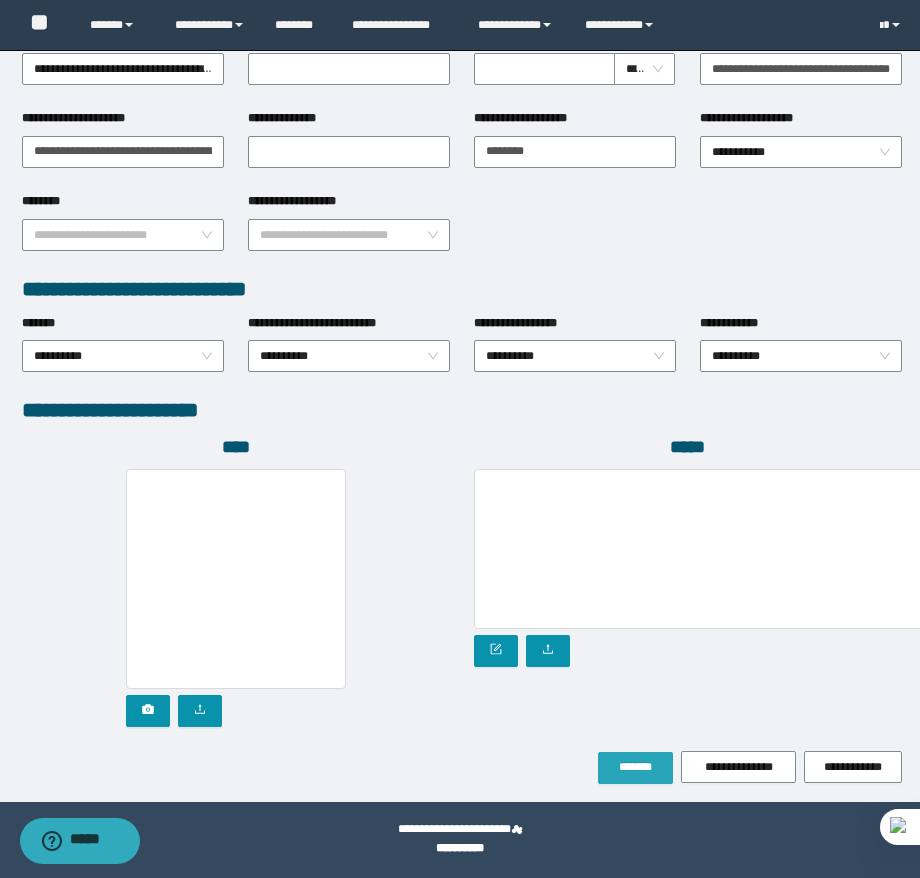 click on "*******" at bounding box center (635, 768) 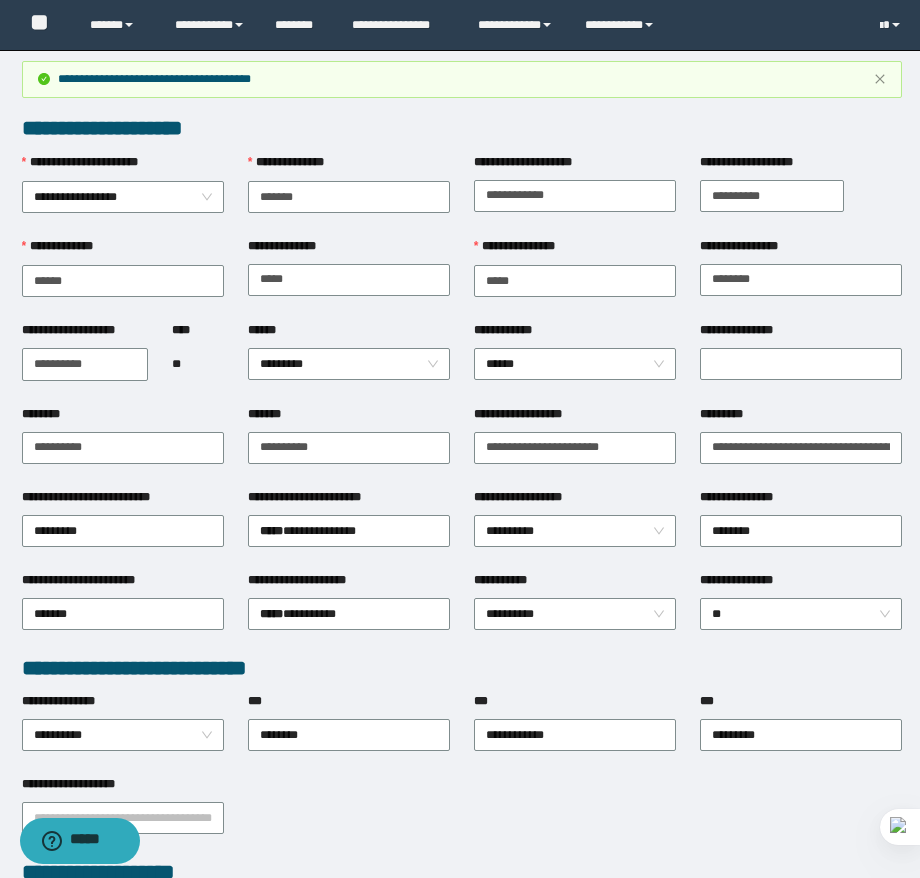 scroll, scrollTop: 0, scrollLeft: 0, axis: both 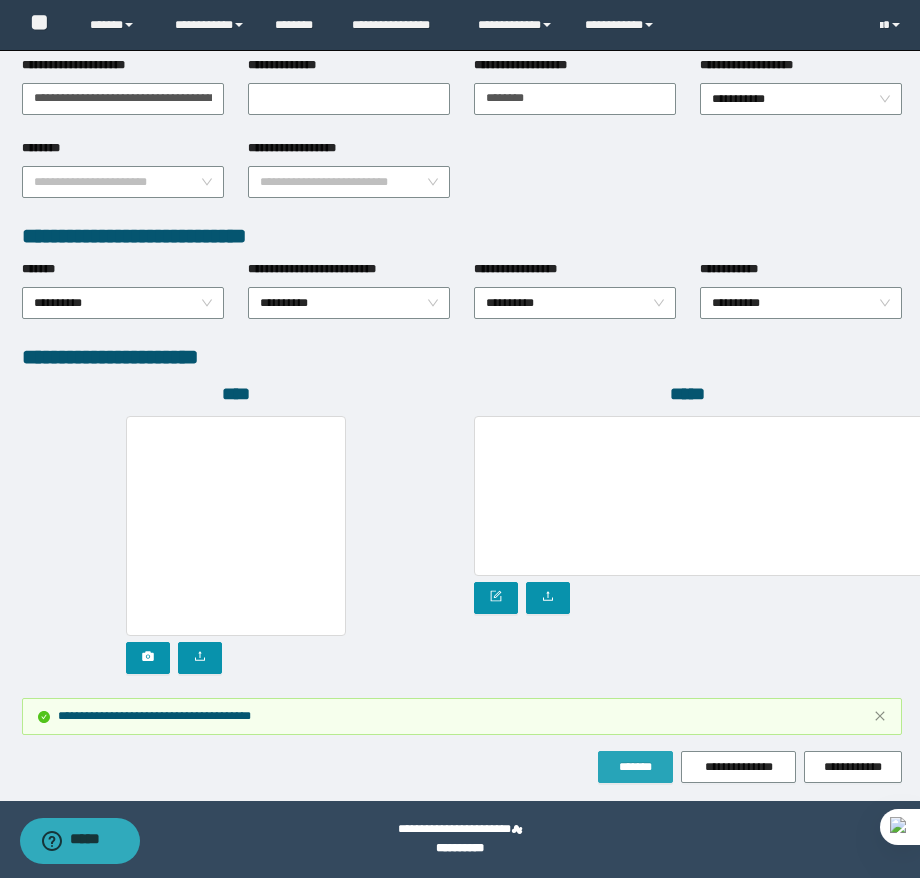 click on "*******" at bounding box center (635, 767) 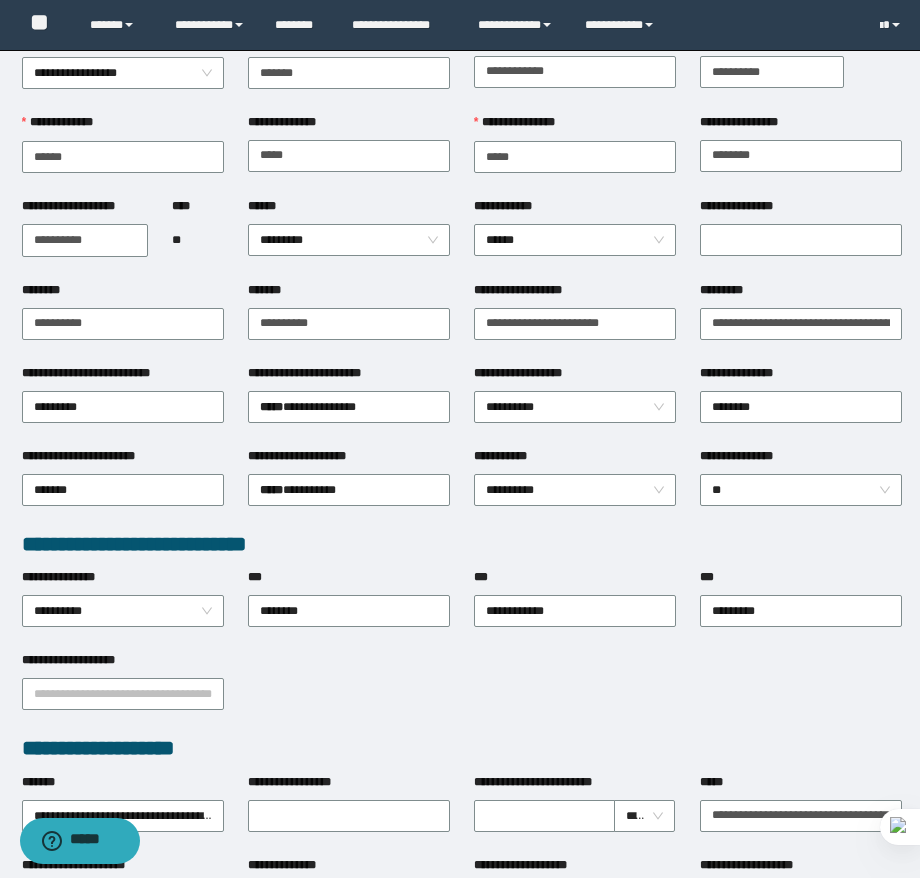 scroll, scrollTop: 0, scrollLeft: 0, axis: both 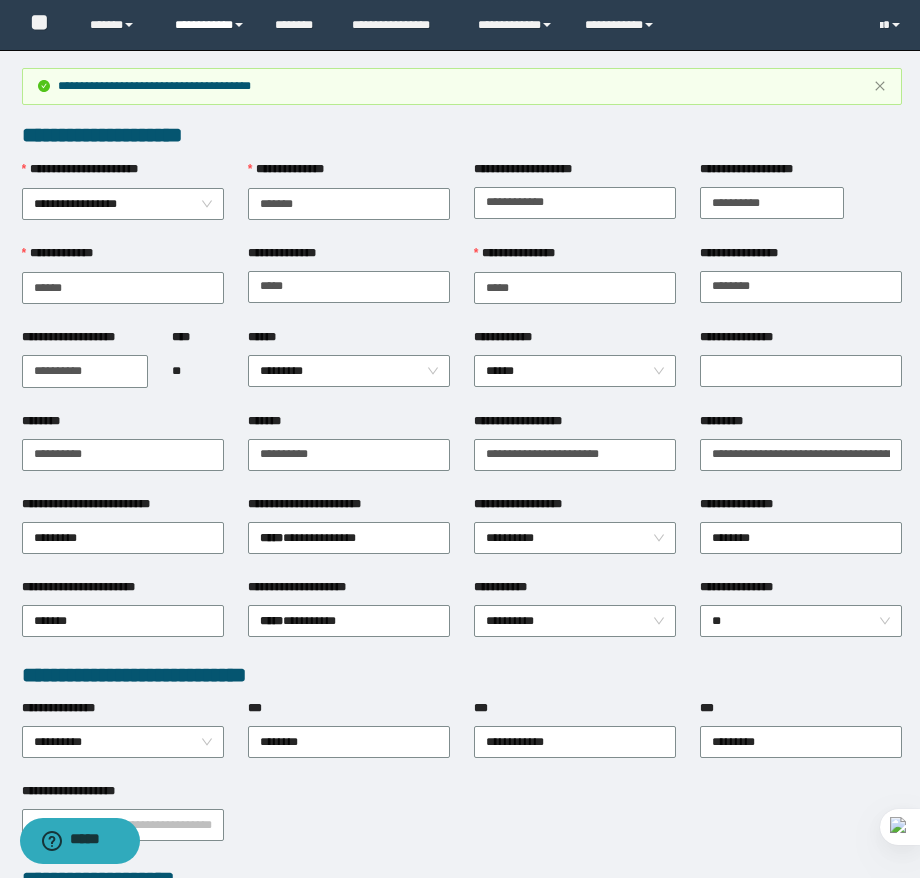 click on "**********" at bounding box center [210, 25] 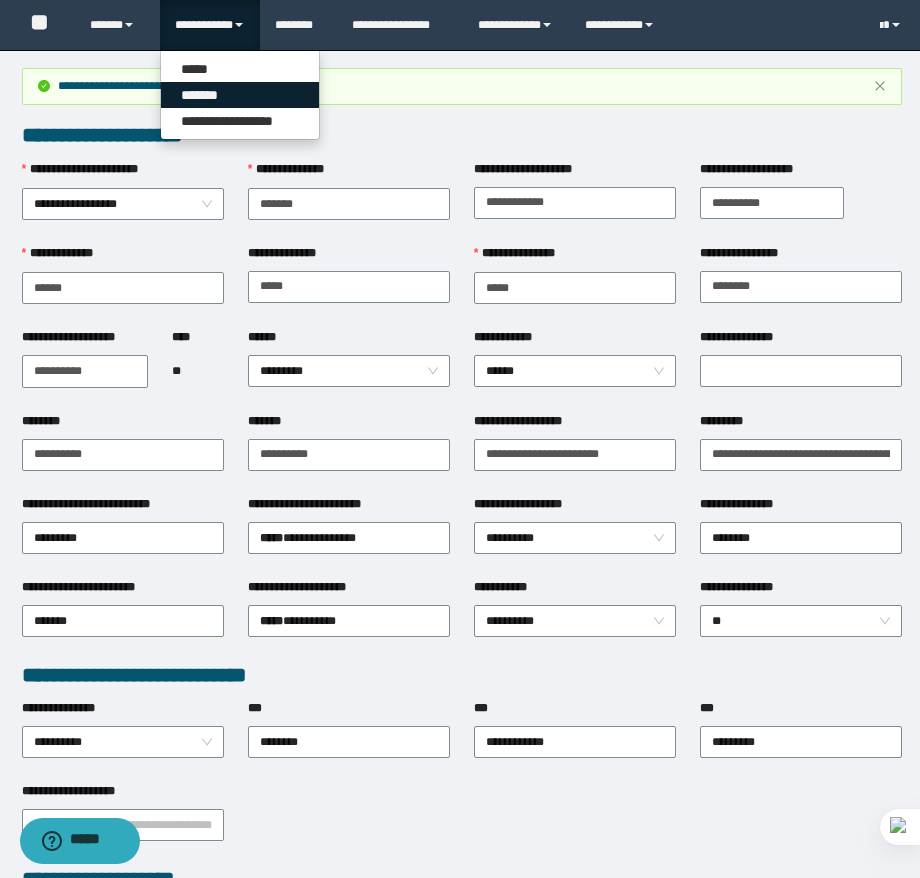 click on "*******" at bounding box center [240, 95] 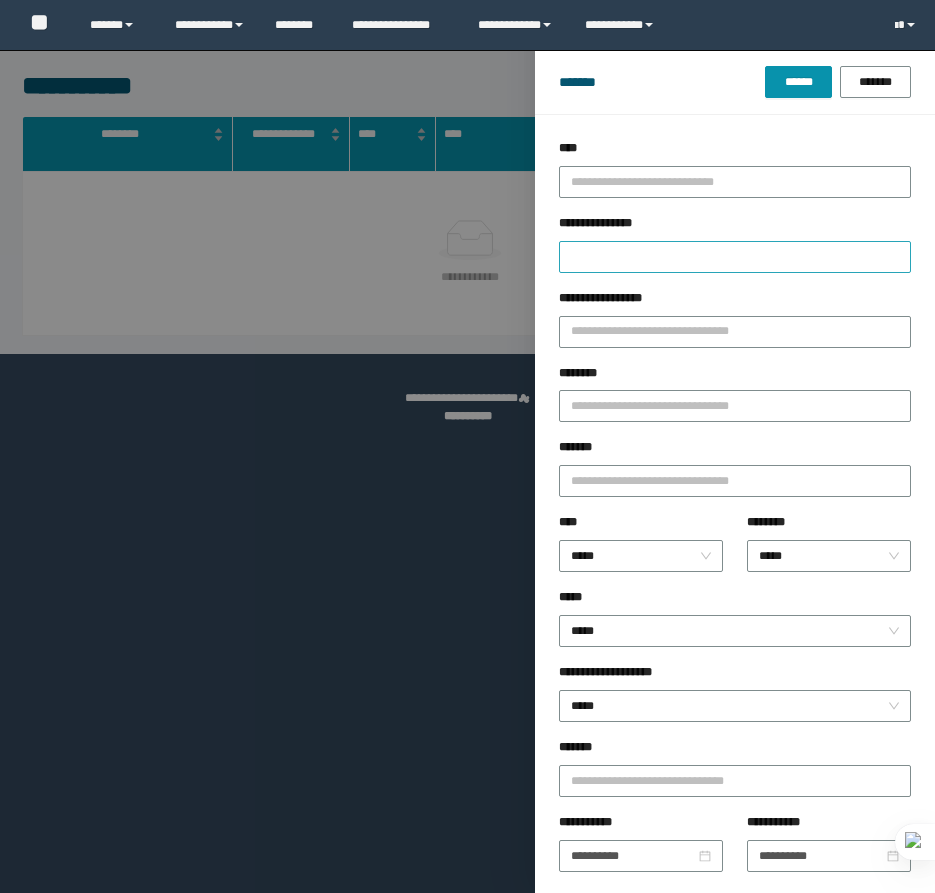scroll, scrollTop: 0, scrollLeft: 0, axis: both 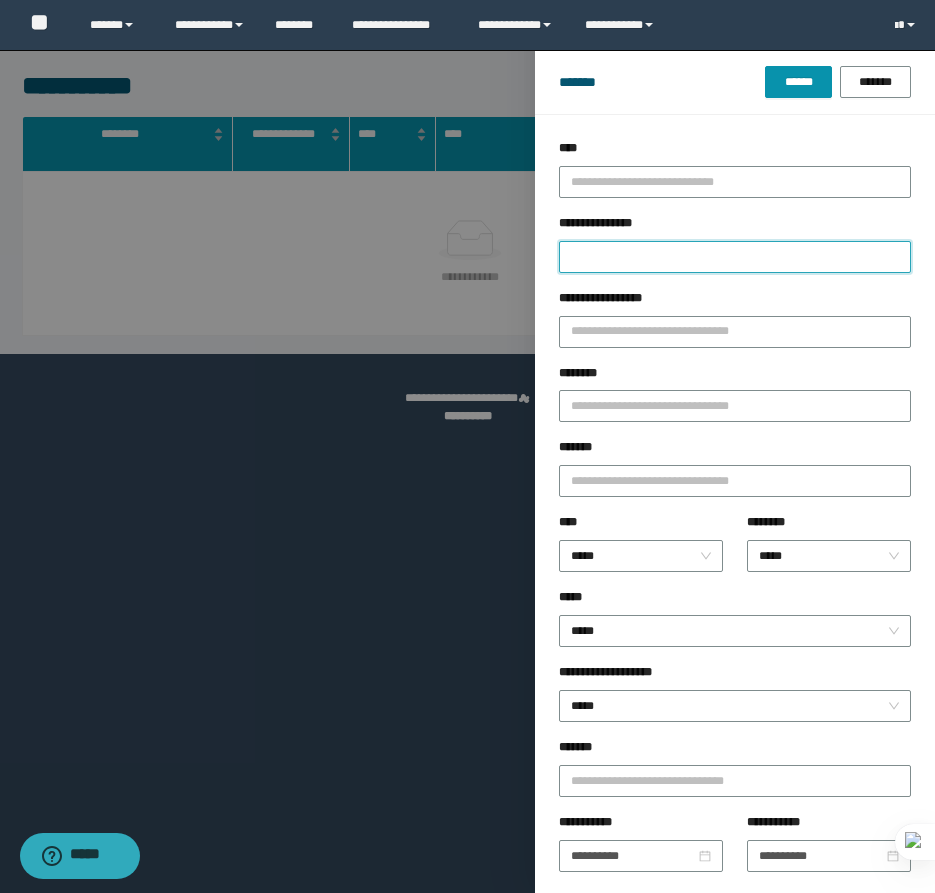 click on "**********" at bounding box center [735, 257] 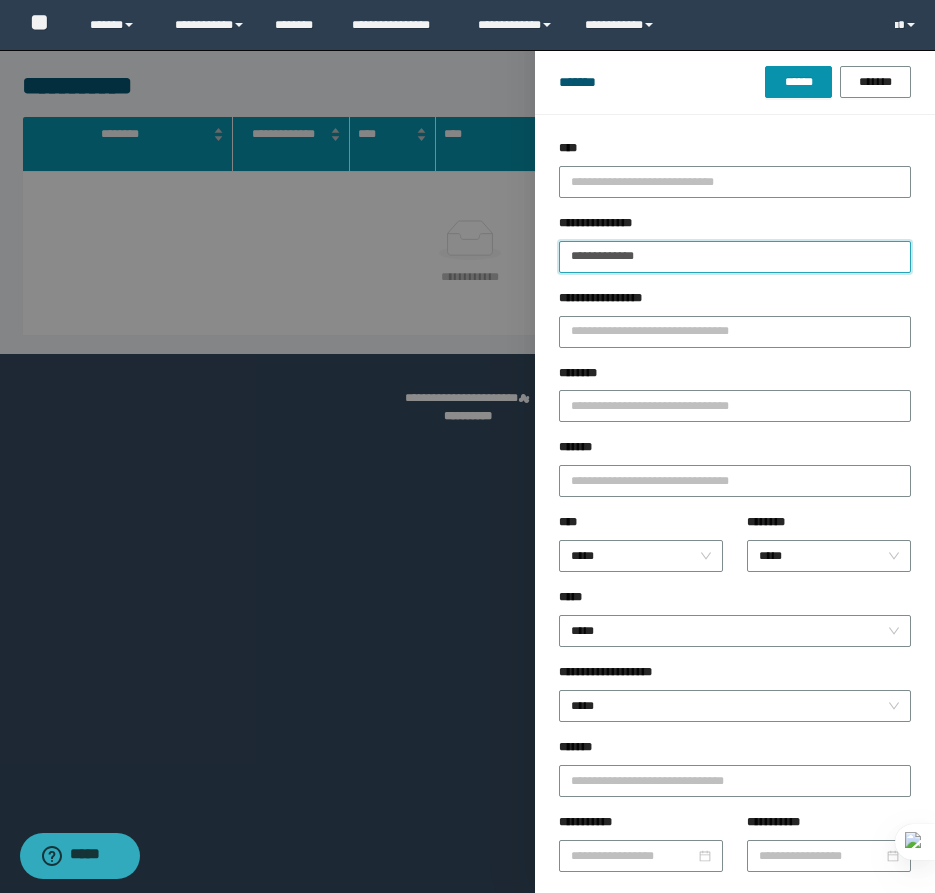 type on "**********" 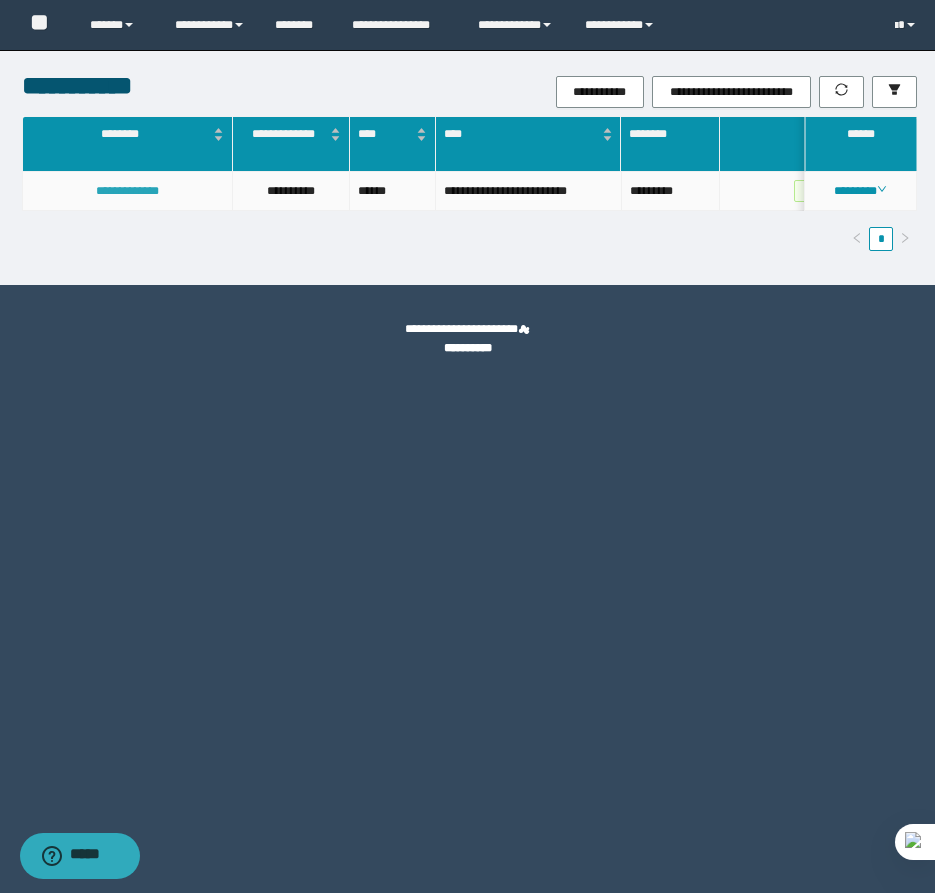 click on "**********" at bounding box center (127, 191) 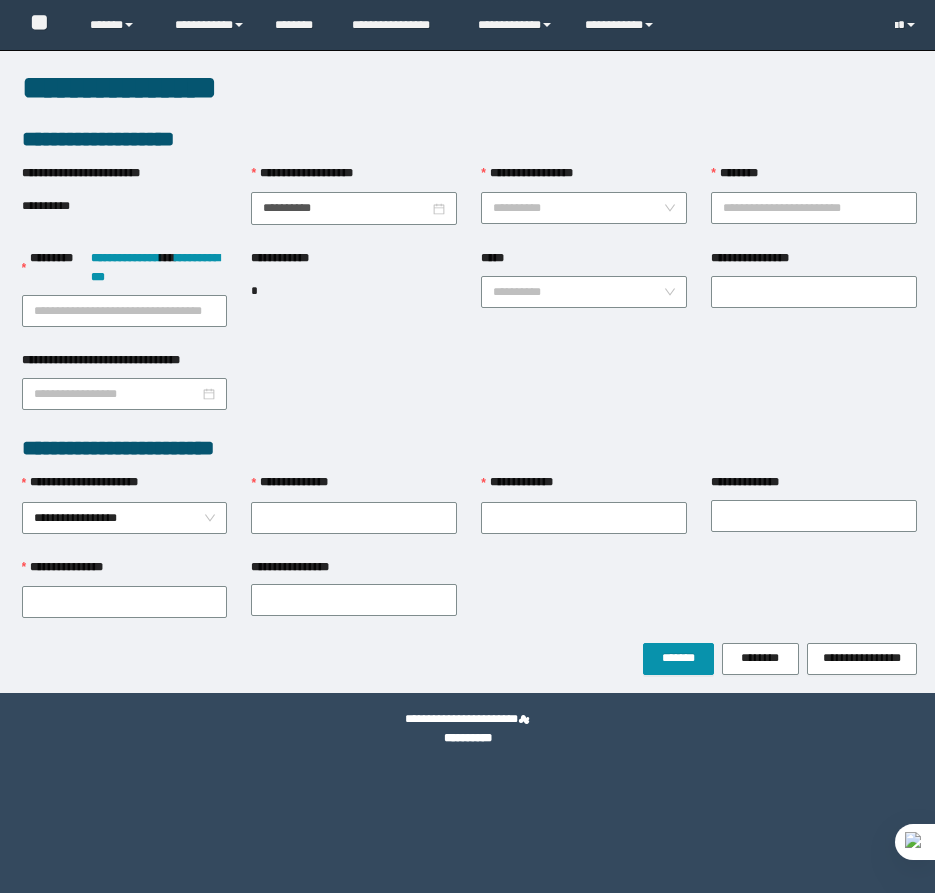 scroll, scrollTop: 0, scrollLeft: 0, axis: both 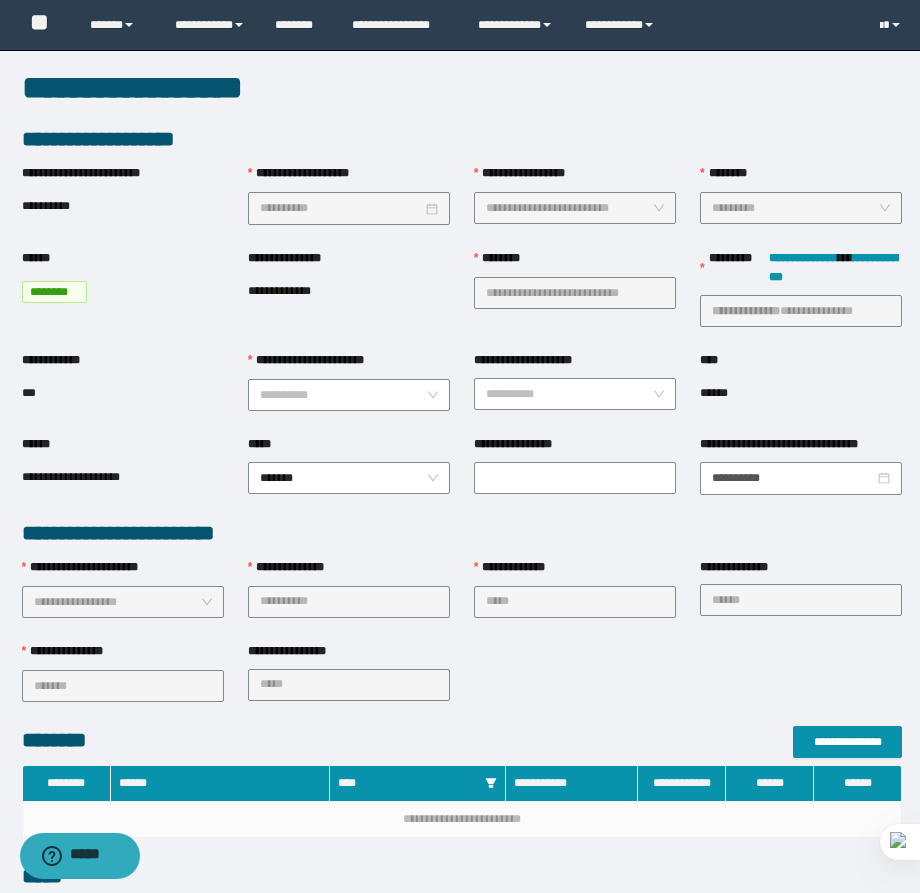 click on "**********" at bounding box center [349, 365] 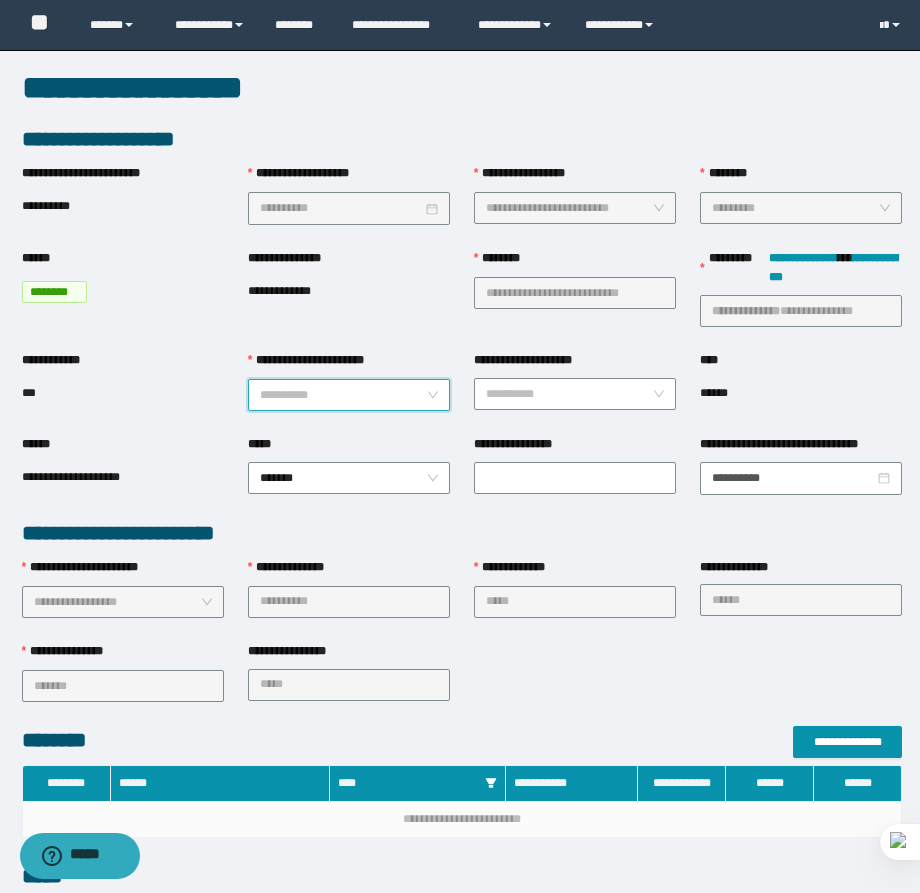 click on "**********" at bounding box center [343, 395] 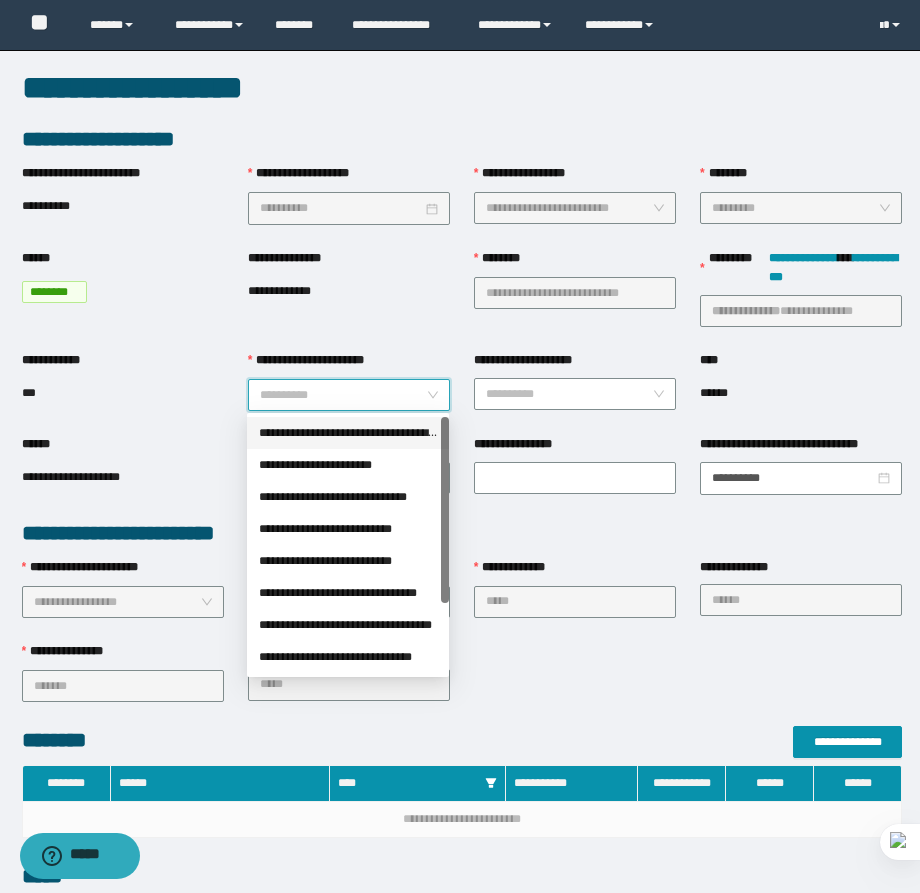 click on "**********" at bounding box center (348, 433) 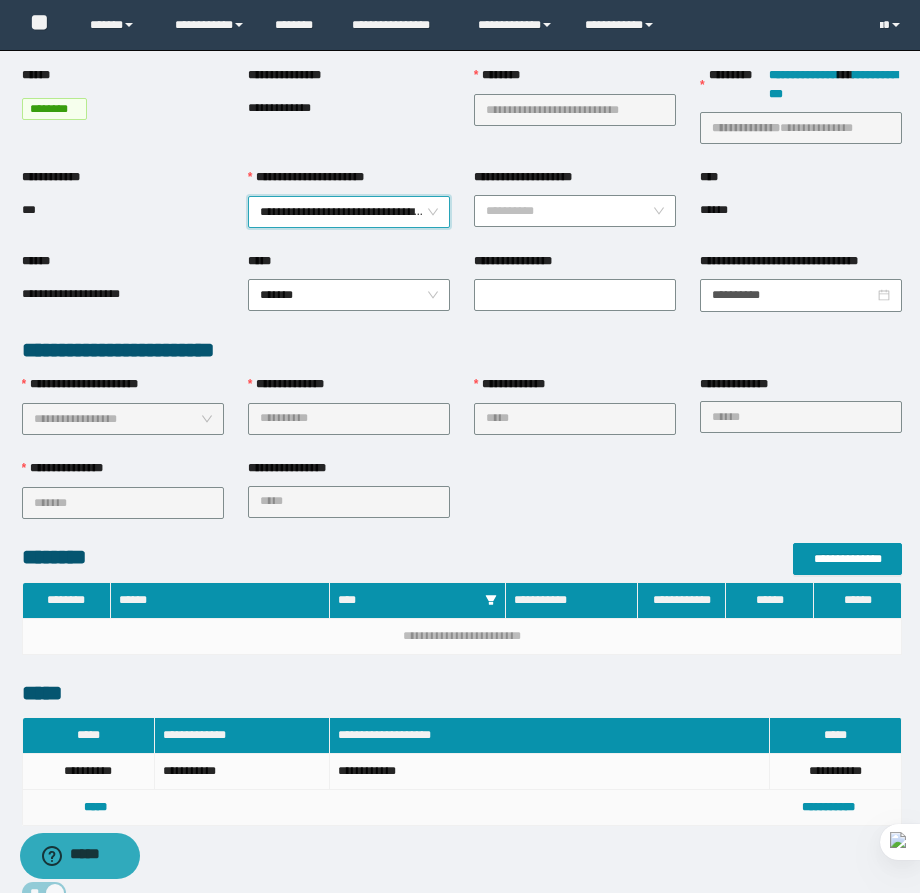 scroll, scrollTop: 564, scrollLeft: 0, axis: vertical 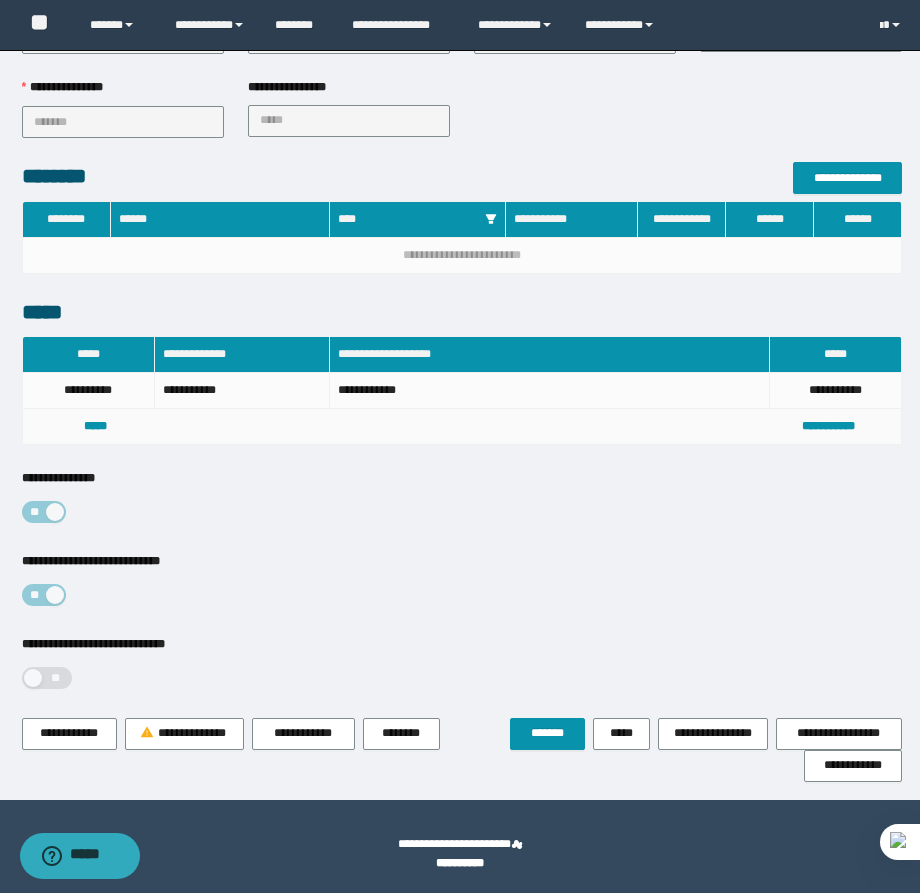 click on "**********" at bounding box center [462, 676] 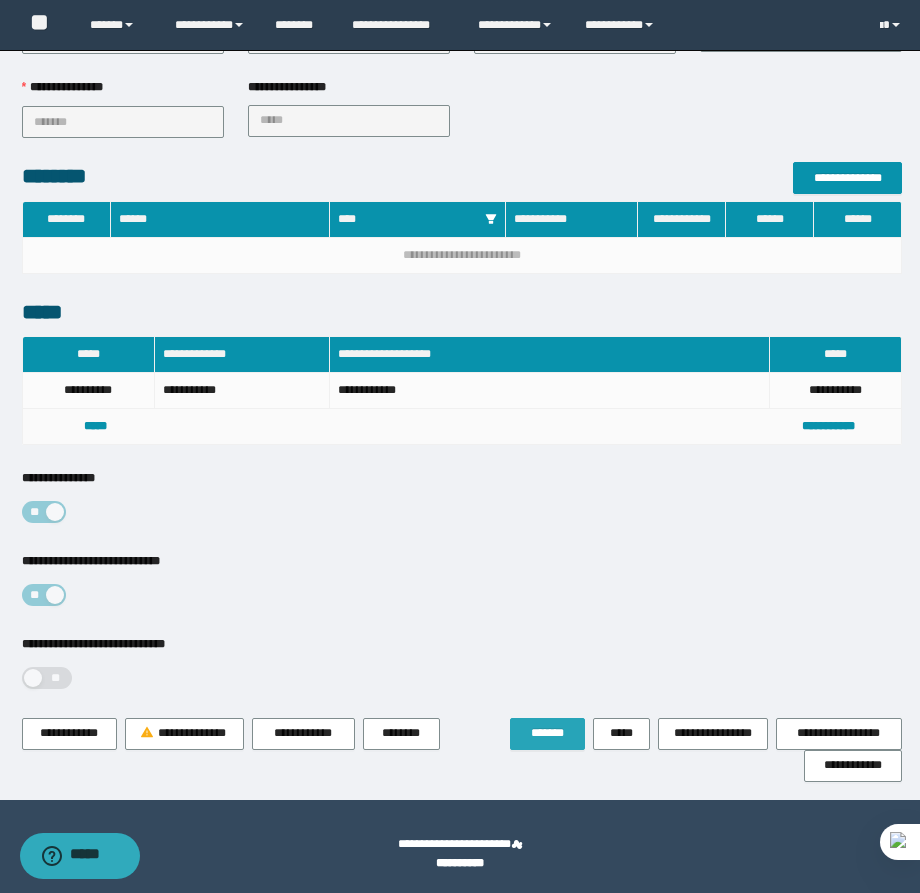 click on "*******" at bounding box center (547, 733) 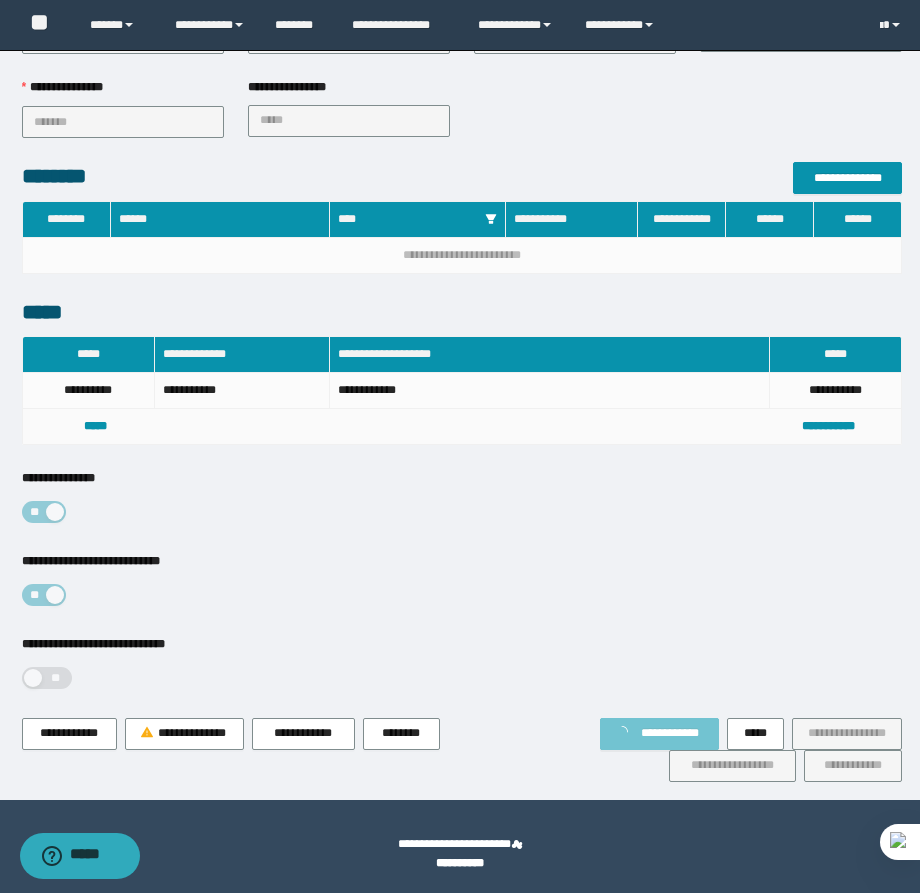scroll, scrollTop: 0, scrollLeft: 0, axis: both 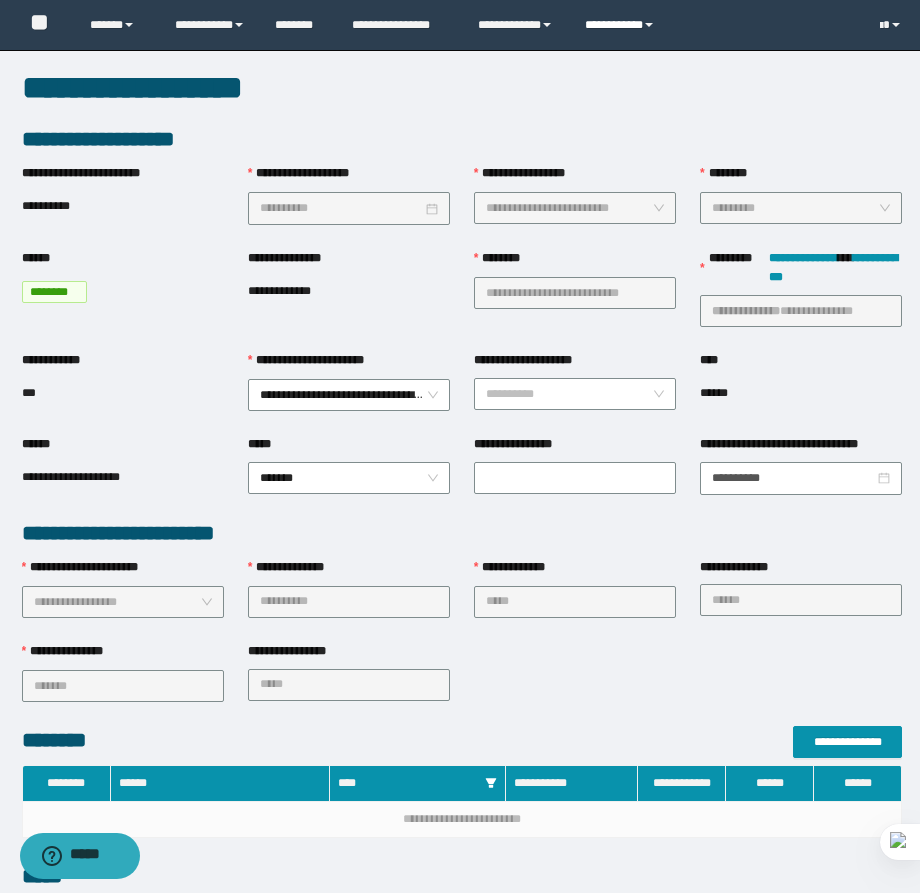 click on "**********" at bounding box center [622, 25] 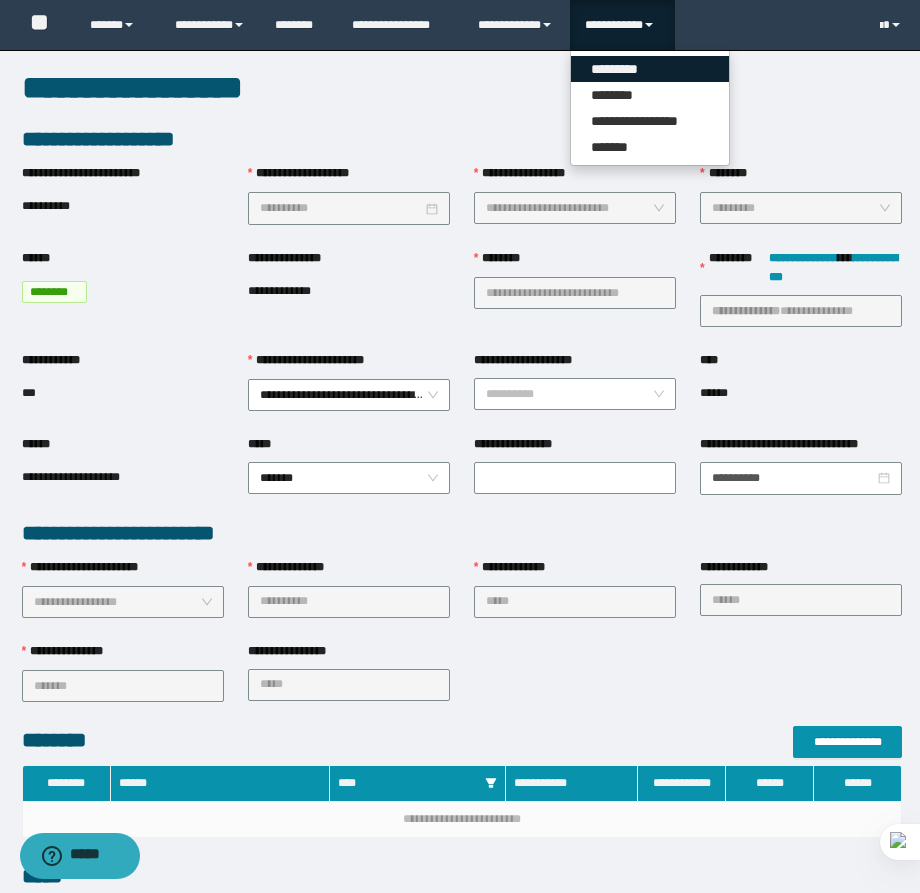 click on "*********" at bounding box center (650, 69) 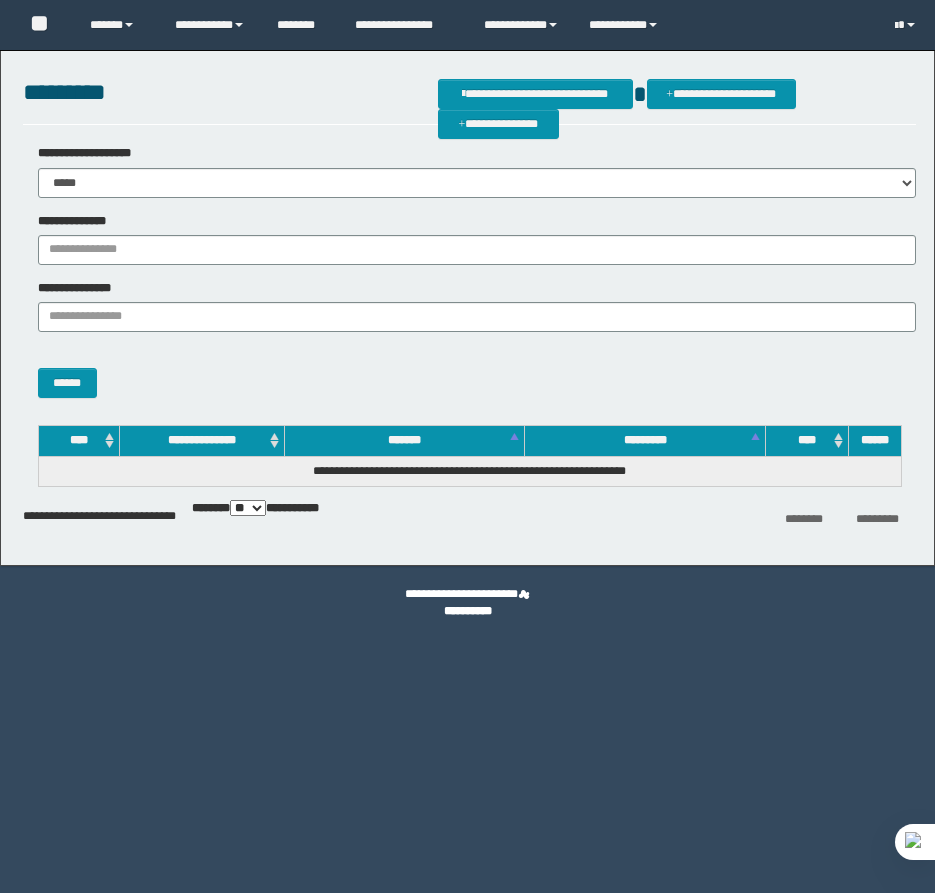 scroll, scrollTop: 0, scrollLeft: 0, axis: both 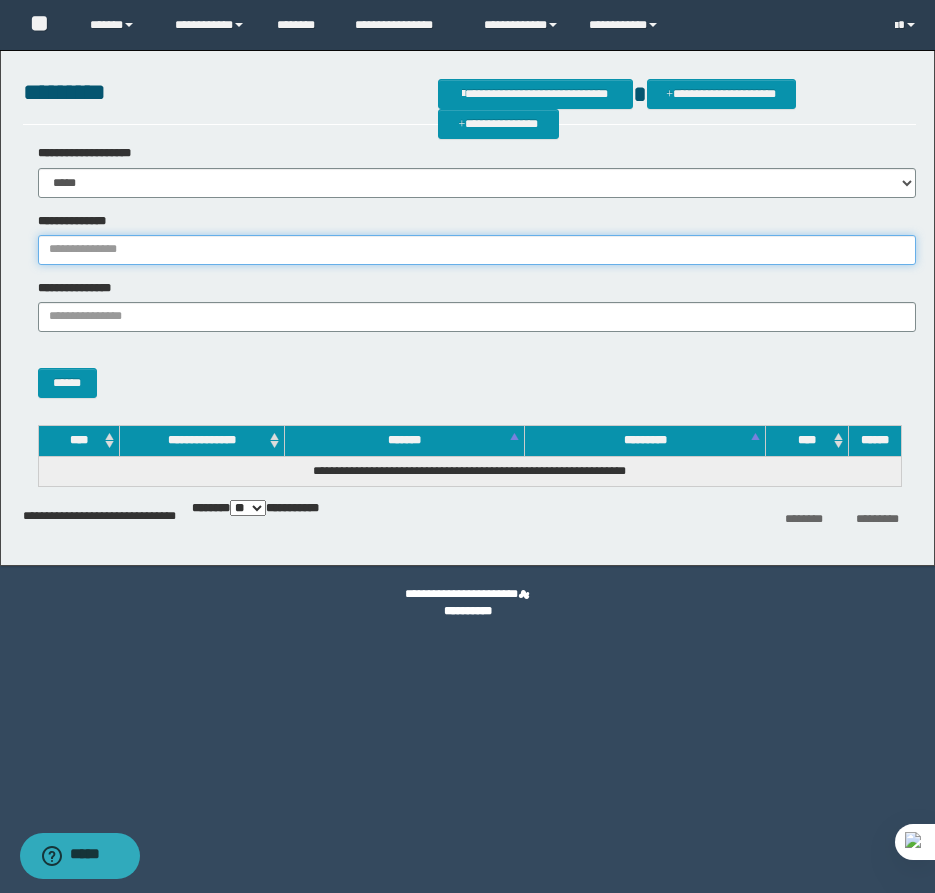 click on "**********" at bounding box center [477, 250] 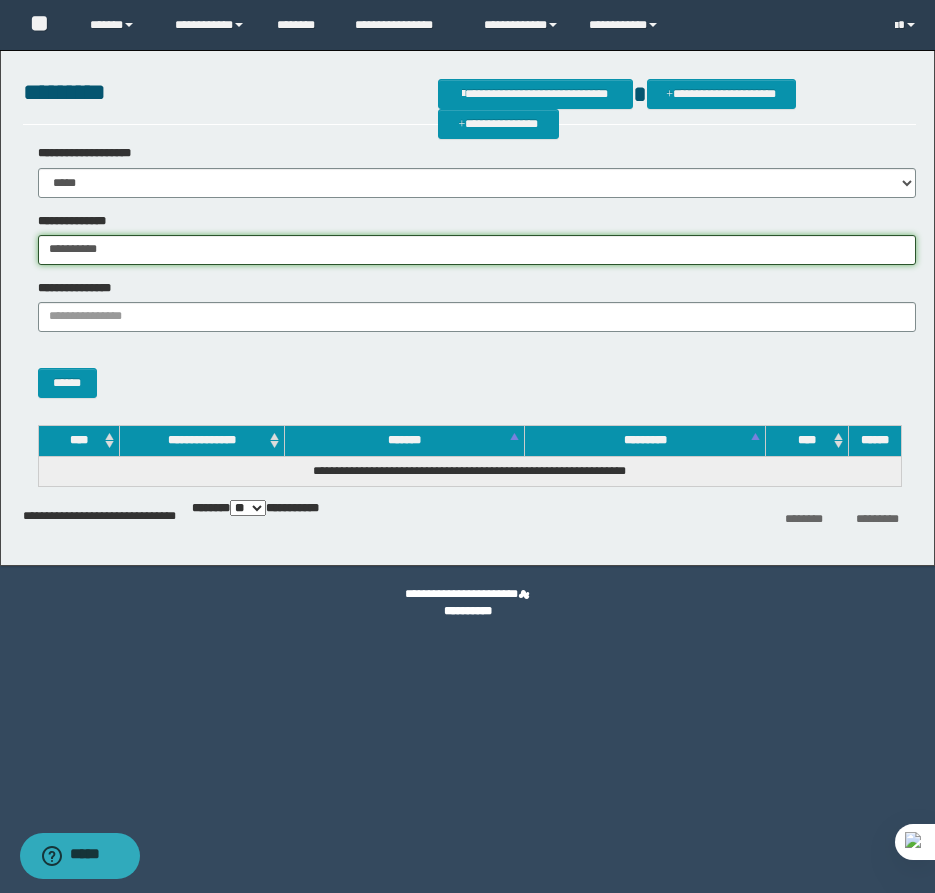 type on "**********" 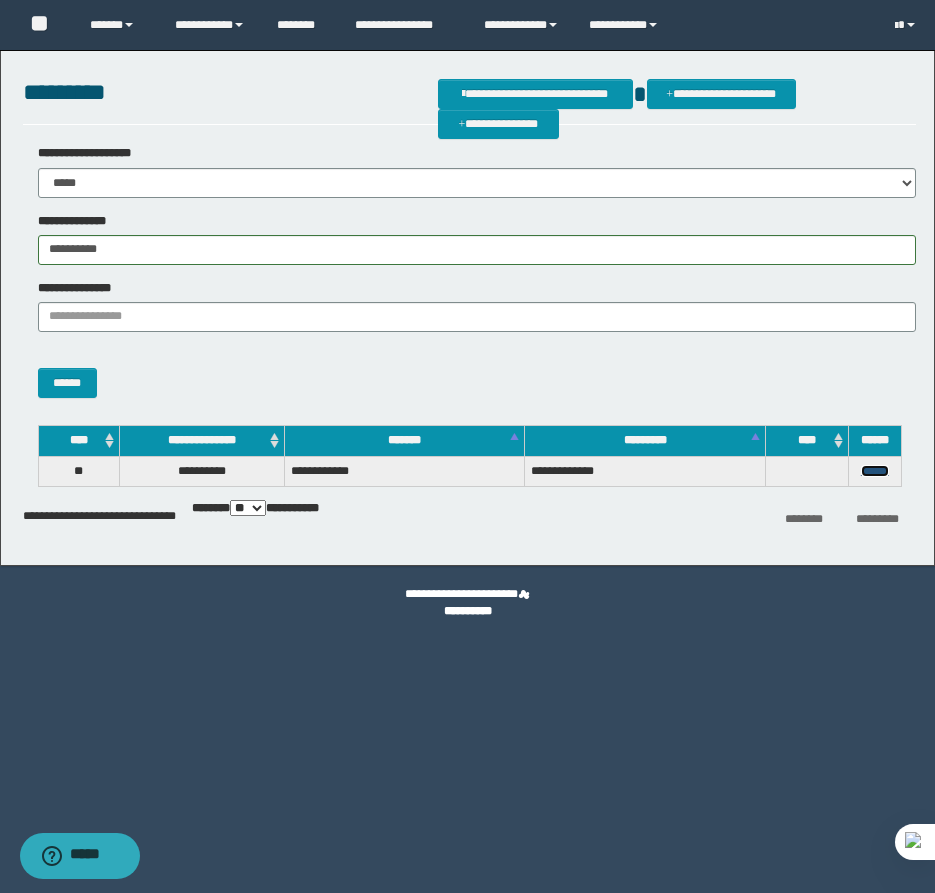 click on "******" at bounding box center [875, 471] 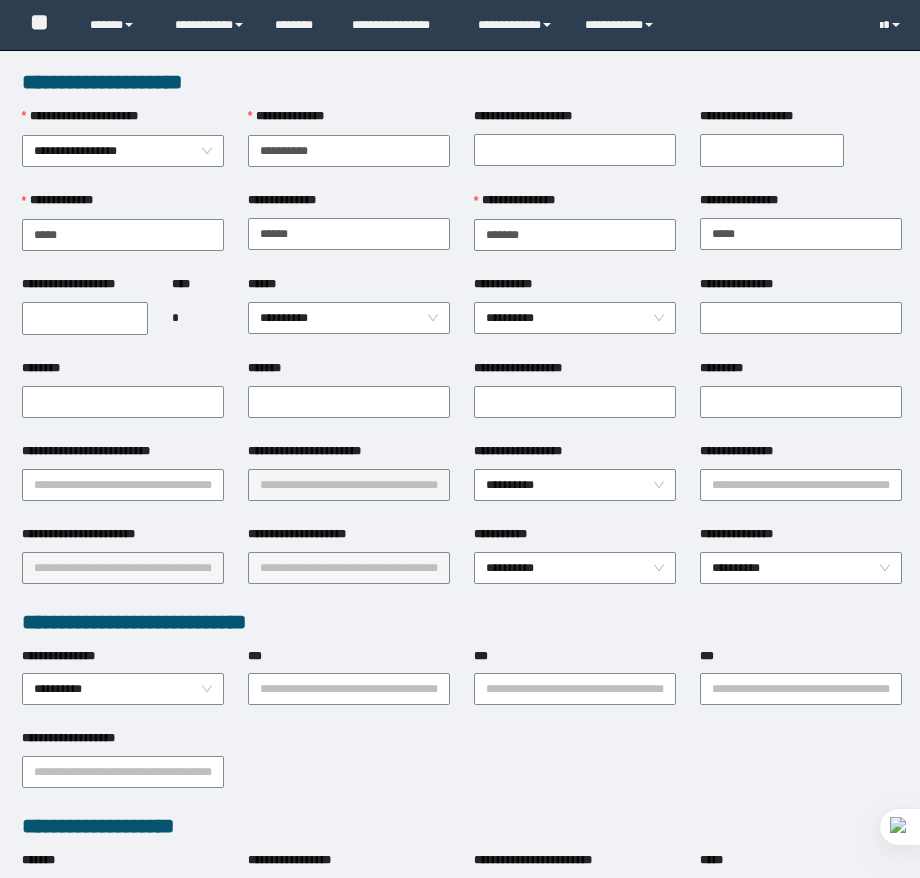 scroll, scrollTop: 0, scrollLeft: 0, axis: both 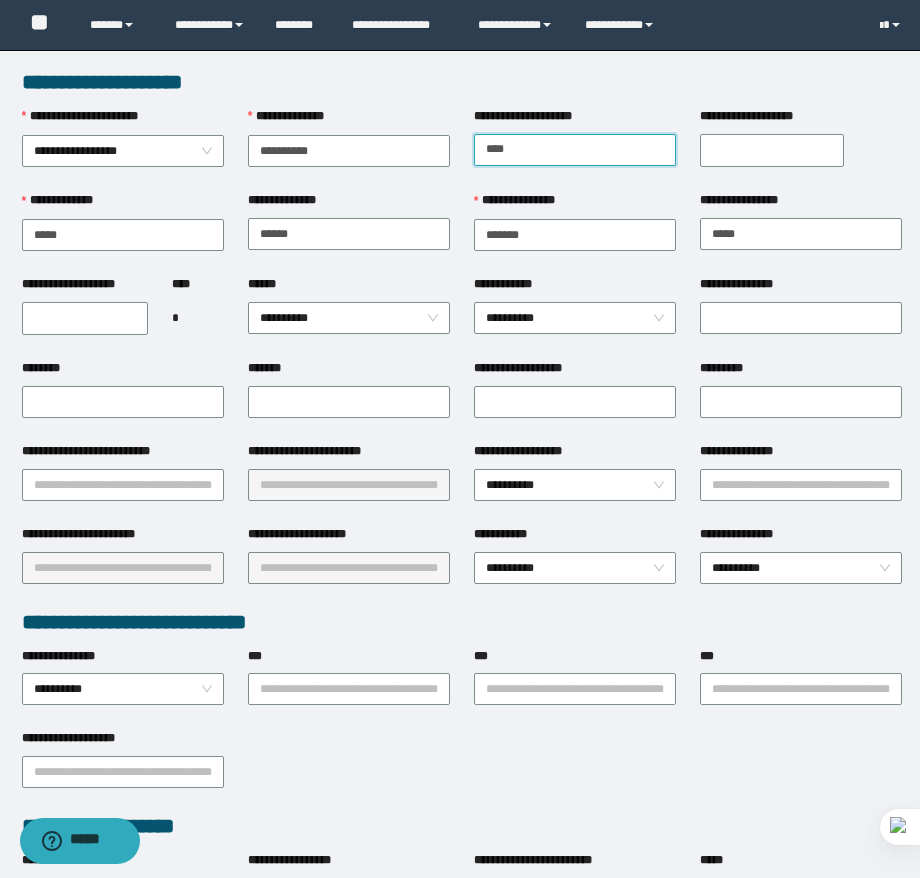 type on "**********" 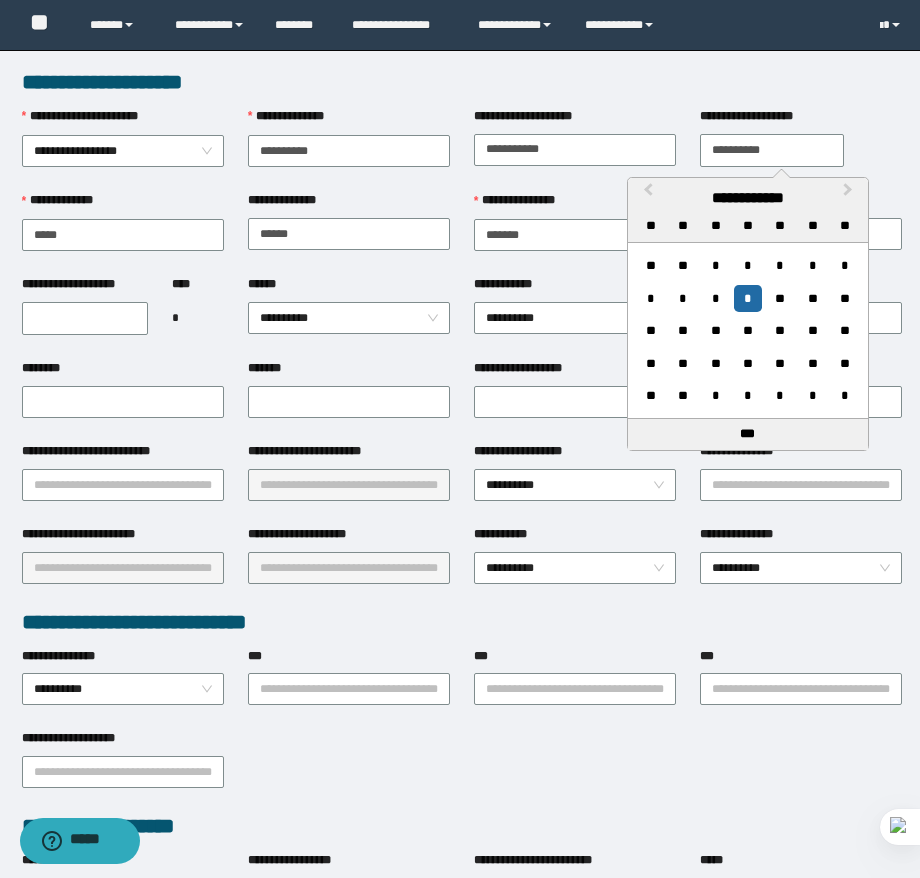 type on "**********" 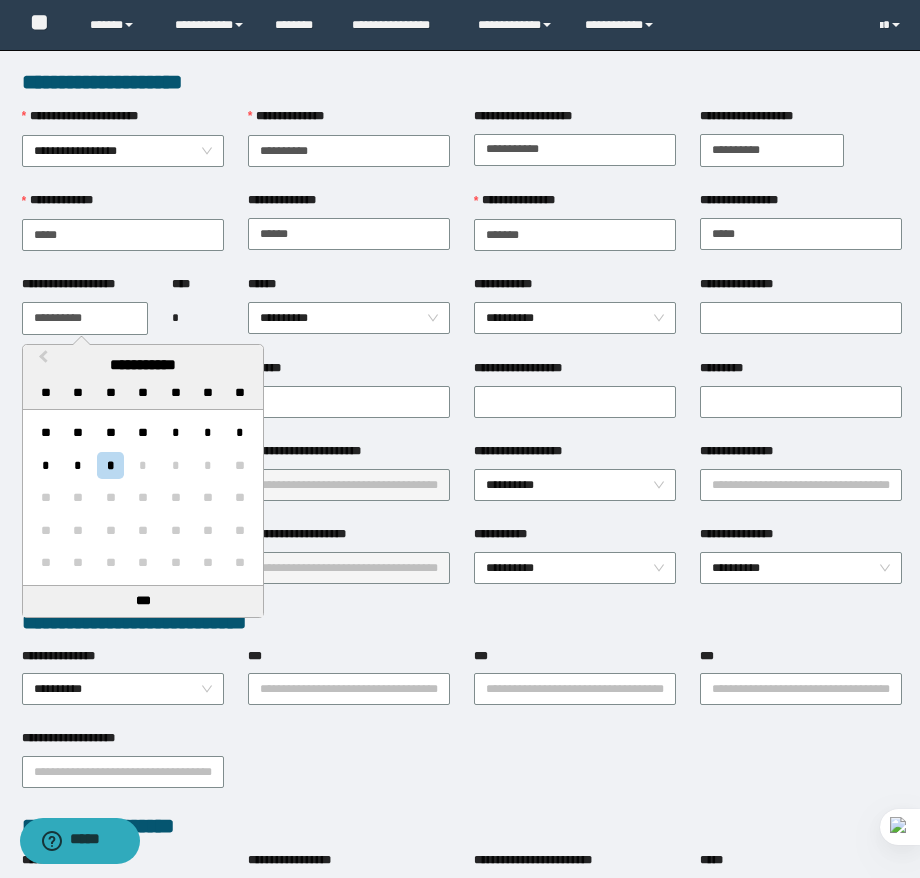 click on "**********" at bounding box center (85, 318) 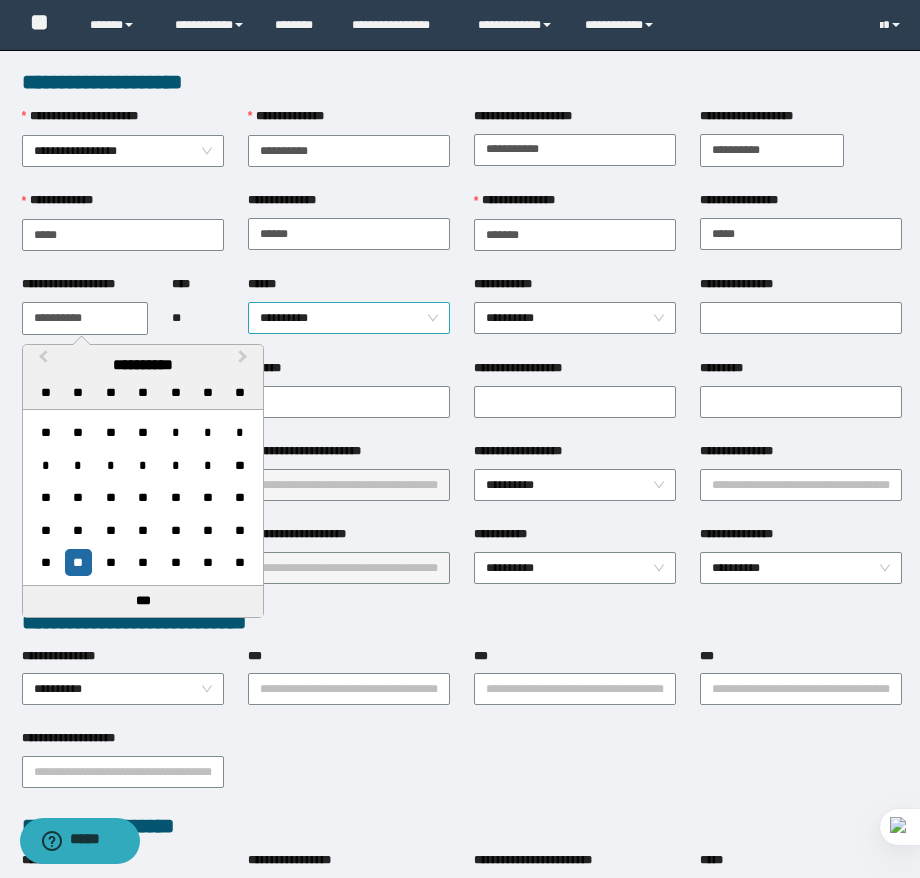 type on "**********" 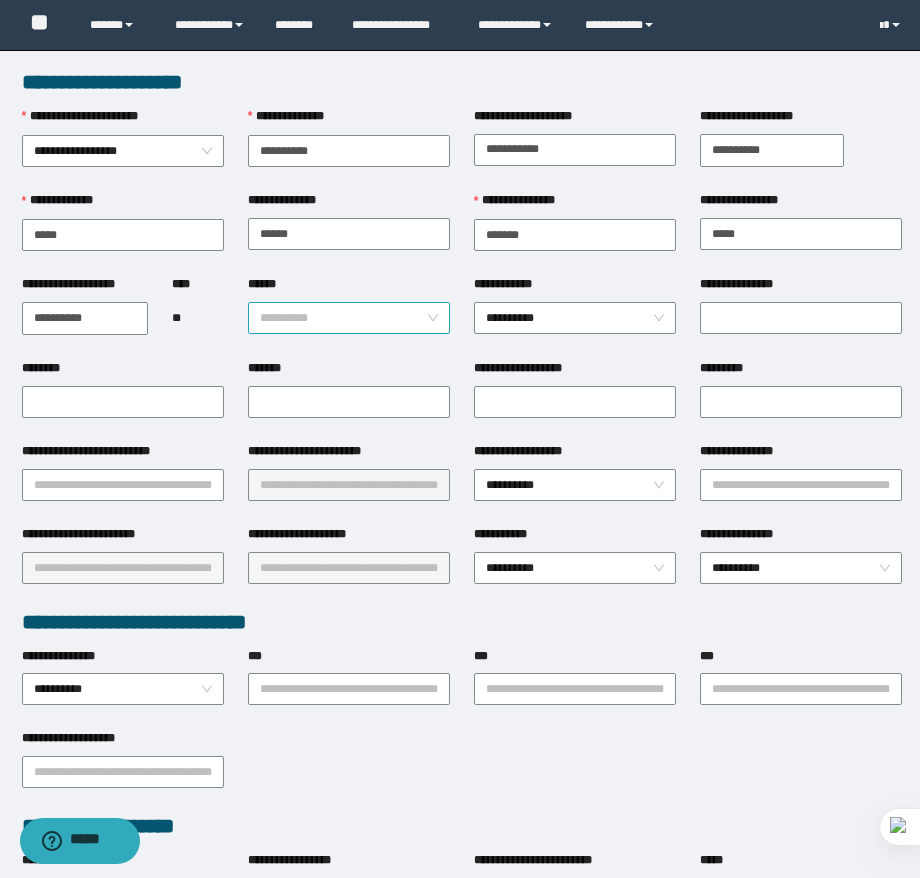 click on "**********" at bounding box center (349, 318) 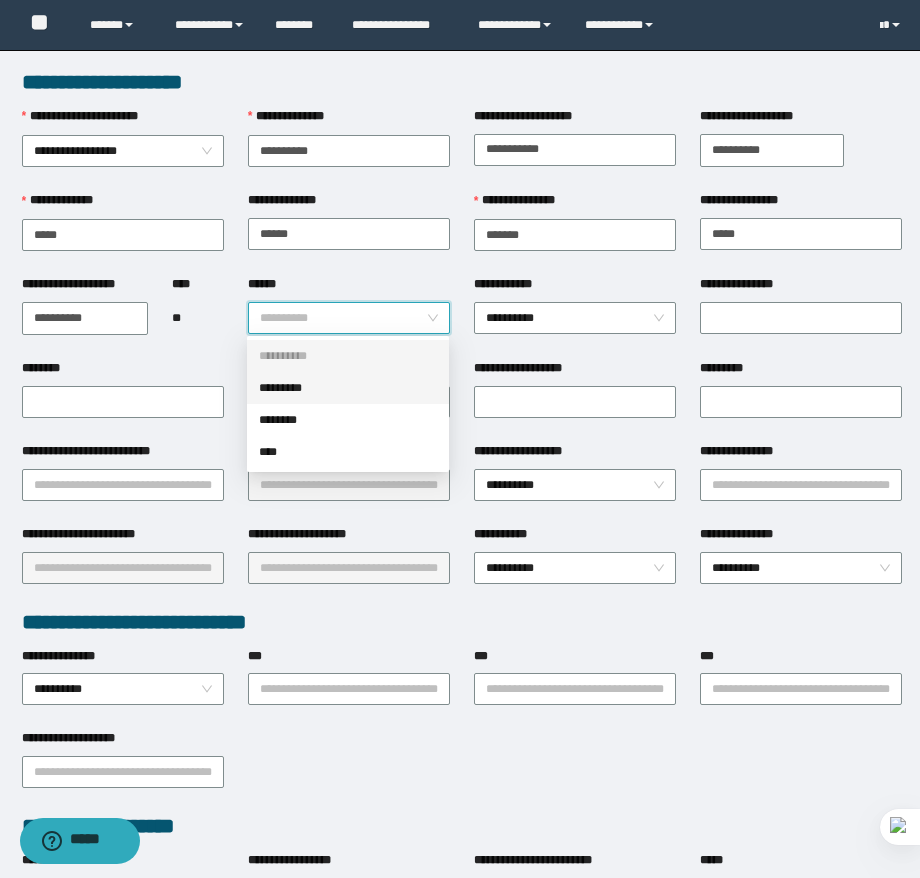 click on "*********" at bounding box center (348, 388) 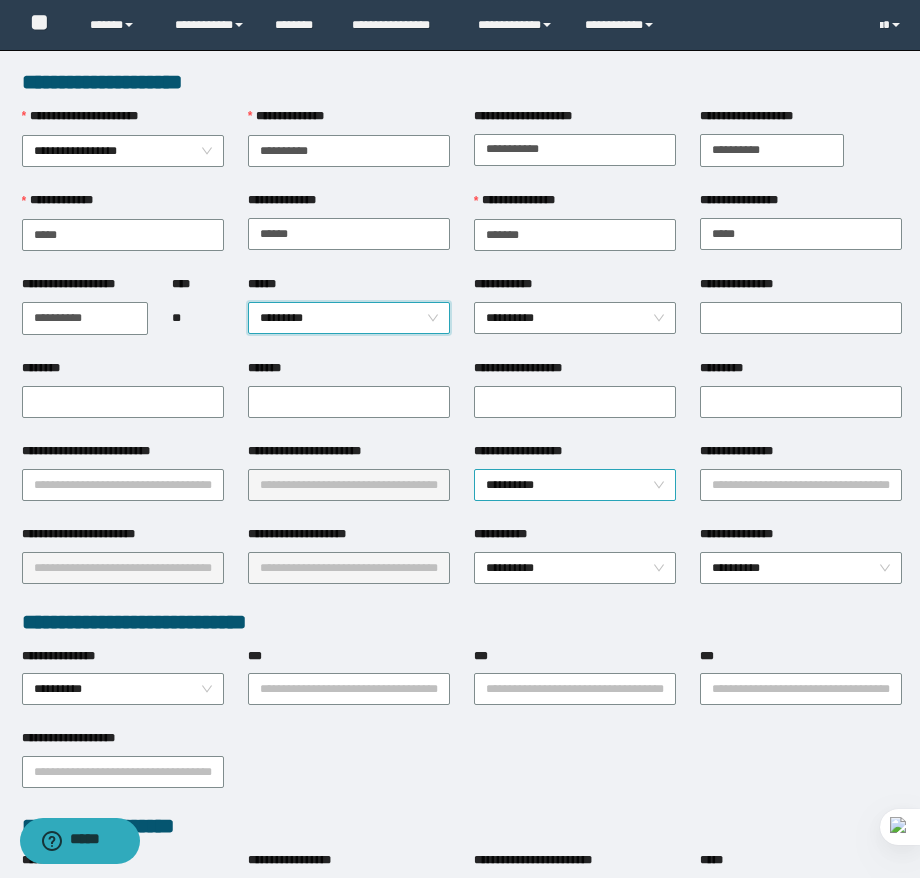 click on "**********" at bounding box center [575, 485] 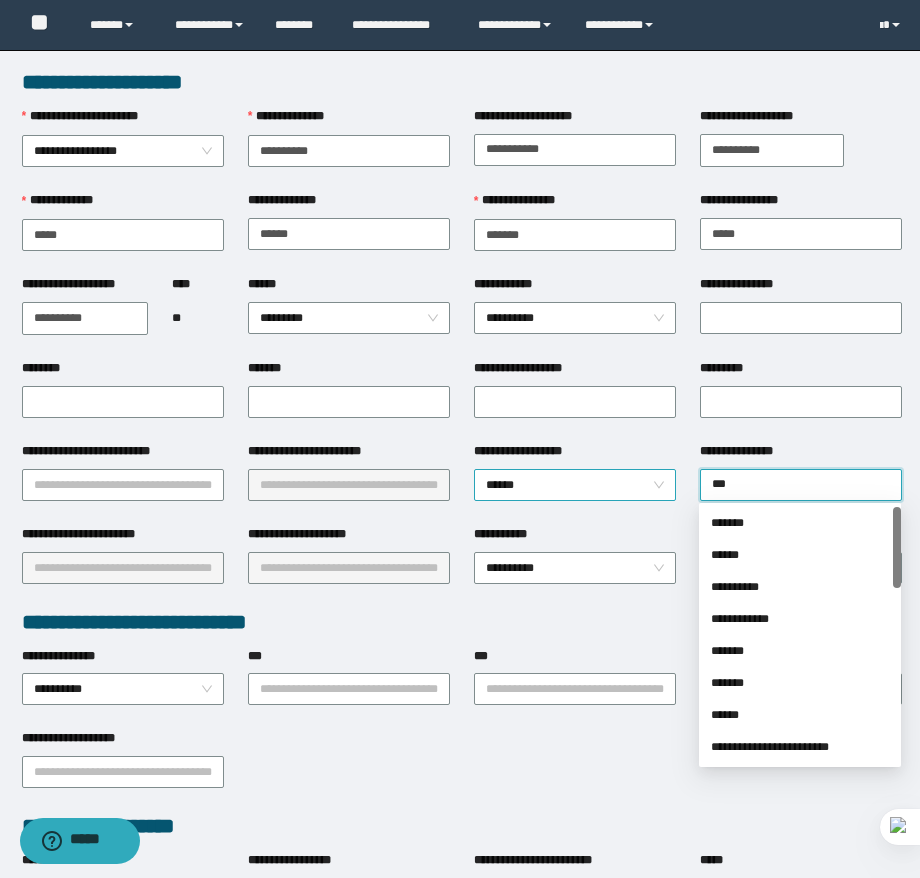 type on "****" 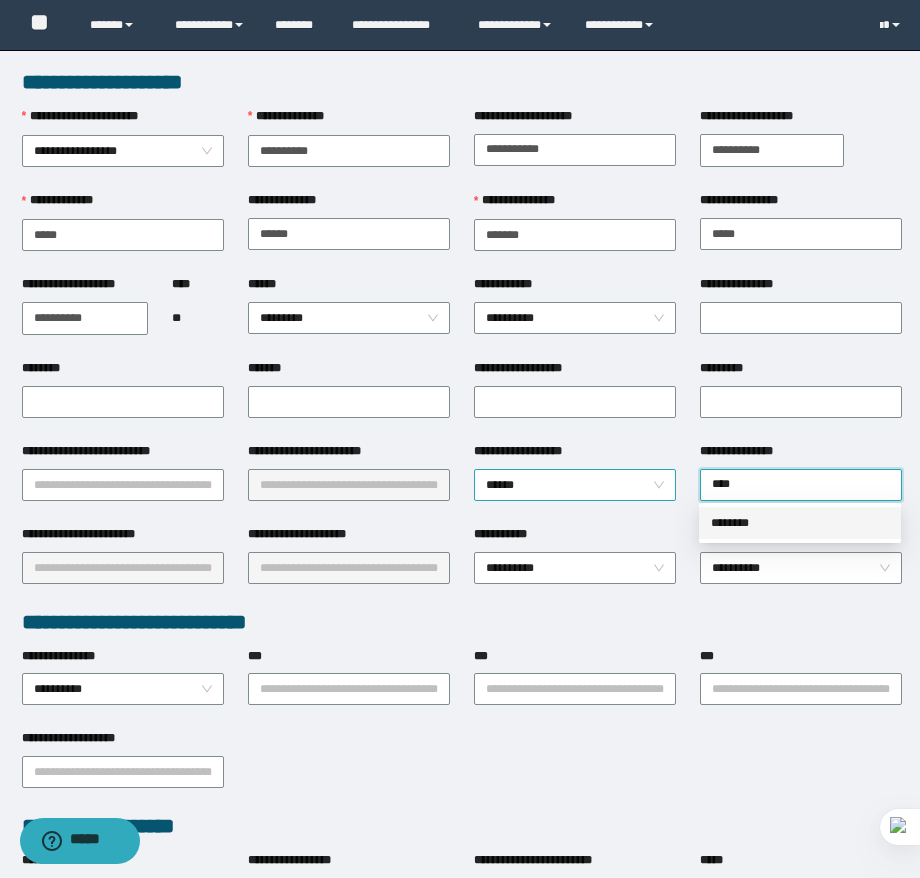 type 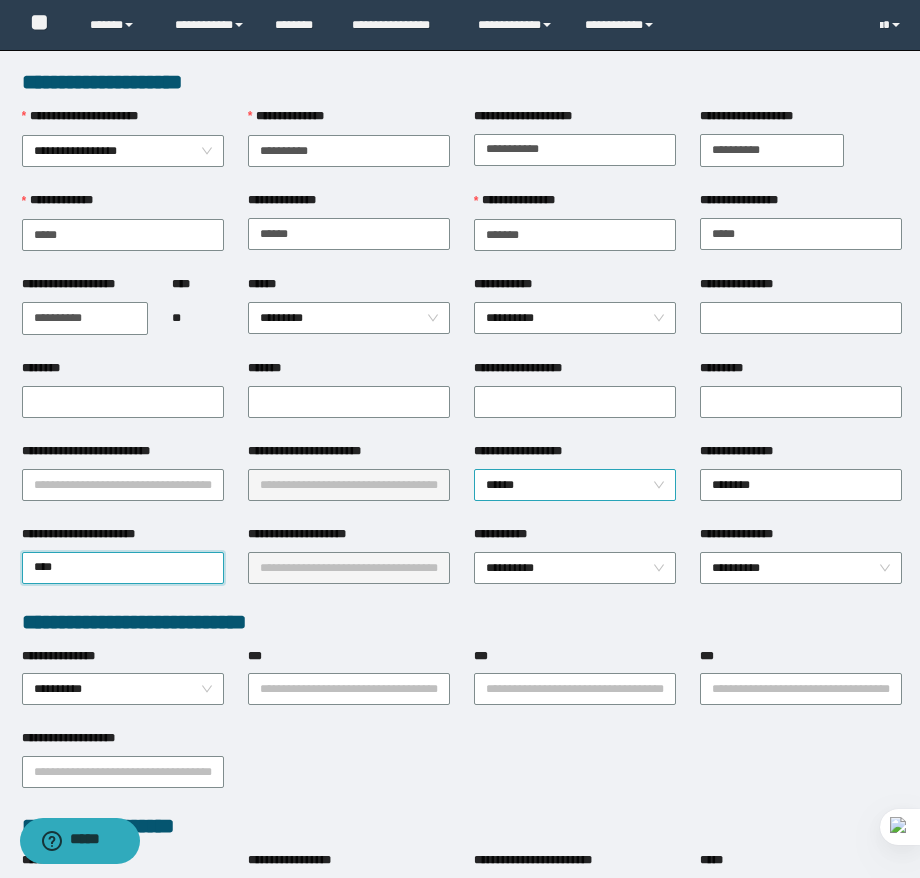type on "*****" 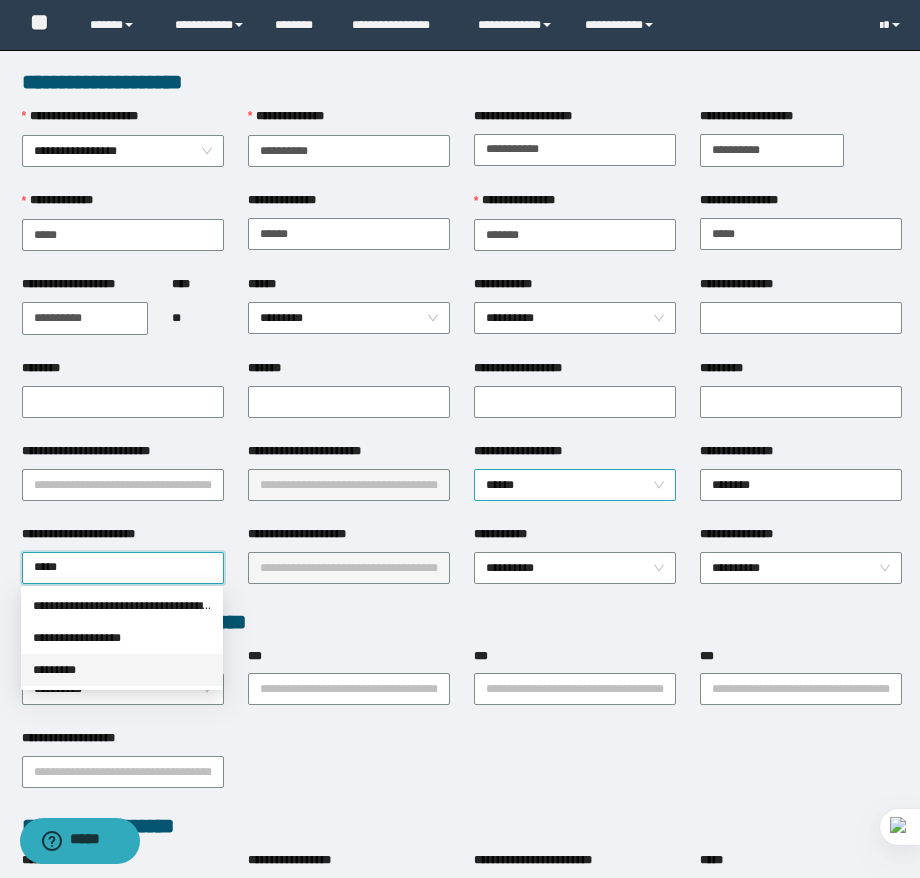type 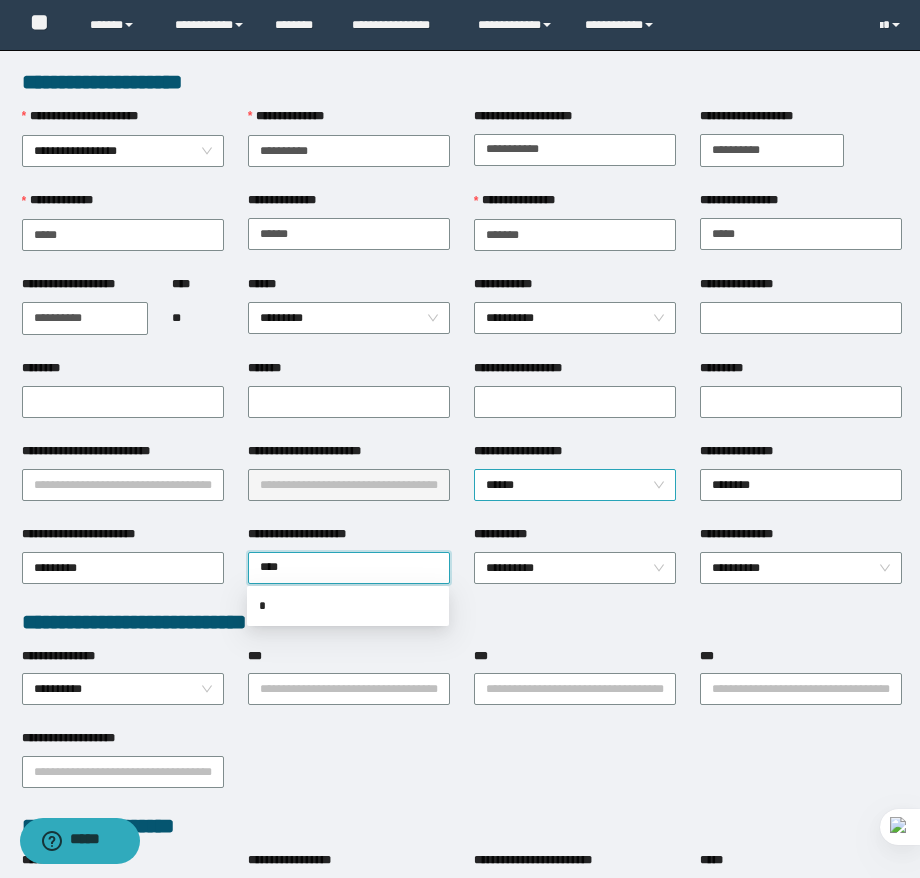 type on "*****" 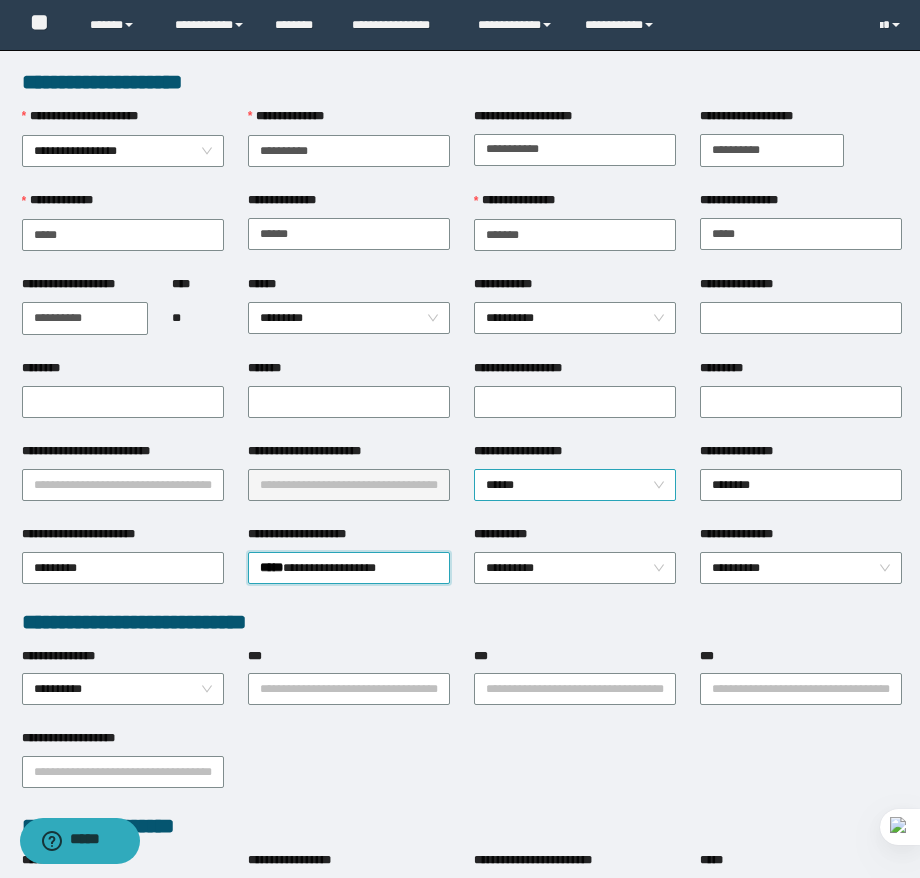 type 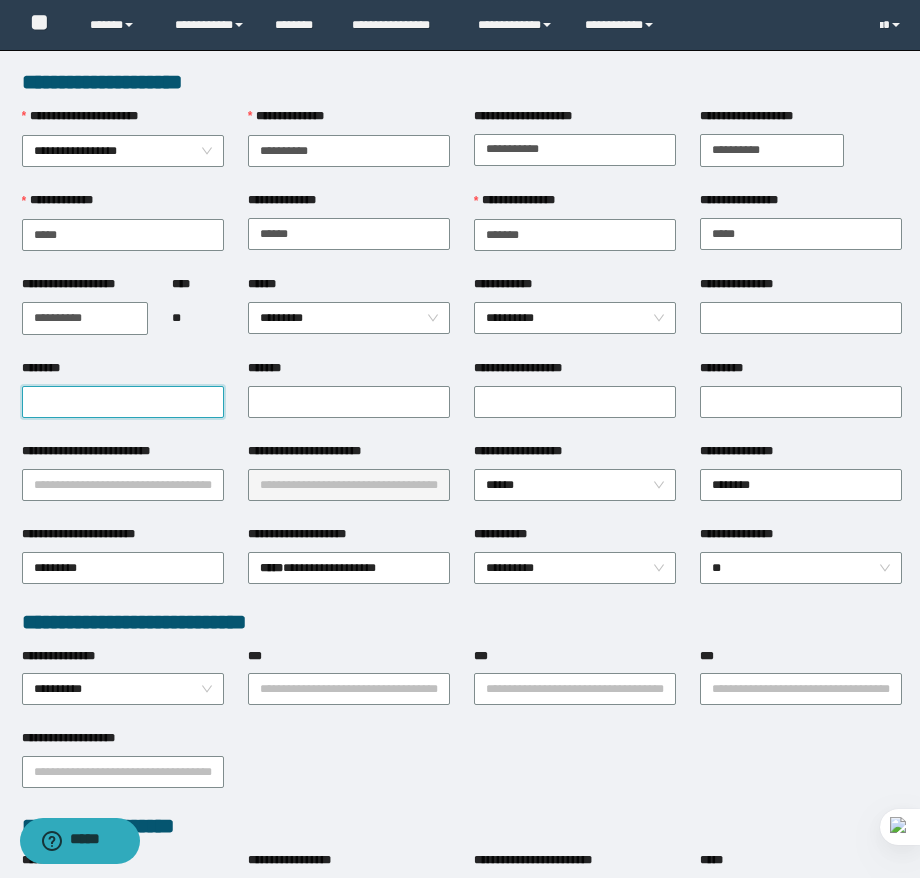 click on "********" at bounding box center [123, 402] 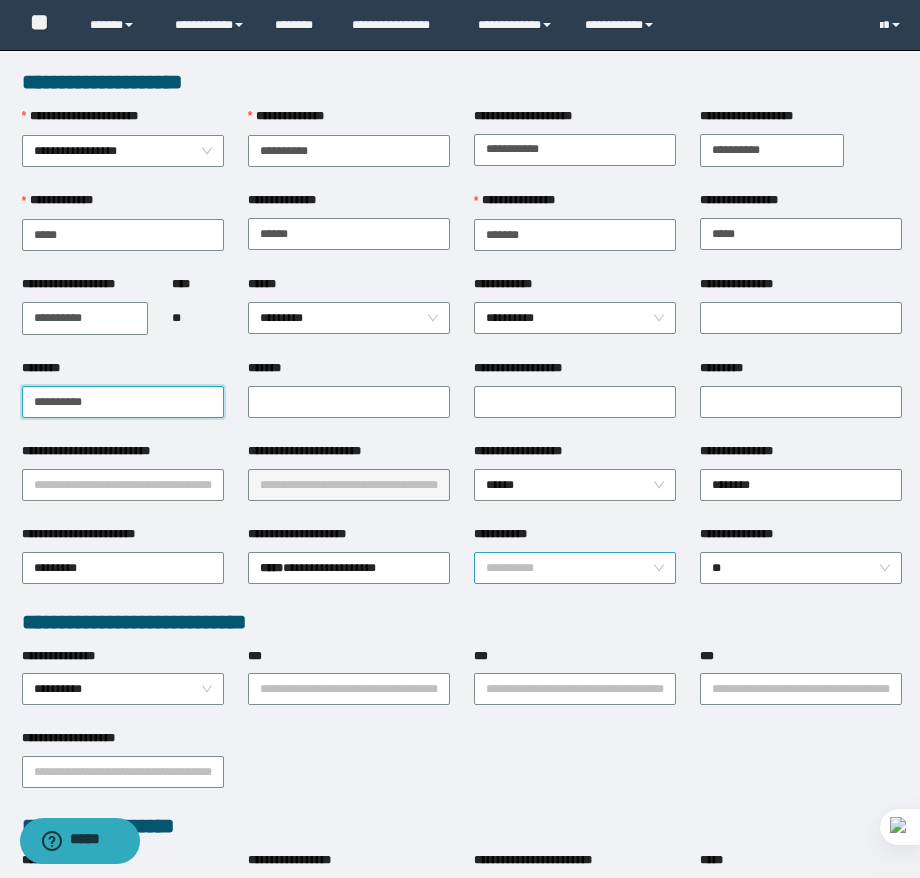 click on "**********" at bounding box center [575, 568] 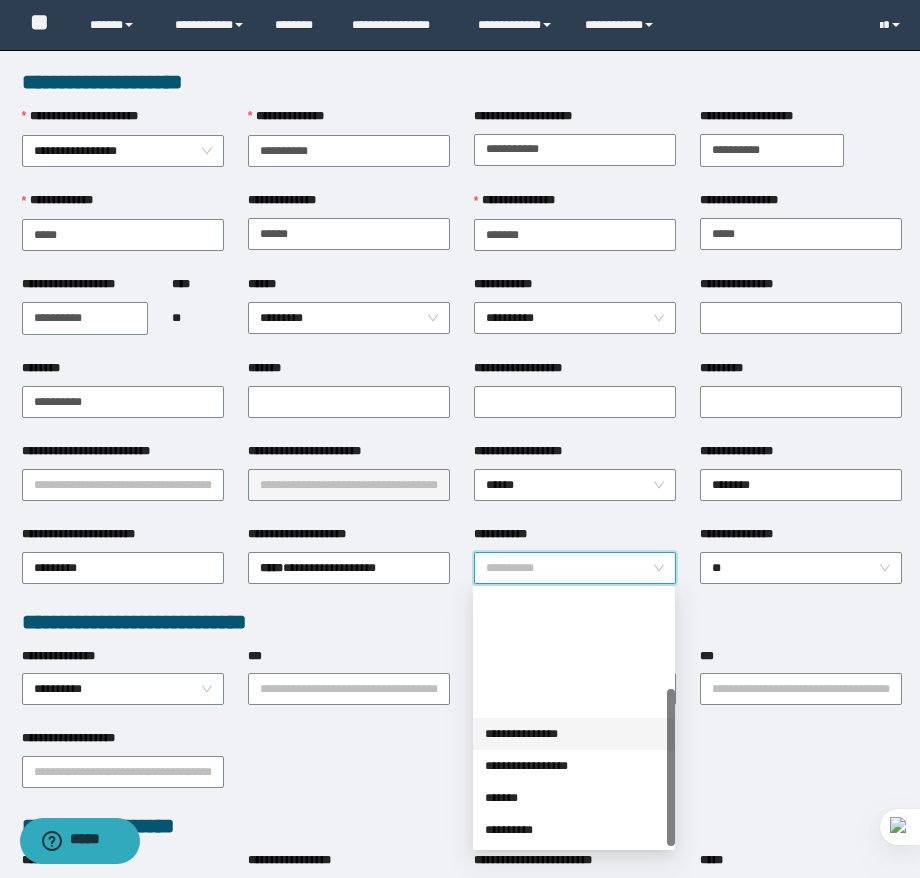 scroll, scrollTop: 160, scrollLeft: 0, axis: vertical 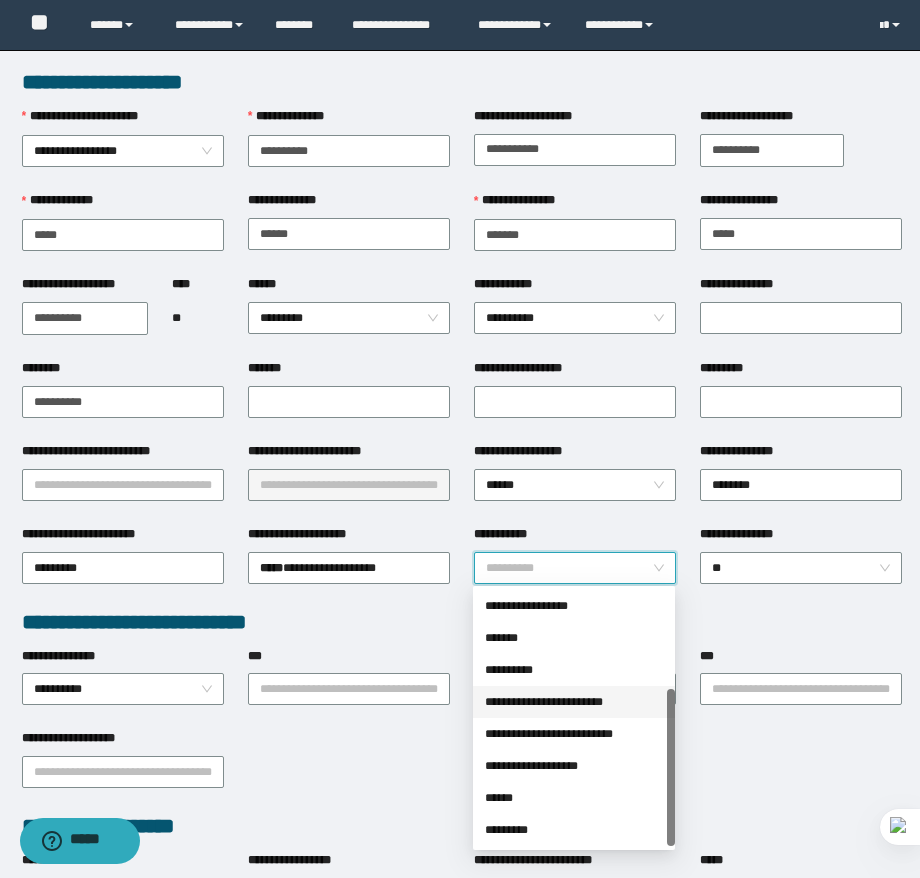 click on "**********" at bounding box center [574, 702] 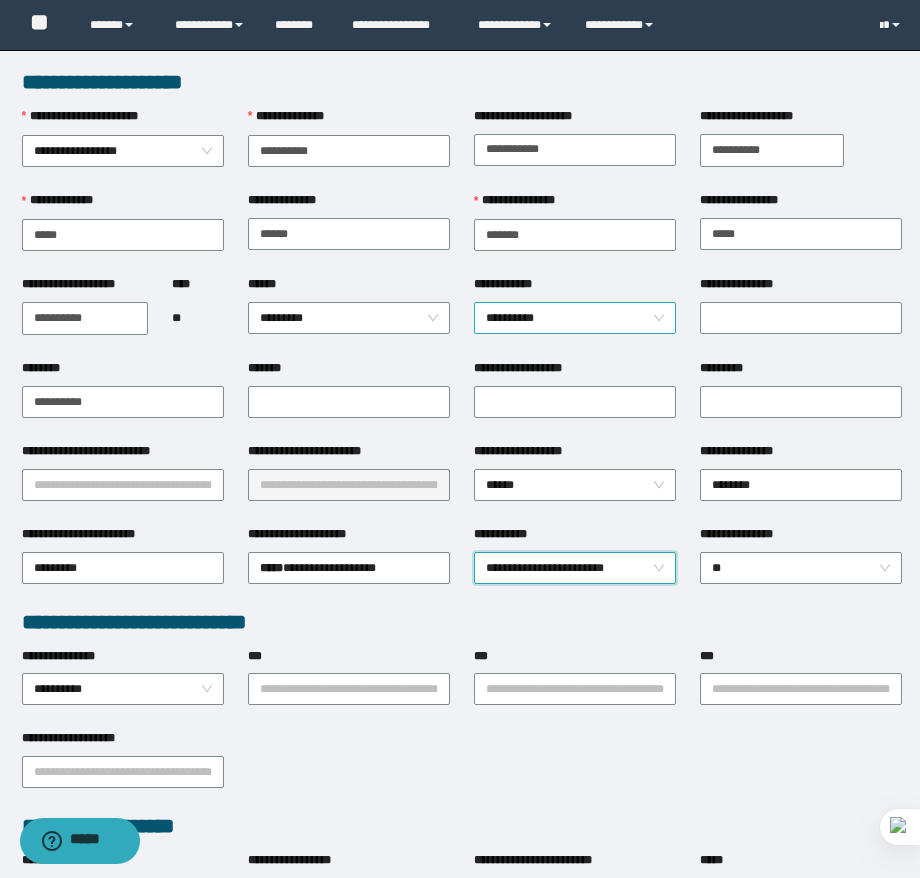 click on "**********" at bounding box center [575, 318] 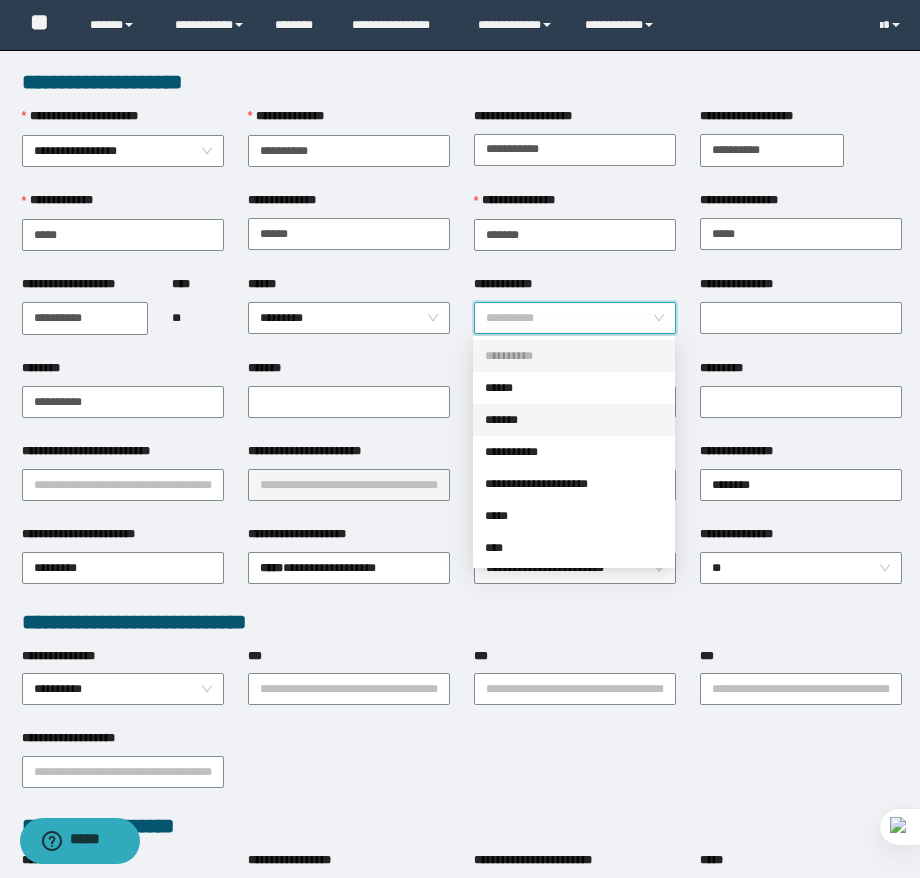 click on "*******" at bounding box center [574, 420] 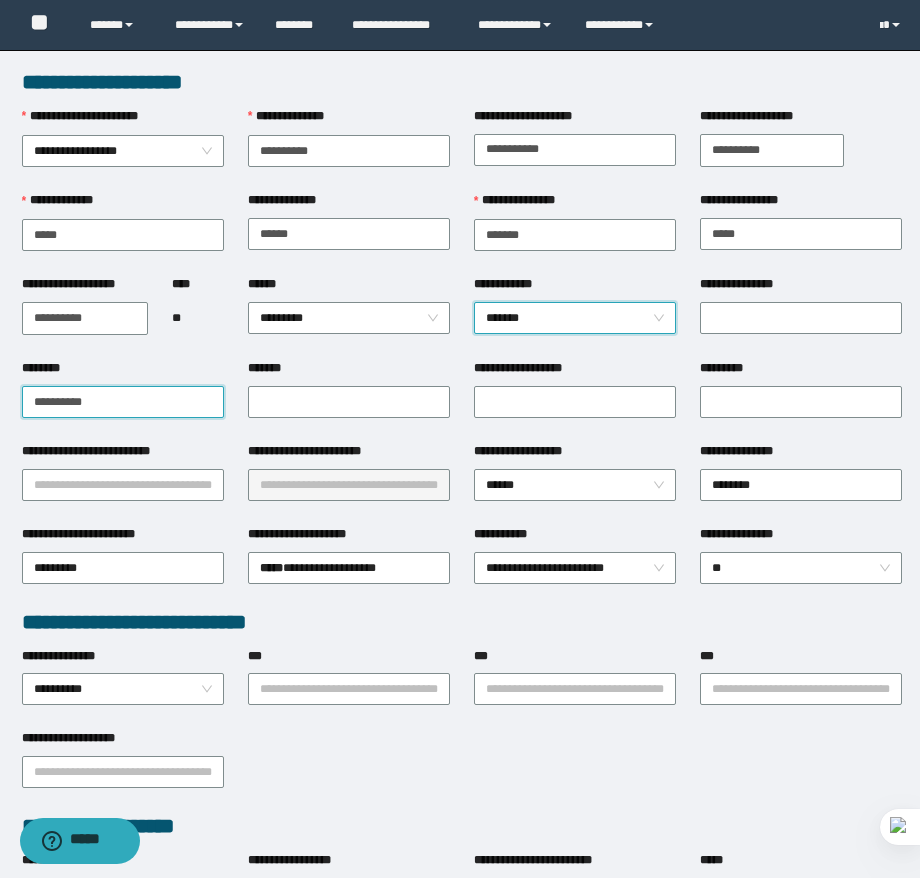 click on "**********" at bounding box center [123, 402] 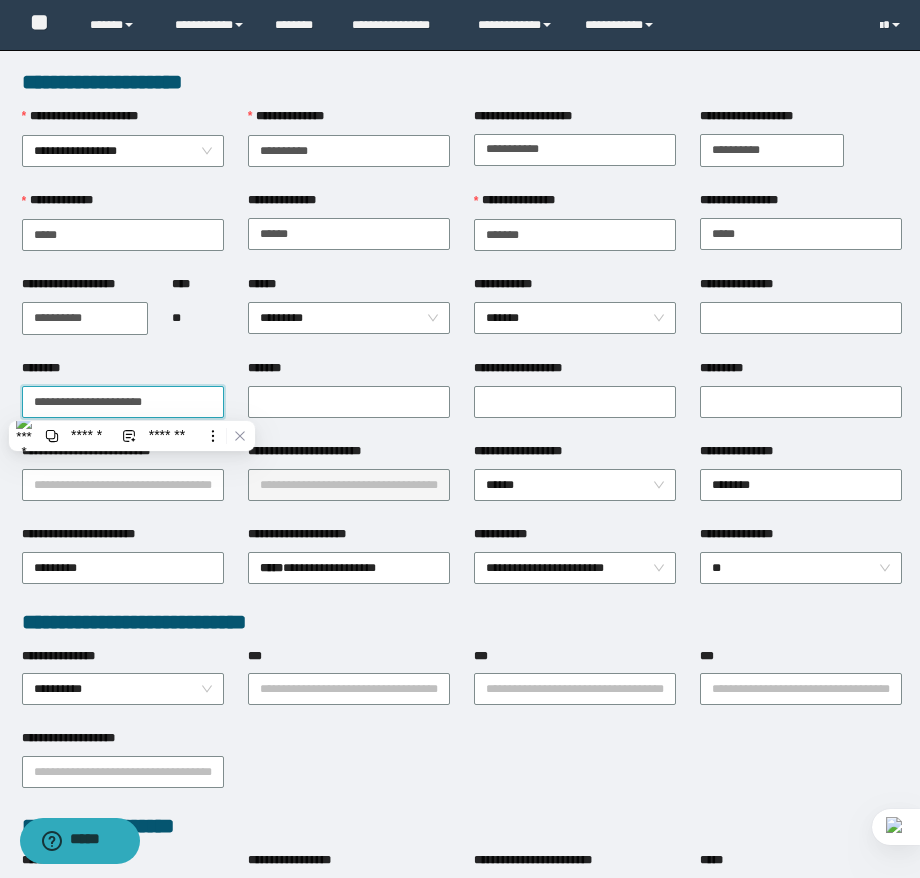 type on "**********" 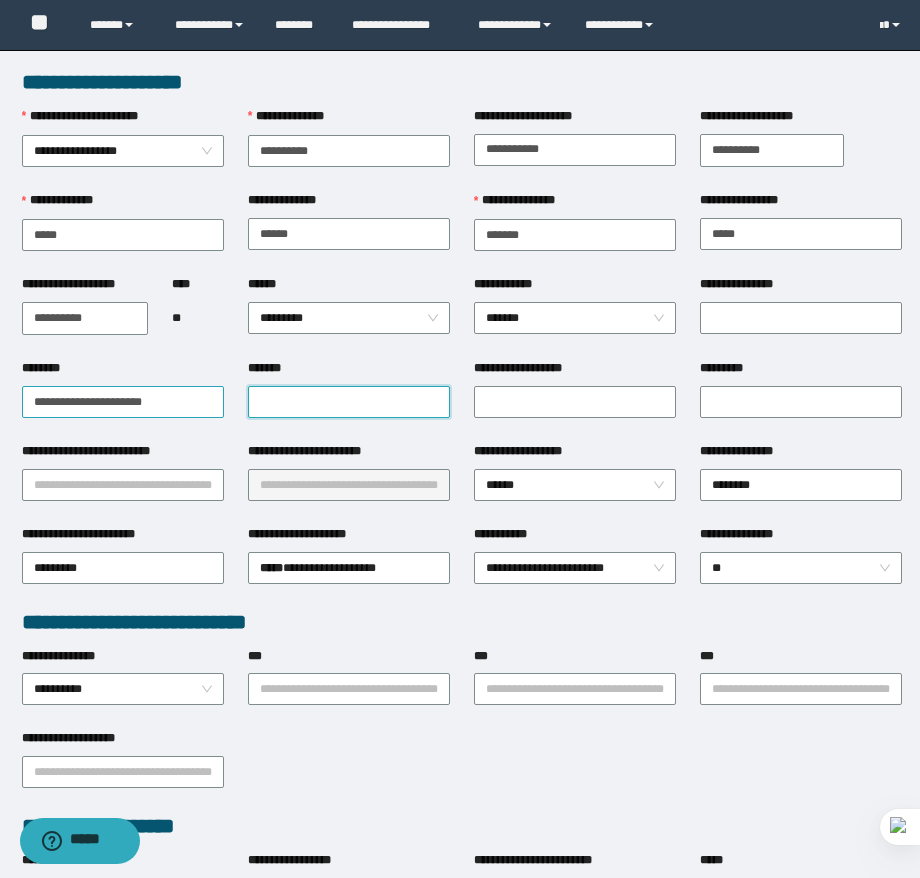 paste on "**********" 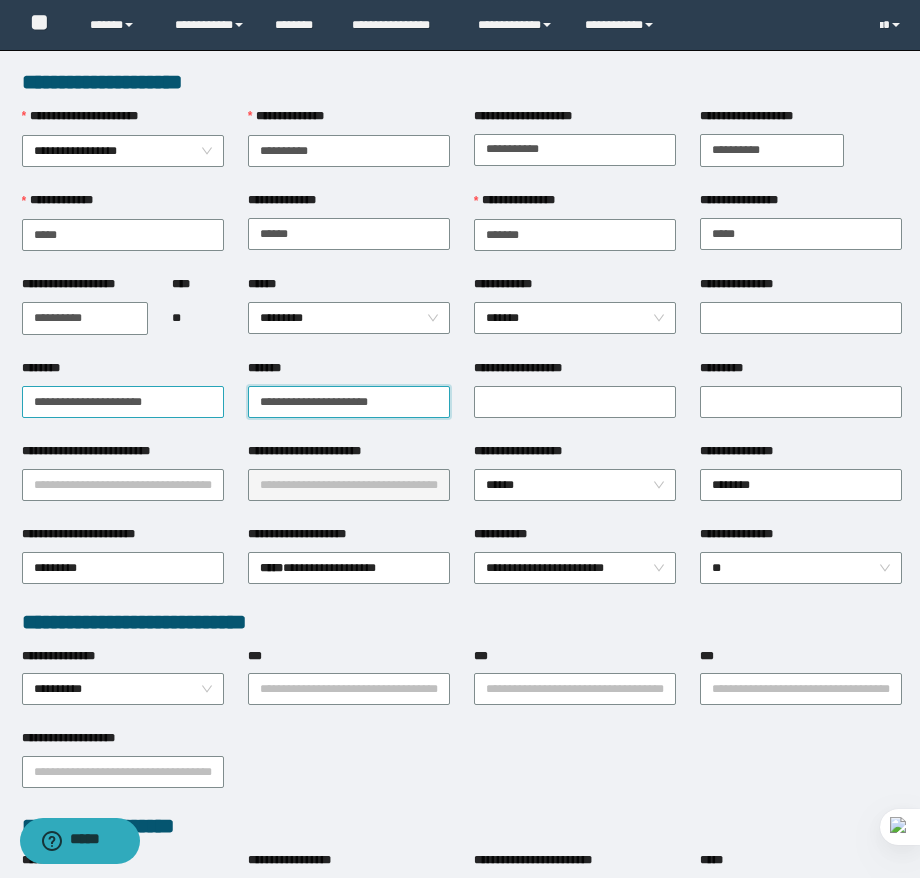 type on "**********" 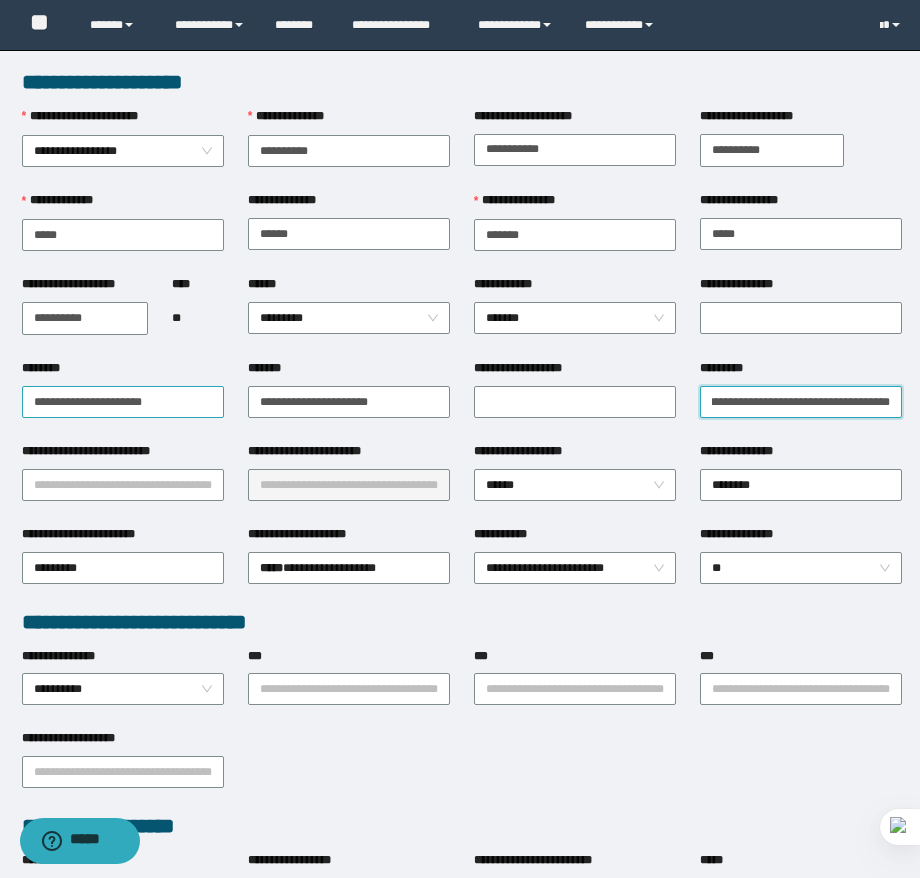 scroll, scrollTop: 0, scrollLeft: 260, axis: horizontal 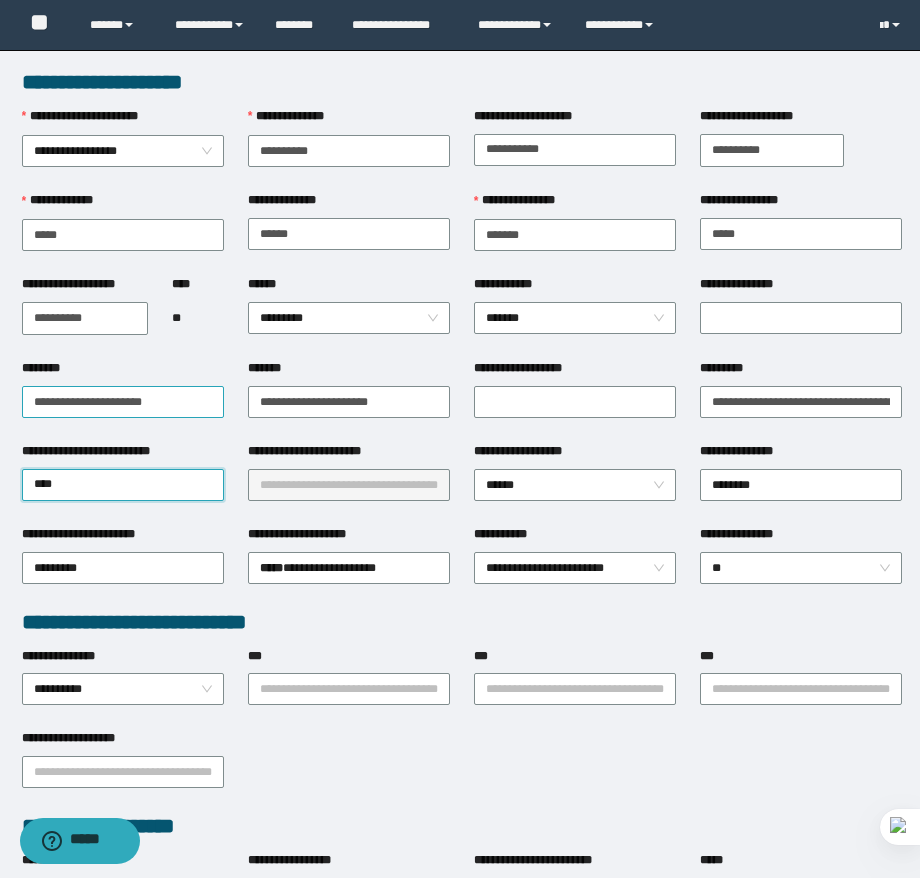 type on "*****" 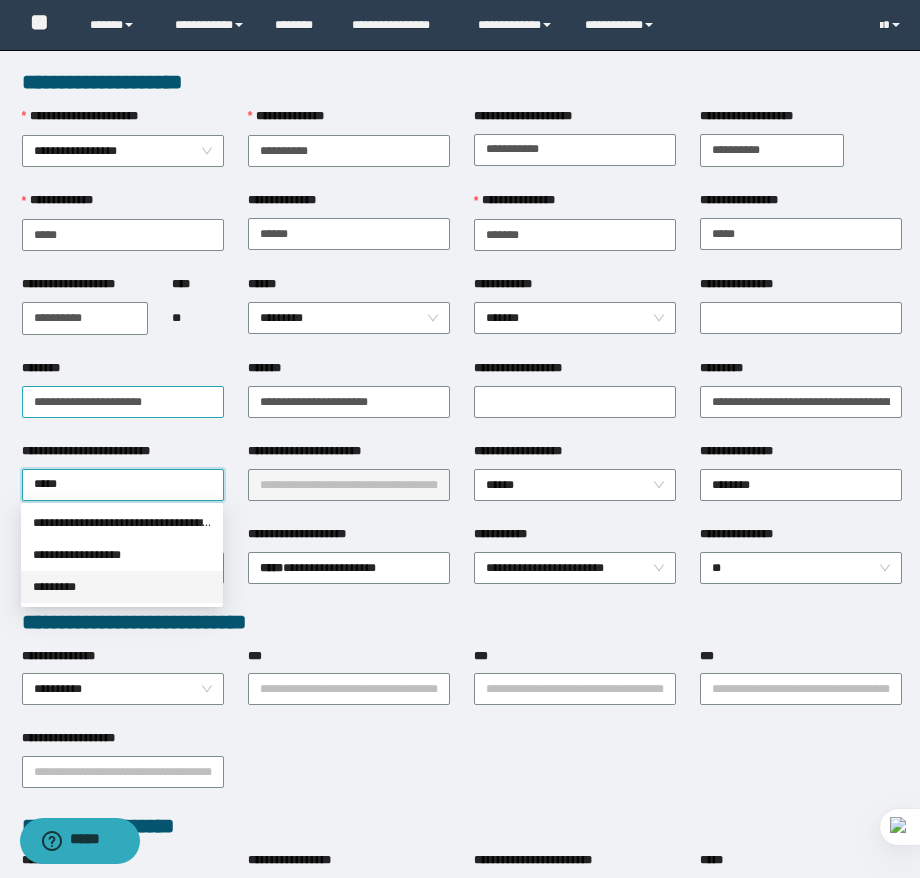 type 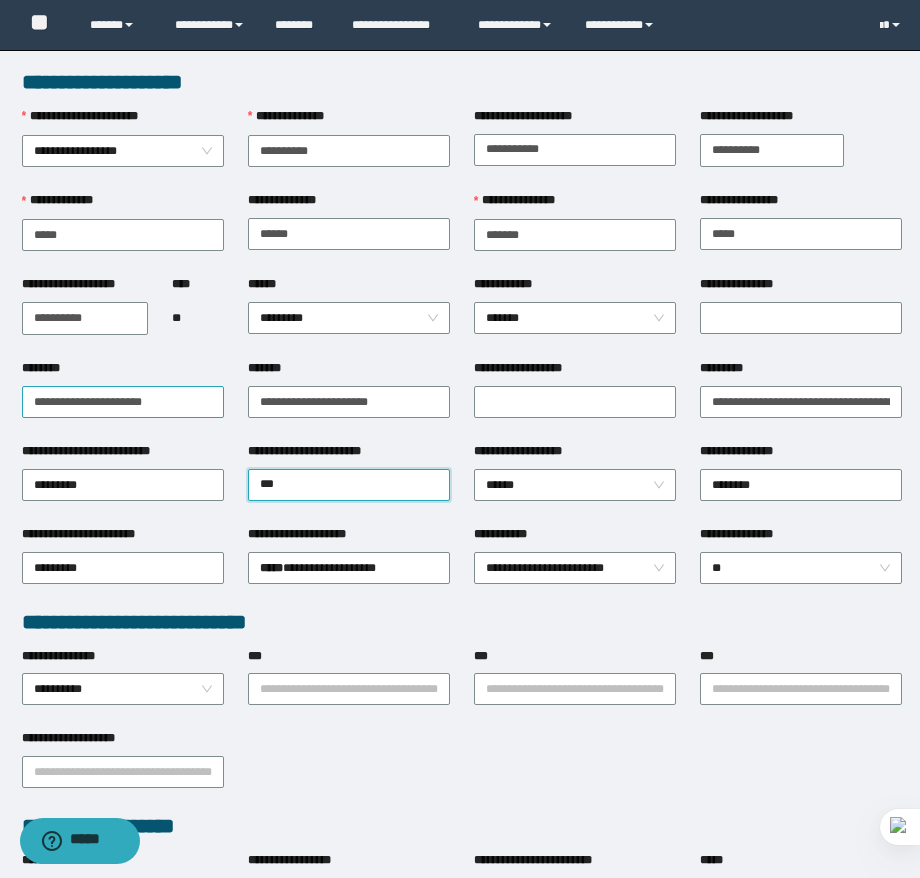 type on "****" 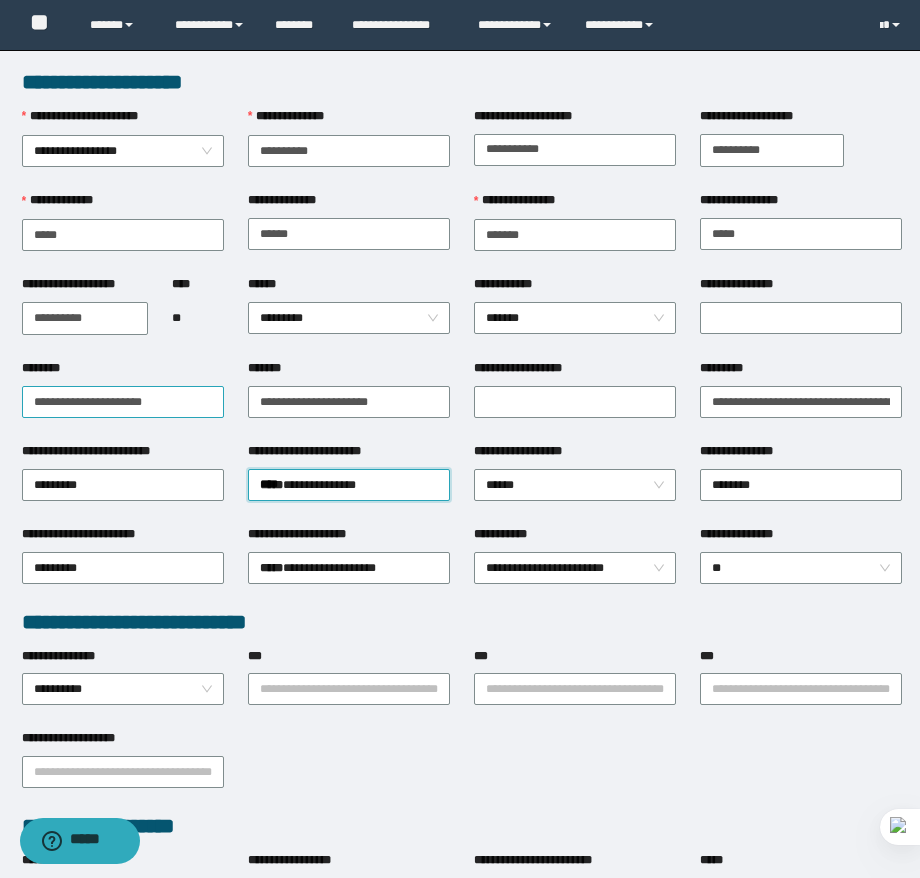 type 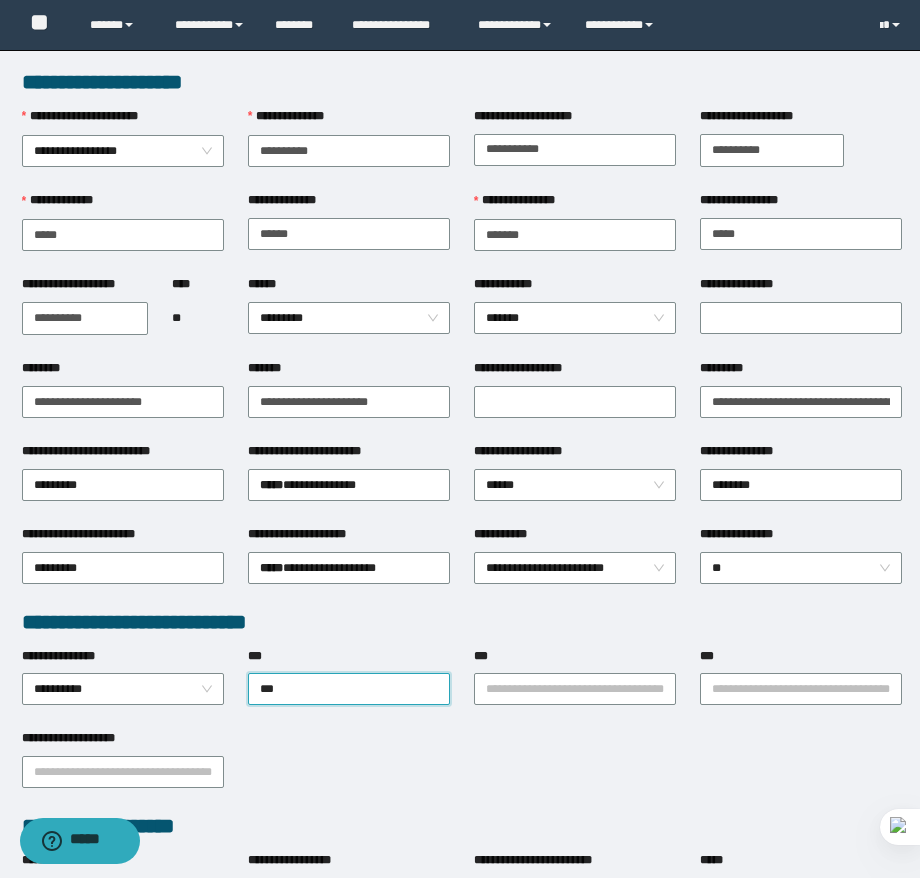 type on "****" 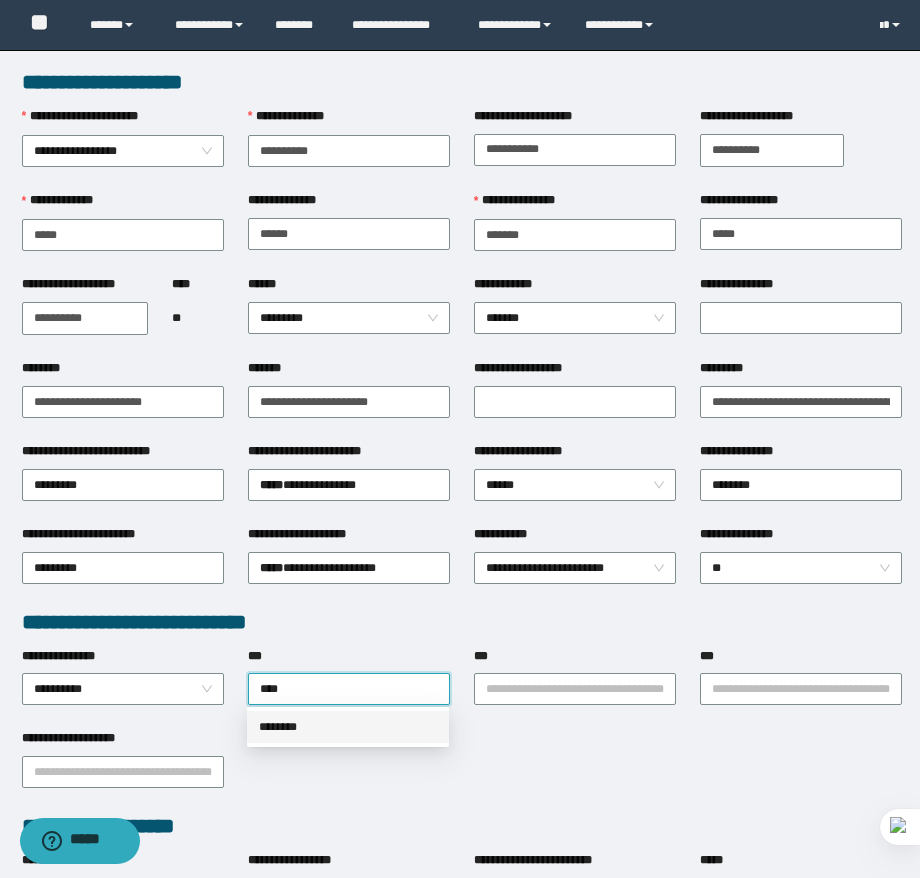 type 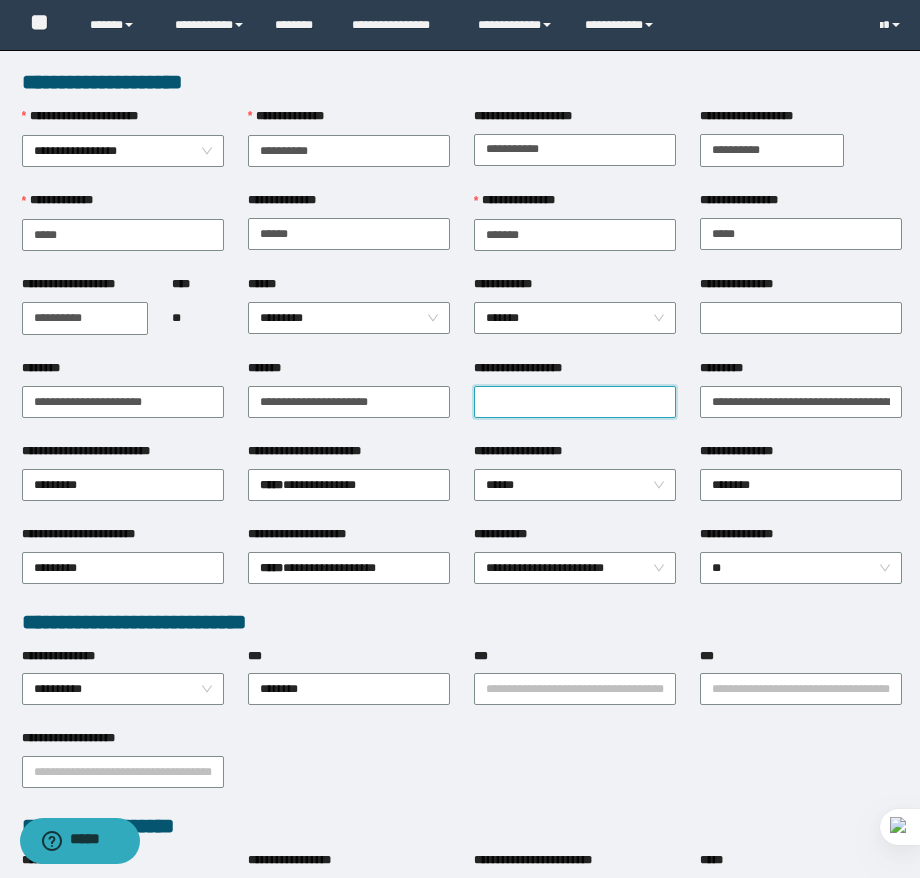 click on "**********" at bounding box center (575, 402) 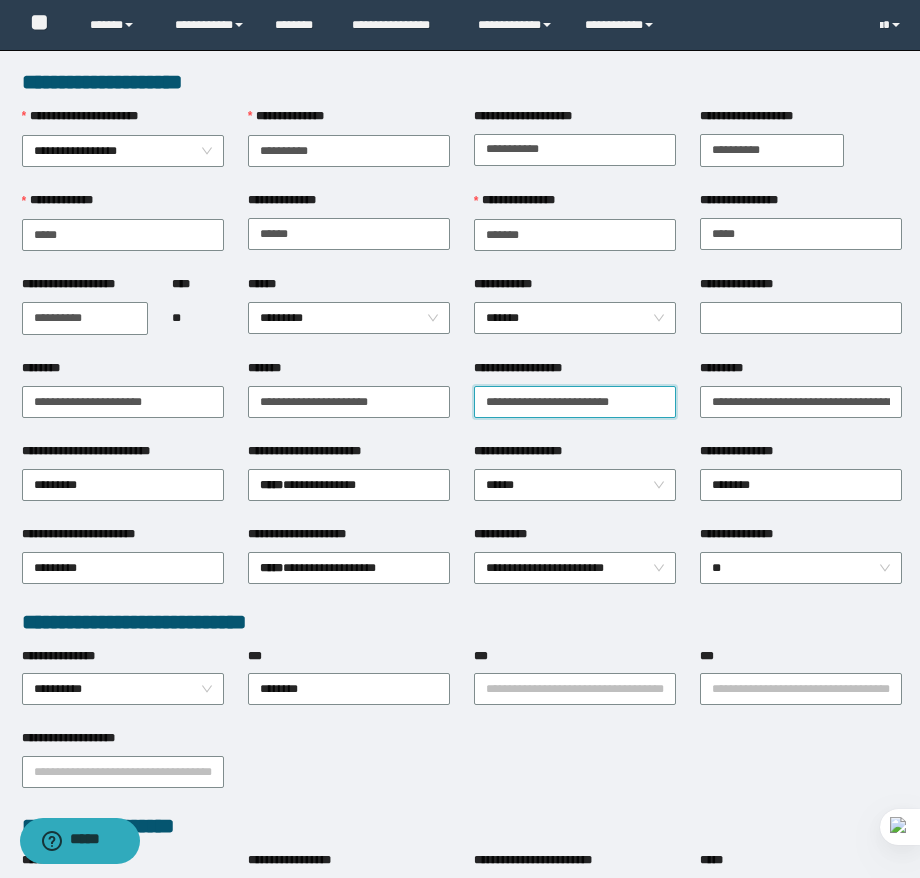 type on "**********" 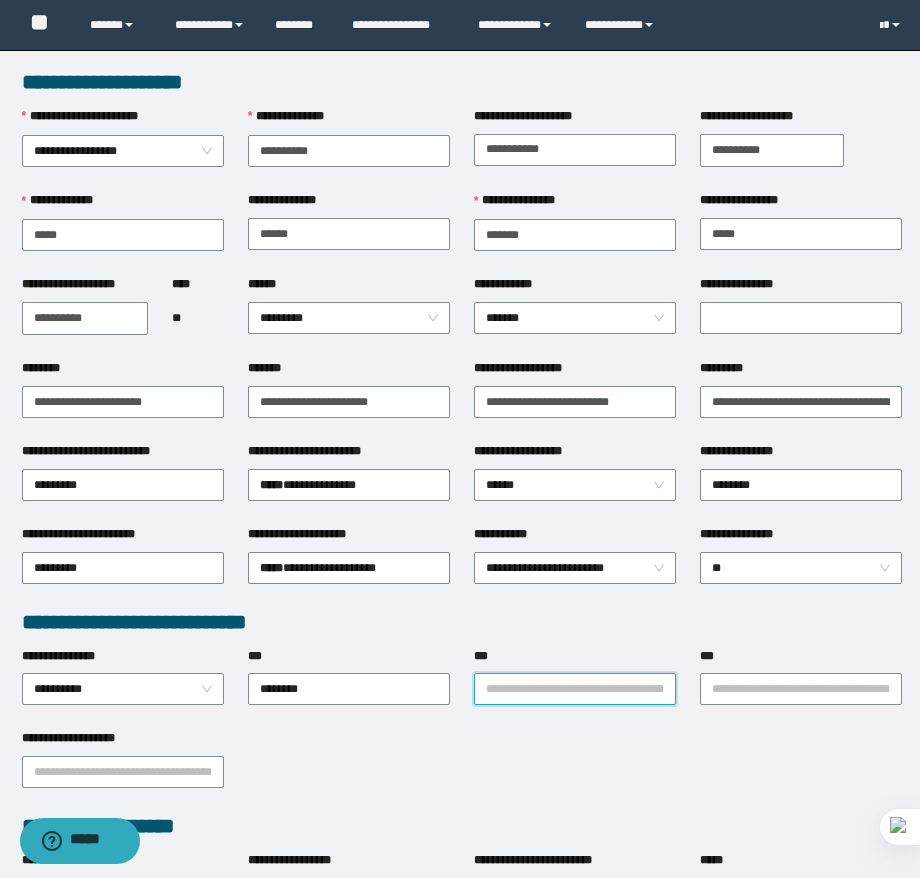 click on "***" at bounding box center [575, 689] 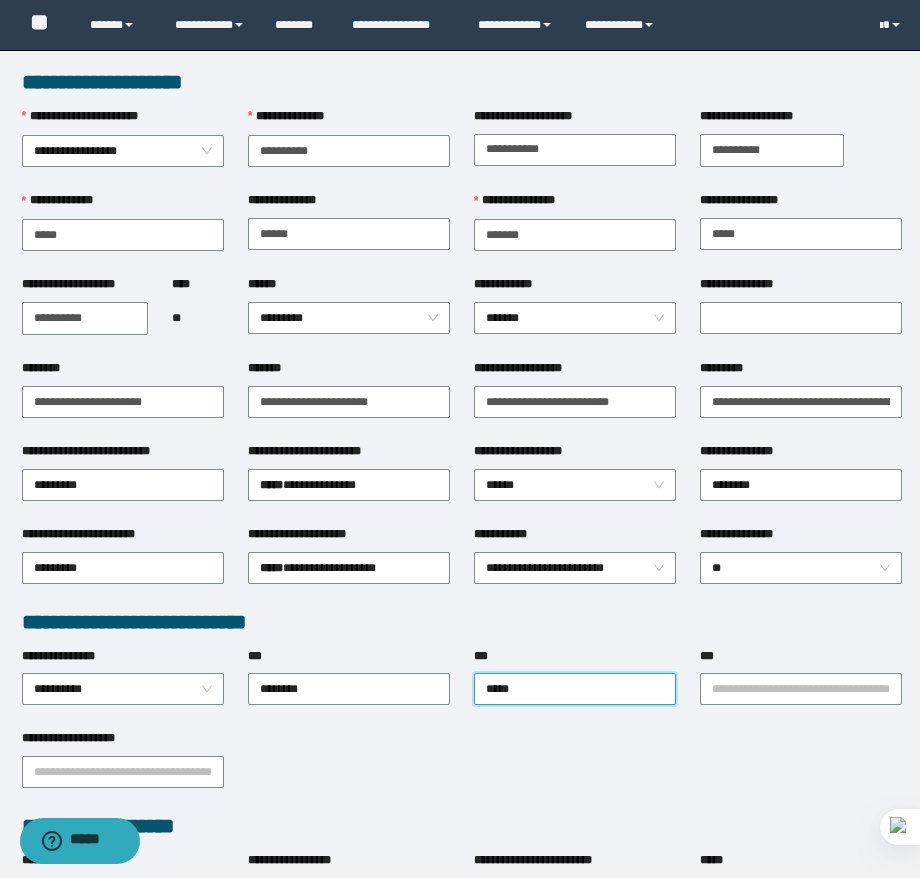 type on "*****" 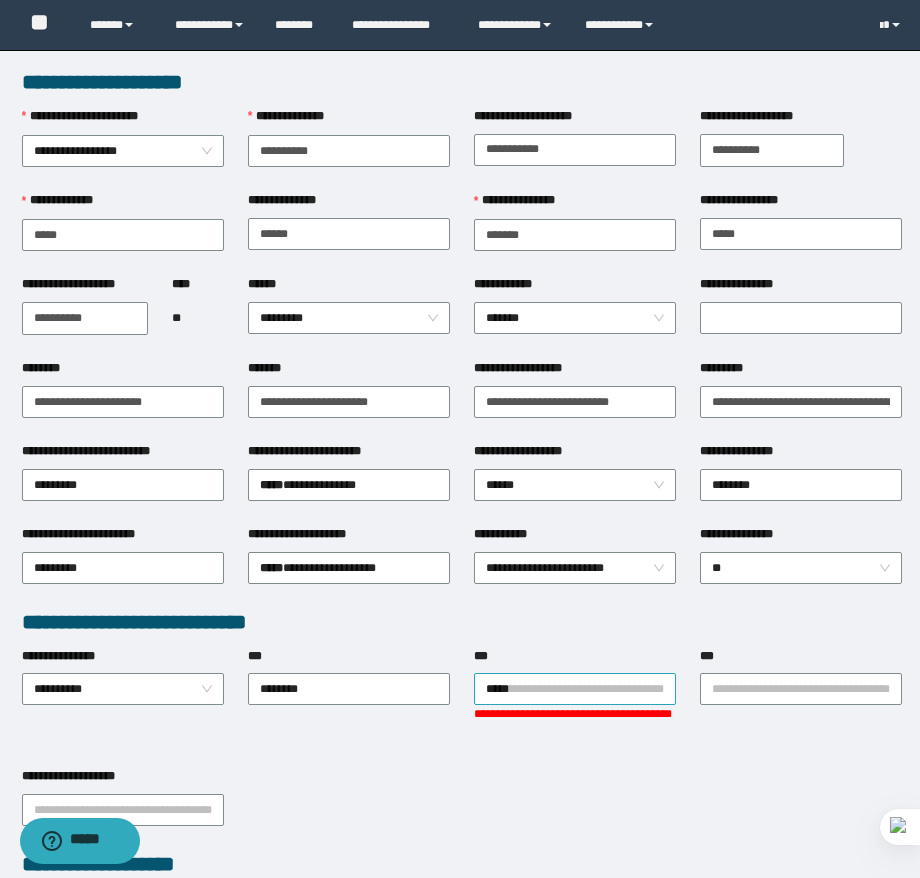 click on "*****" at bounding box center [575, 689] 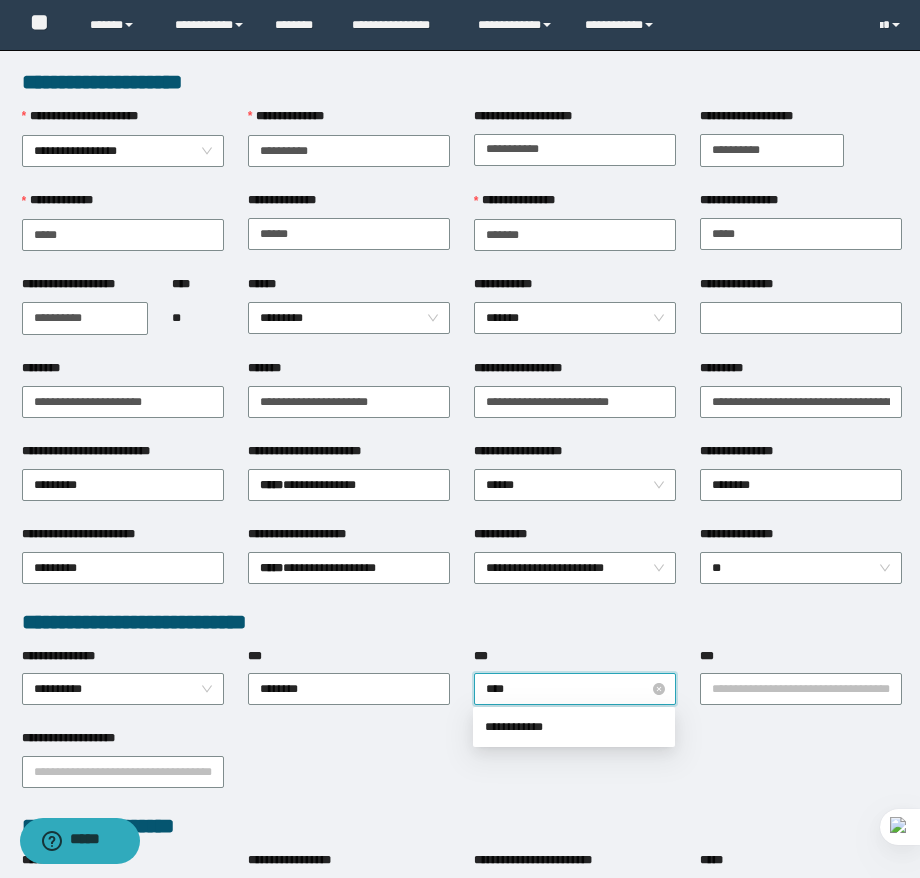 type on "*****" 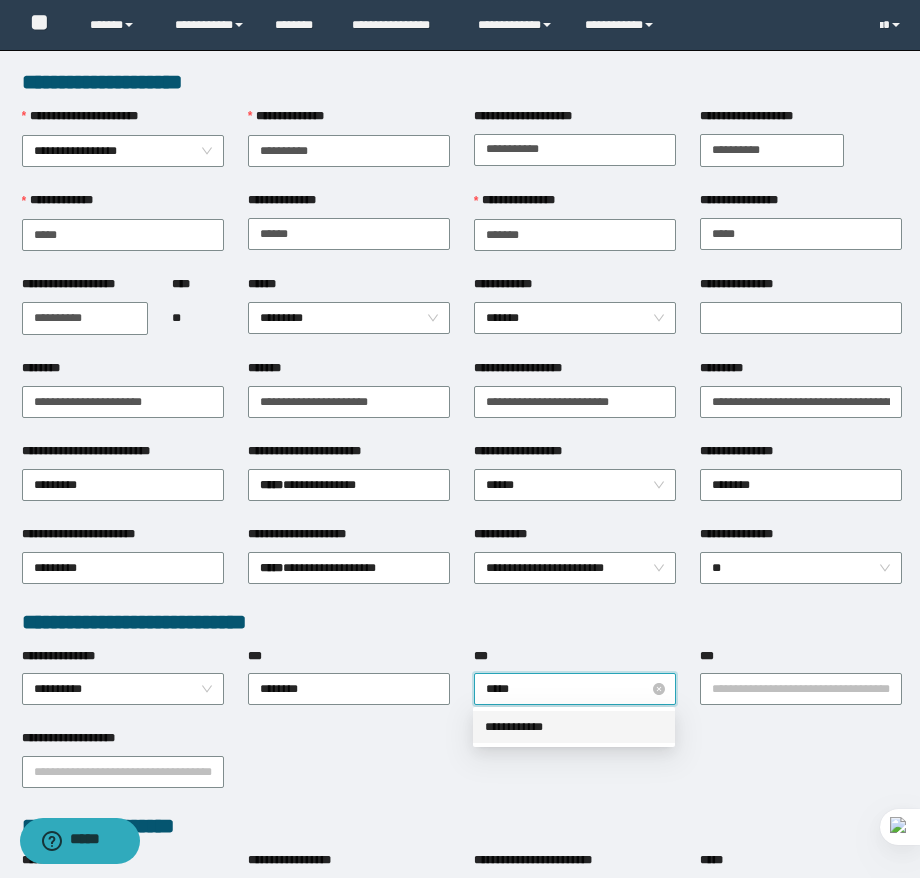 type 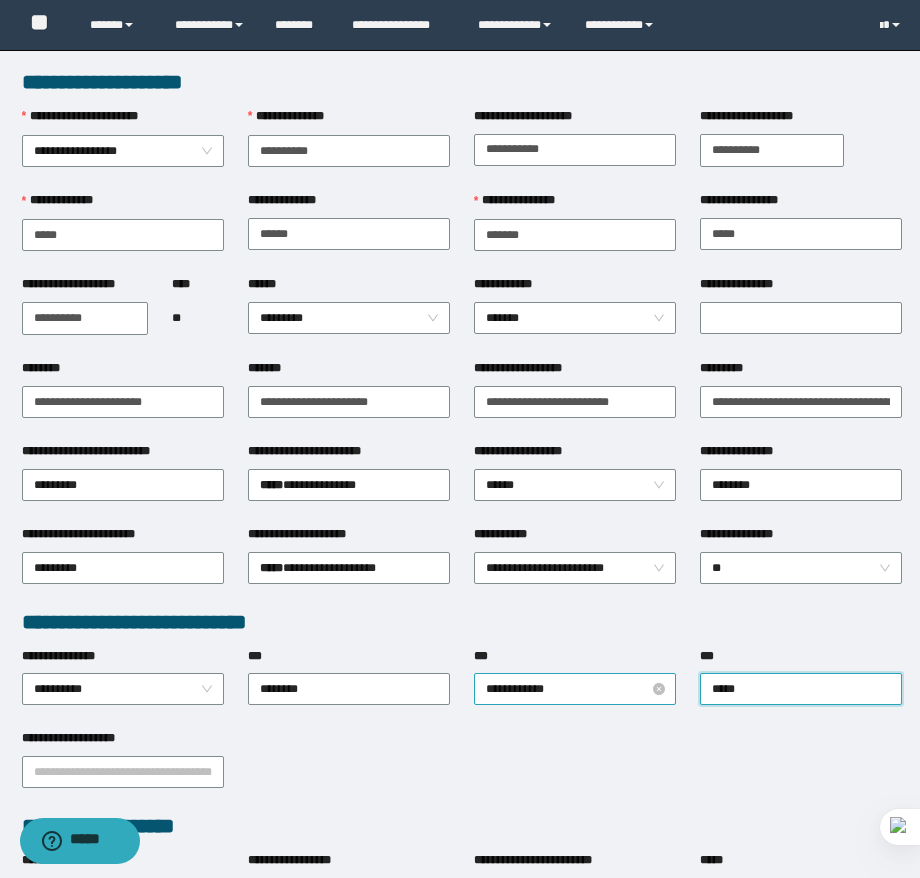 type on "******" 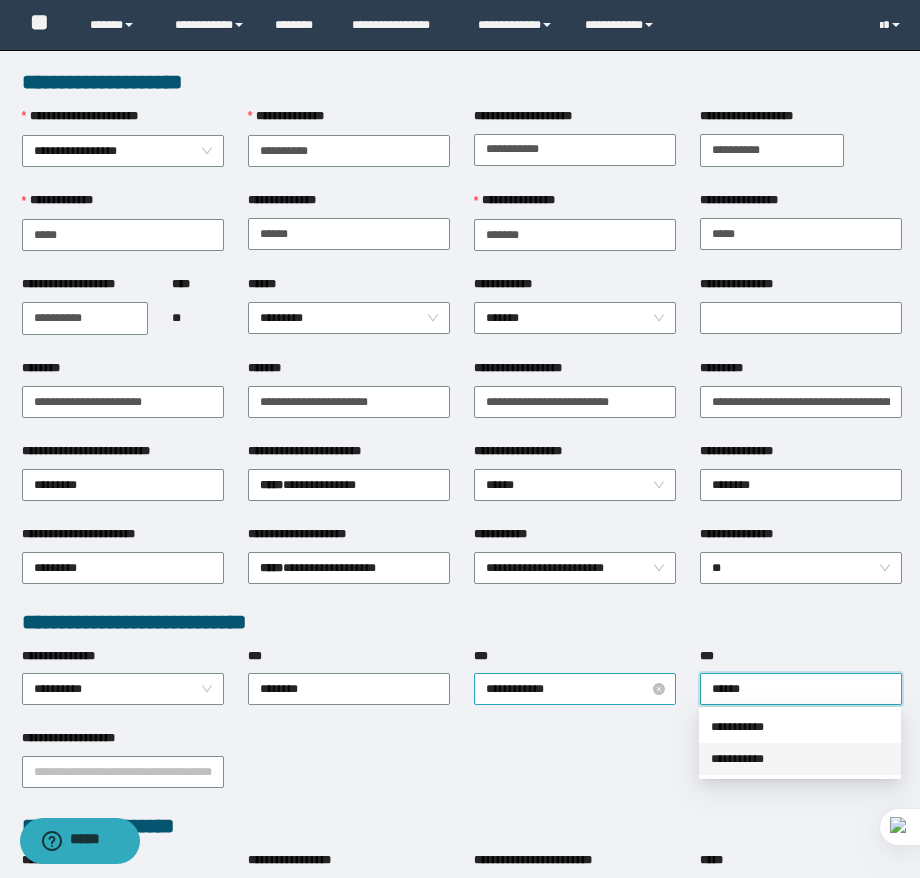 type 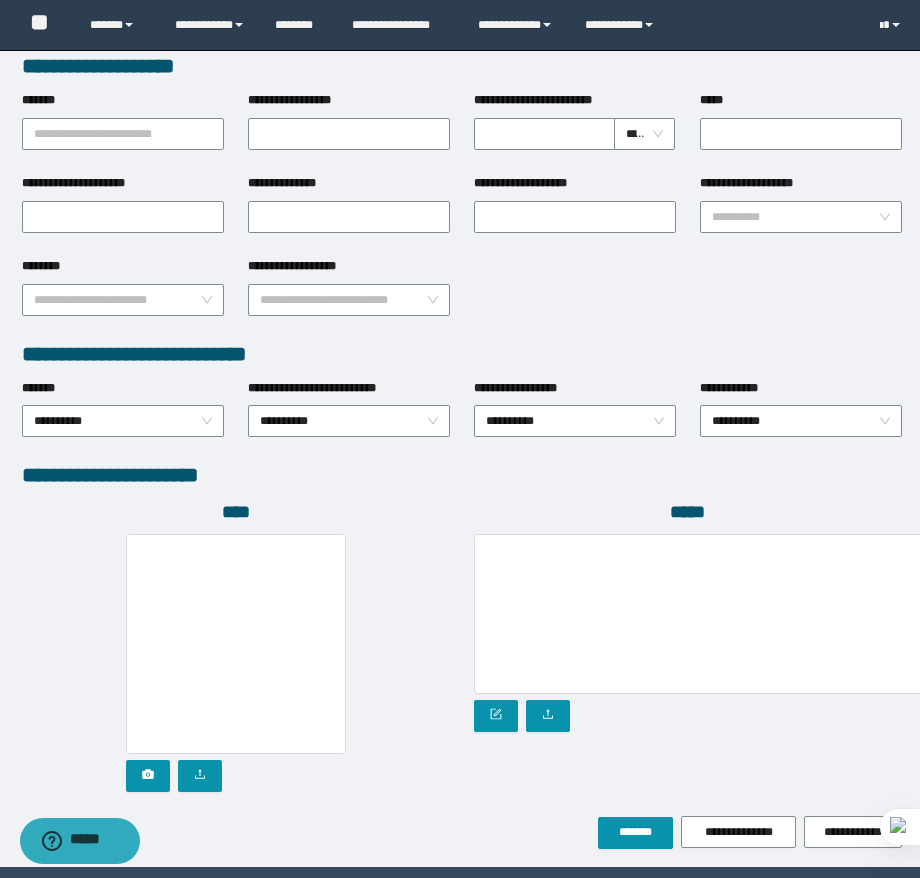 scroll, scrollTop: 825, scrollLeft: 0, axis: vertical 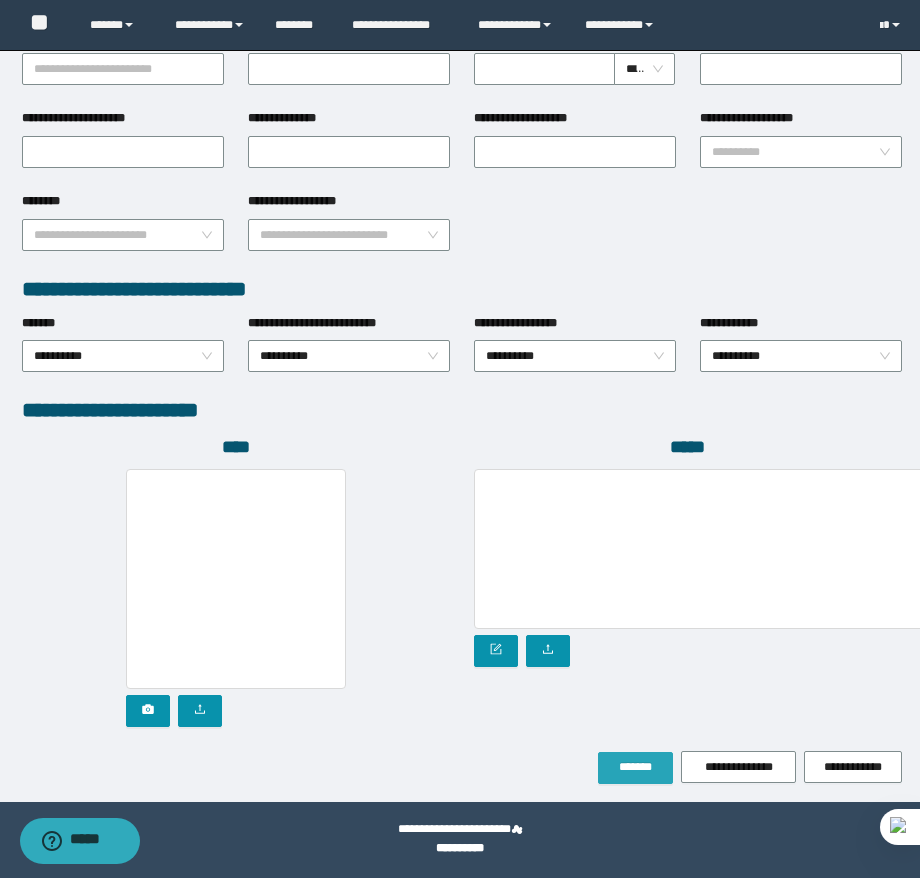 click on "*******" at bounding box center (635, 767) 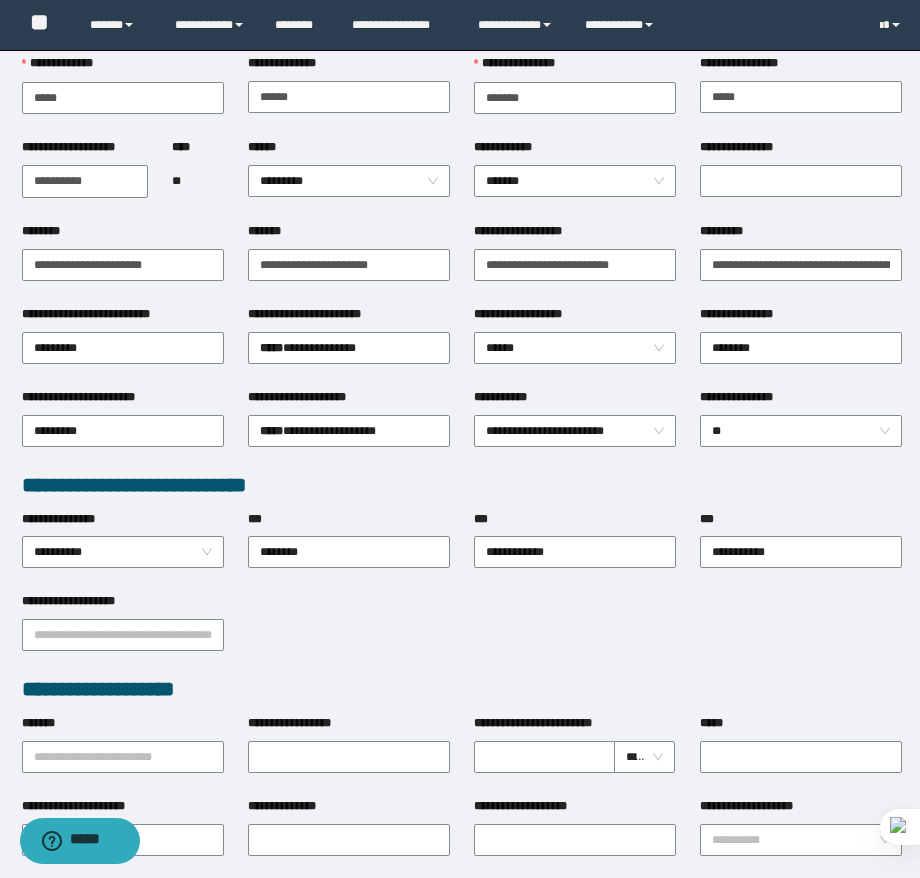scroll, scrollTop: 0, scrollLeft: 0, axis: both 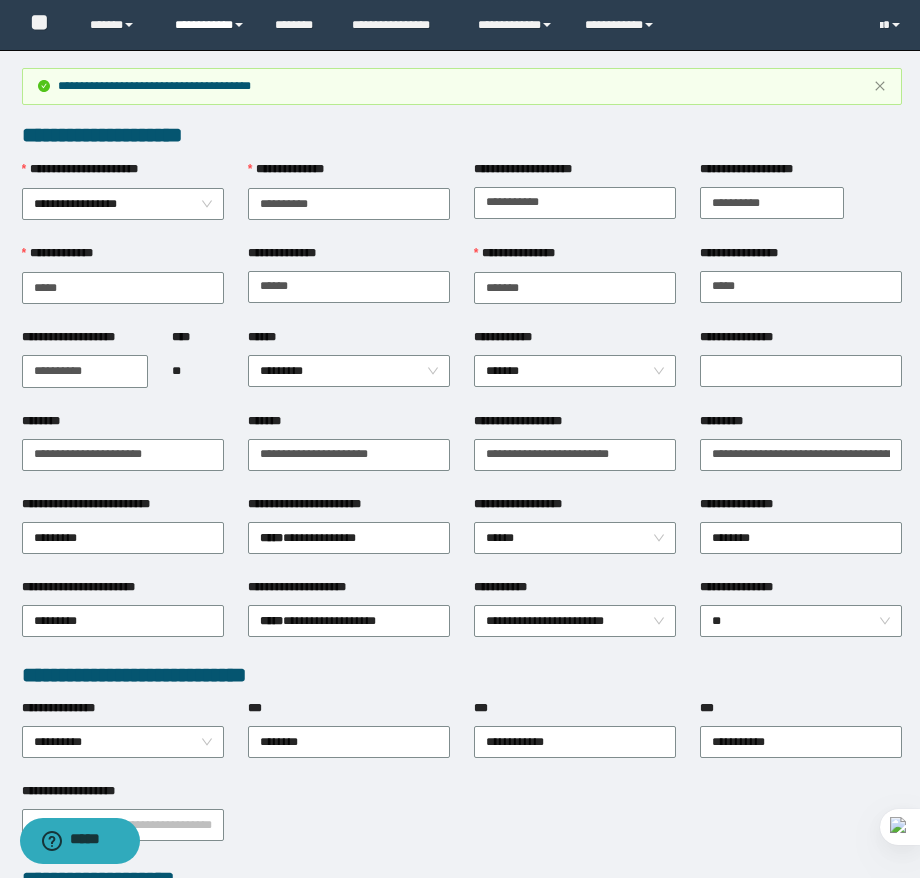 click on "**********" at bounding box center (210, 25) 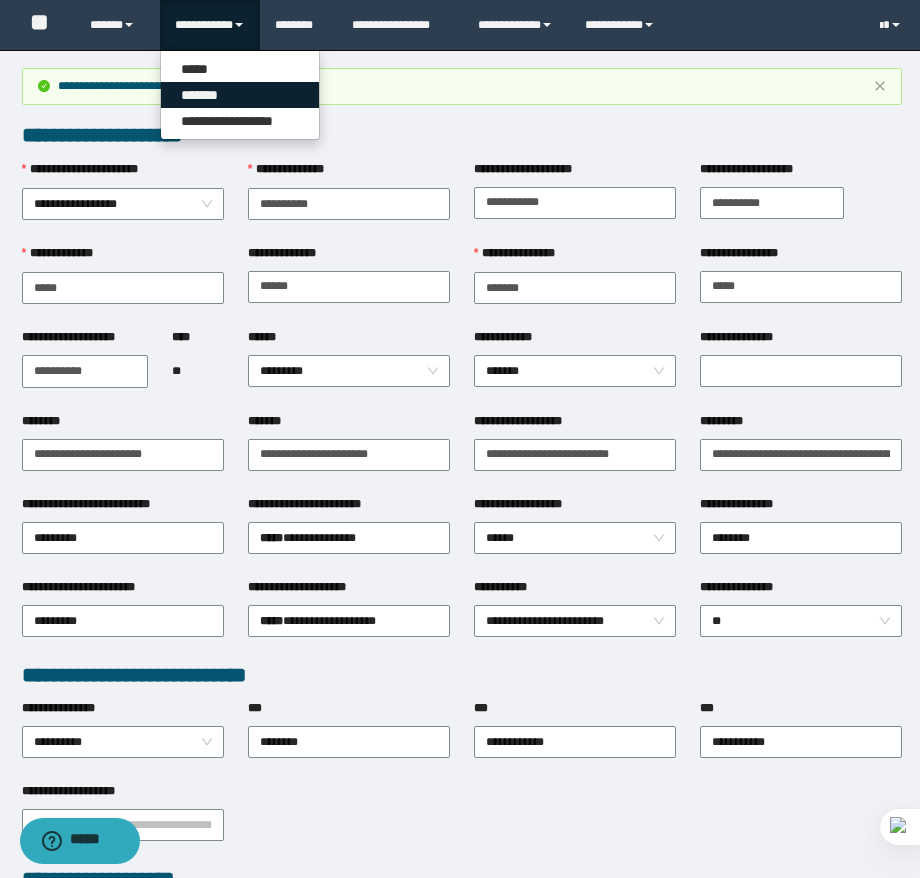 click on "*******" at bounding box center [240, 95] 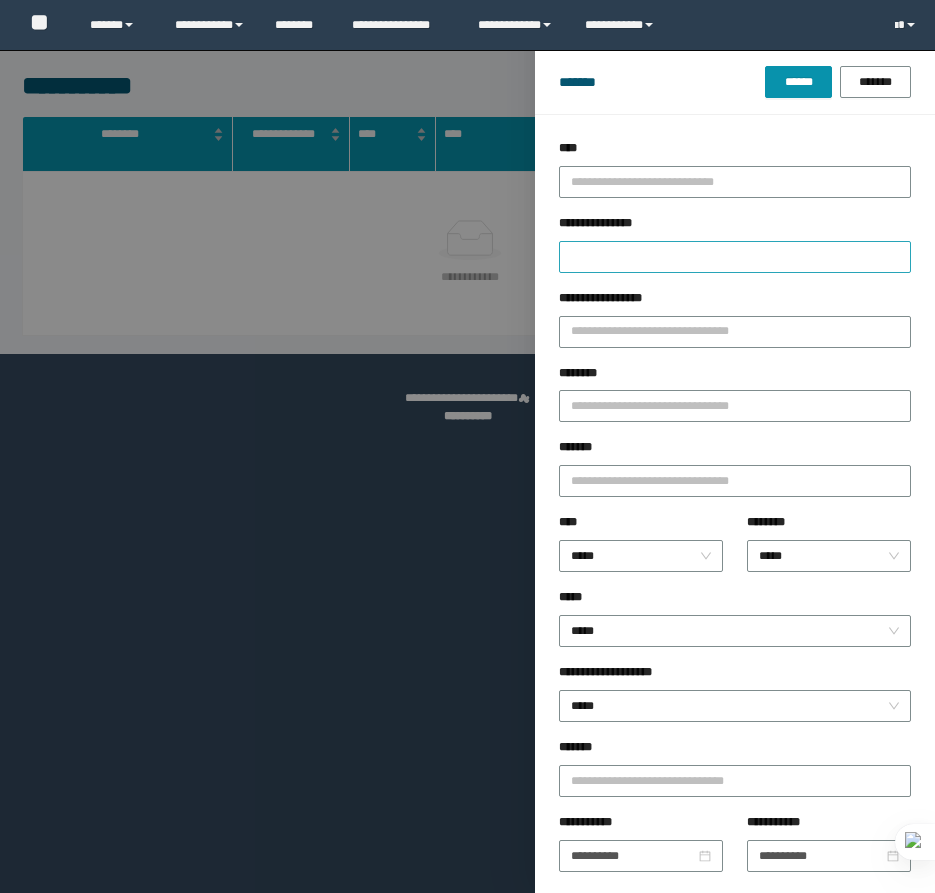 scroll, scrollTop: 0, scrollLeft: 0, axis: both 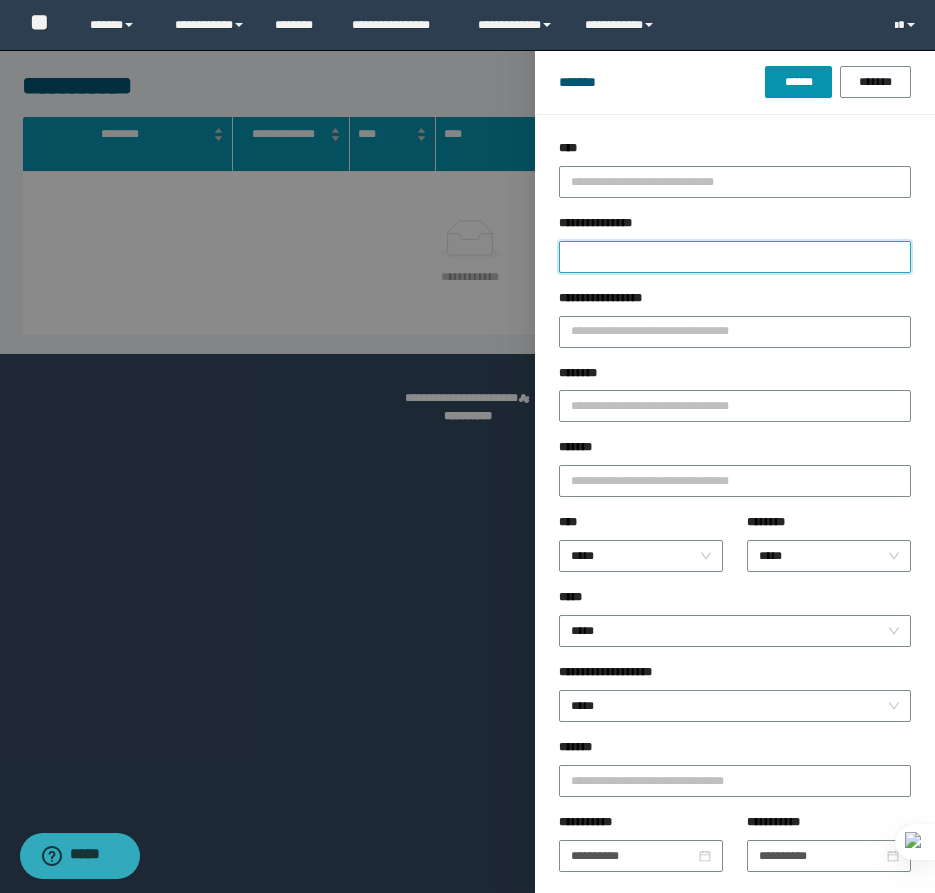 click on "**********" at bounding box center (735, 257) 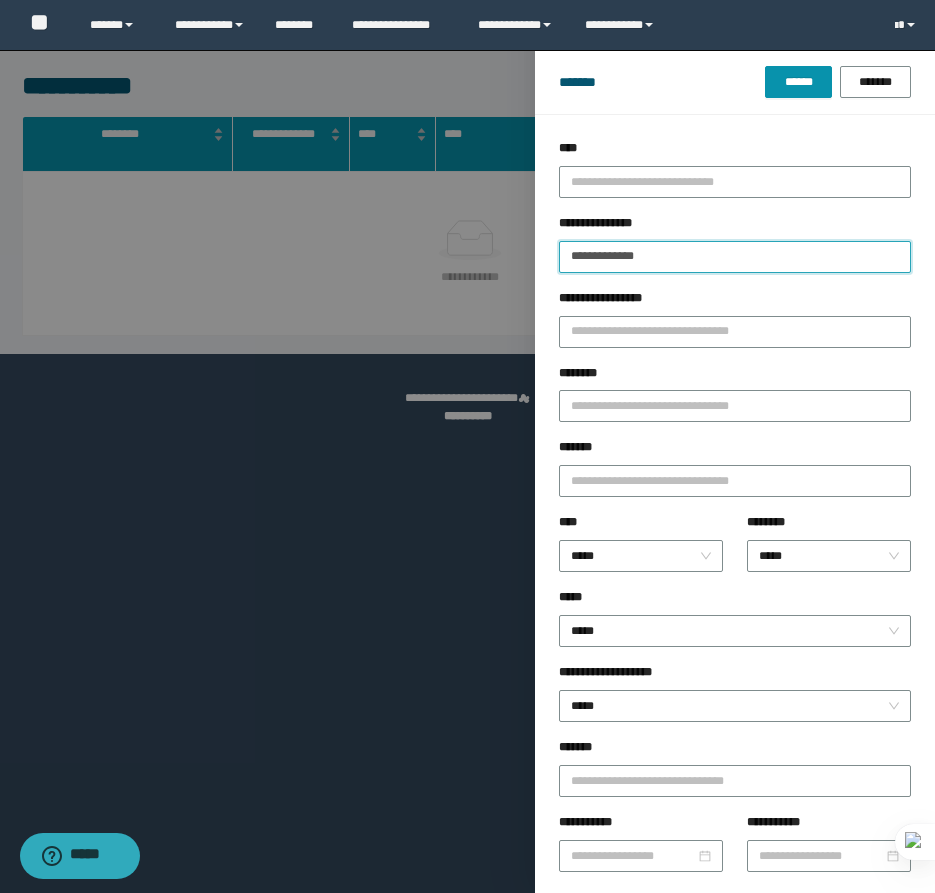 type on "**********" 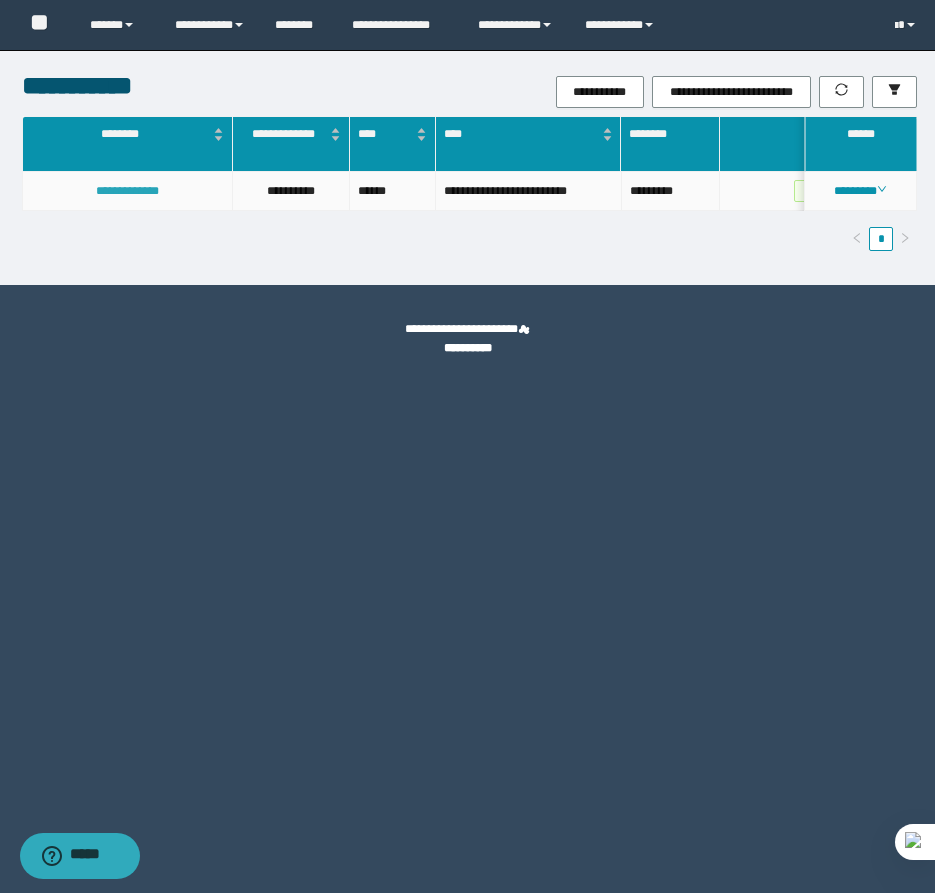 click on "**********" at bounding box center (127, 191) 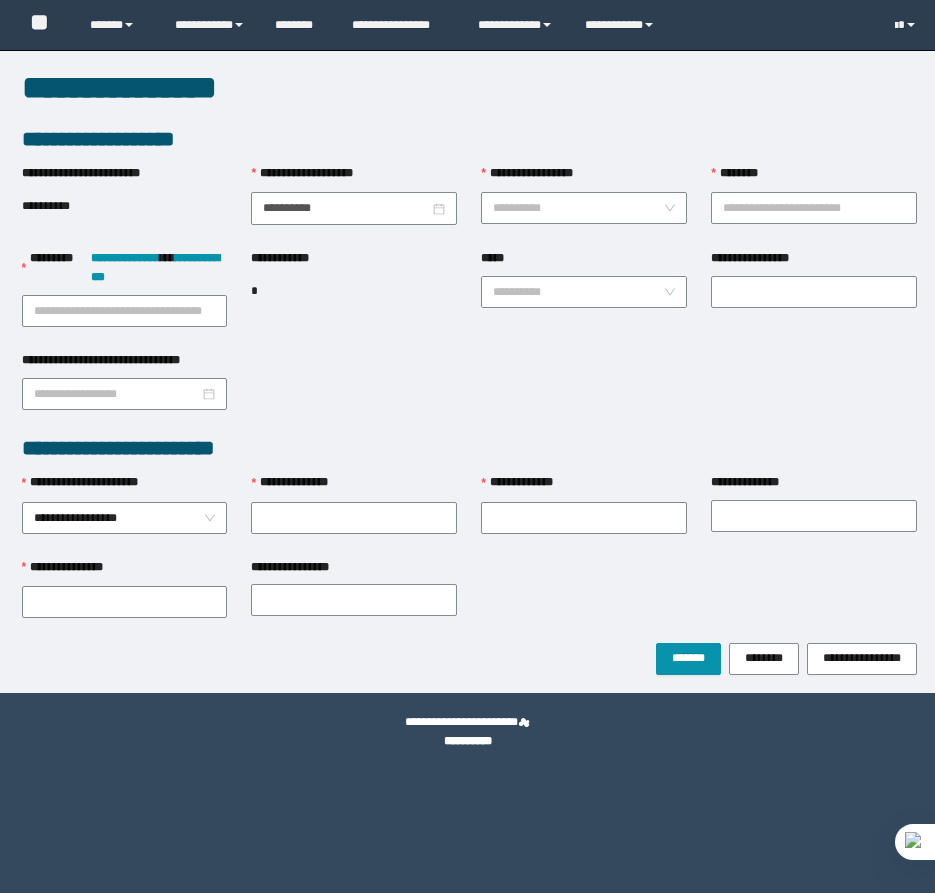 scroll, scrollTop: 0, scrollLeft: 0, axis: both 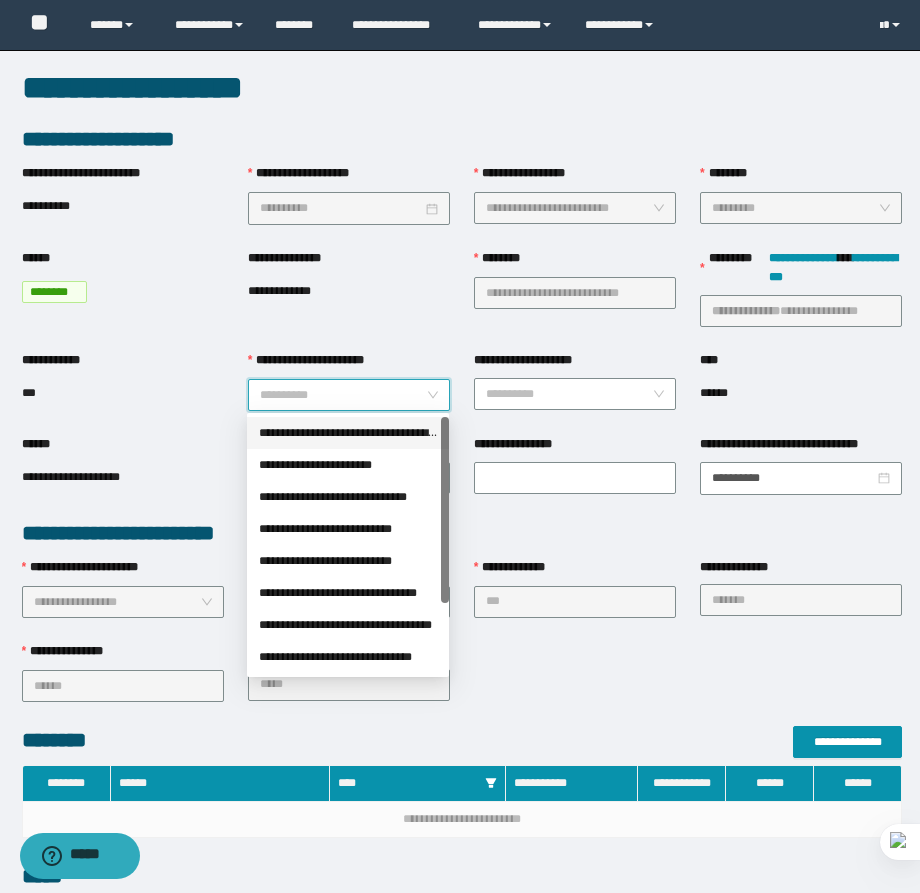 click on "**********" at bounding box center (343, 395) 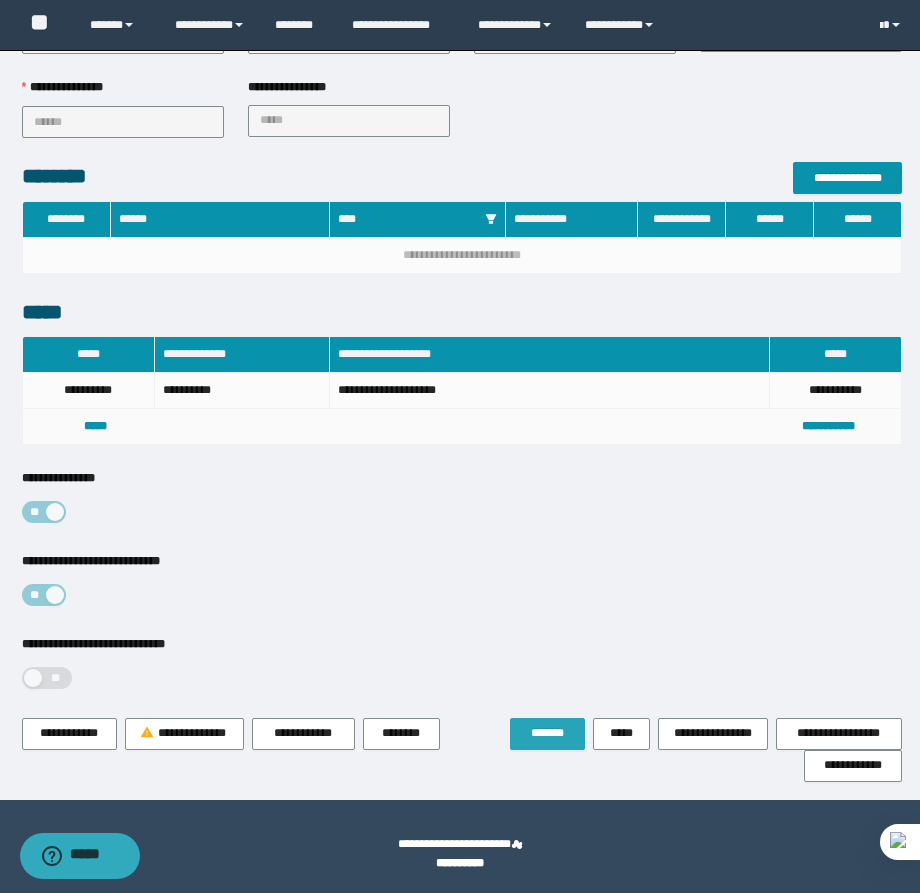 click on "*******" at bounding box center [547, 733] 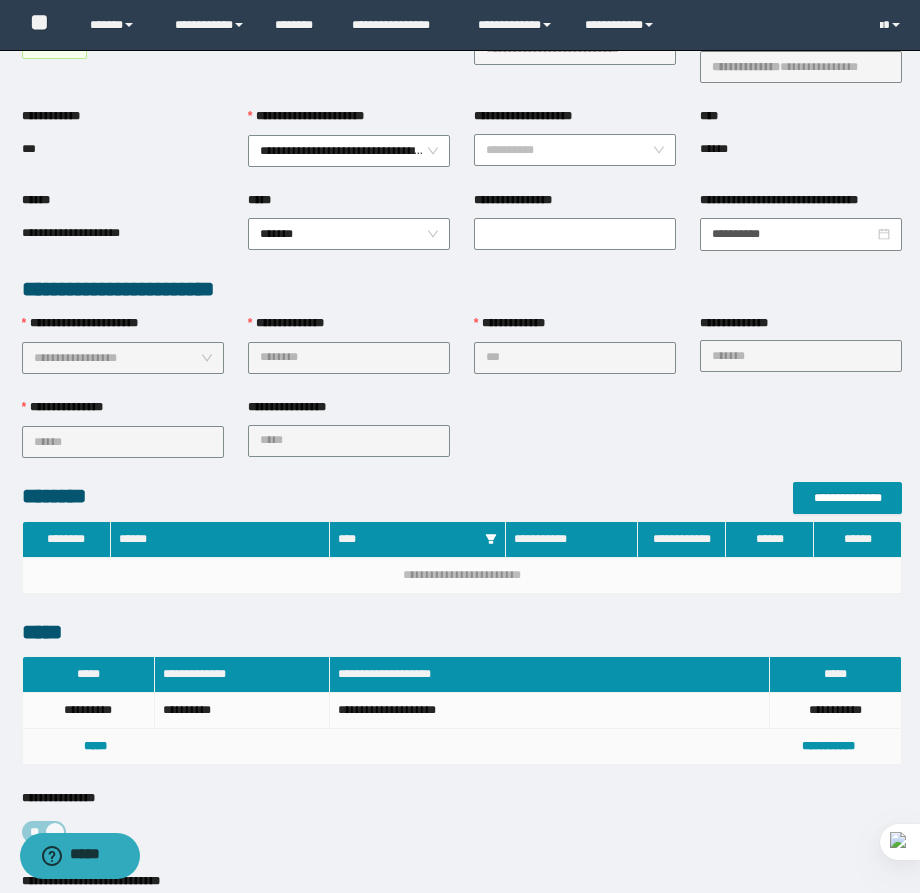 scroll, scrollTop: 0, scrollLeft: 0, axis: both 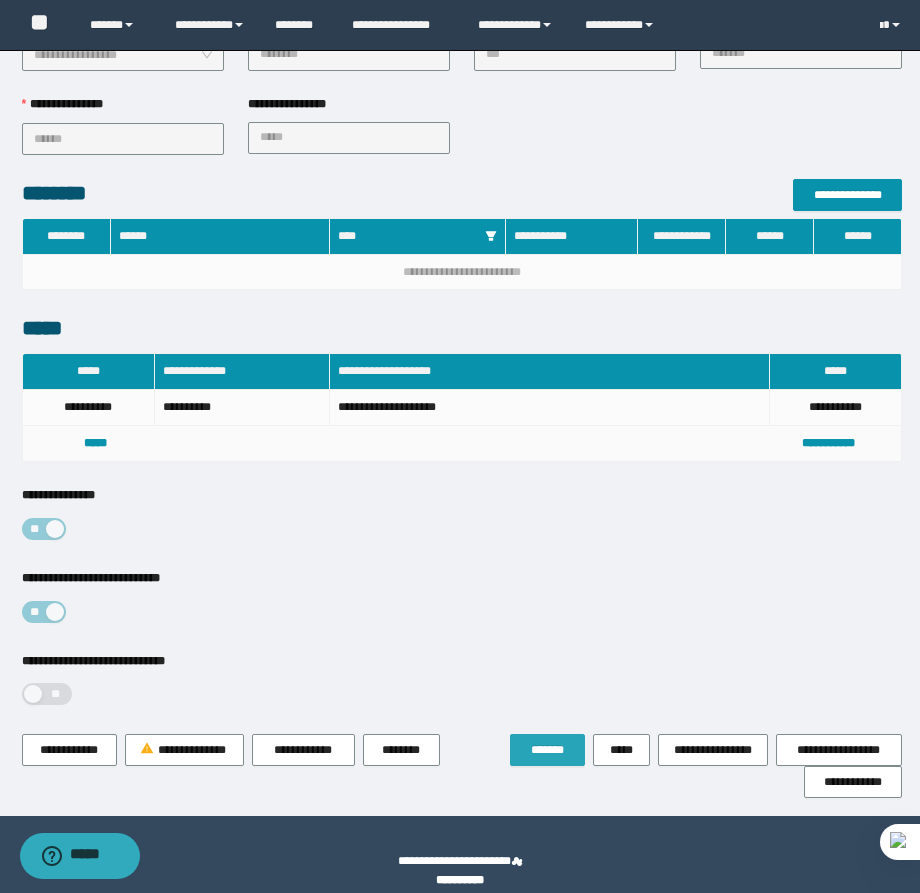 click on "*******" at bounding box center [547, 750] 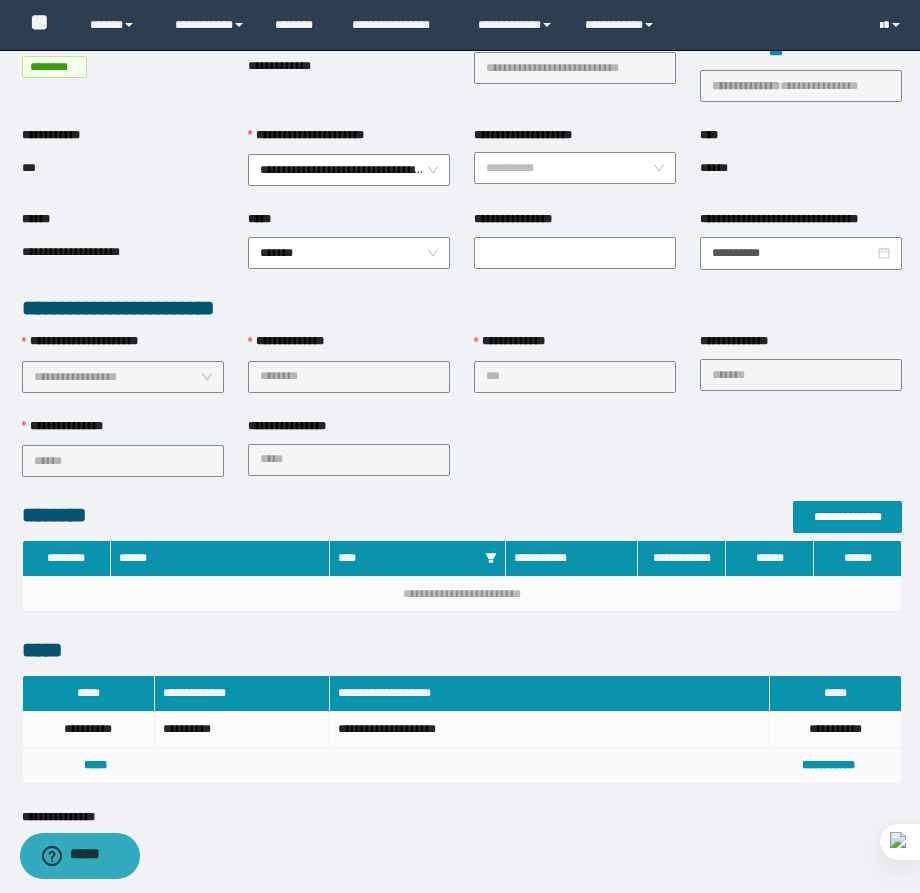 scroll, scrollTop: 0, scrollLeft: 0, axis: both 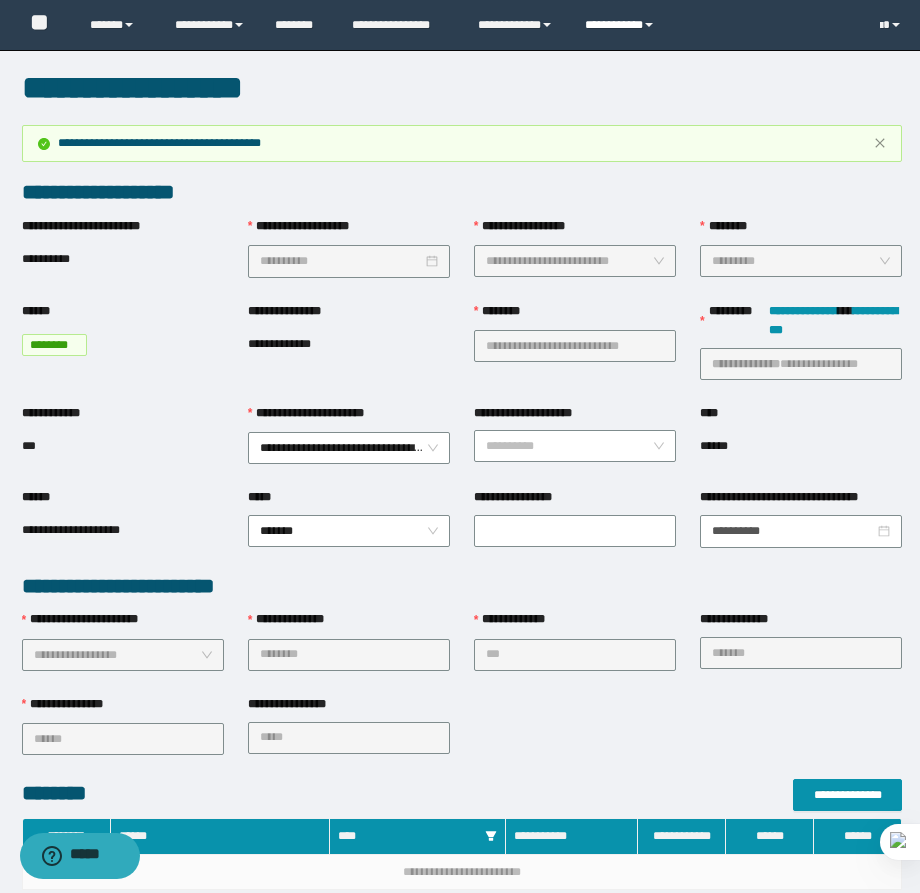 click on "**********" at bounding box center [622, 25] 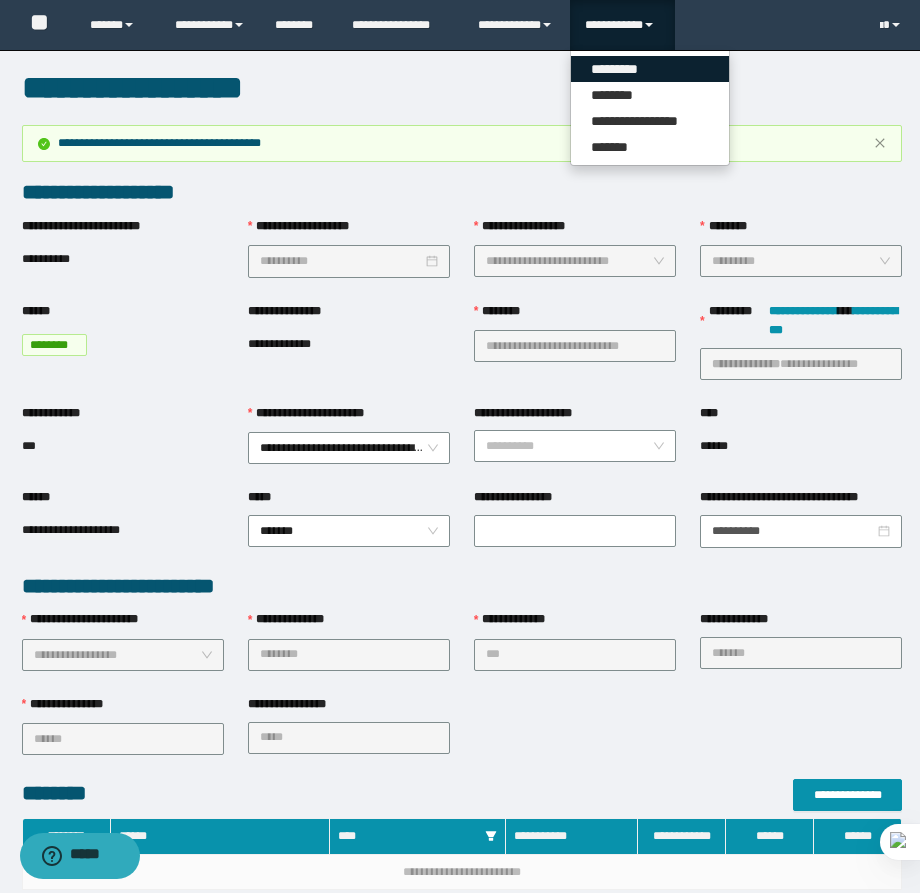 click on "*********" at bounding box center (650, 69) 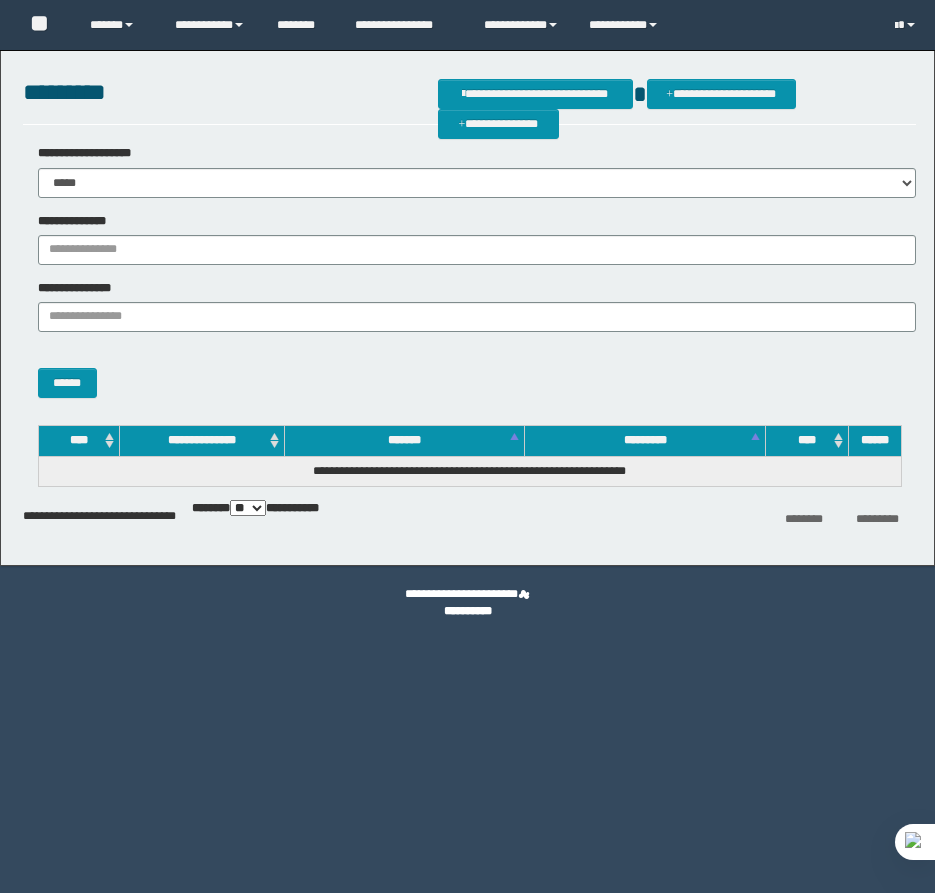 scroll, scrollTop: 0, scrollLeft: 0, axis: both 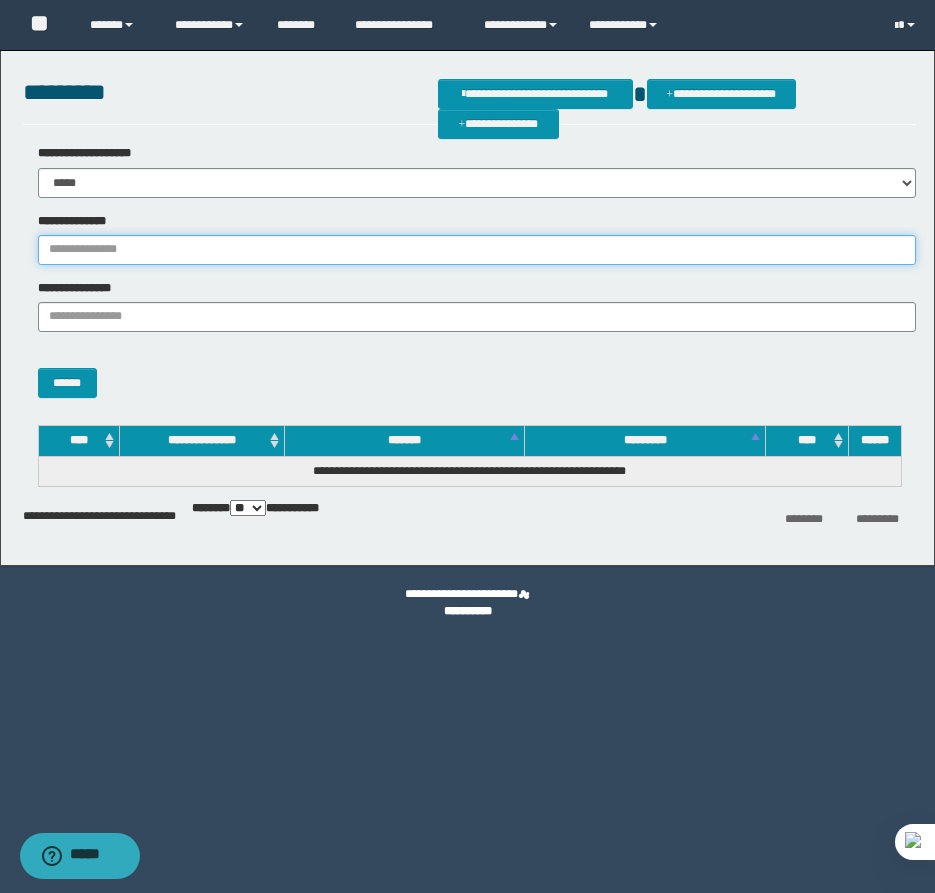 click on "**********" at bounding box center (477, 250) 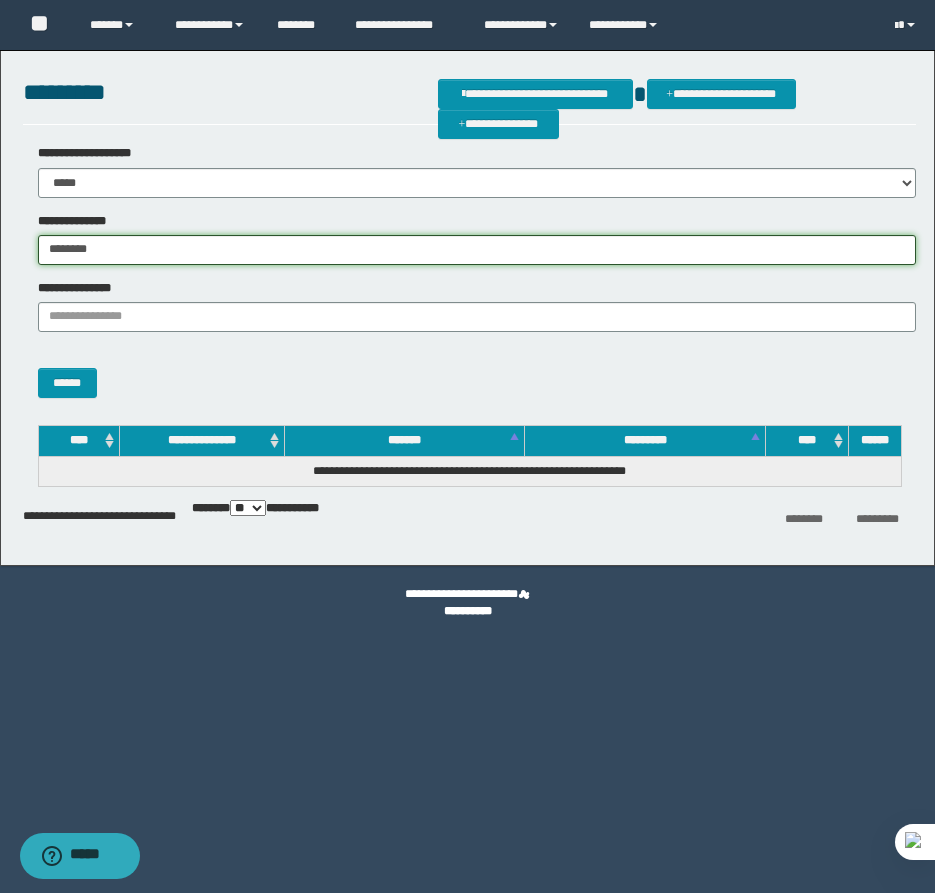 type on "********" 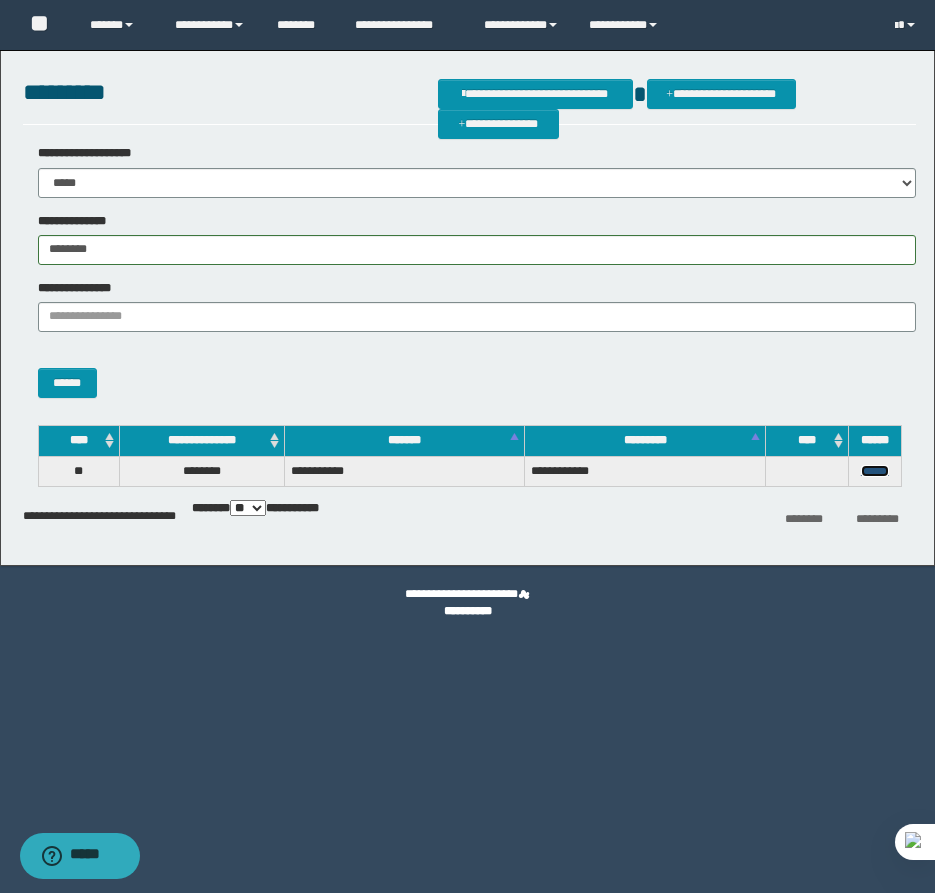 click on "******" at bounding box center (875, 471) 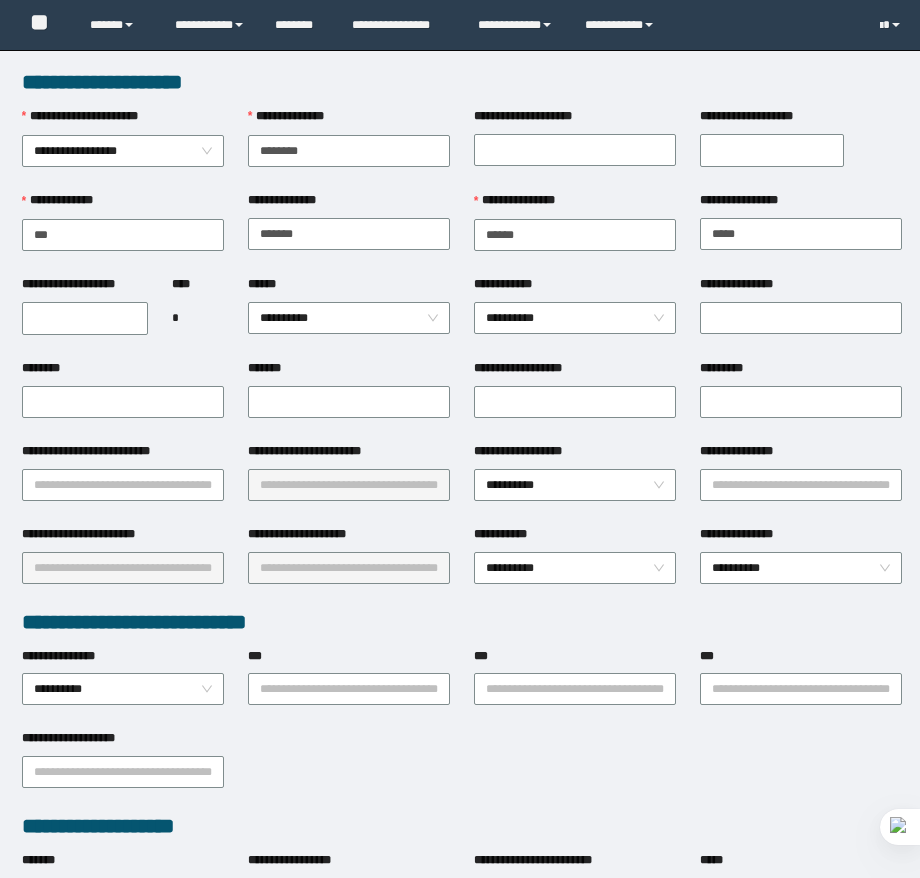 scroll, scrollTop: 0, scrollLeft: 0, axis: both 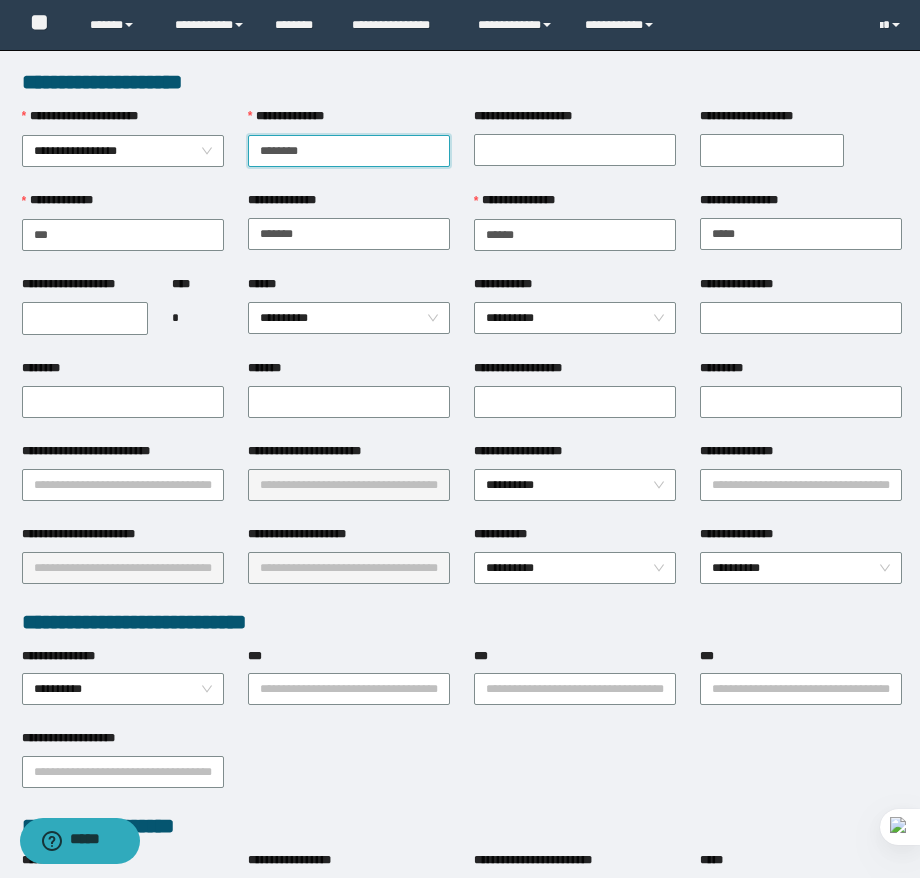 click on "********" at bounding box center (349, 151) 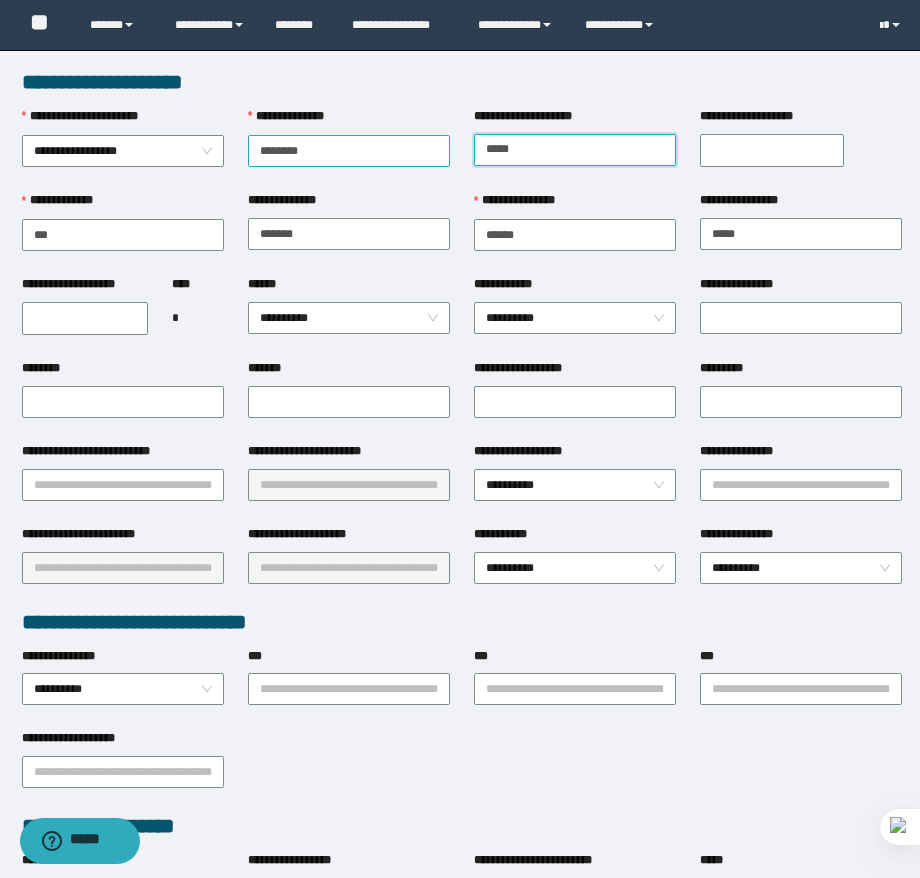 type on "**********" 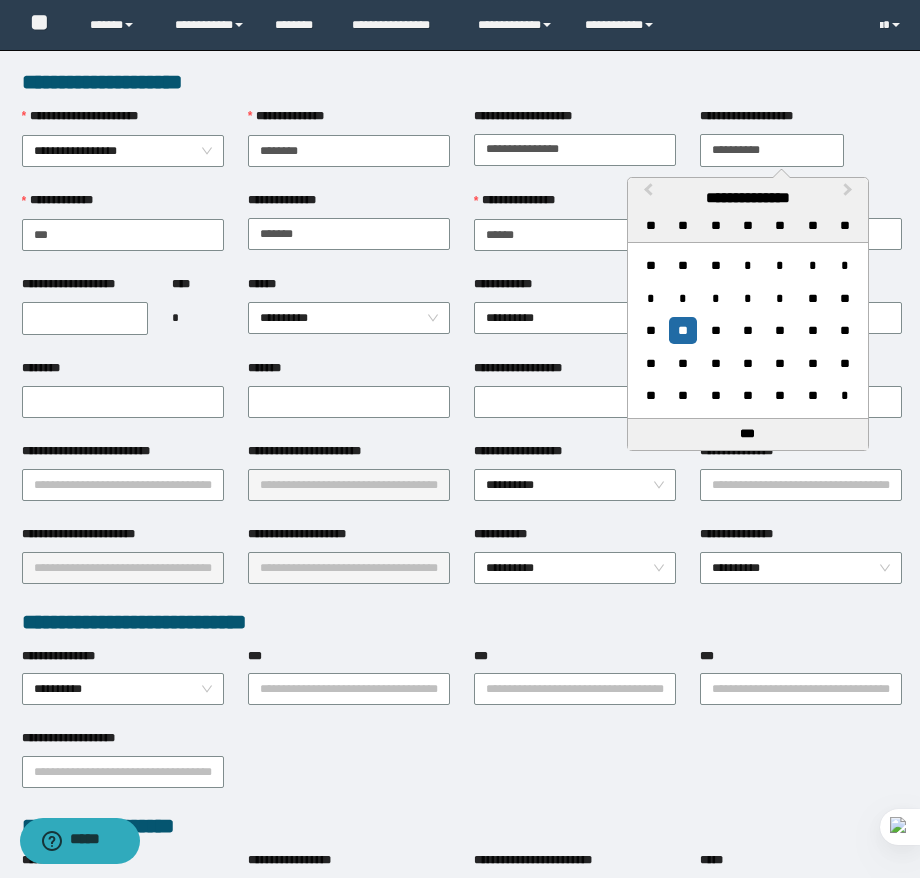 type on "**********" 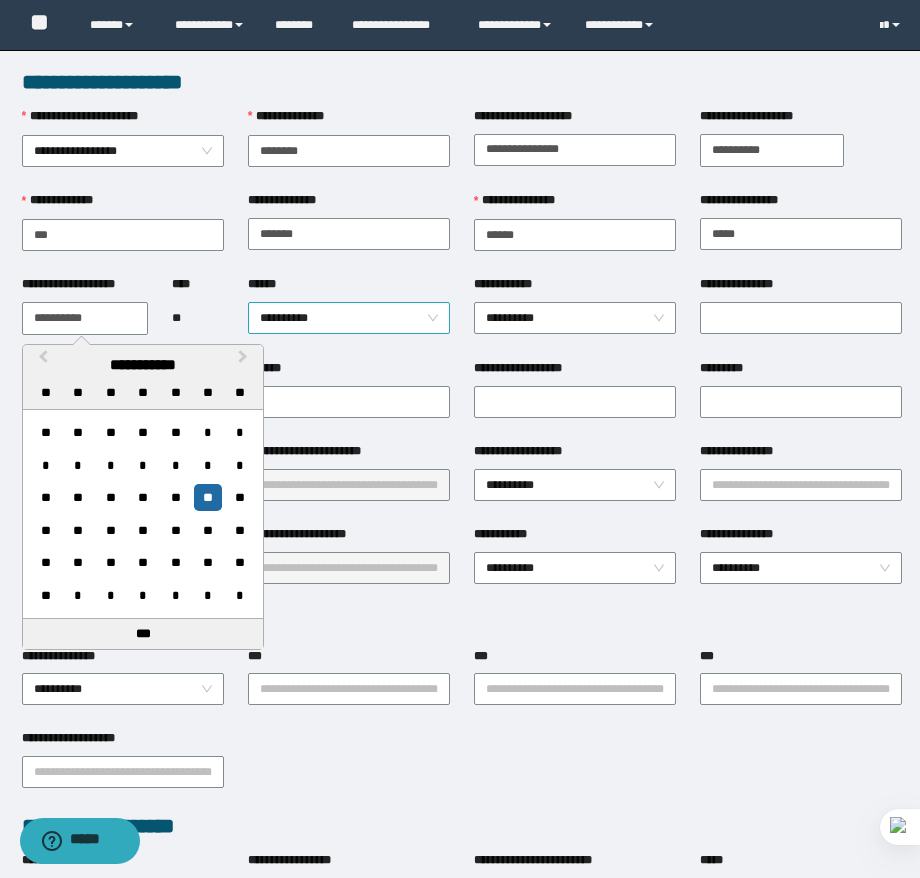 type on "**********" 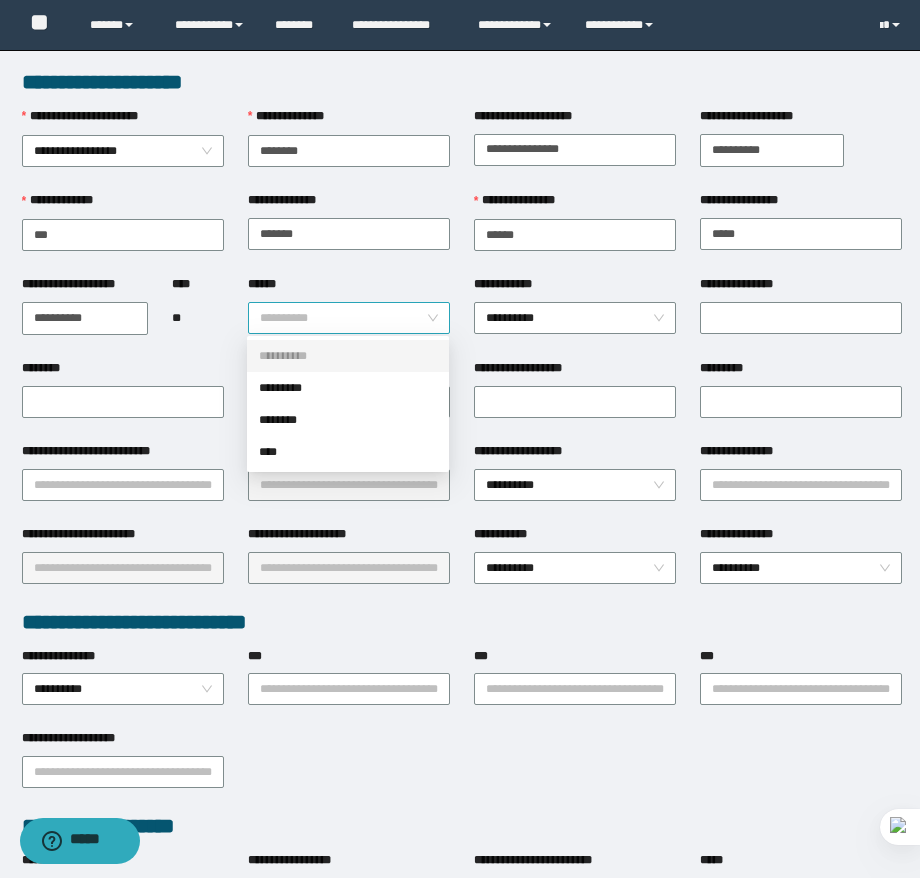 click on "**********" at bounding box center [349, 318] 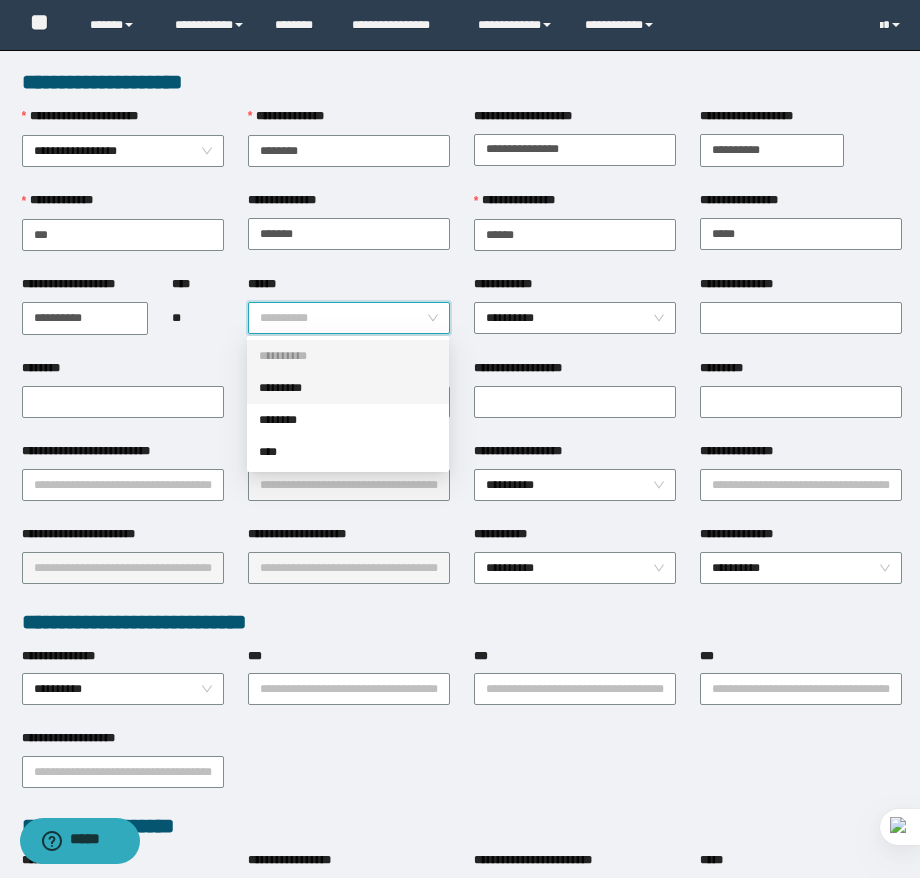 click on "*********" at bounding box center (348, 388) 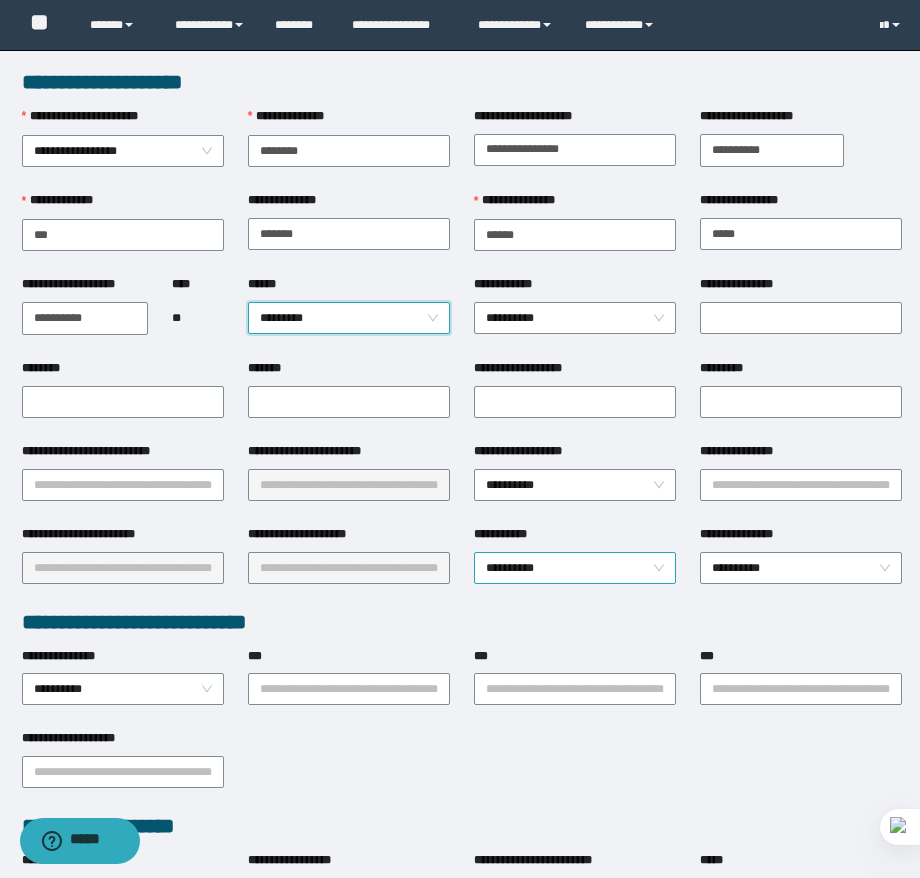 click on "**********" at bounding box center [575, 568] 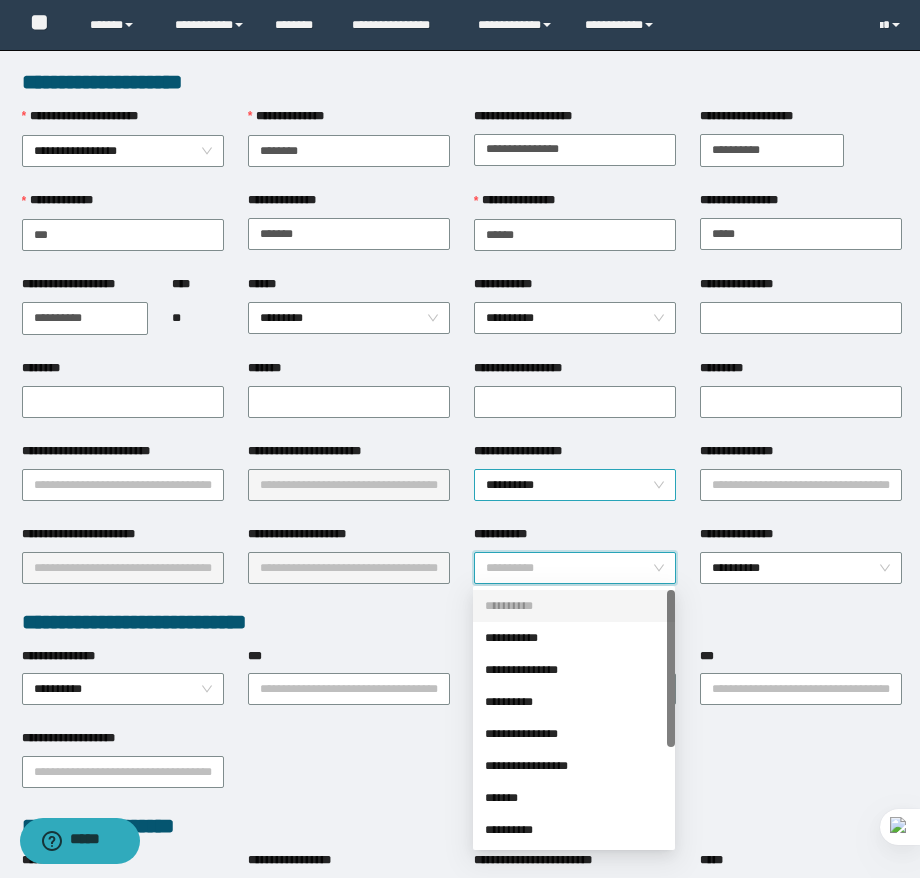 click on "**********" at bounding box center (575, 485) 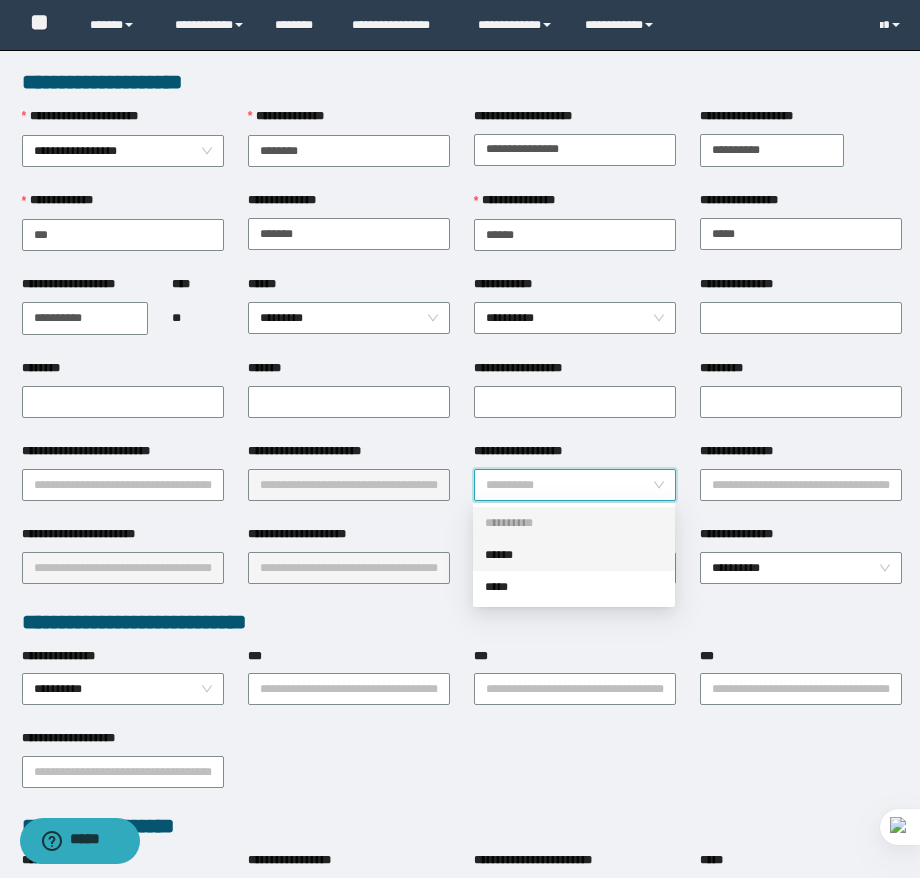 click on "******" at bounding box center (574, 555) 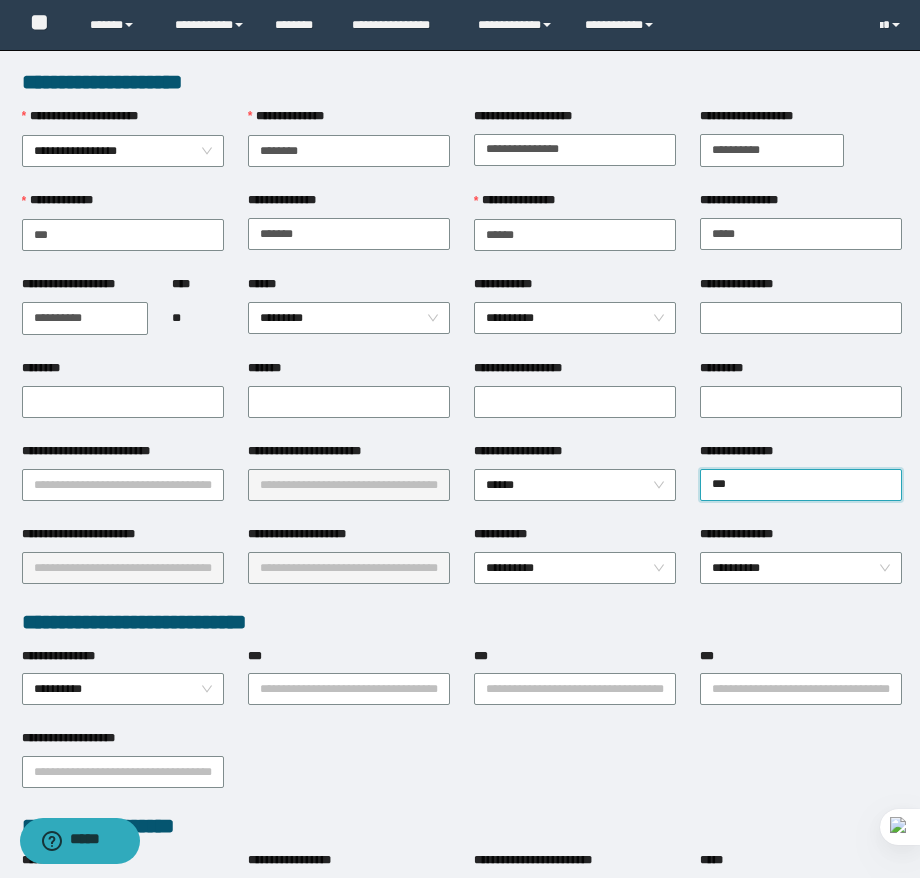 type on "****" 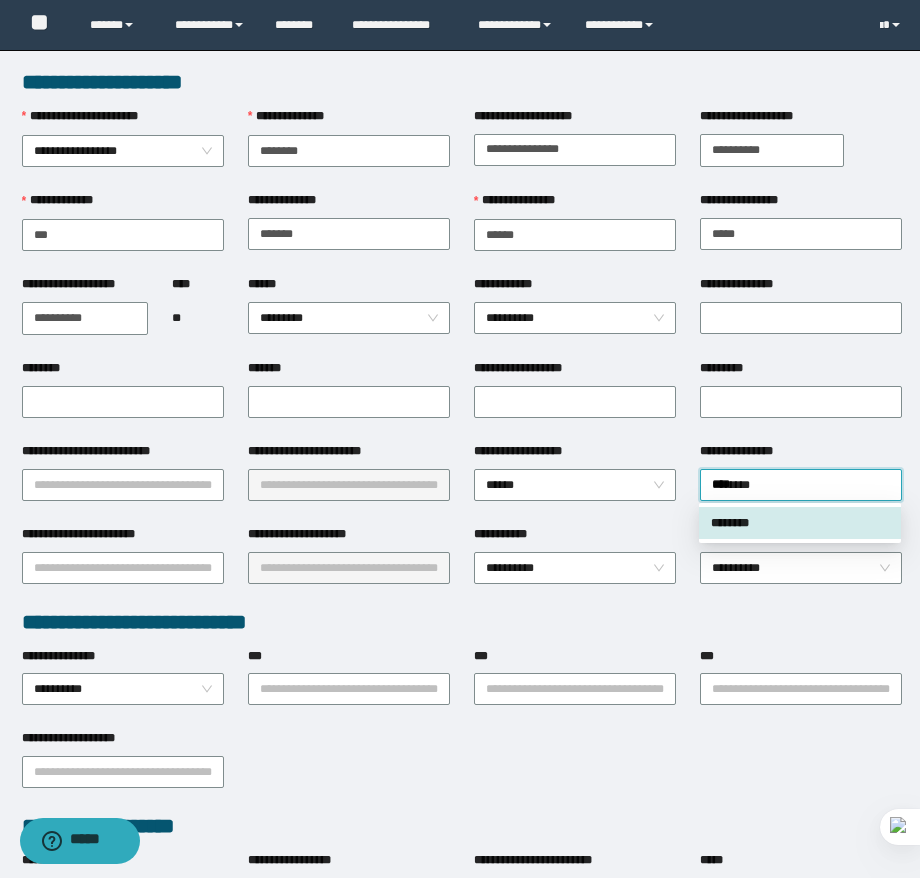 type 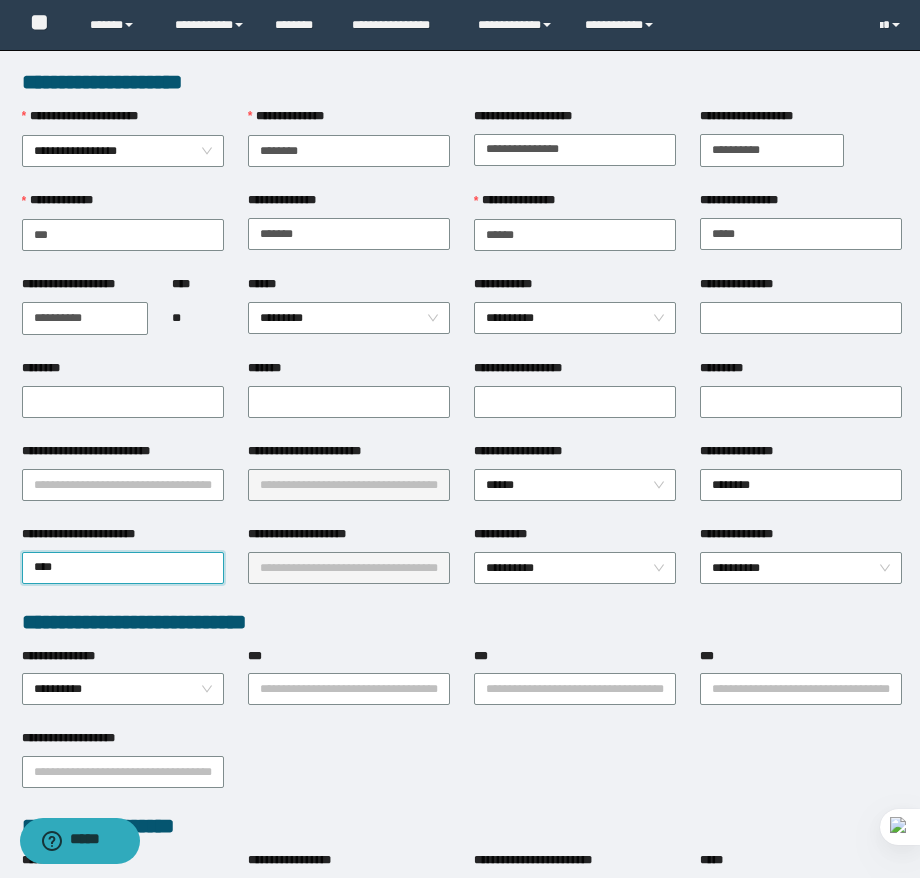 type on "*****" 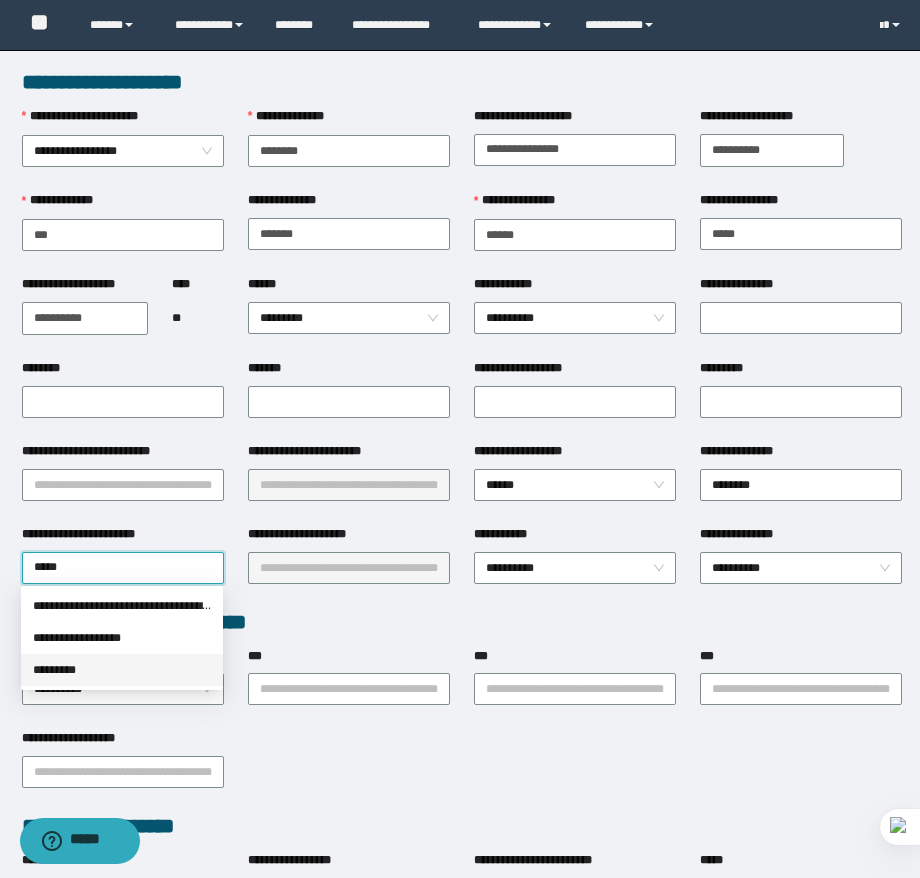 type 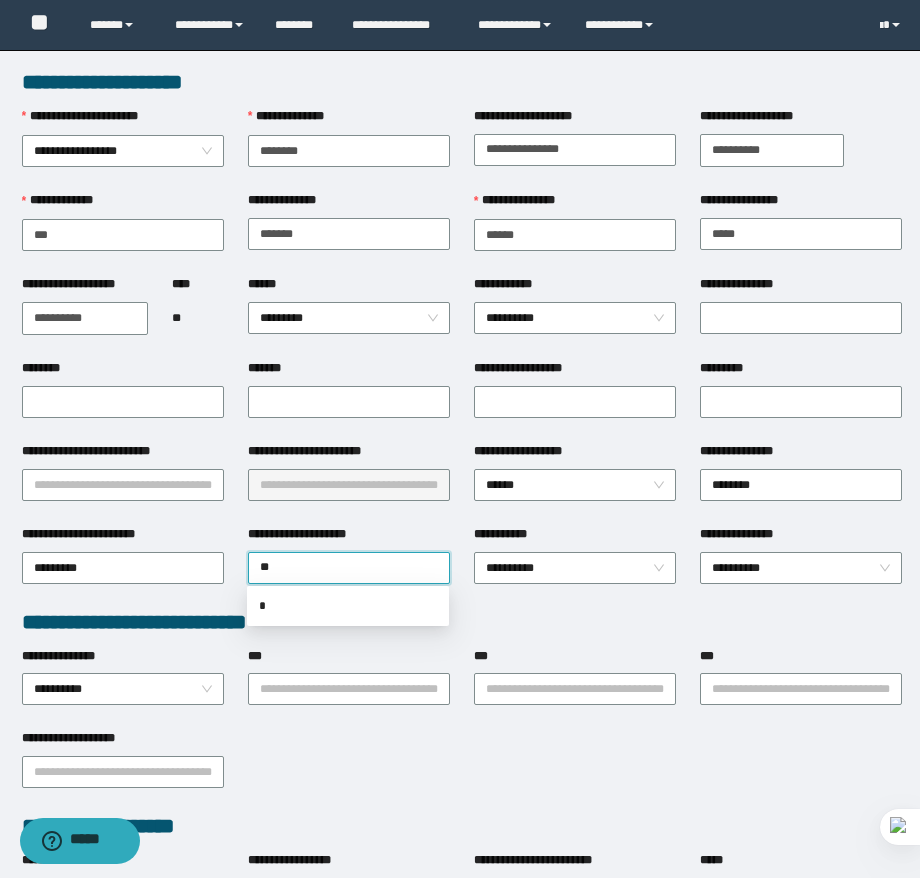 type on "*" 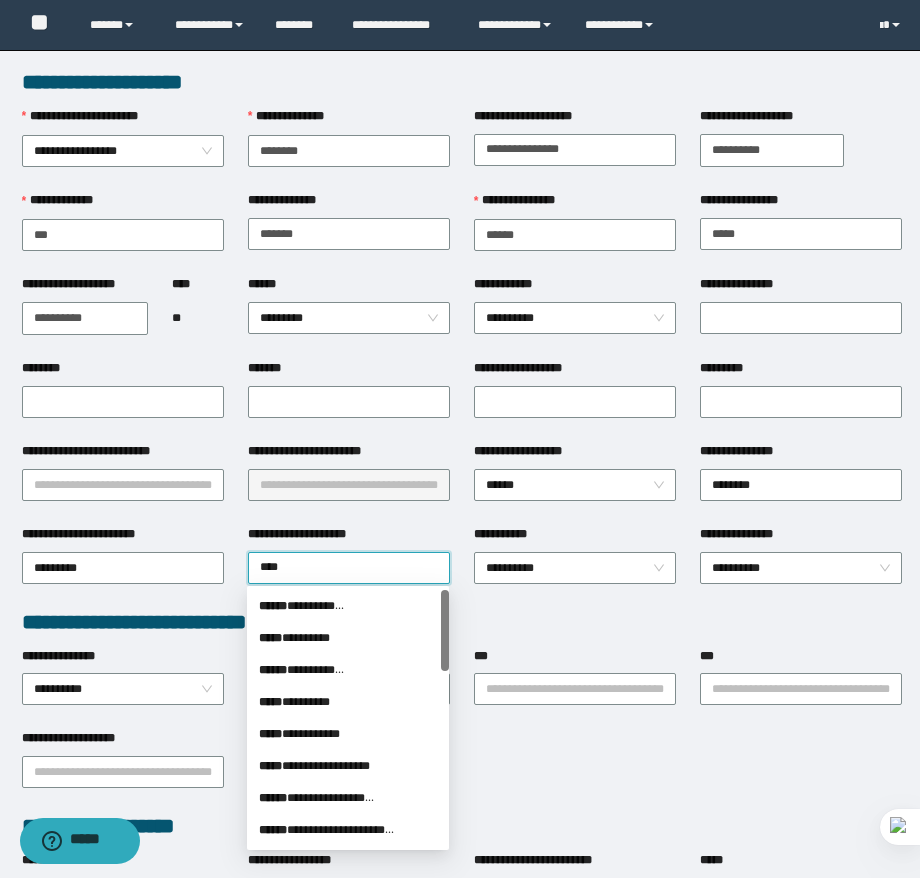 type on "*****" 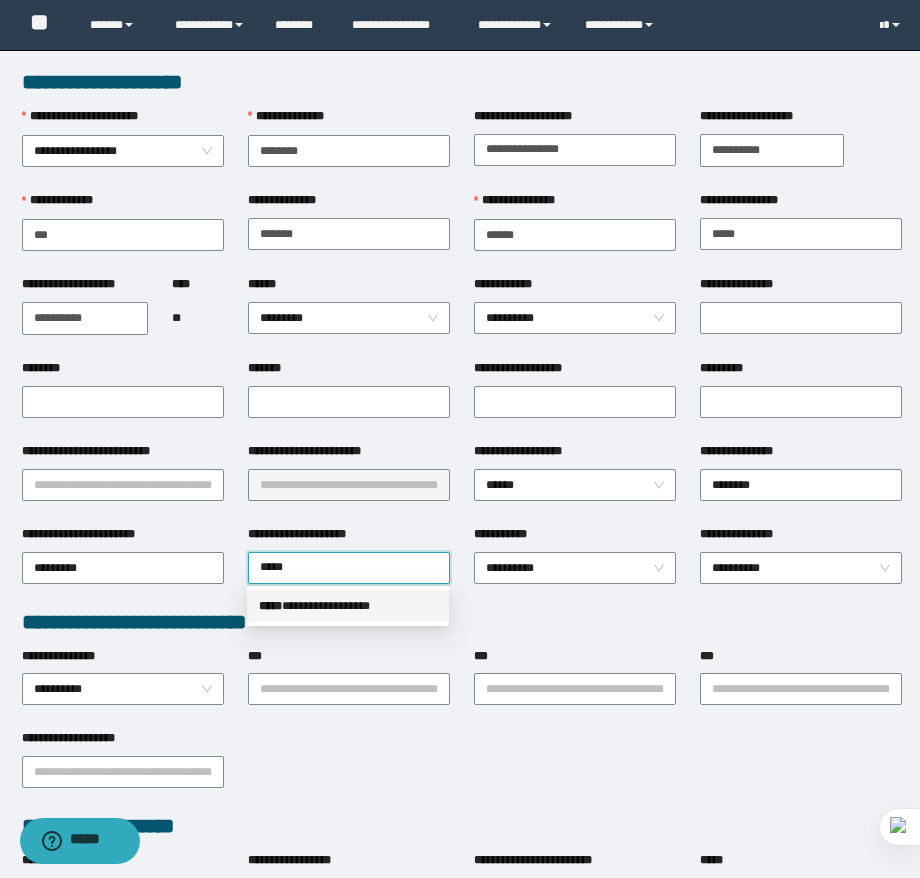 type 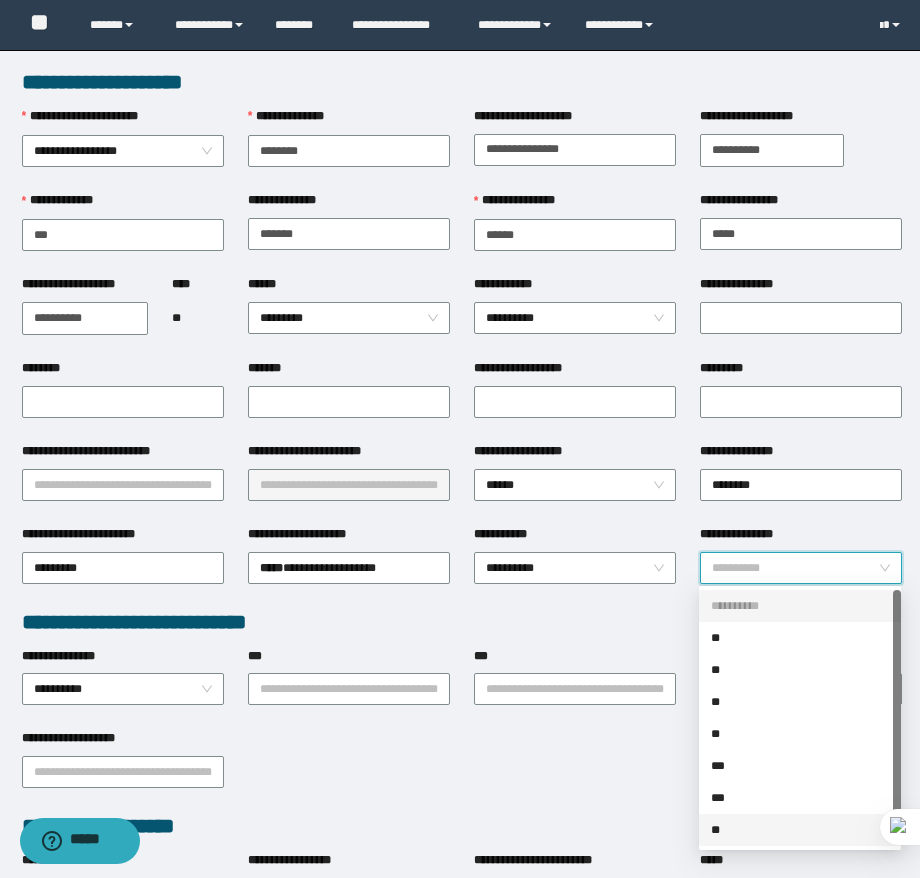 scroll, scrollTop: 32, scrollLeft: 0, axis: vertical 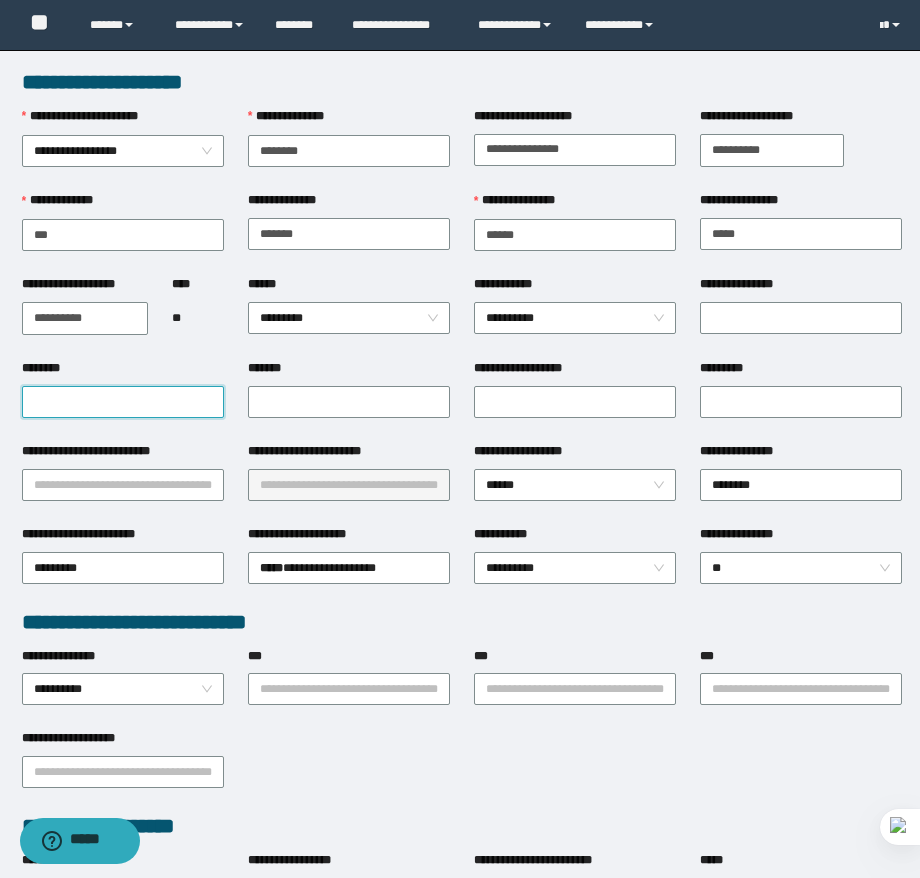 click on "********" at bounding box center (123, 402) 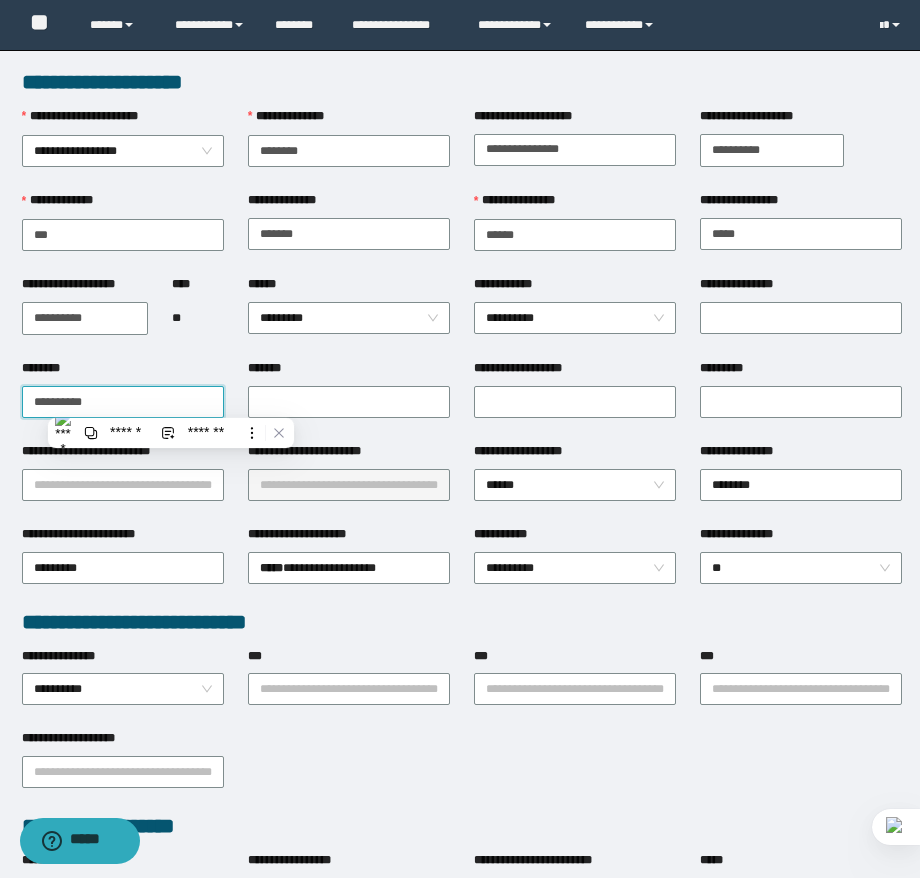 type on "**********" 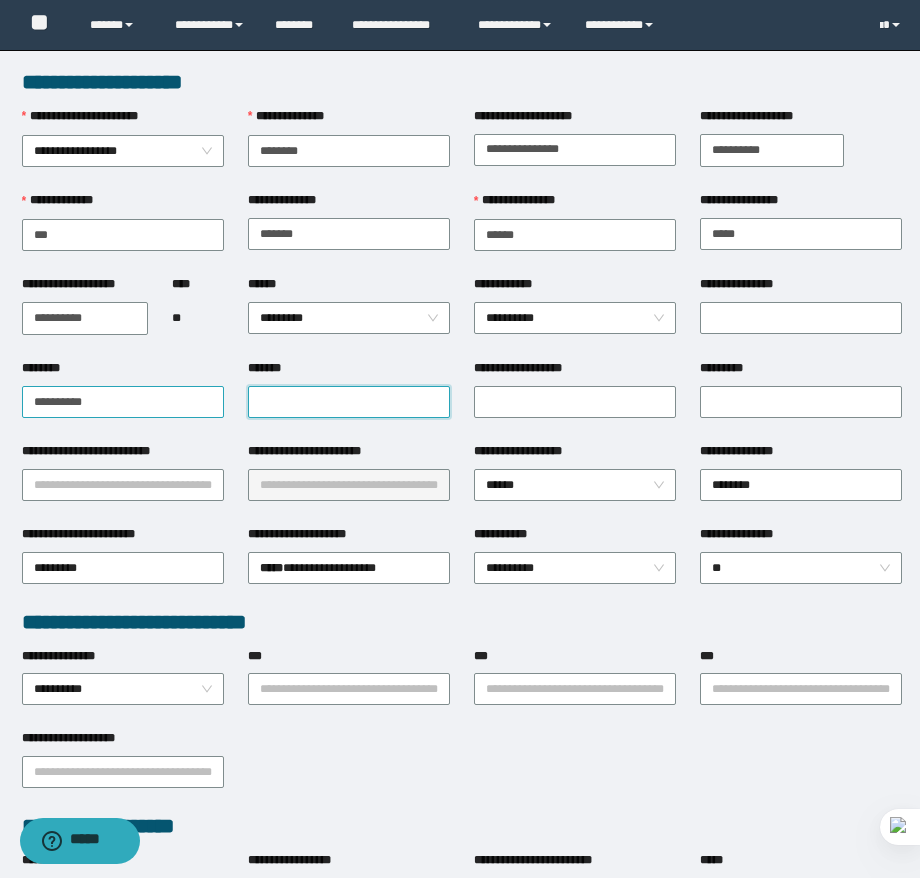 paste on "**********" 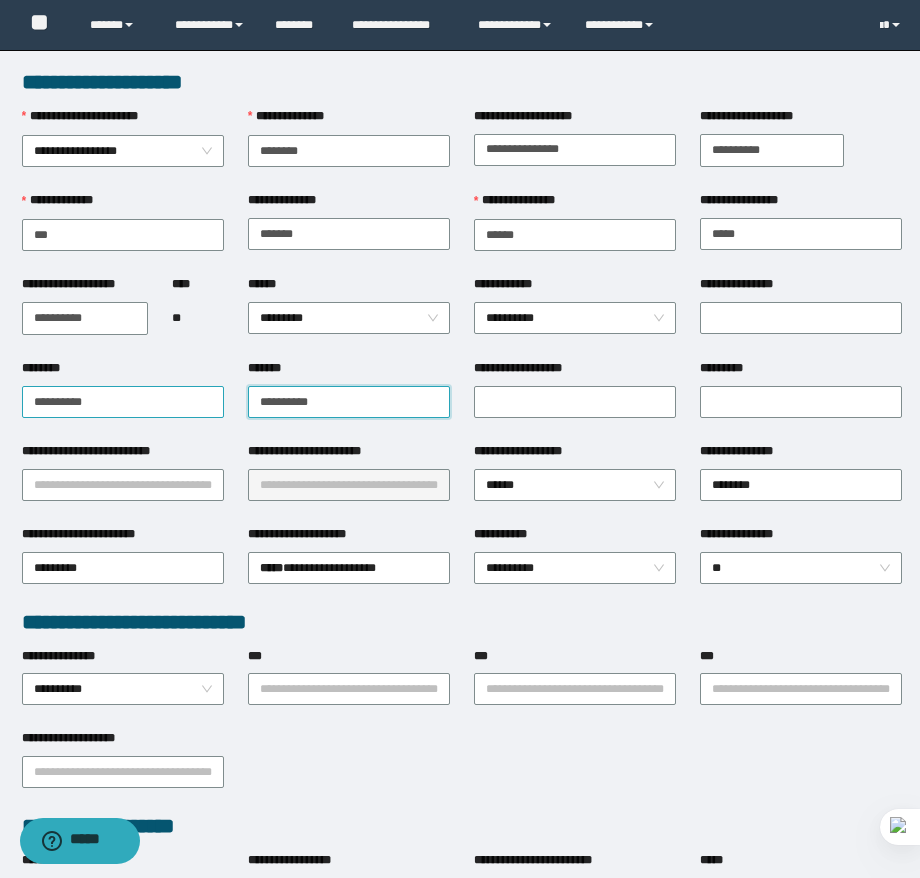 type on "**********" 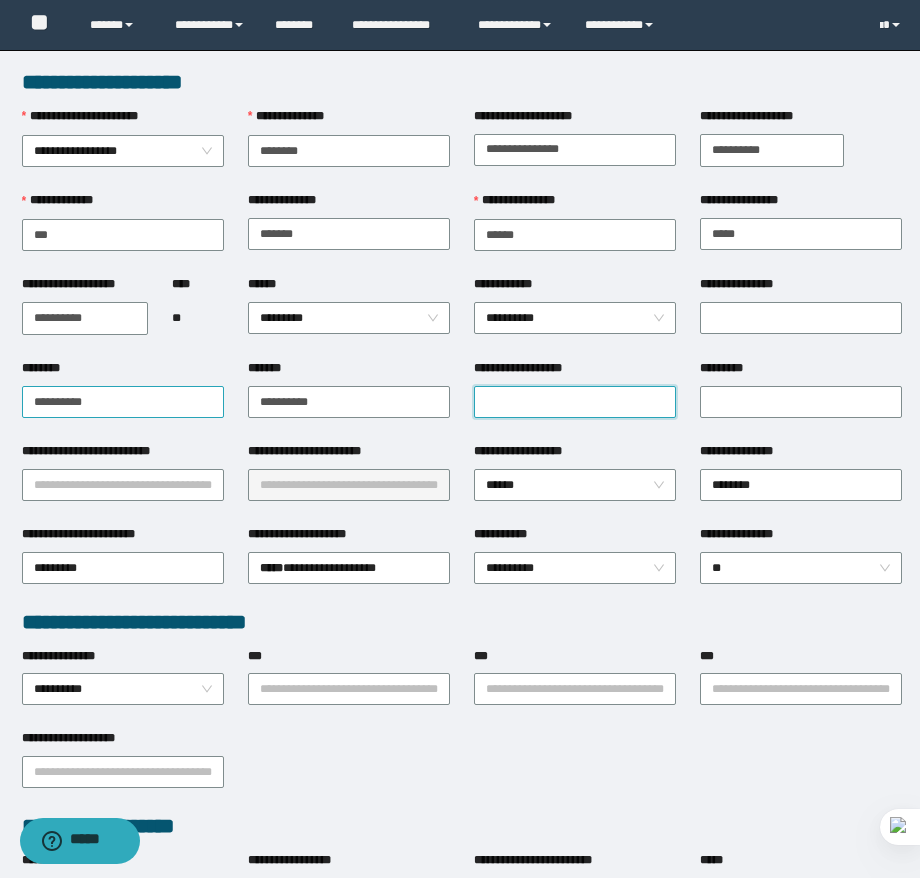 type on "*" 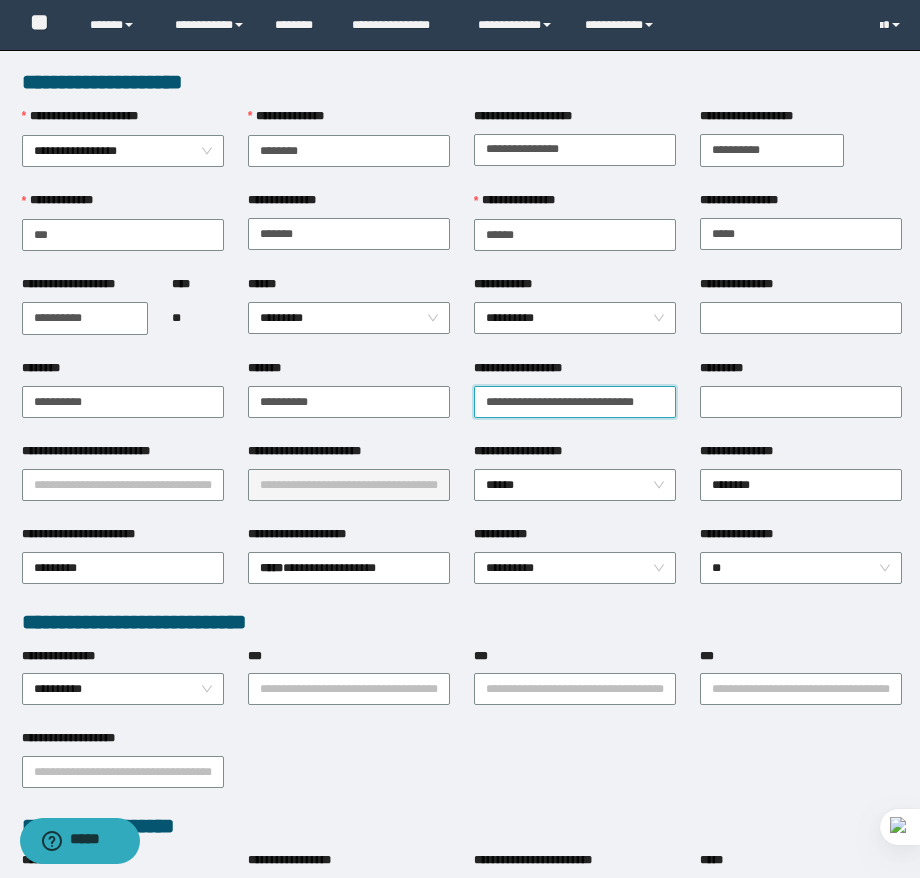 type on "**********" 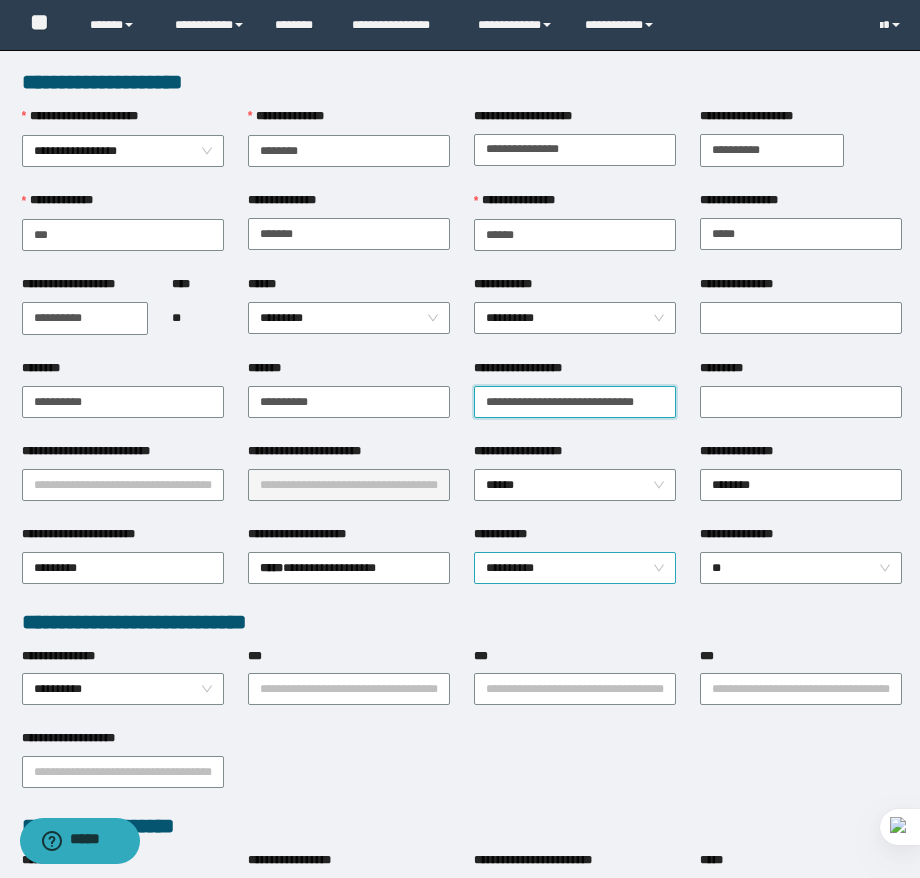click on "**********" at bounding box center (575, 568) 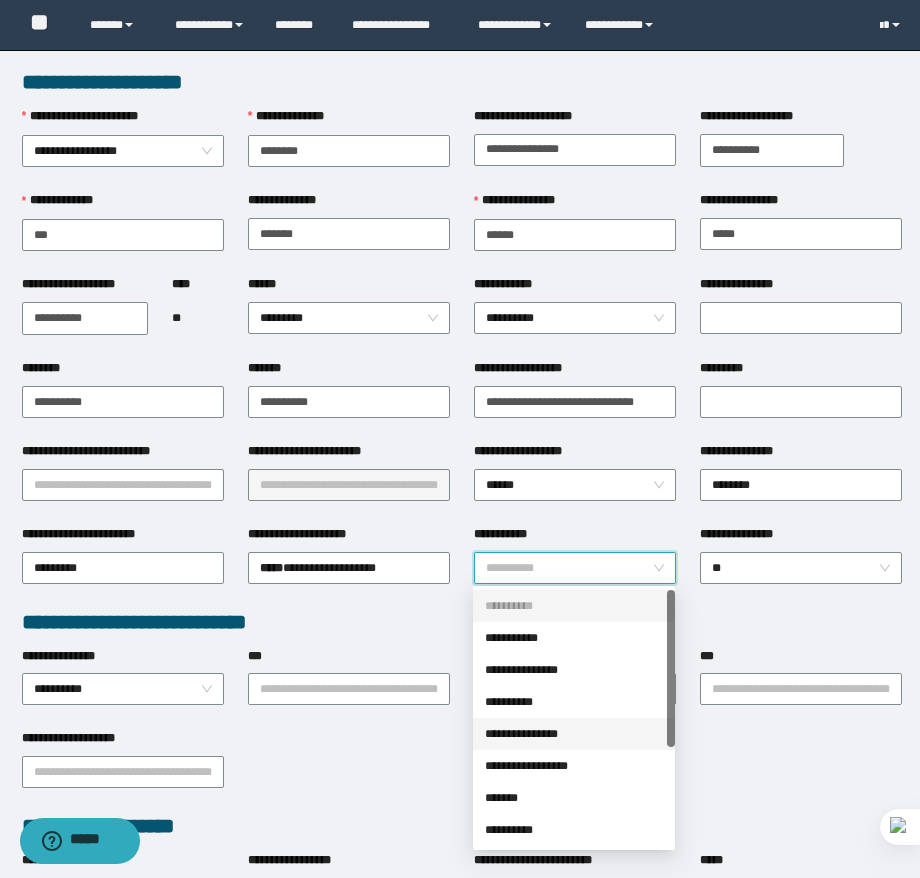 click on "**********" at bounding box center (574, 734) 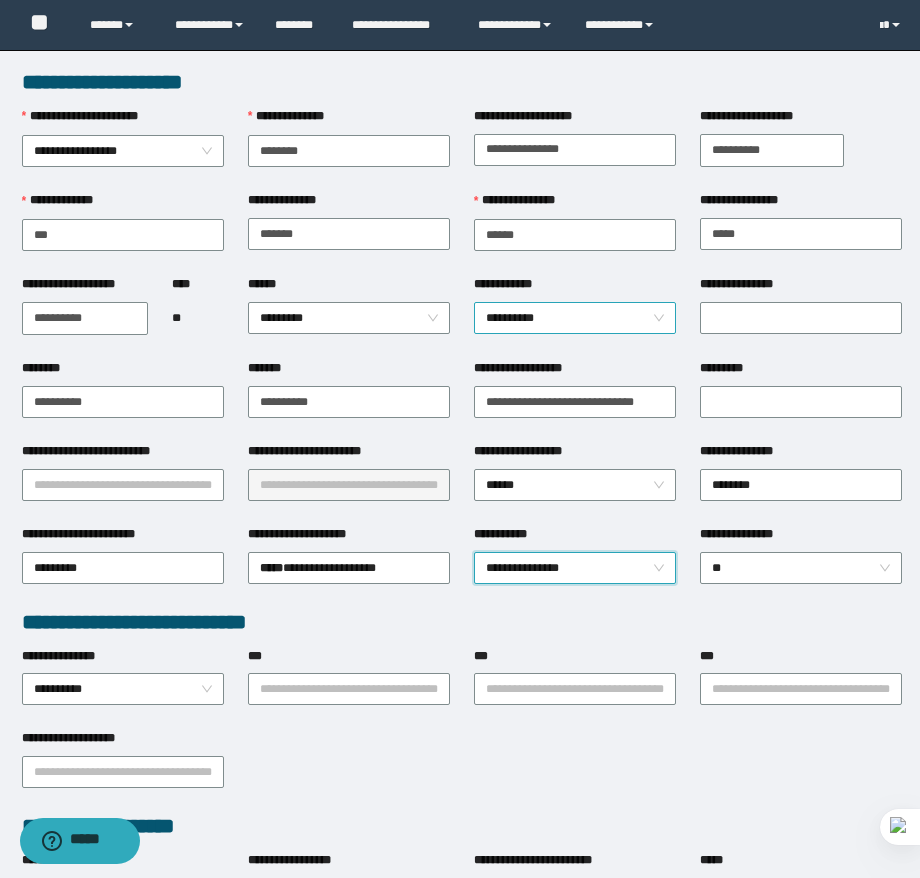 click on "**********" at bounding box center [575, 318] 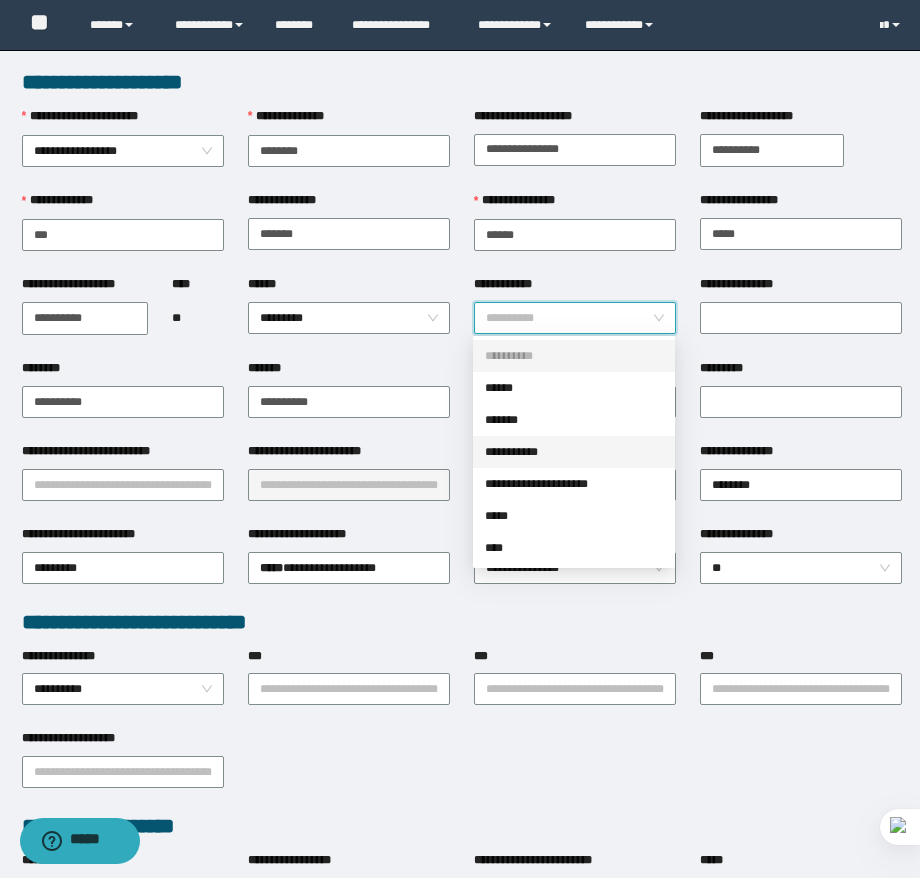 click on "**********" at bounding box center [574, 452] 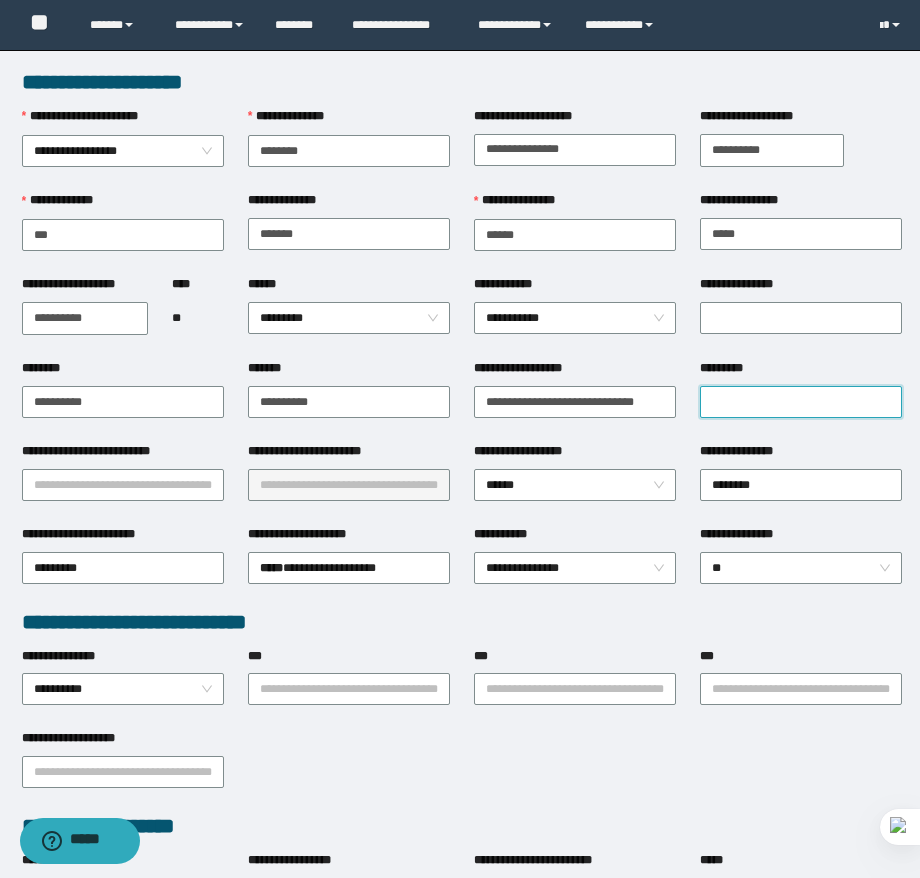 click on "*********" at bounding box center (801, 402) 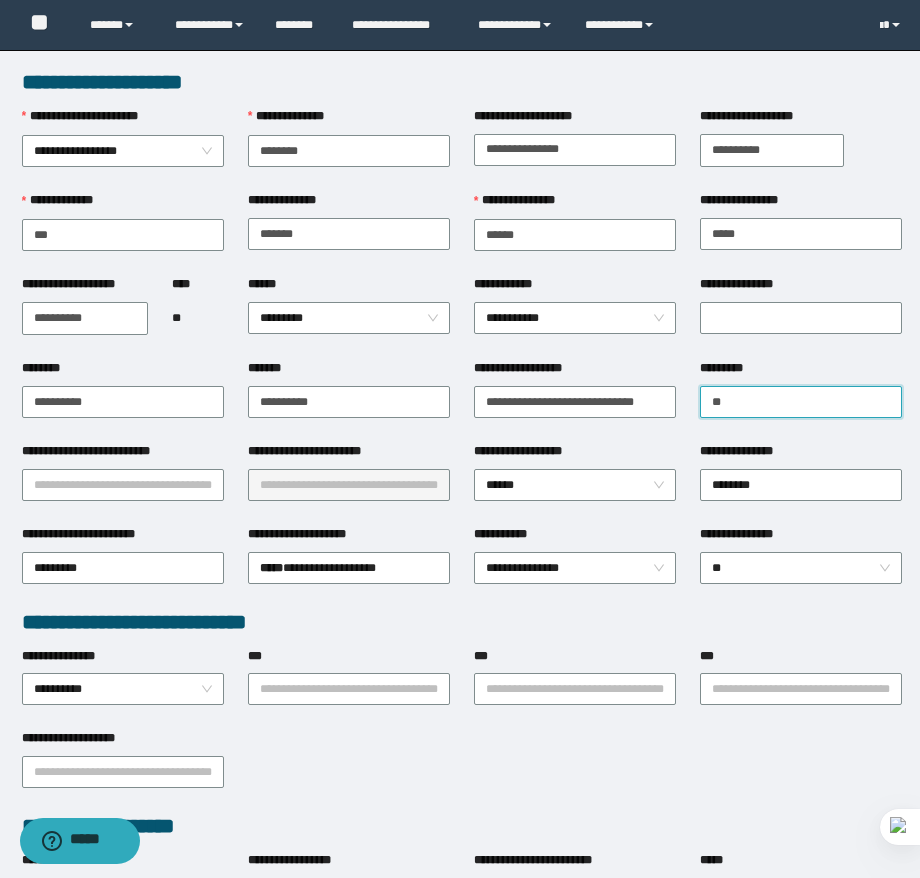 type on "*" 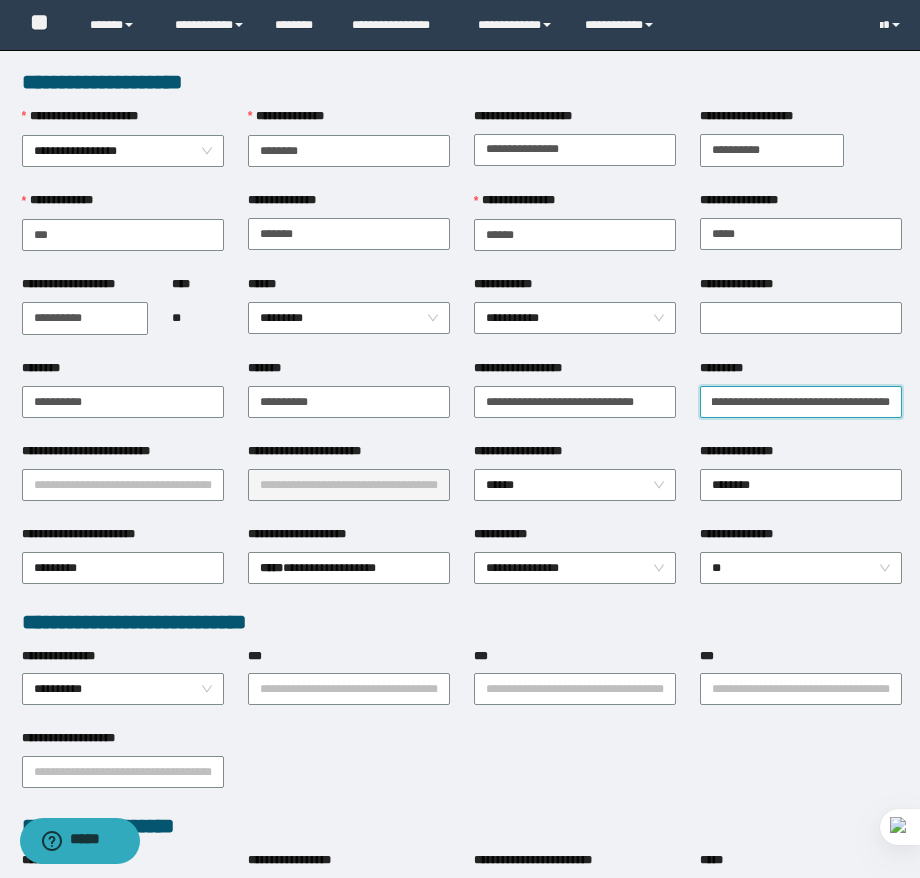scroll, scrollTop: 0, scrollLeft: 109, axis: horizontal 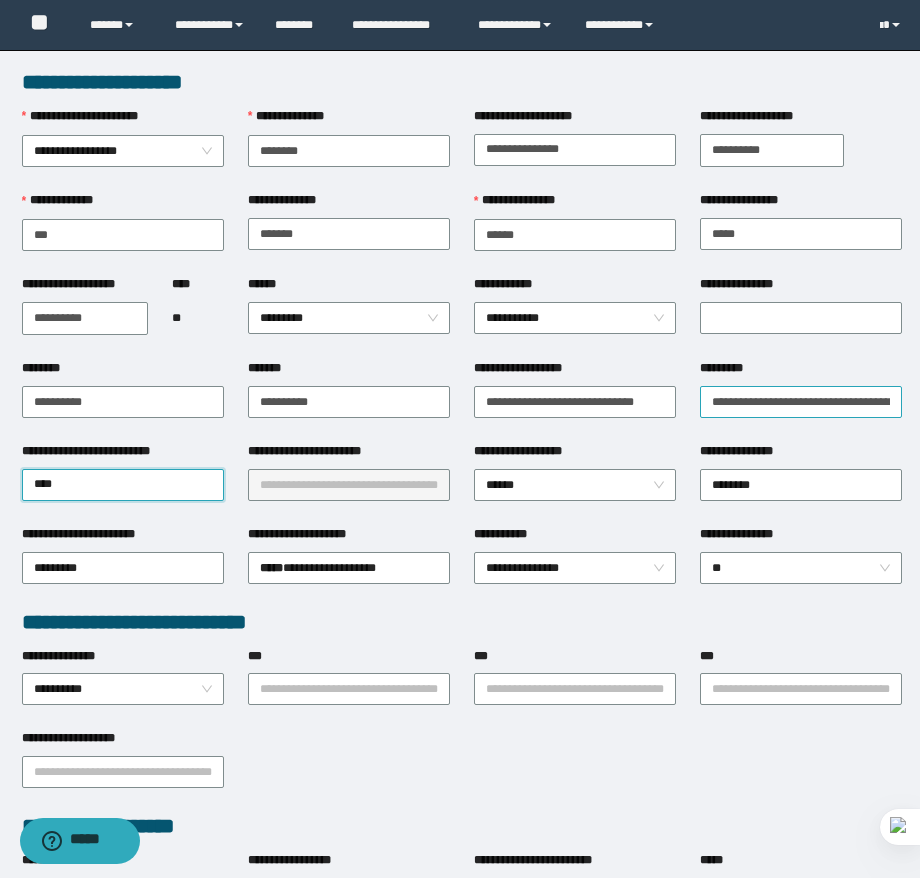 type on "*****" 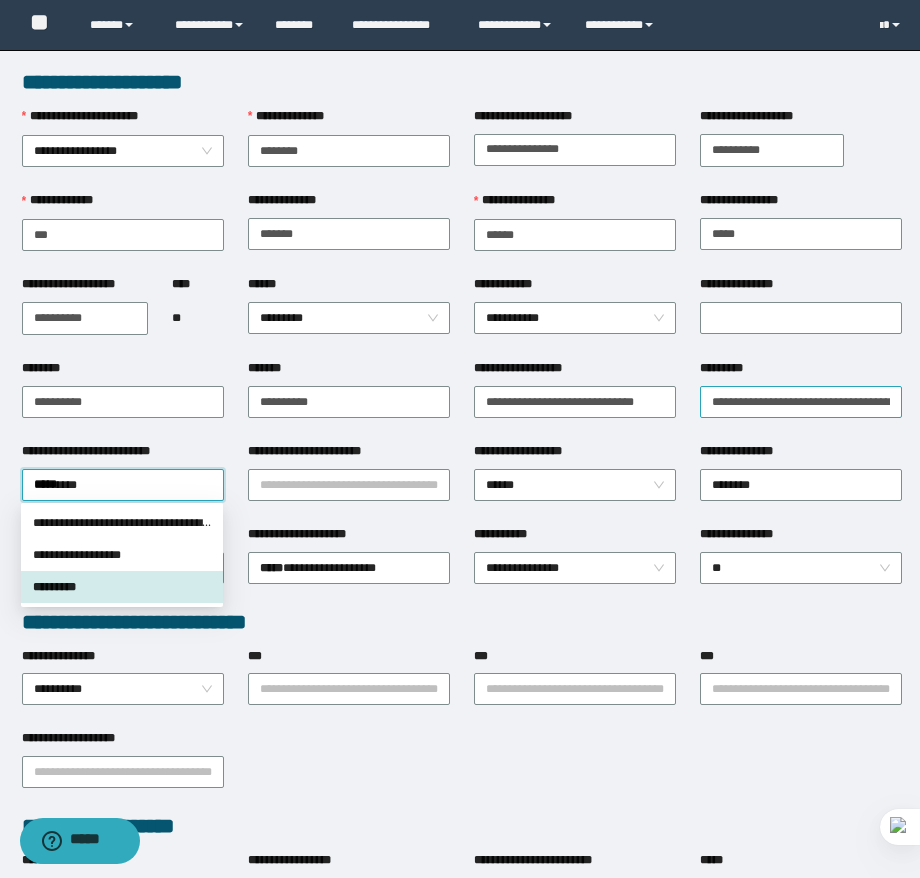 type 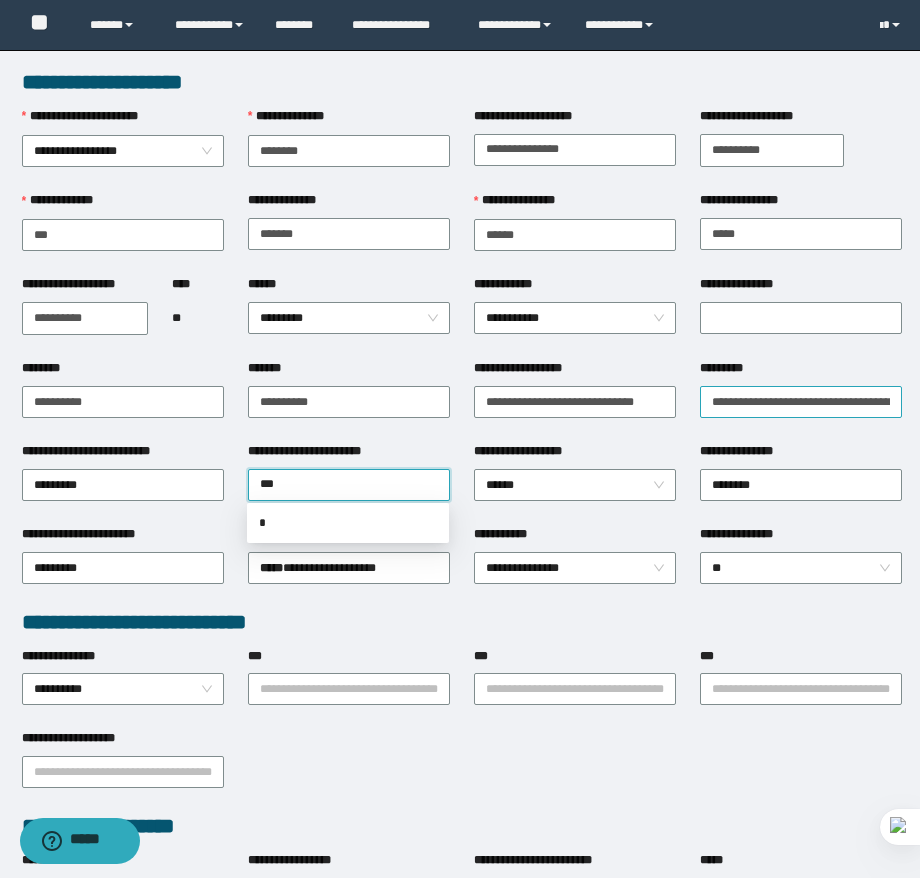 type on "****" 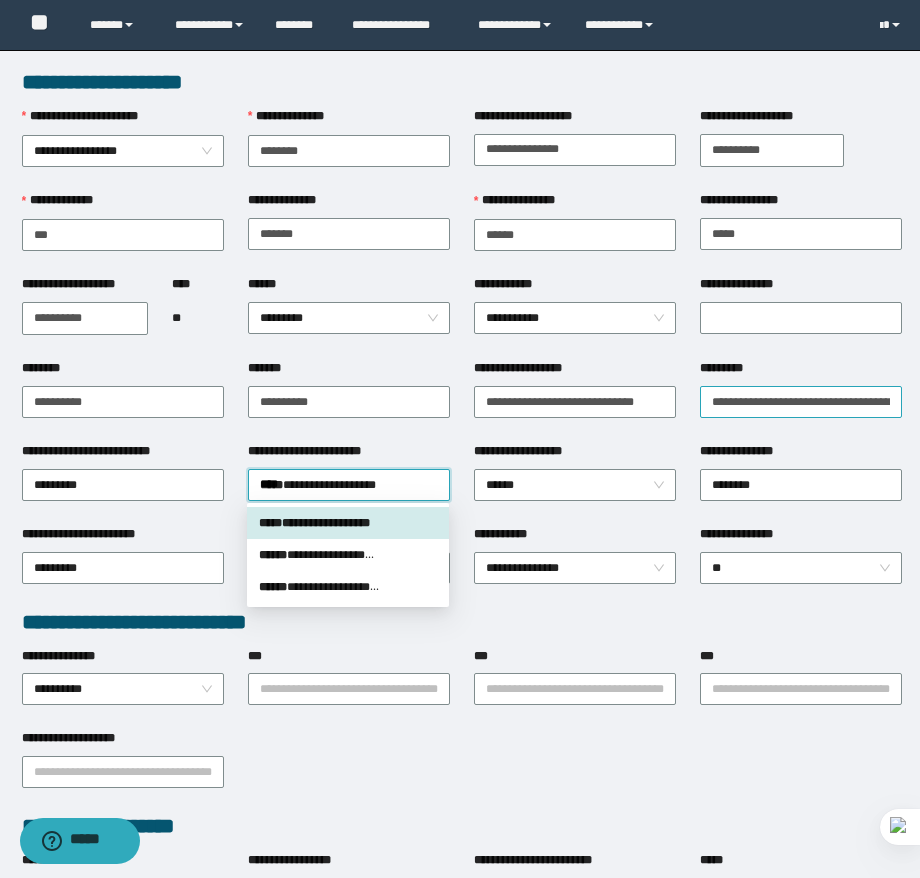 type 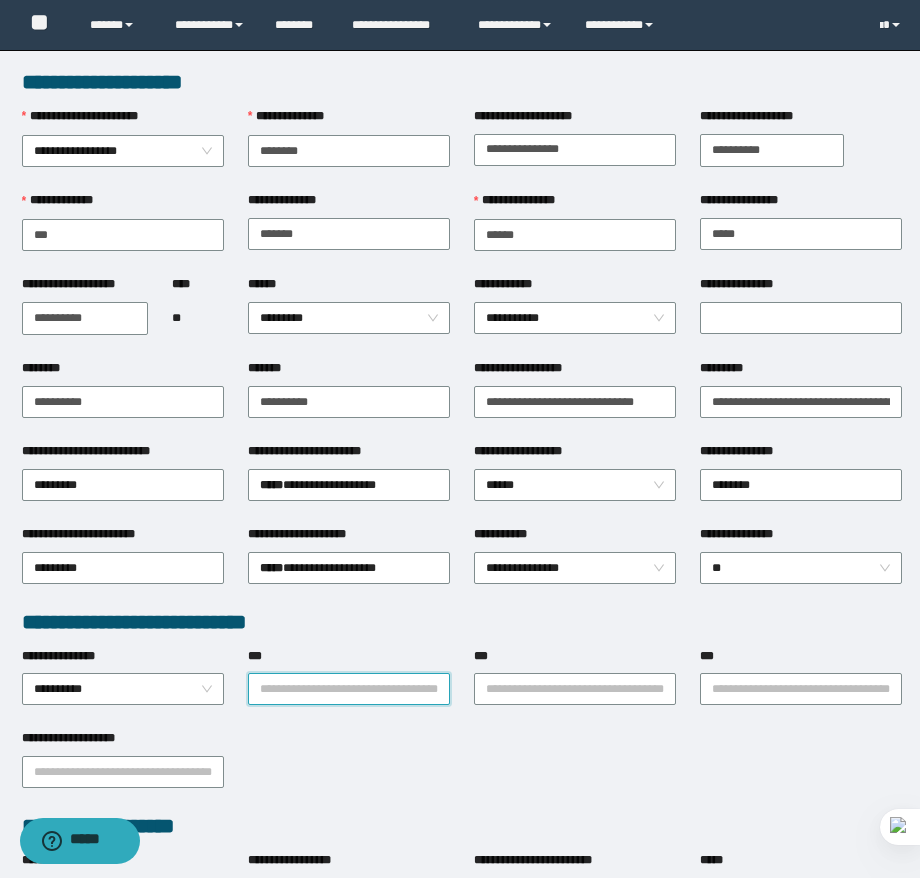 click on "***" at bounding box center (349, 689) 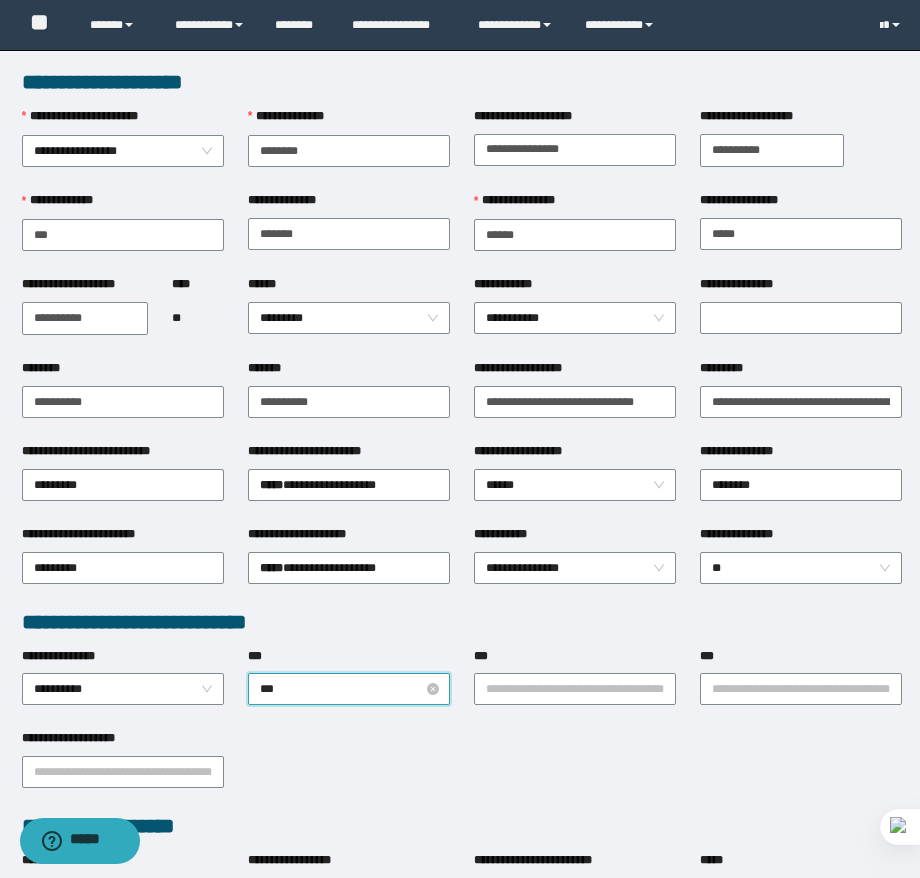 type on "****" 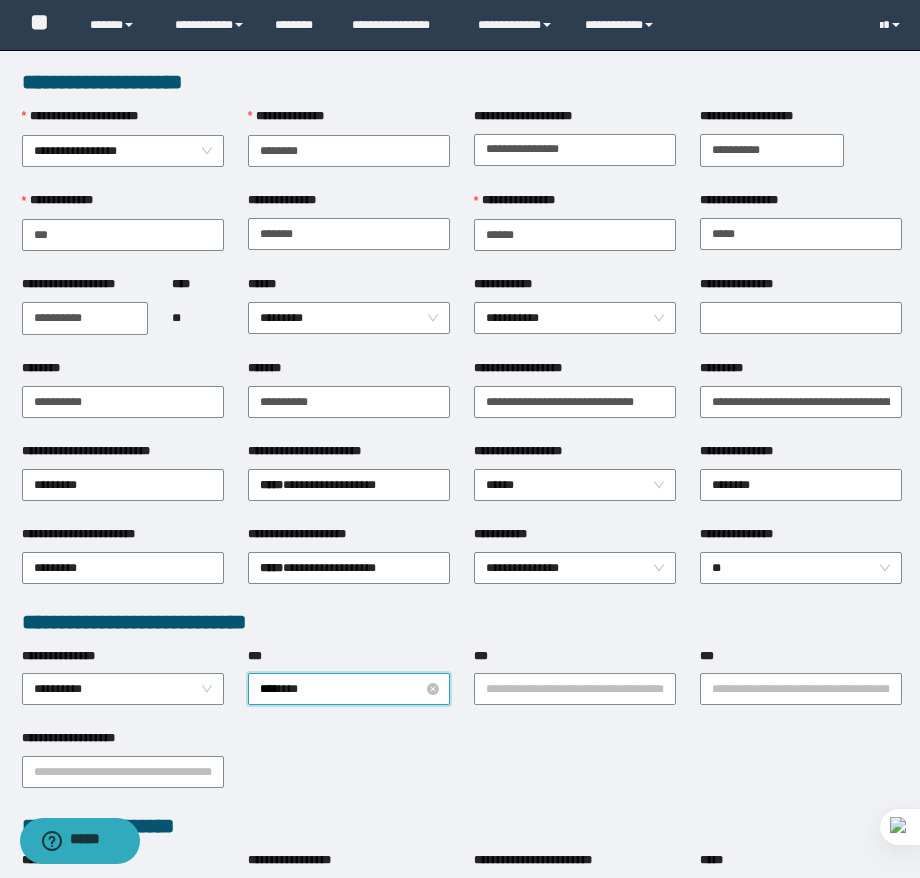 type 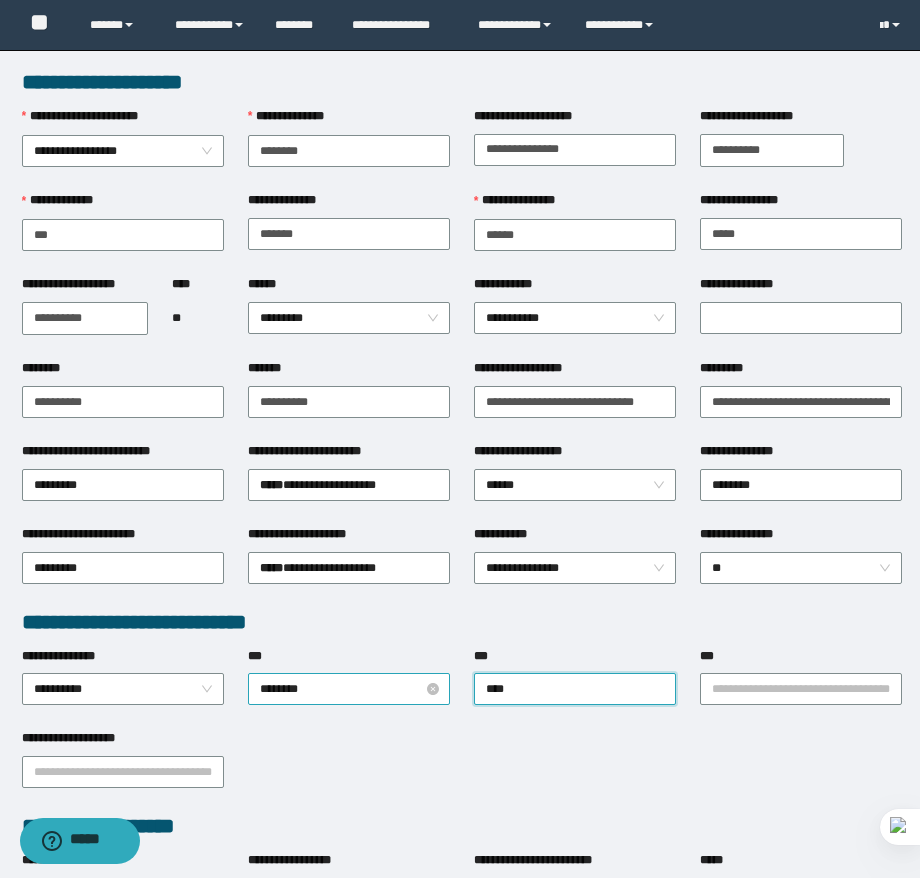 type on "*****" 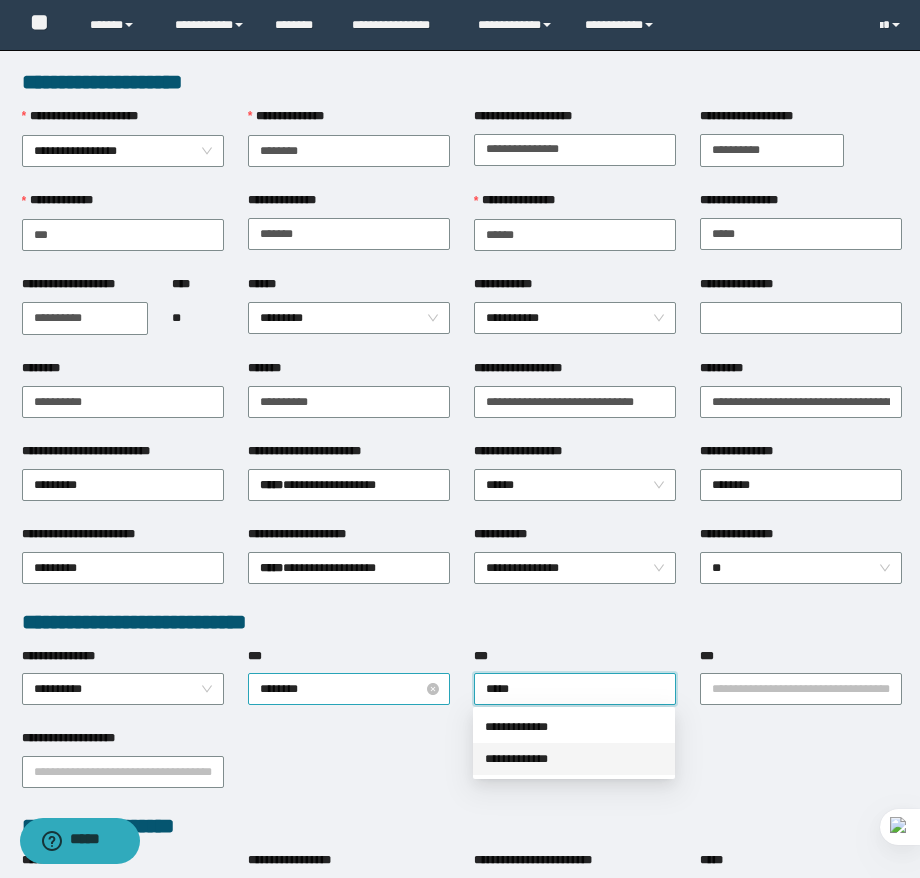type 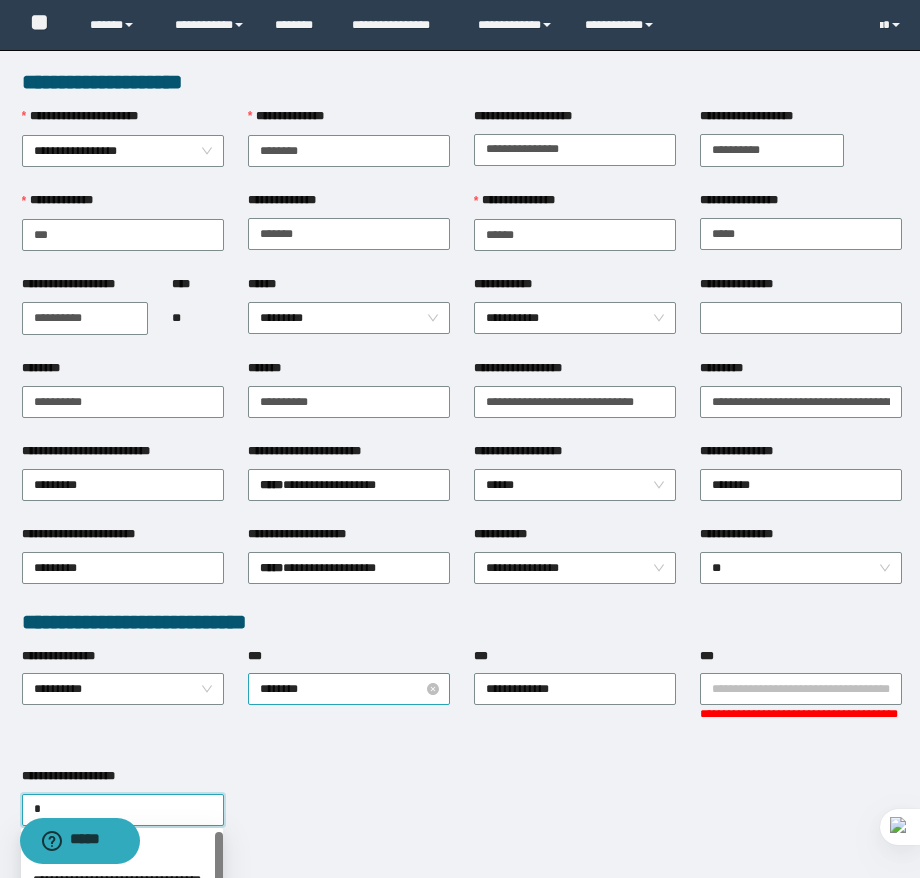 type on "*" 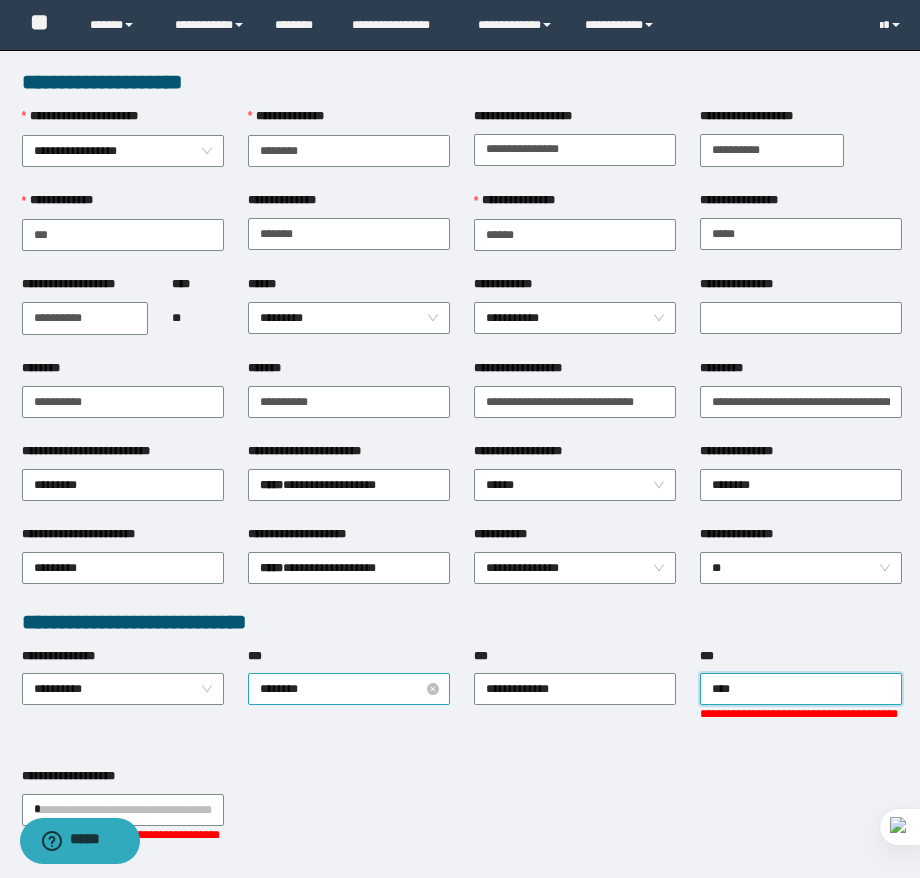 type on "*****" 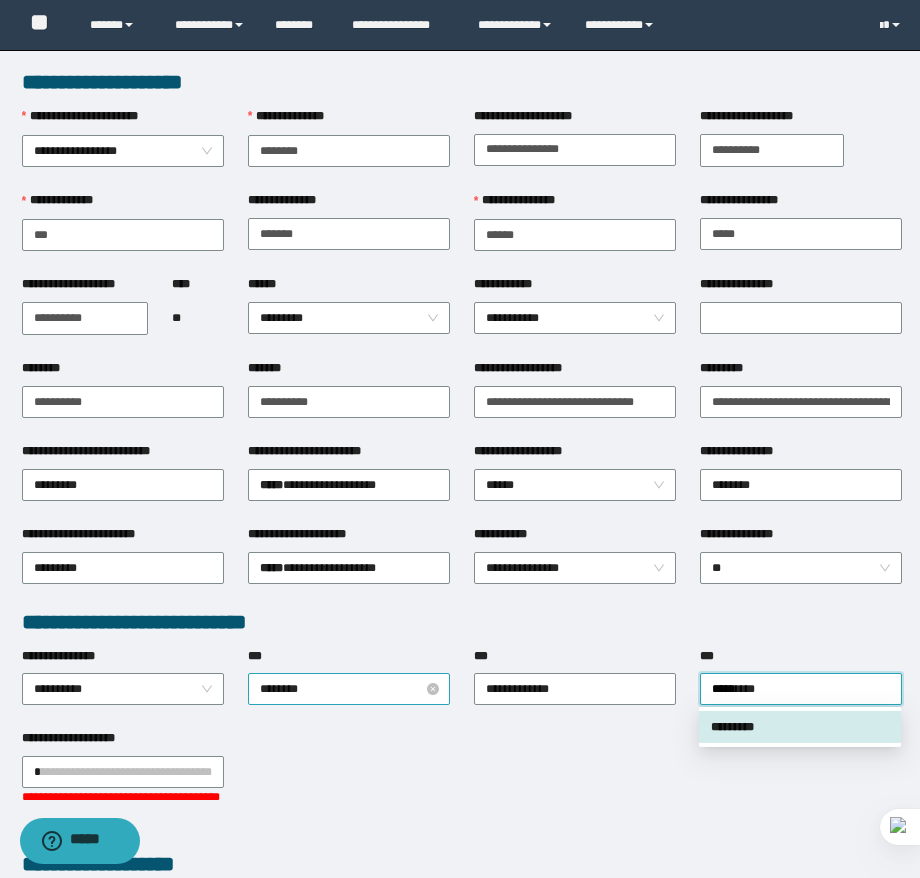 type 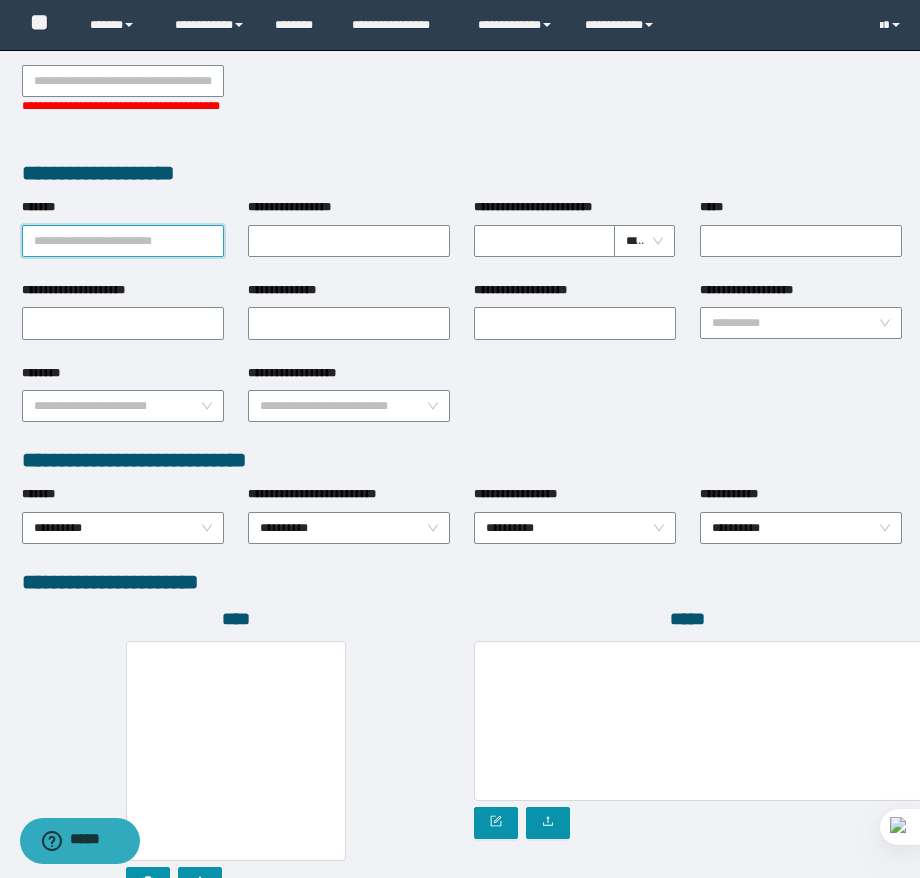 scroll, scrollTop: 391, scrollLeft: 0, axis: vertical 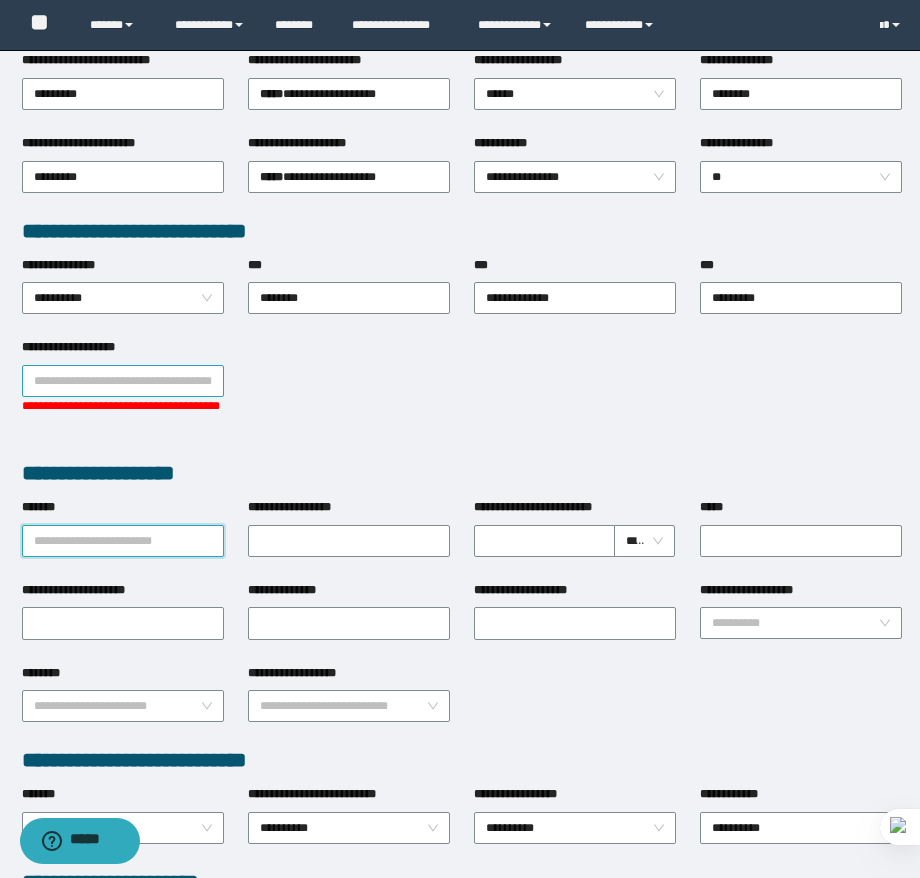 click on "**********" at bounding box center [123, 381] 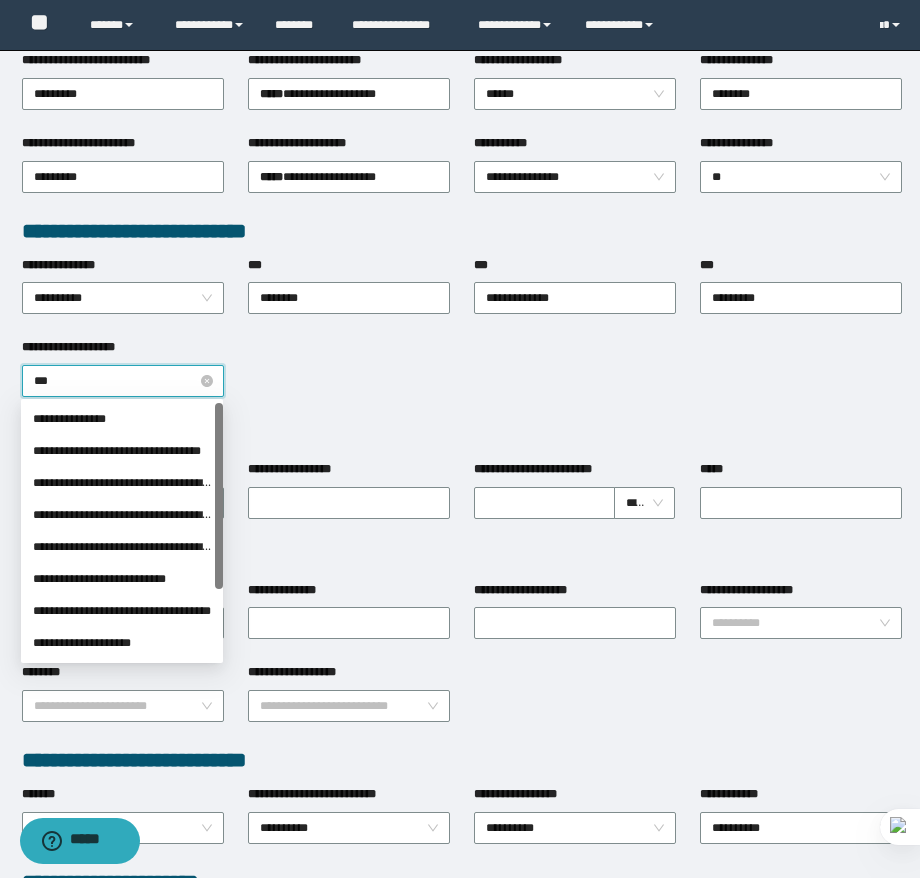 type on "****" 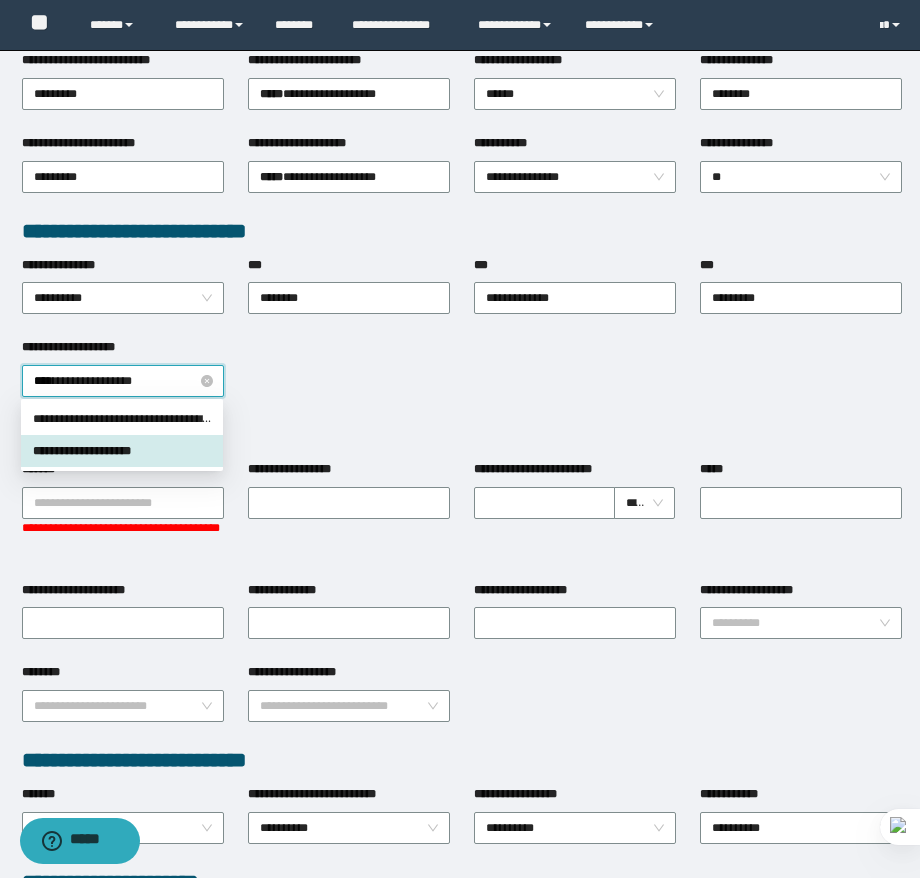 type 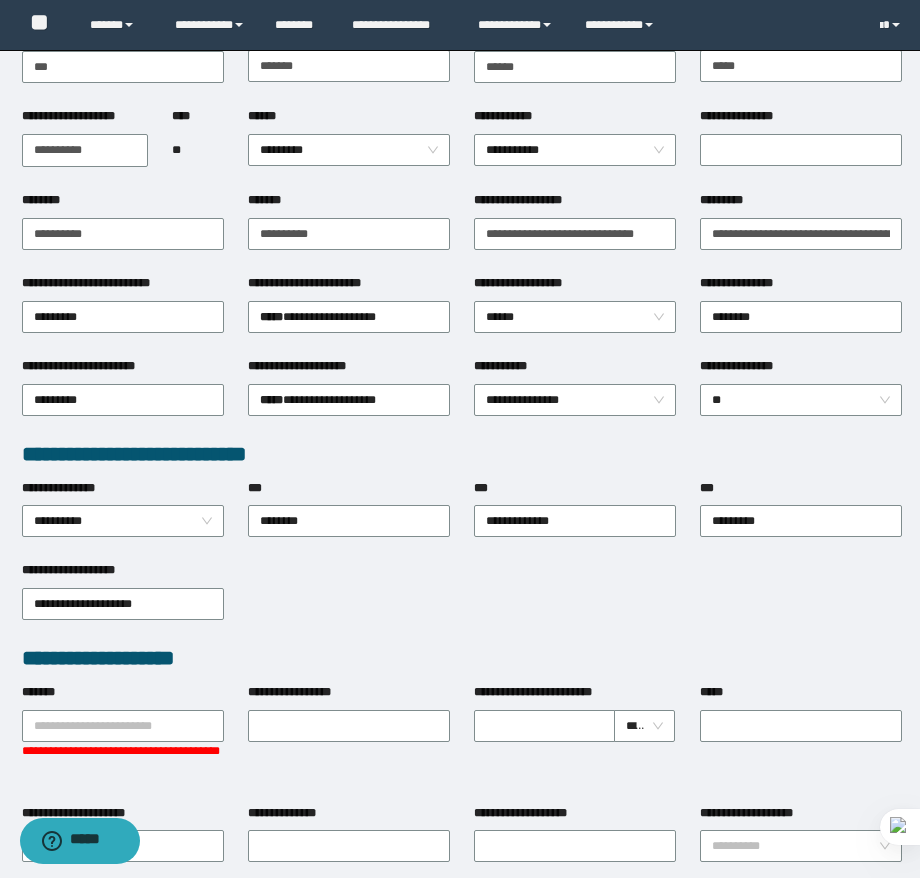 scroll, scrollTop: 0, scrollLeft: 0, axis: both 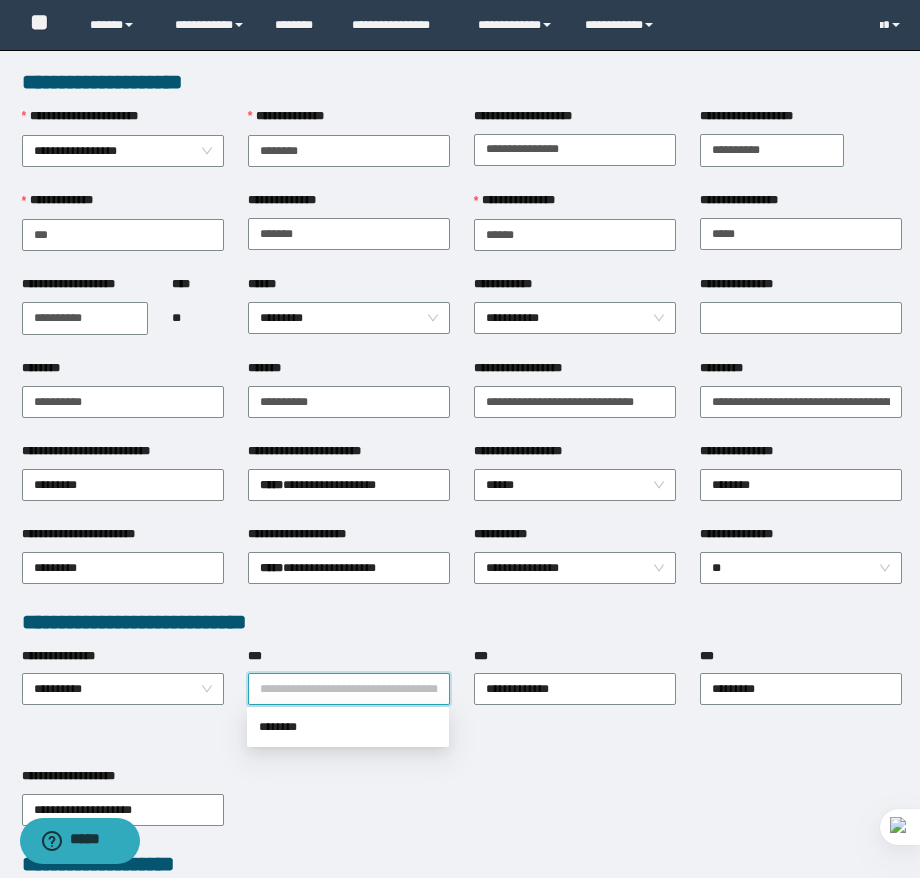 click on "***" at bounding box center (349, 689) 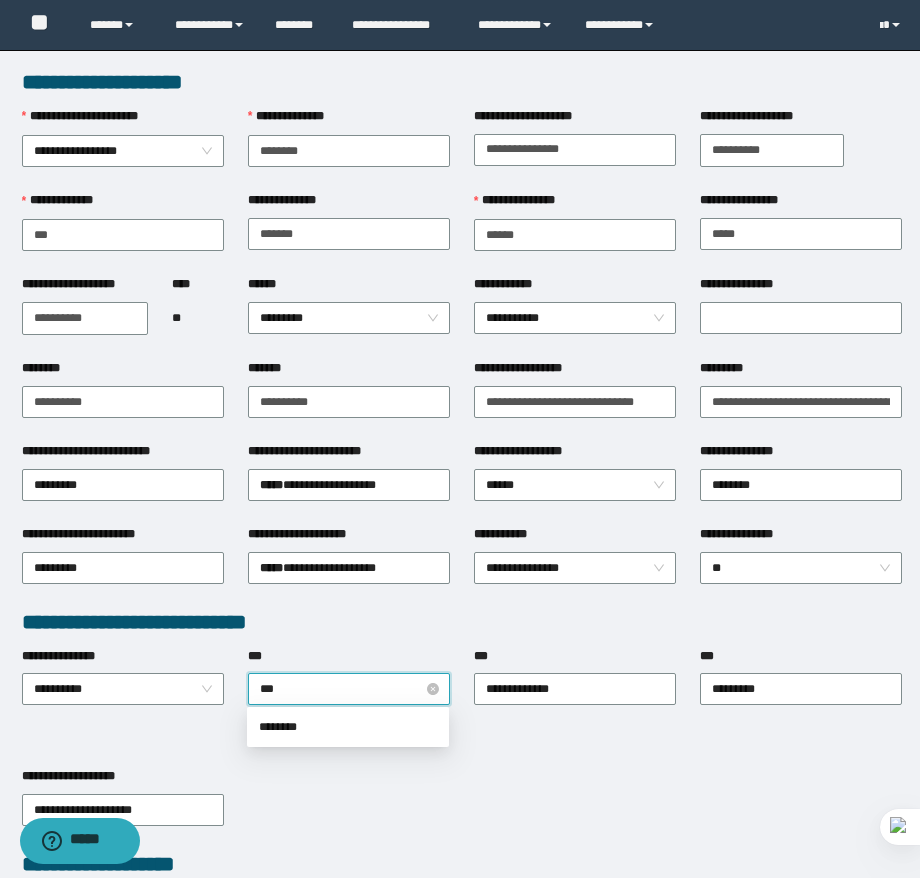 type on "****" 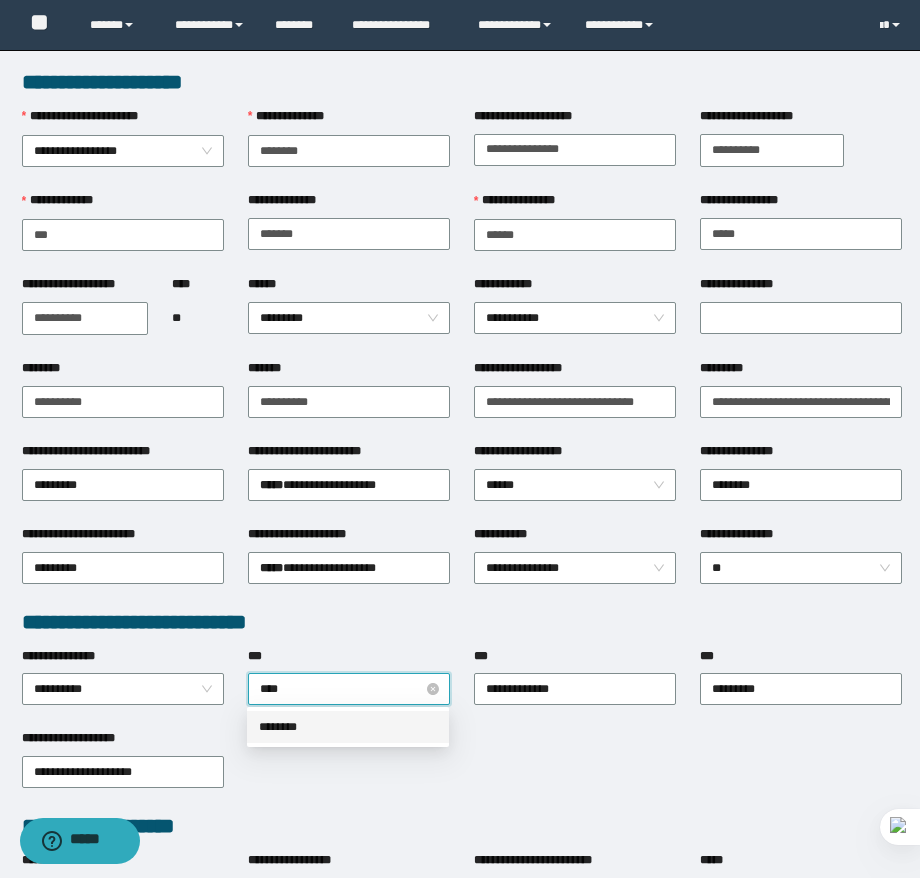 type 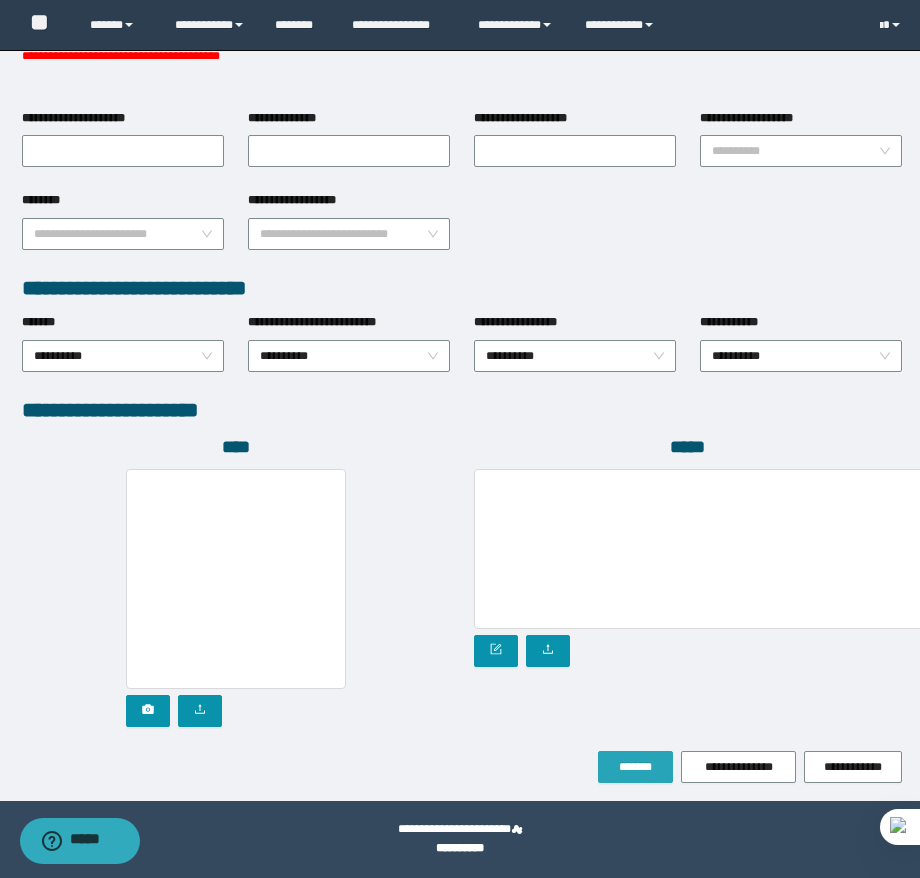 click on "*******" at bounding box center [635, 767] 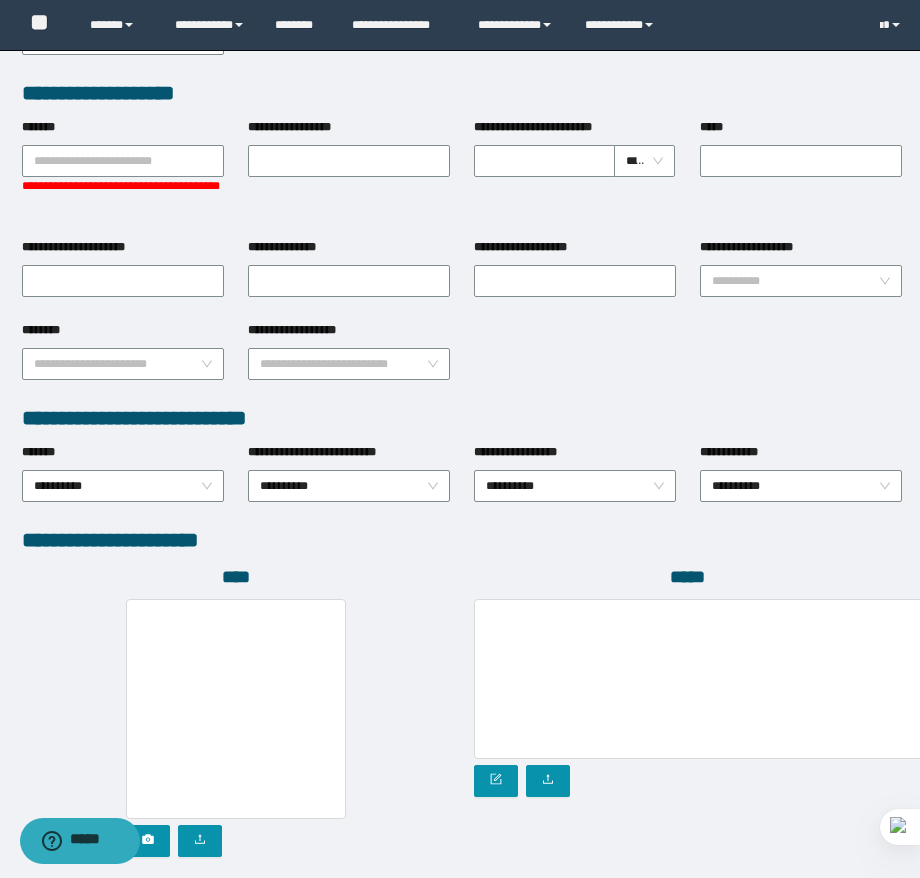 scroll, scrollTop: 968, scrollLeft: 0, axis: vertical 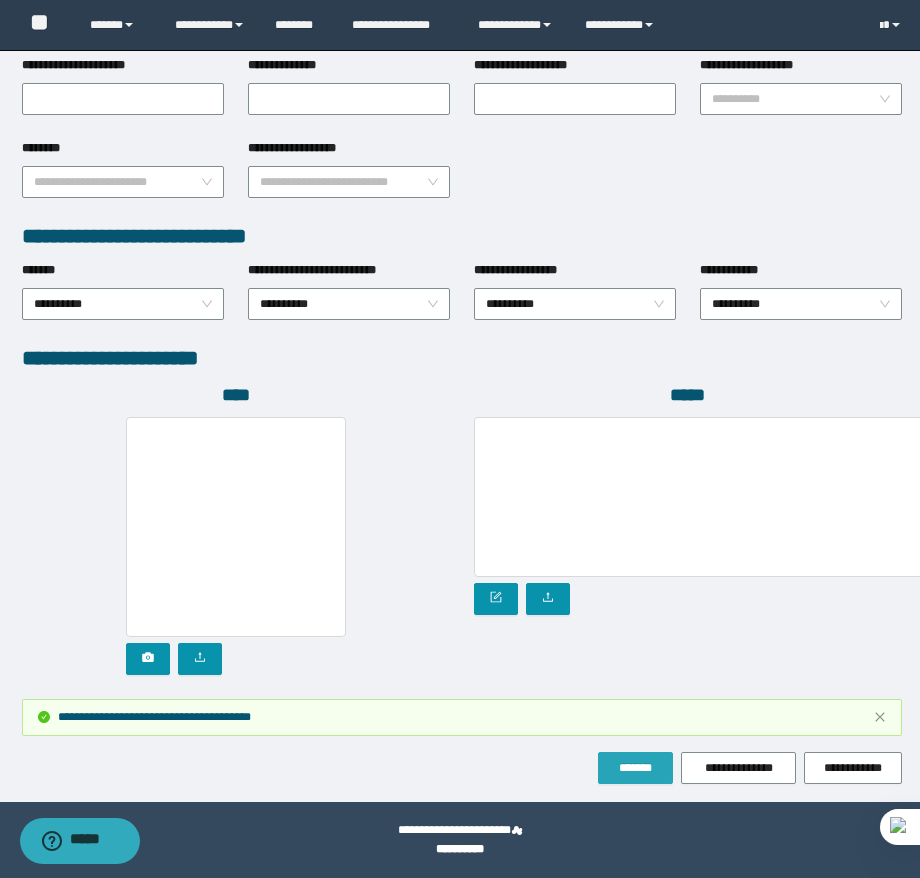 click on "*******" at bounding box center [635, 768] 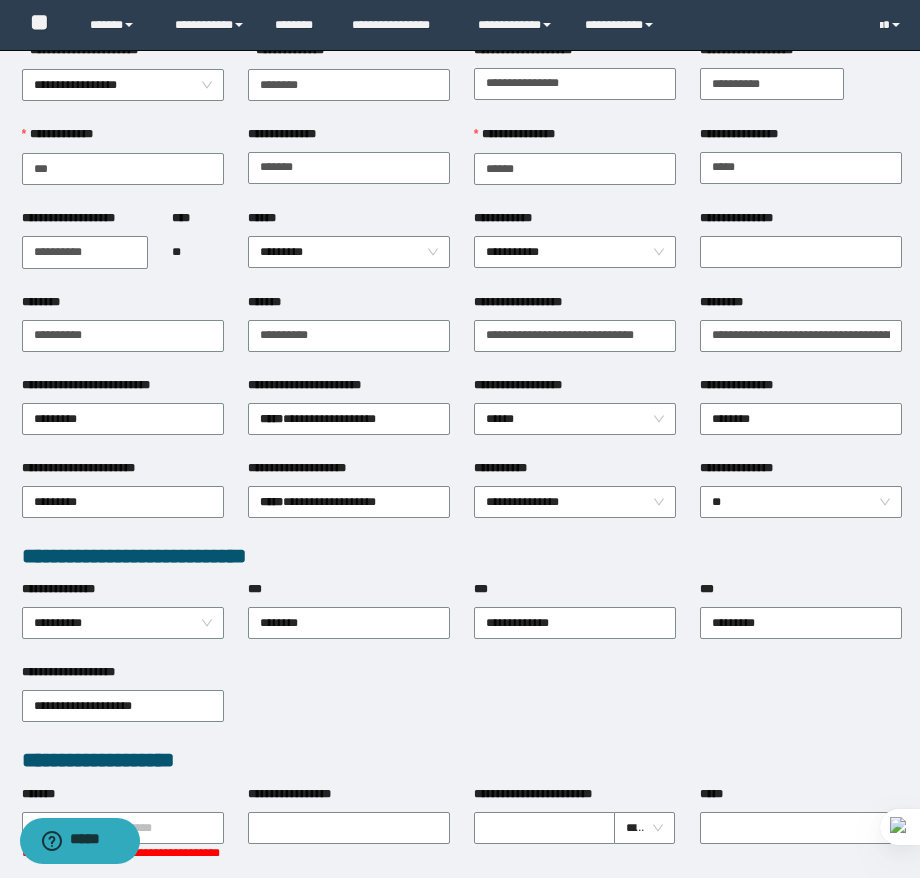 scroll, scrollTop: 0, scrollLeft: 0, axis: both 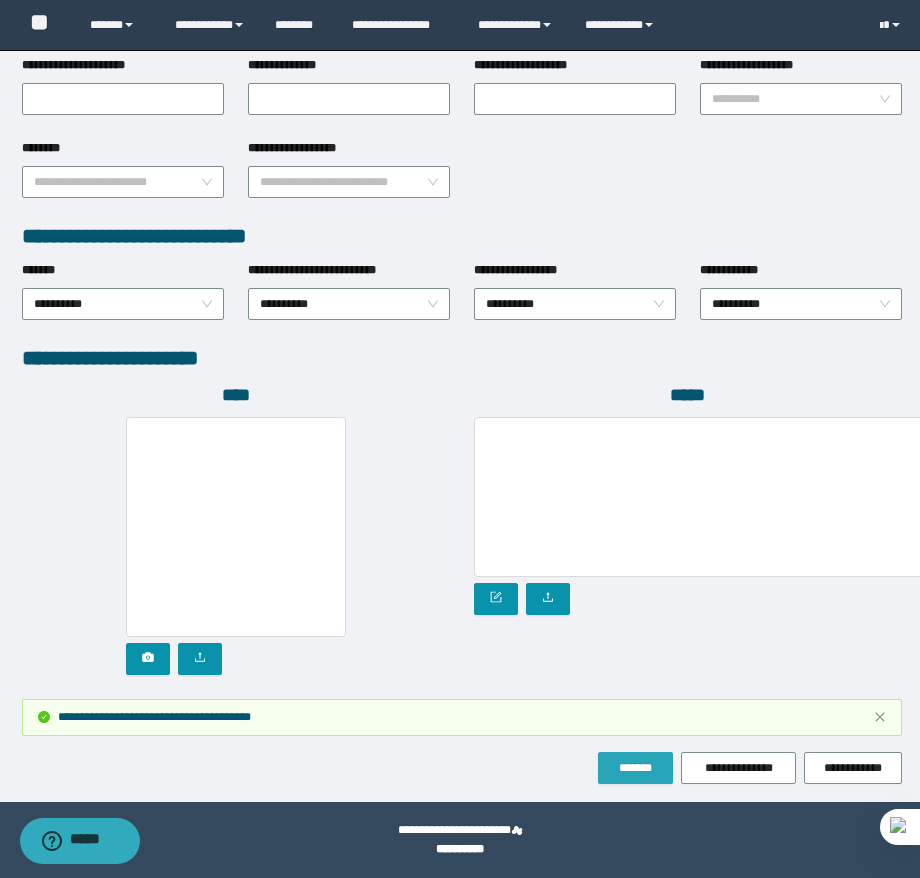 click on "*******" at bounding box center (635, 768) 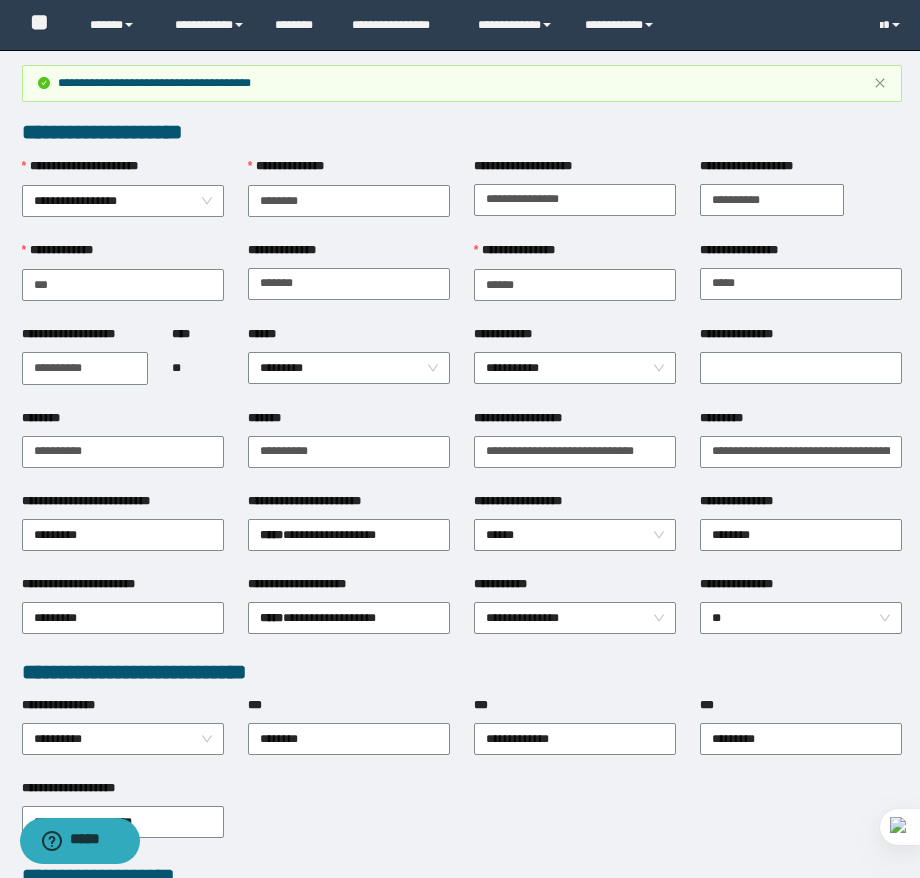 scroll, scrollTop: 0, scrollLeft: 0, axis: both 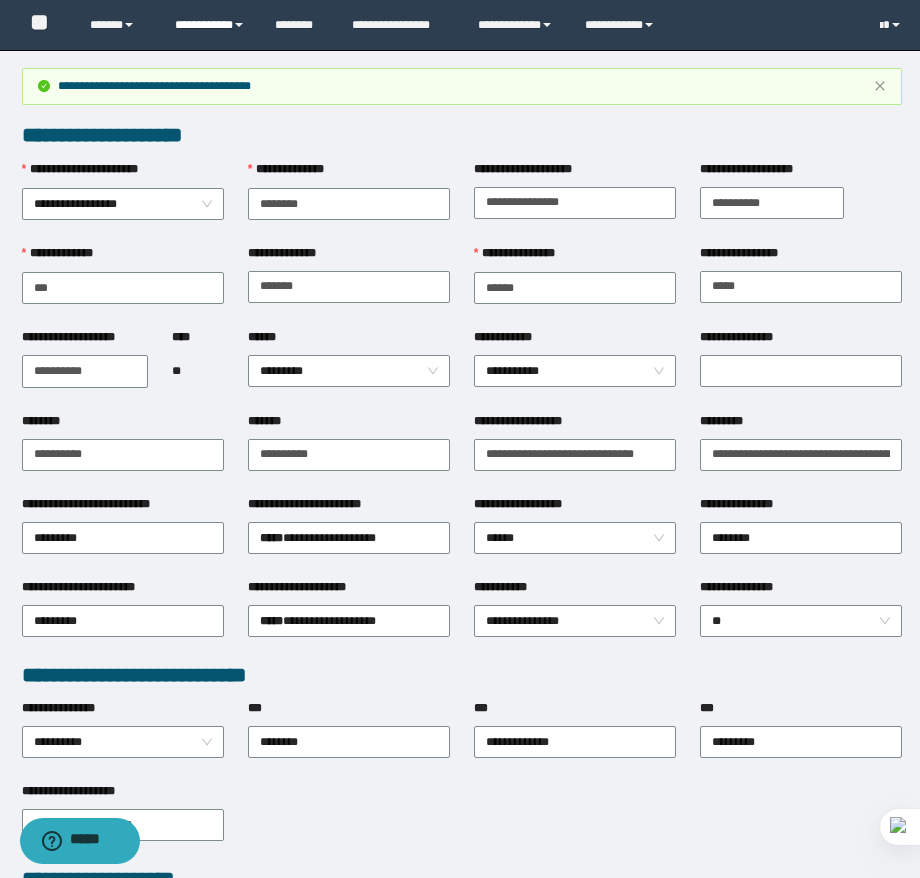 click on "**********" at bounding box center (210, 25) 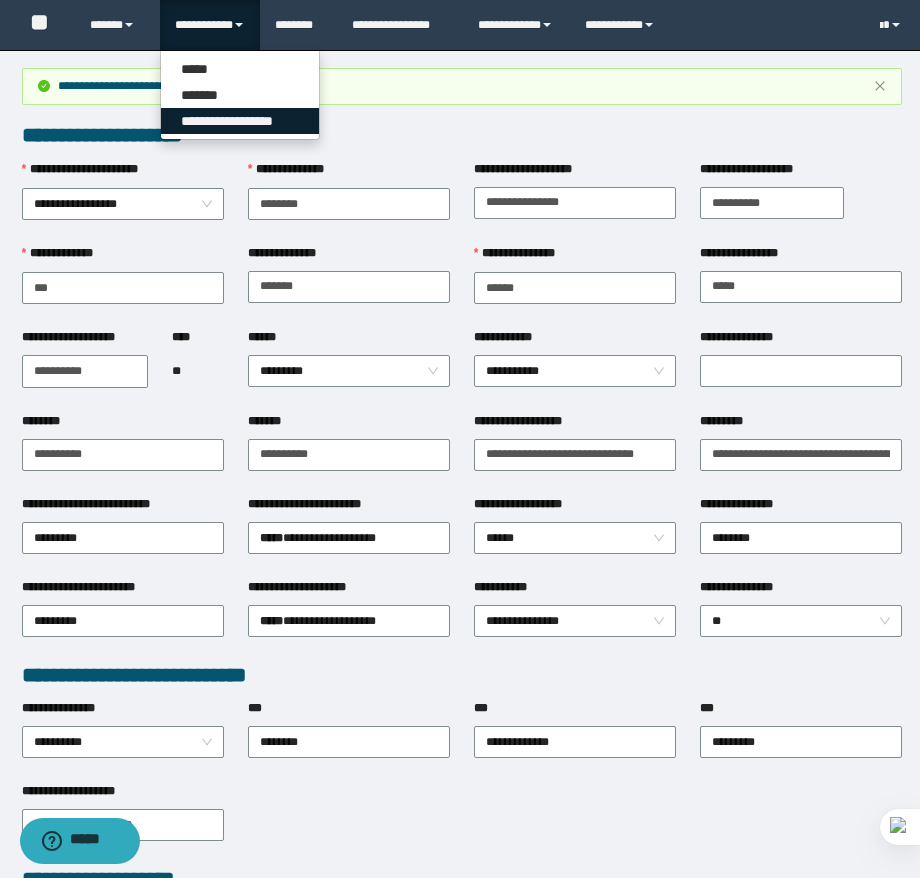click on "**********" at bounding box center [240, 121] 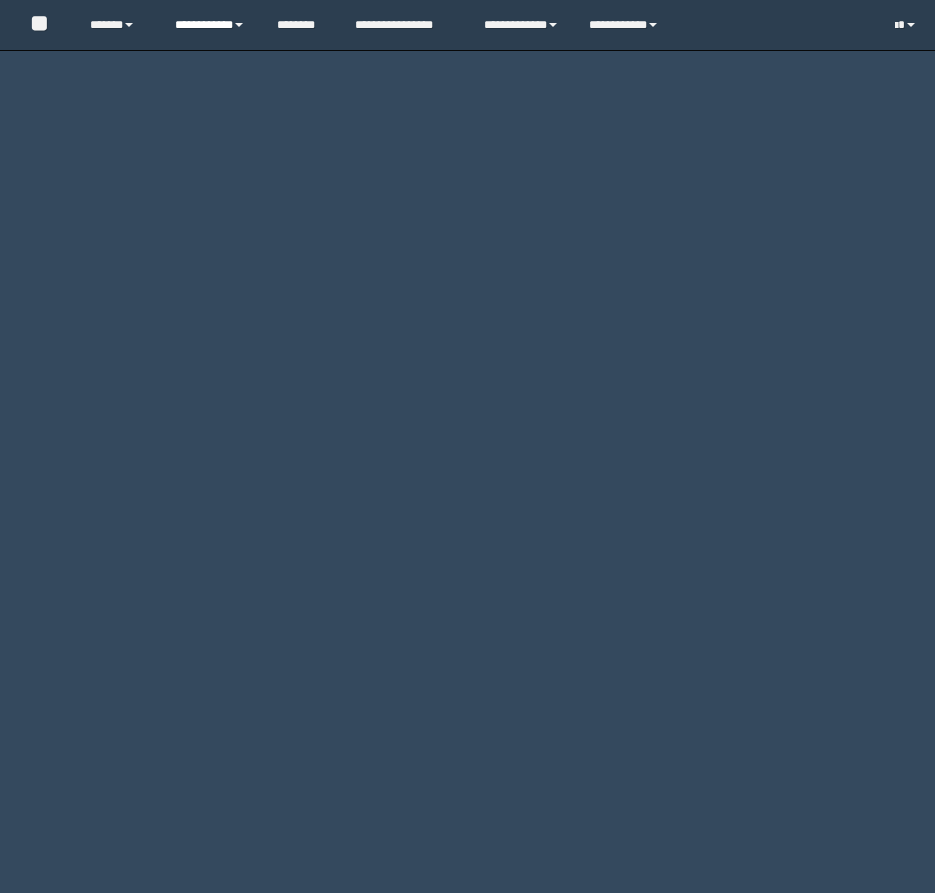 scroll, scrollTop: 0, scrollLeft: 0, axis: both 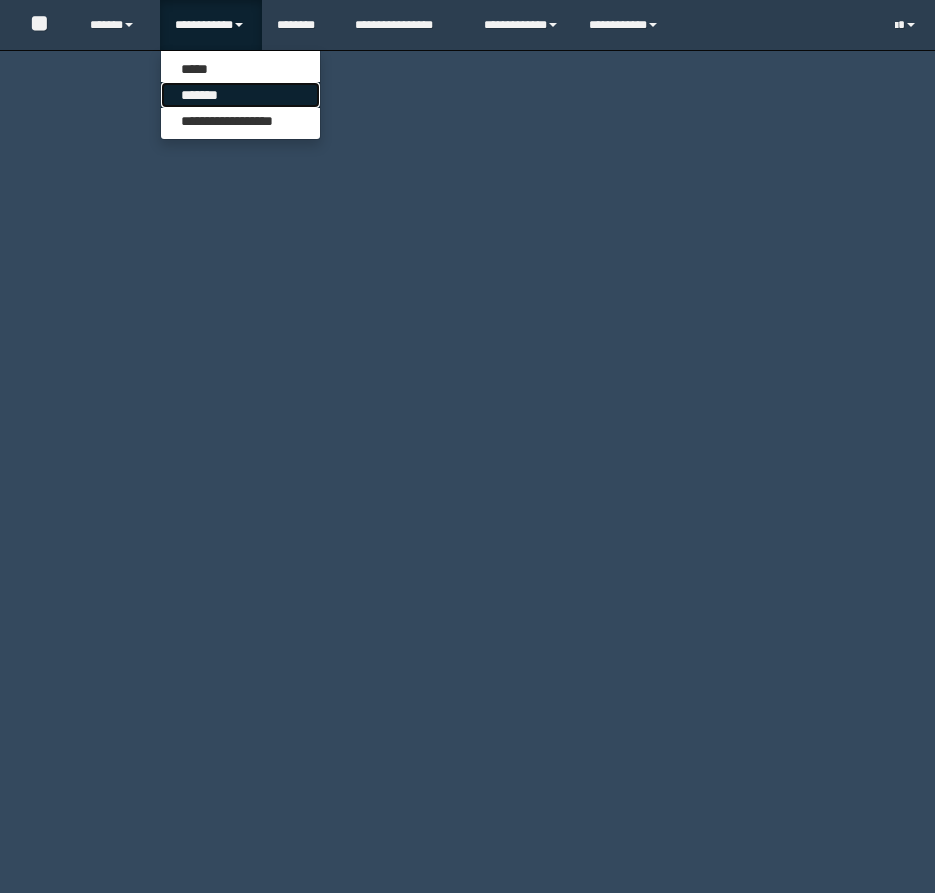 click on "*******" at bounding box center (240, 95) 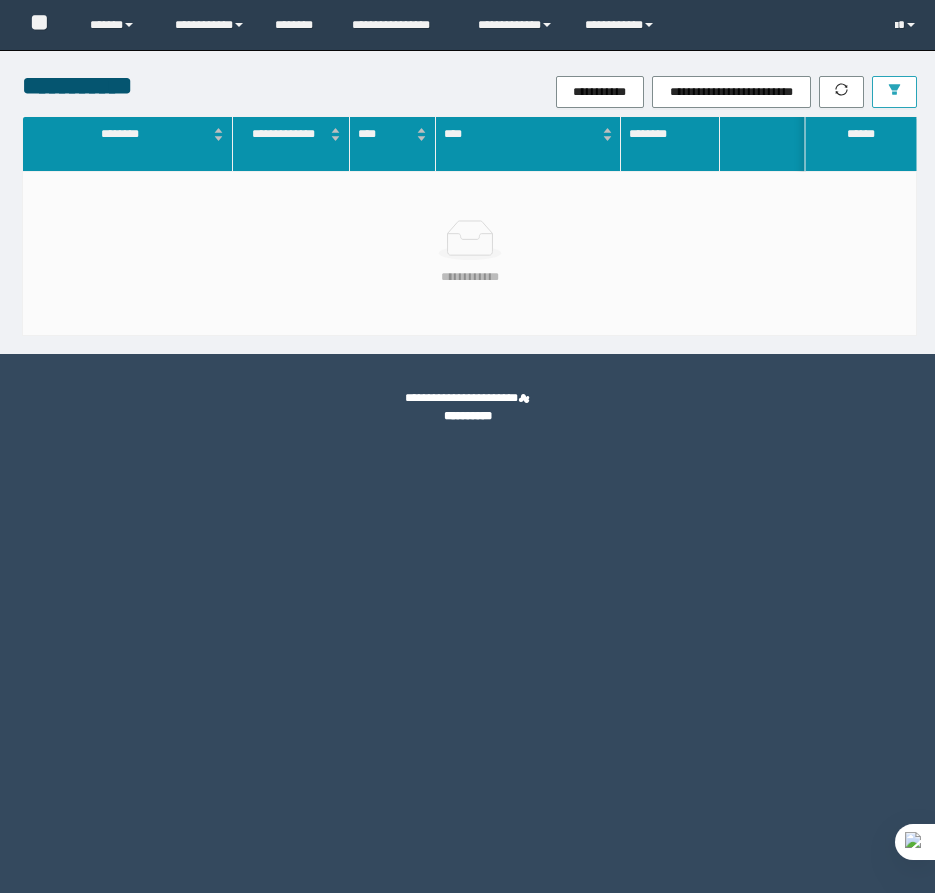 scroll, scrollTop: 0, scrollLeft: 0, axis: both 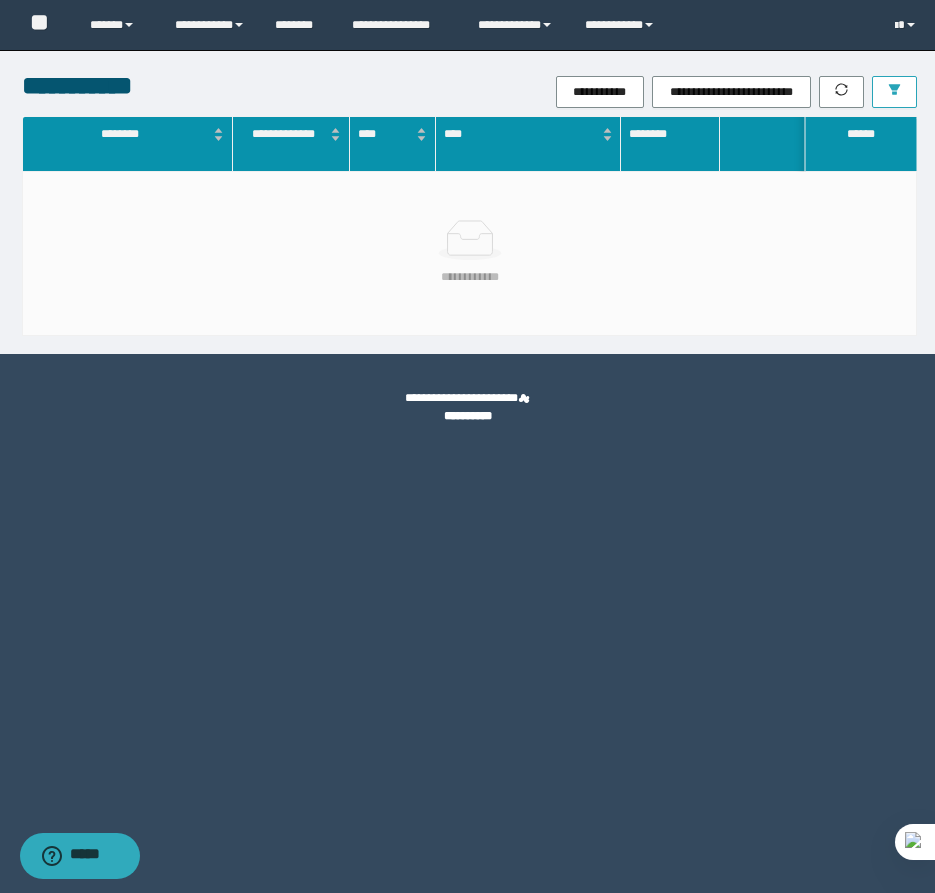 click 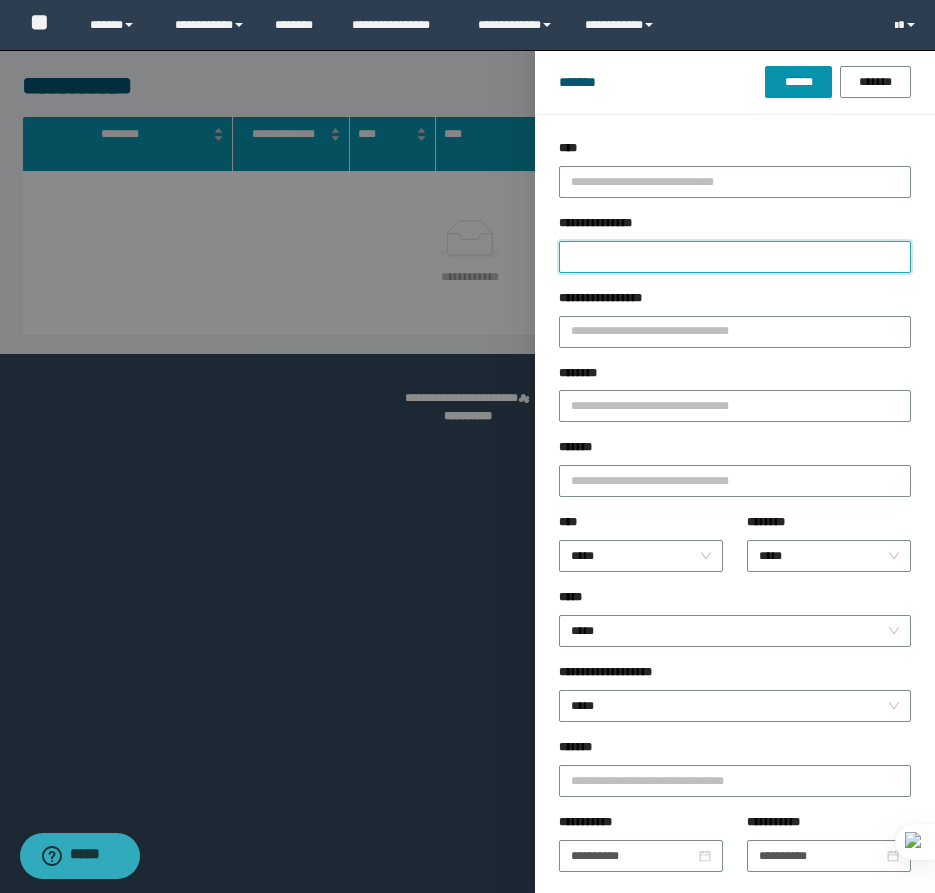click on "**********" at bounding box center [735, 257] 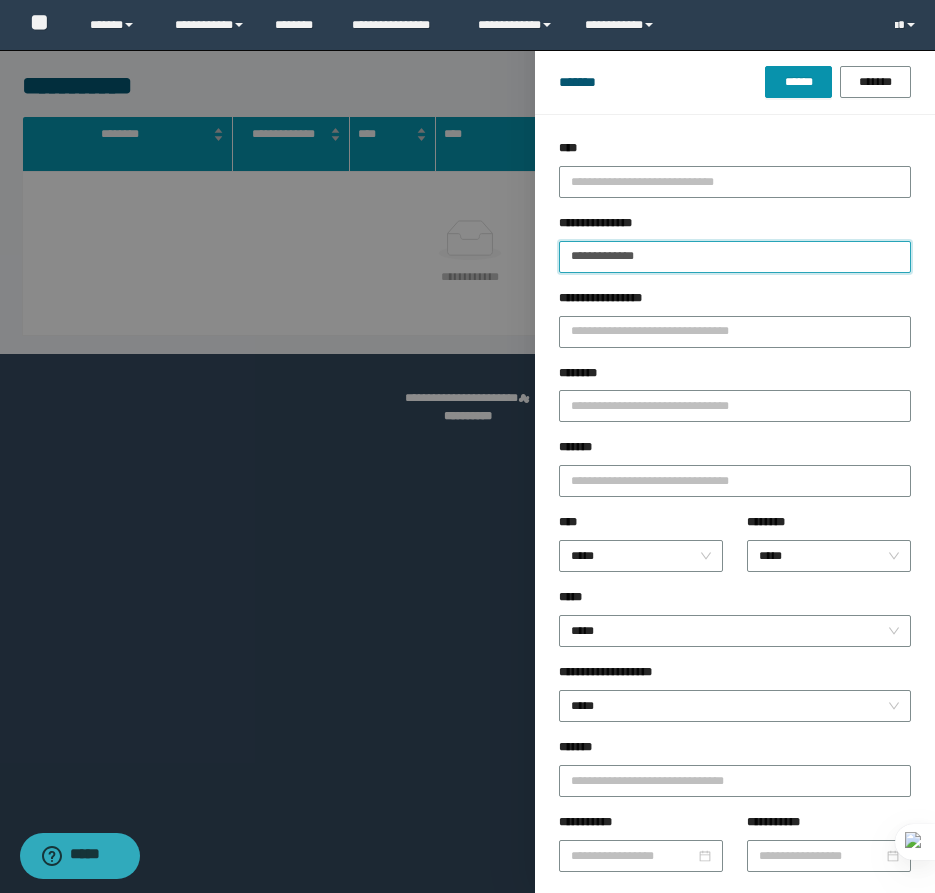 type on "**********" 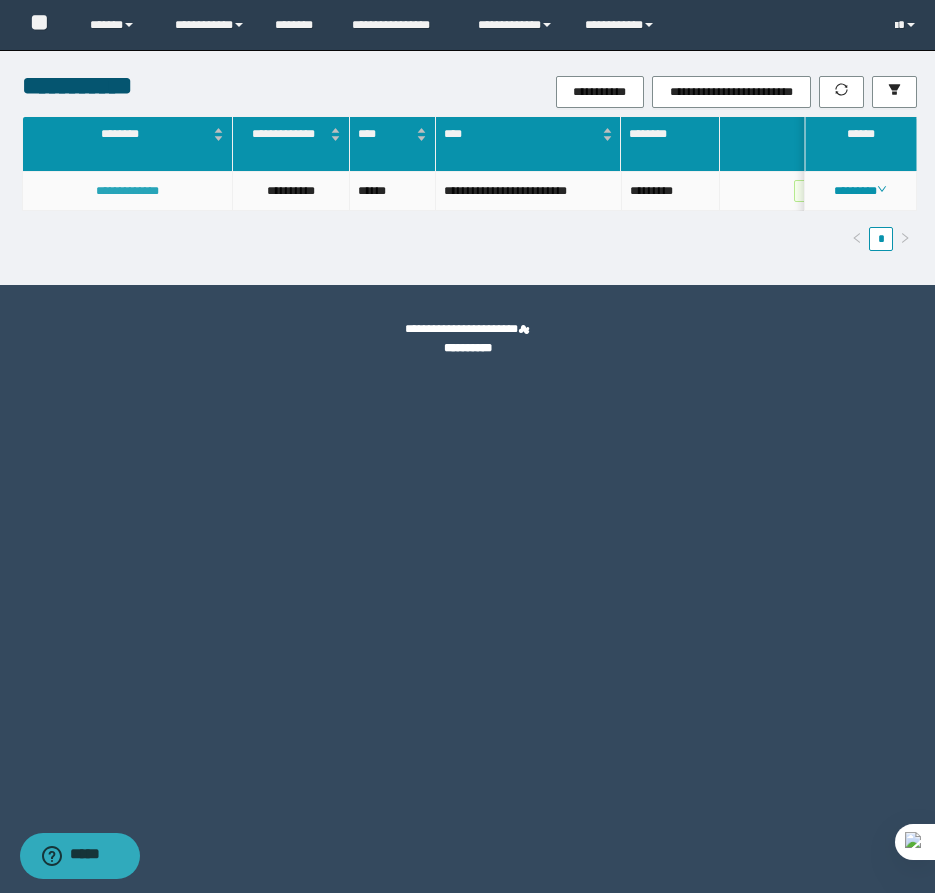 click on "**********" at bounding box center (127, 191) 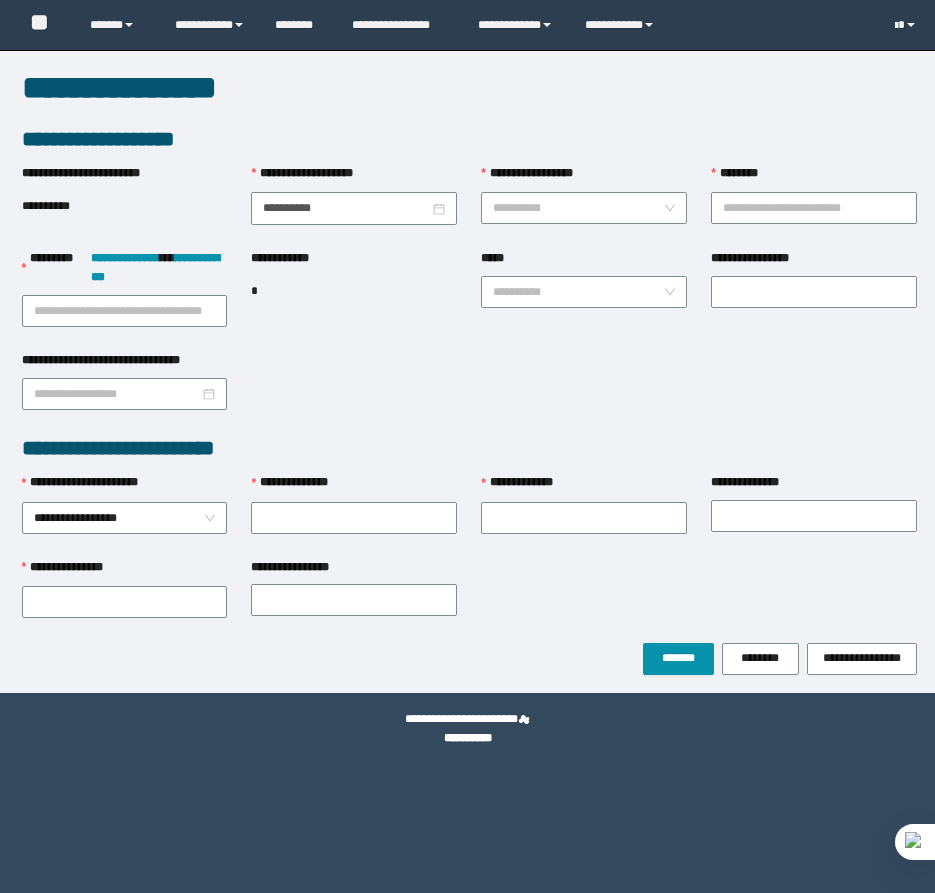 scroll, scrollTop: 0, scrollLeft: 0, axis: both 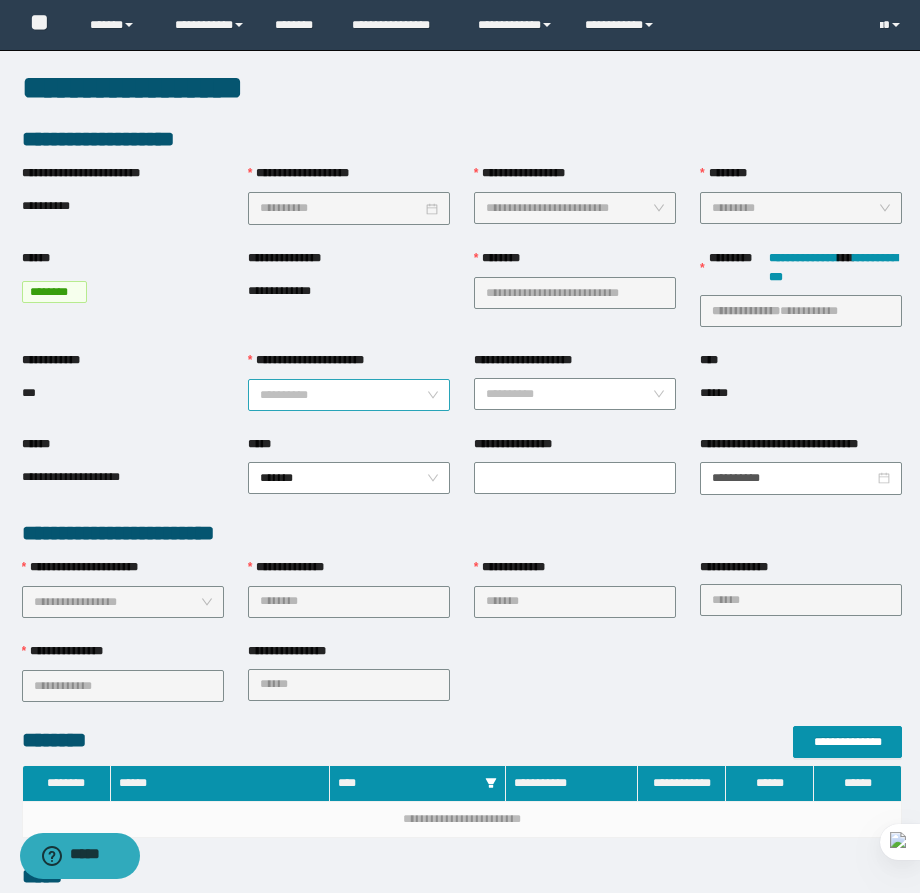 click on "**********" at bounding box center (349, 395) 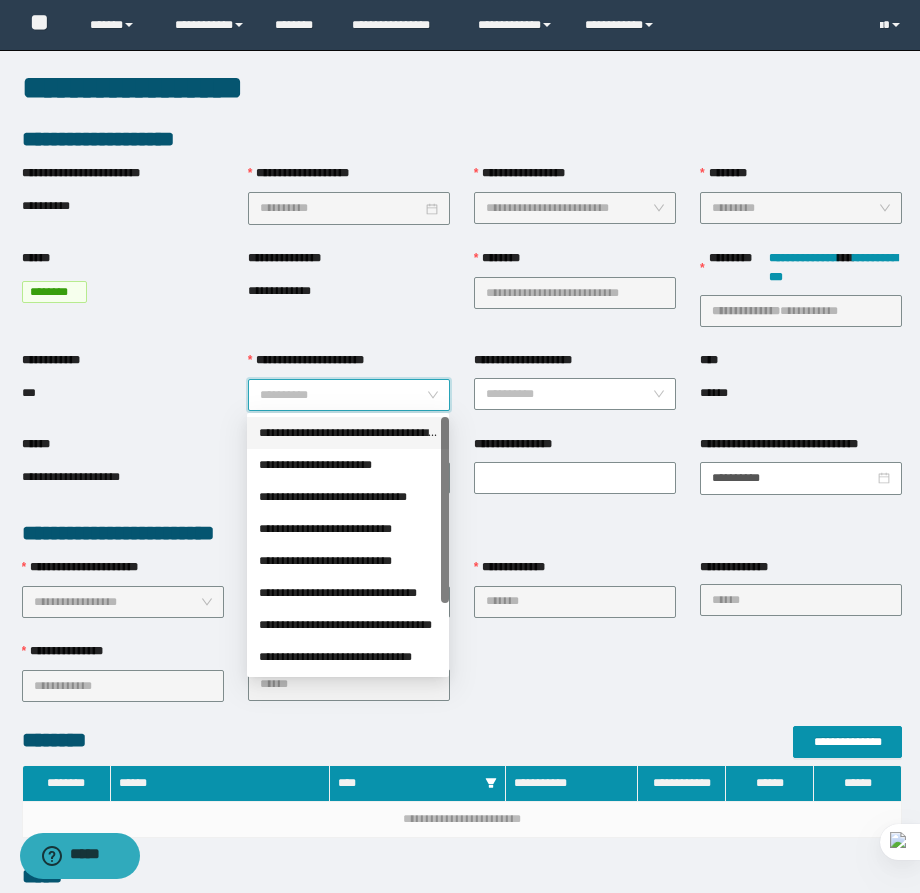 click on "**********" at bounding box center [348, 433] 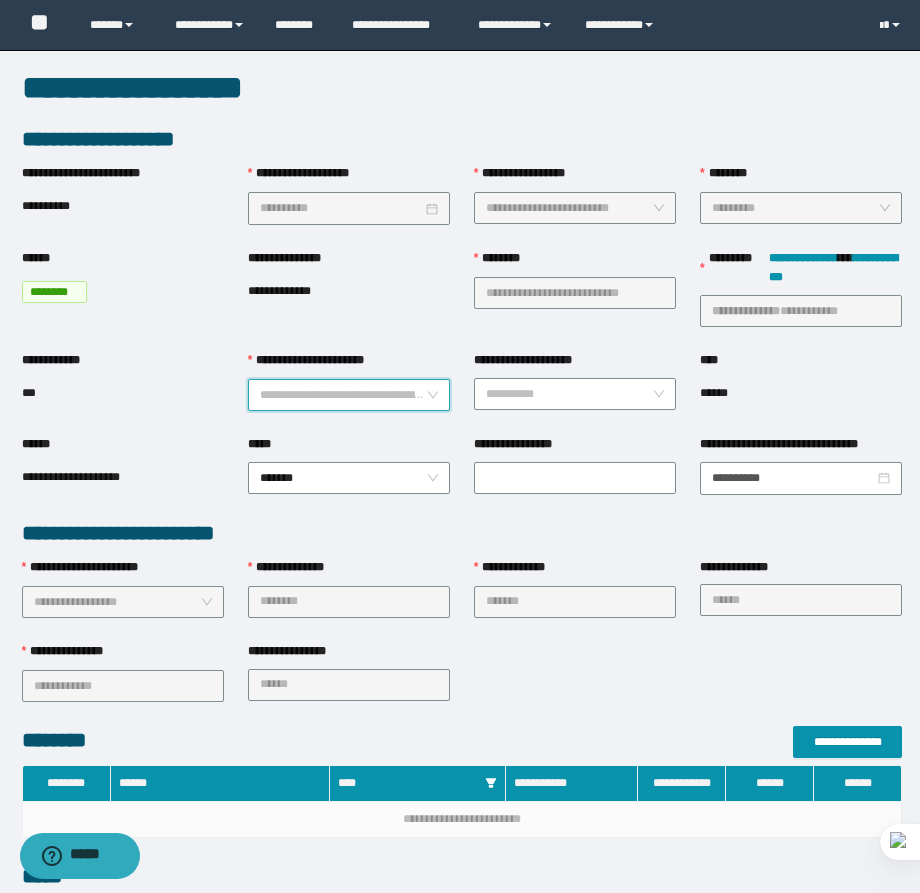 click on "**********" at bounding box center [349, 395] 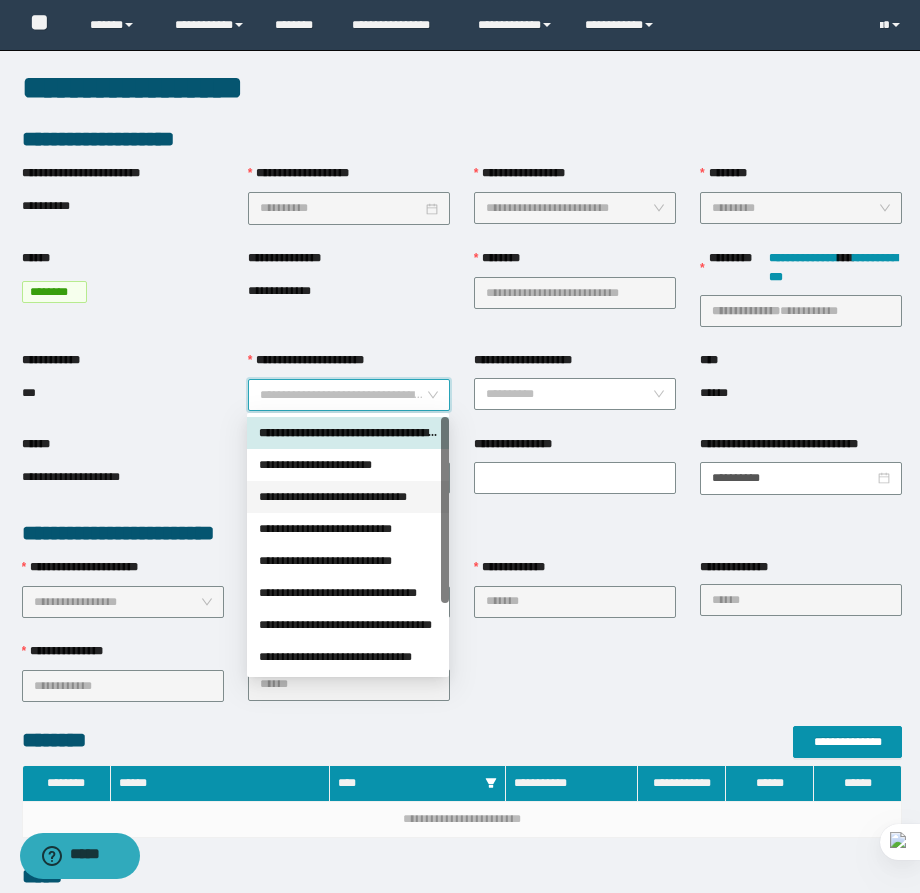 click on "**********" at bounding box center (348, 465) 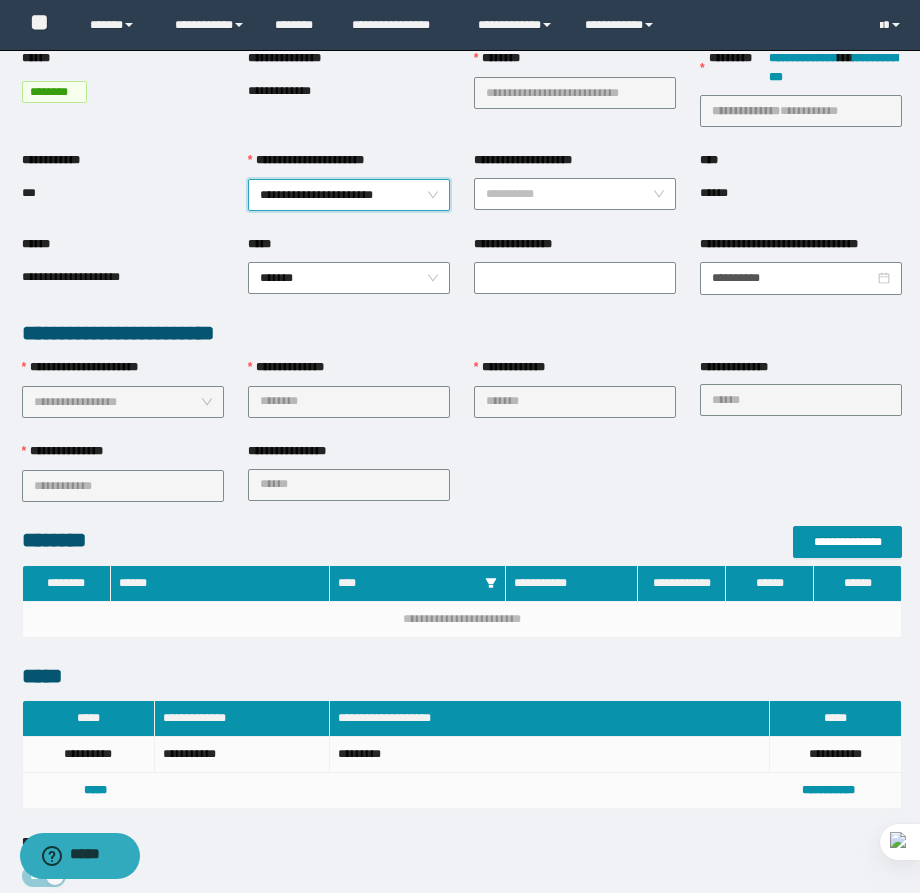 scroll, scrollTop: 564, scrollLeft: 0, axis: vertical 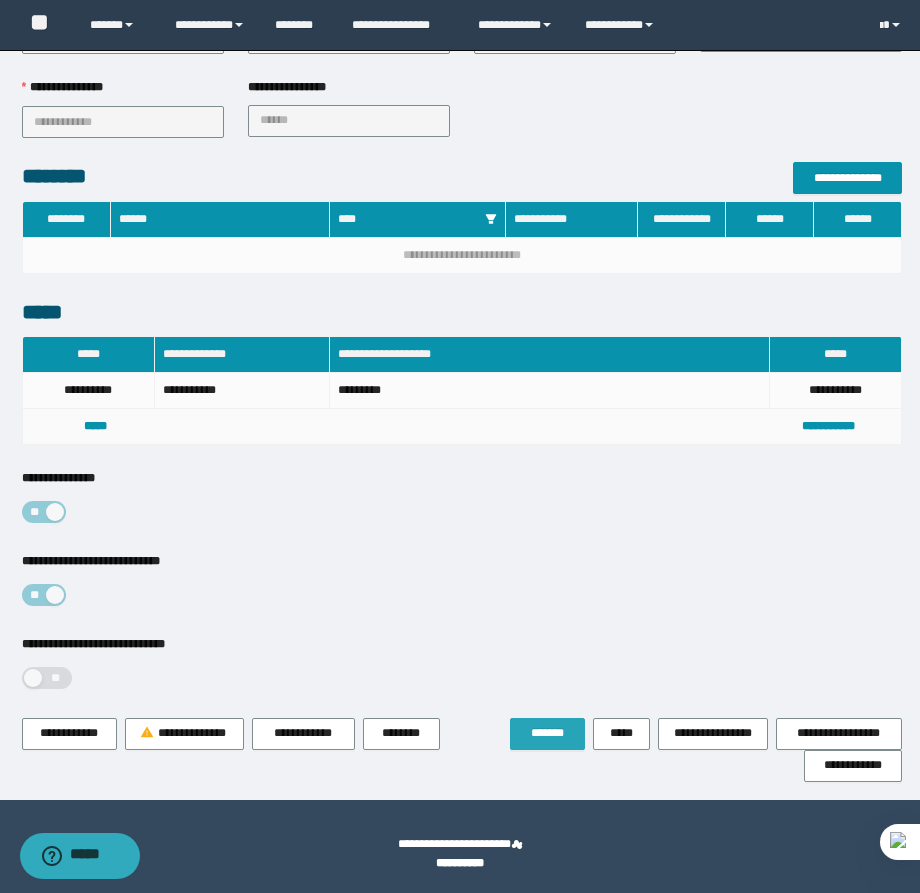 click on "*******" at bounding box center (547, 733) 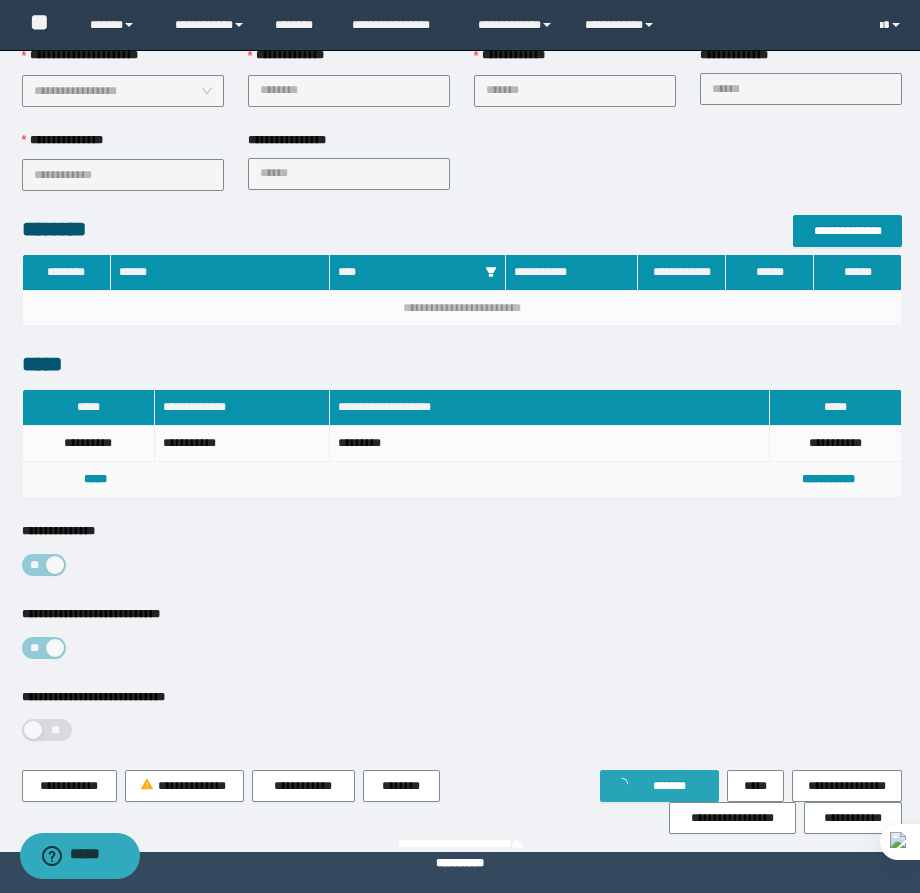 scroll, scrollTop: 0, scrollLeft: 0, axis: both 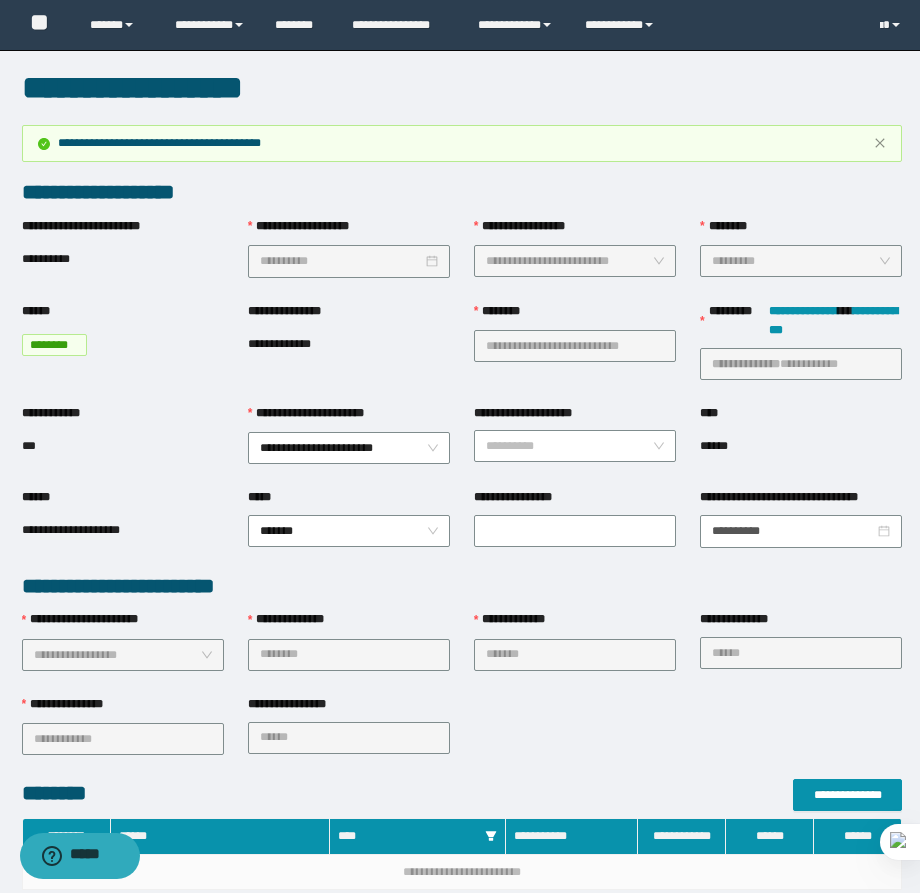 type 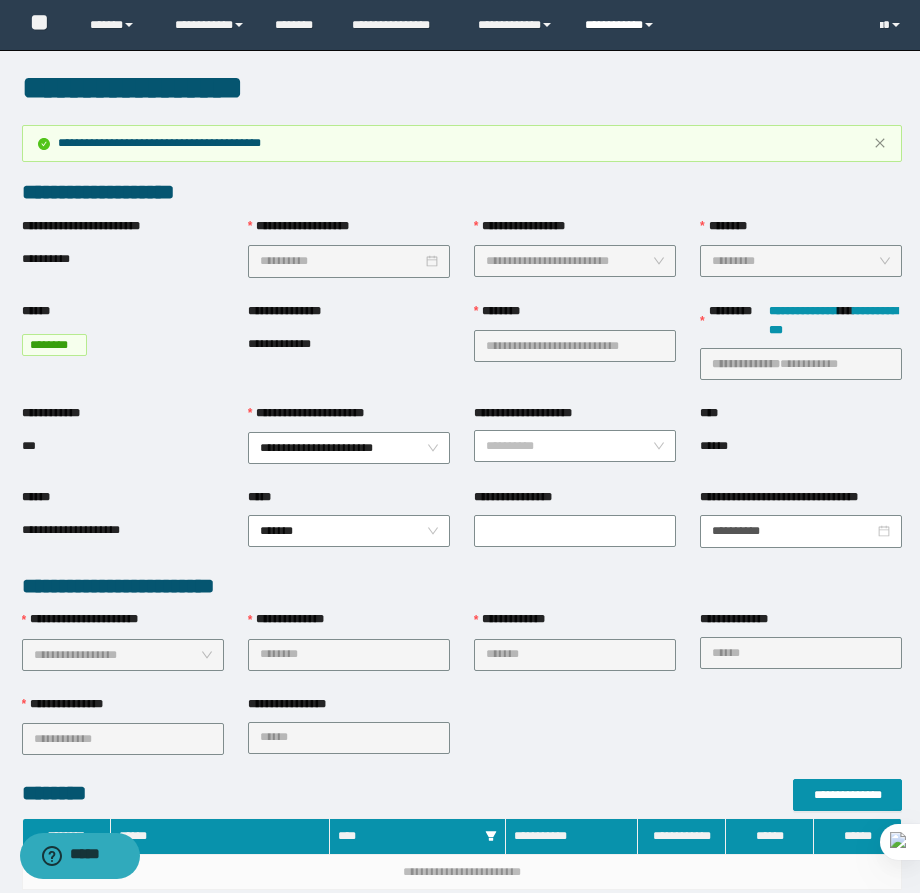 click on "**********" at bounding box center [622, 25] 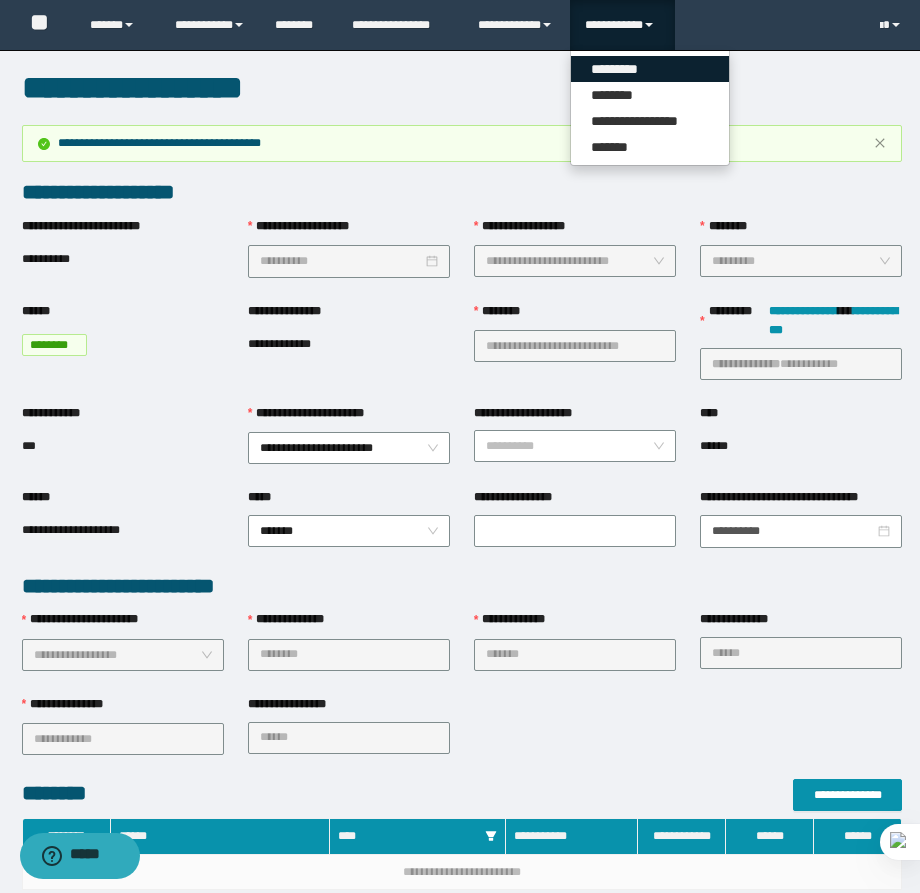 click on "*********" at bounding box center [650, 69] 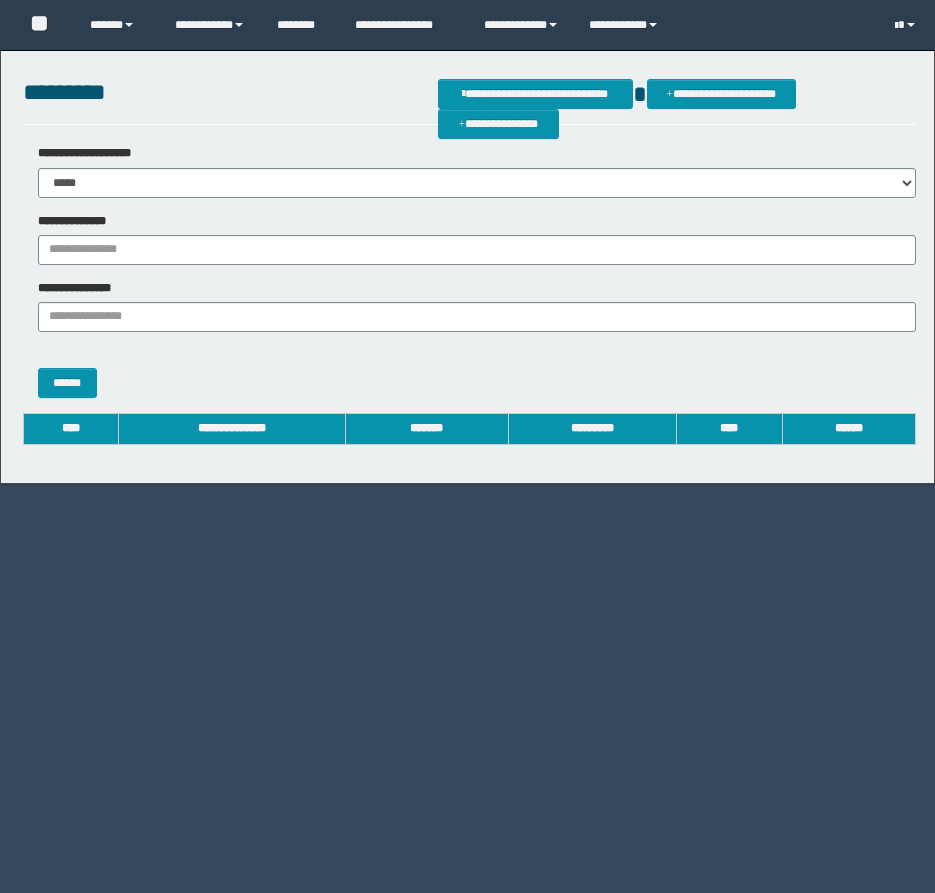 scroll, scrollTop: 0, scrollLeft: 0, axis: both 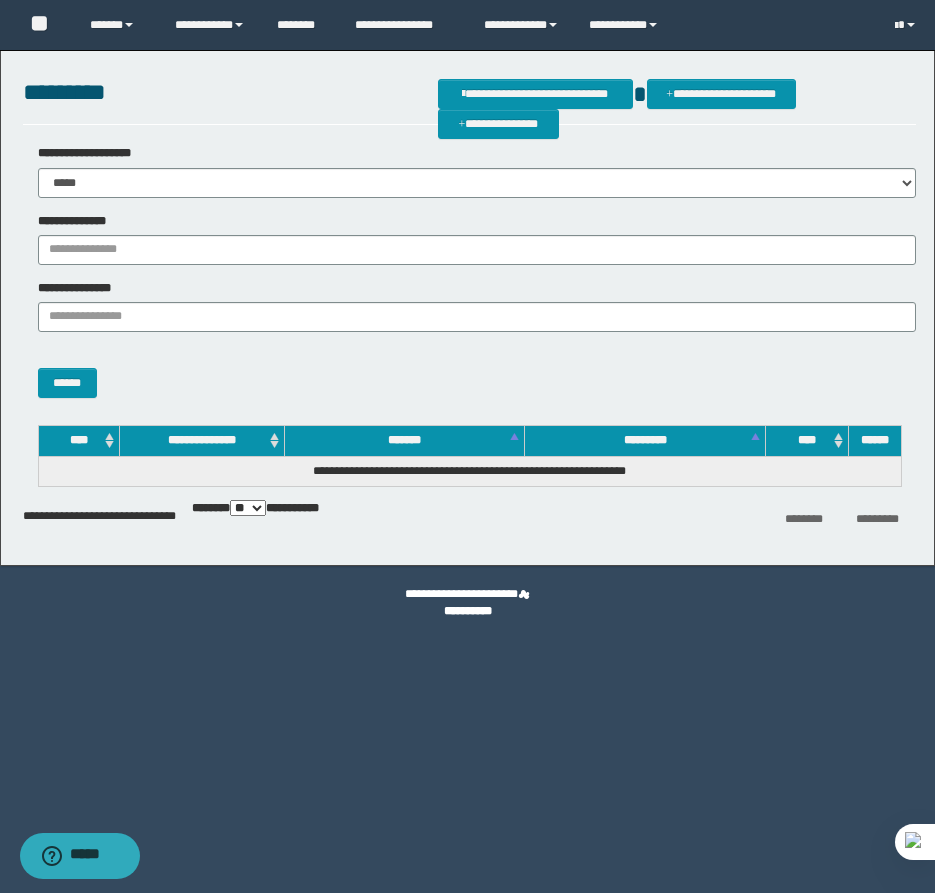 click on "**********" at bounding box center [469, 239] 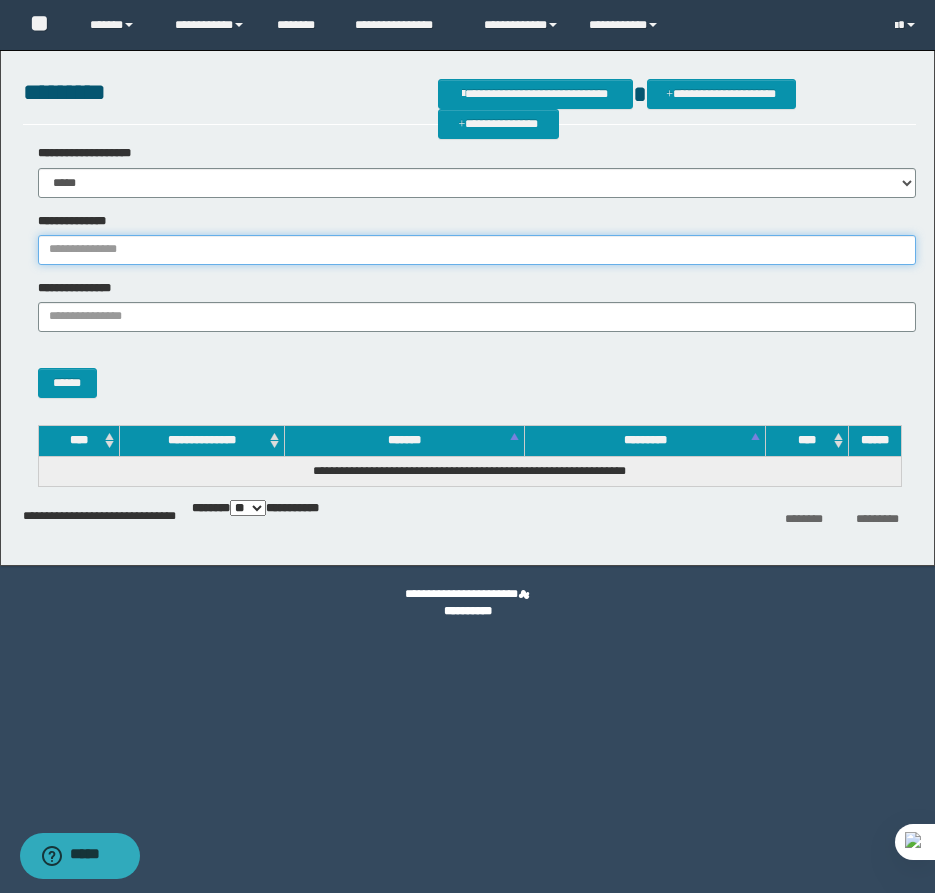 click on "**********" at bounding box center (477, 250) 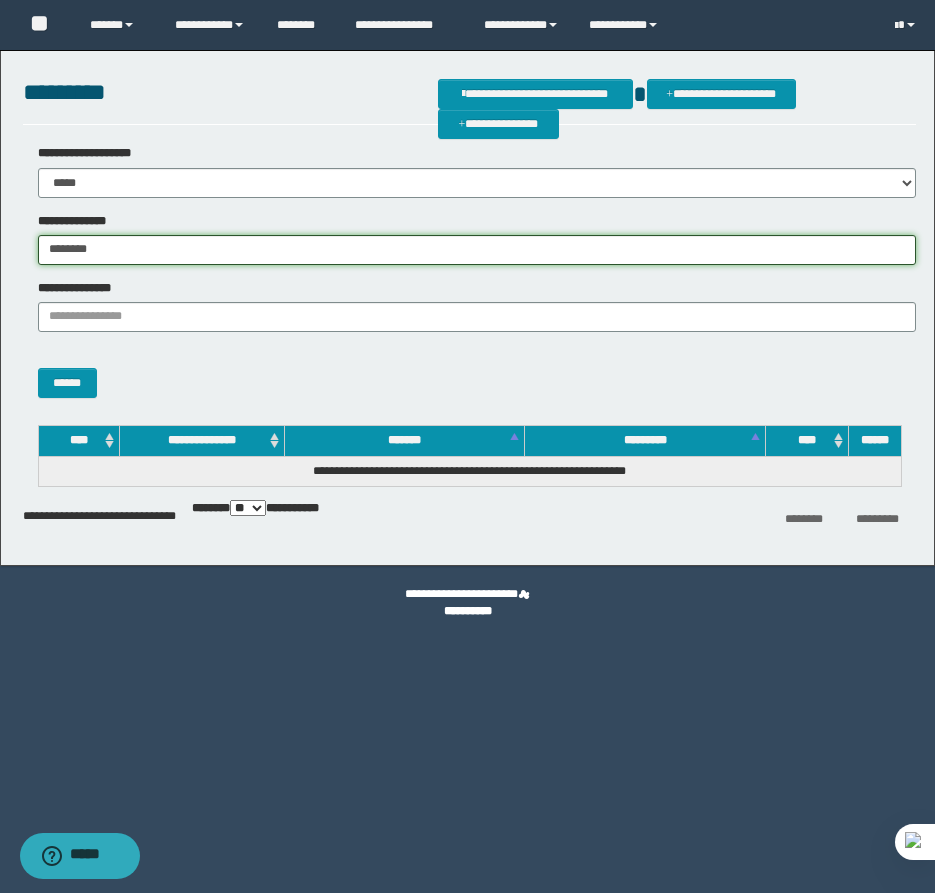 type on "********" 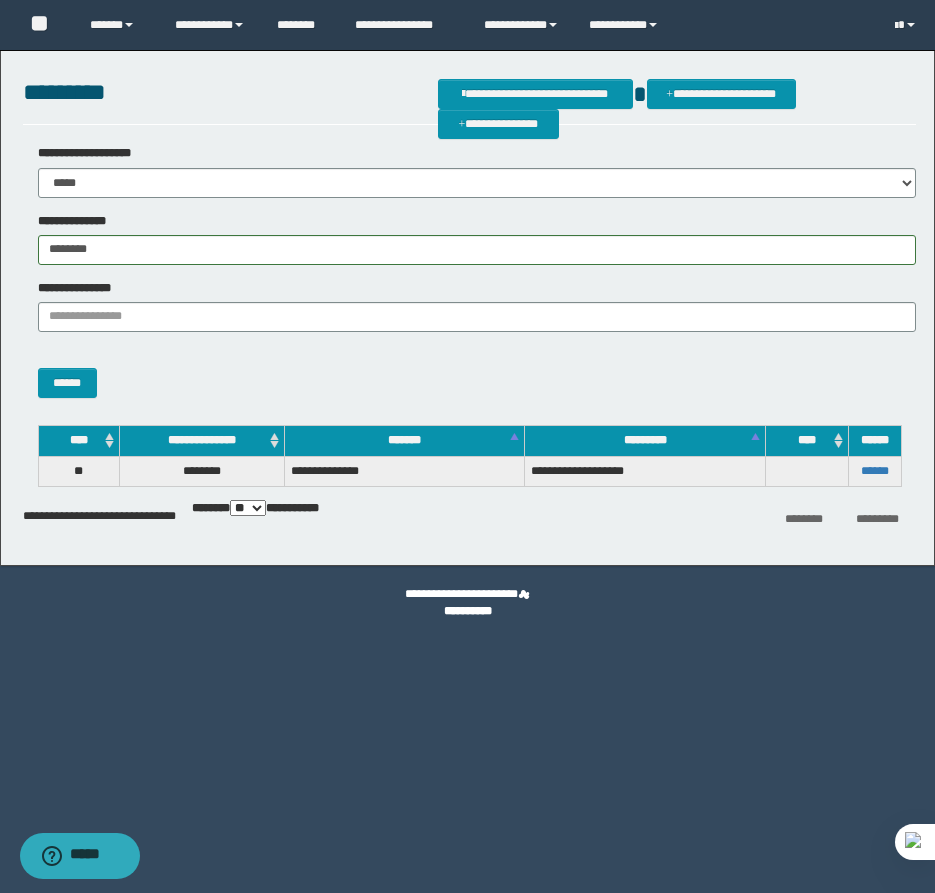 click on "******" at bounding box center [874, 471] 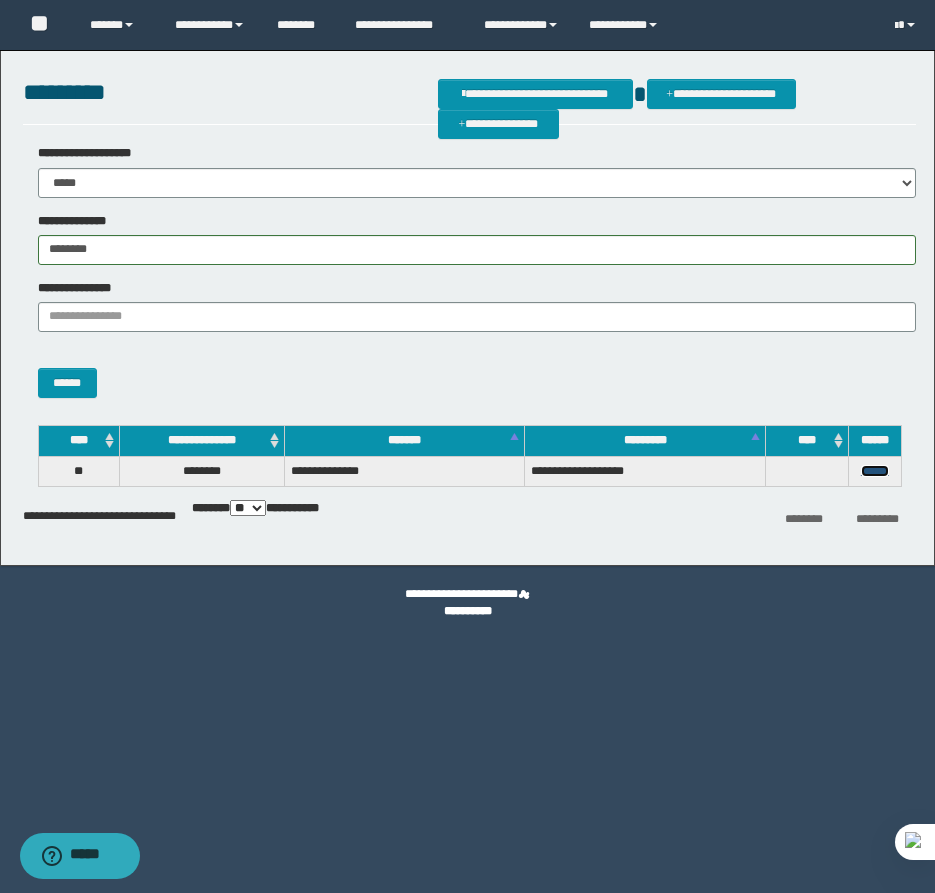click on "******" at bounding box center (875, 471) 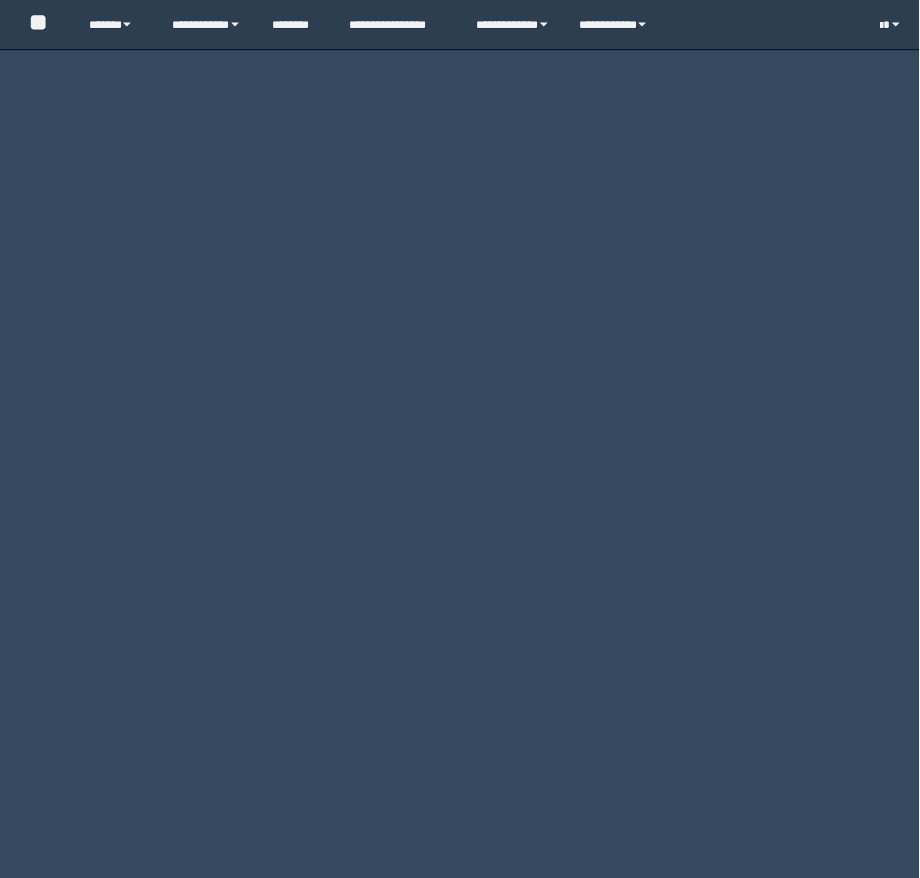 scroll, scrollTop: 0, scrollLeft: 0, axis: both 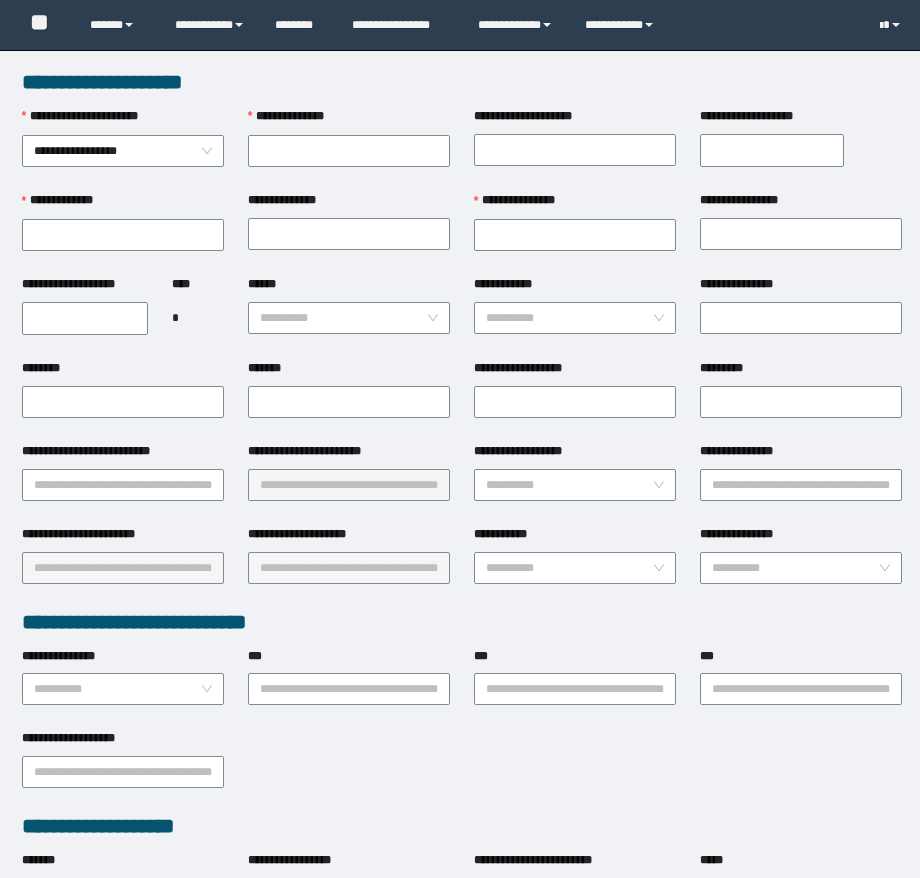 type on "********" 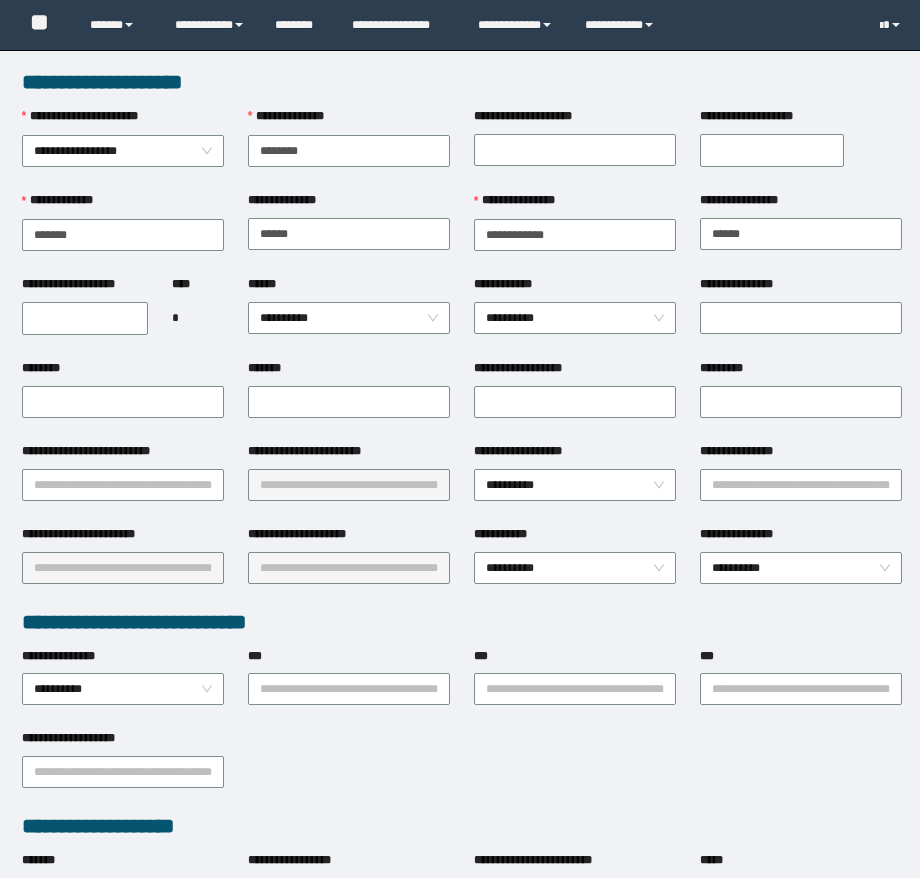 scroll, scrollTop: 0, scrollLeft: 0, axis: both 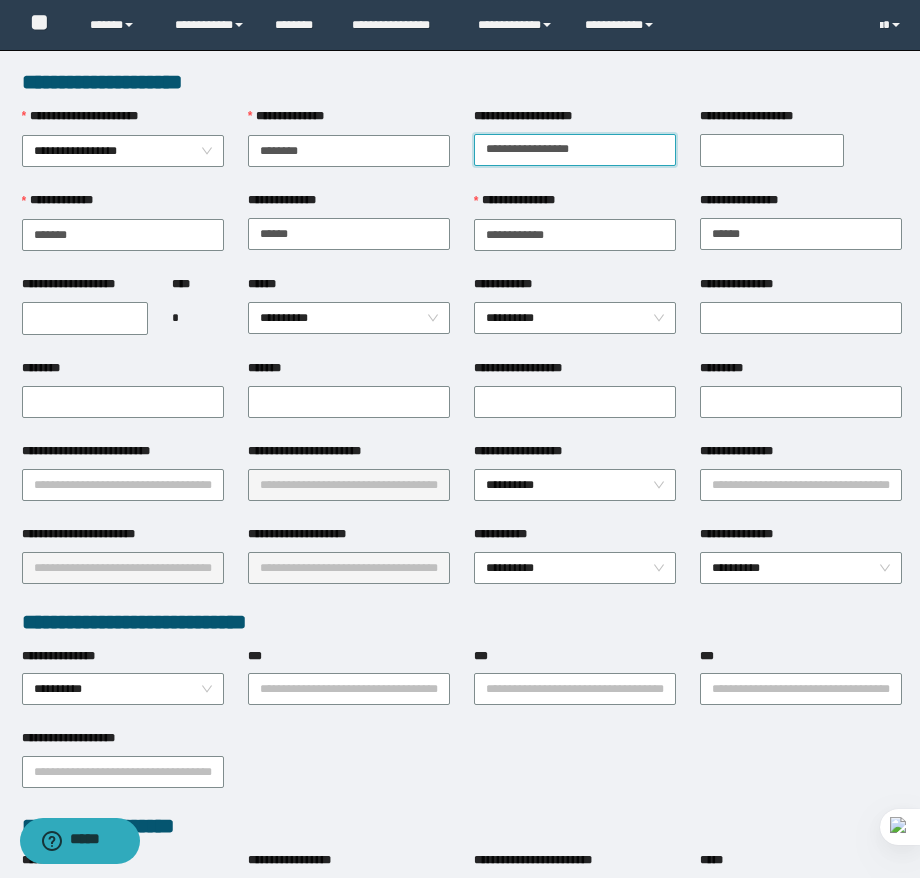 type on "**********" 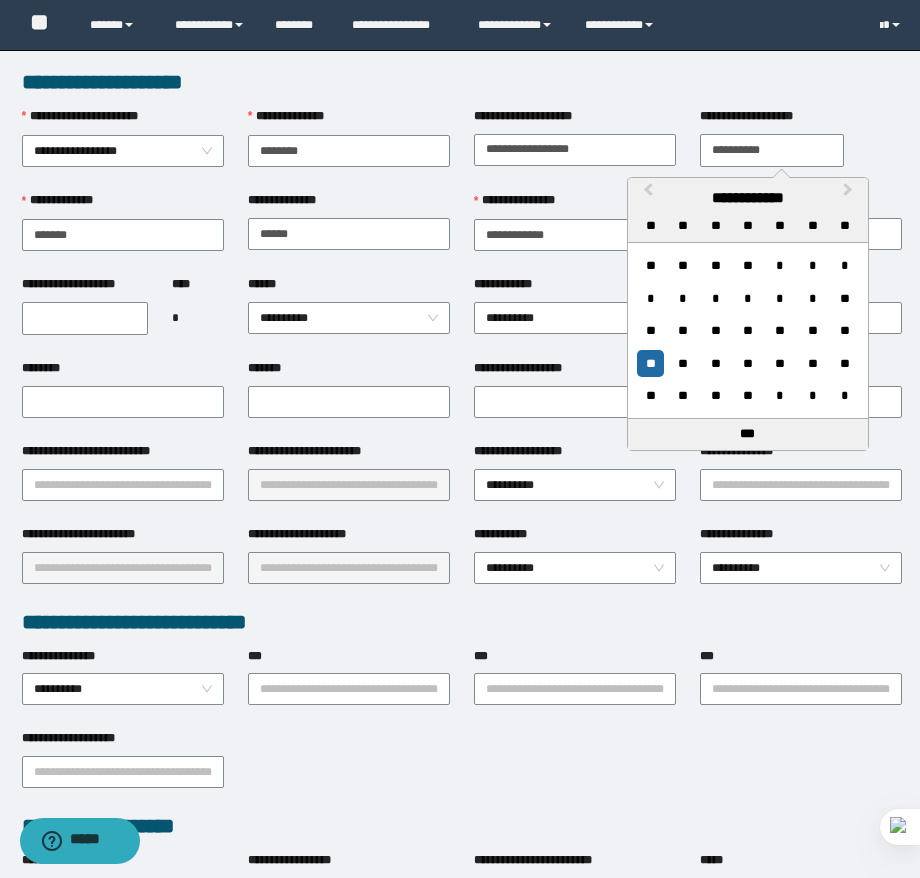 type on "**********" 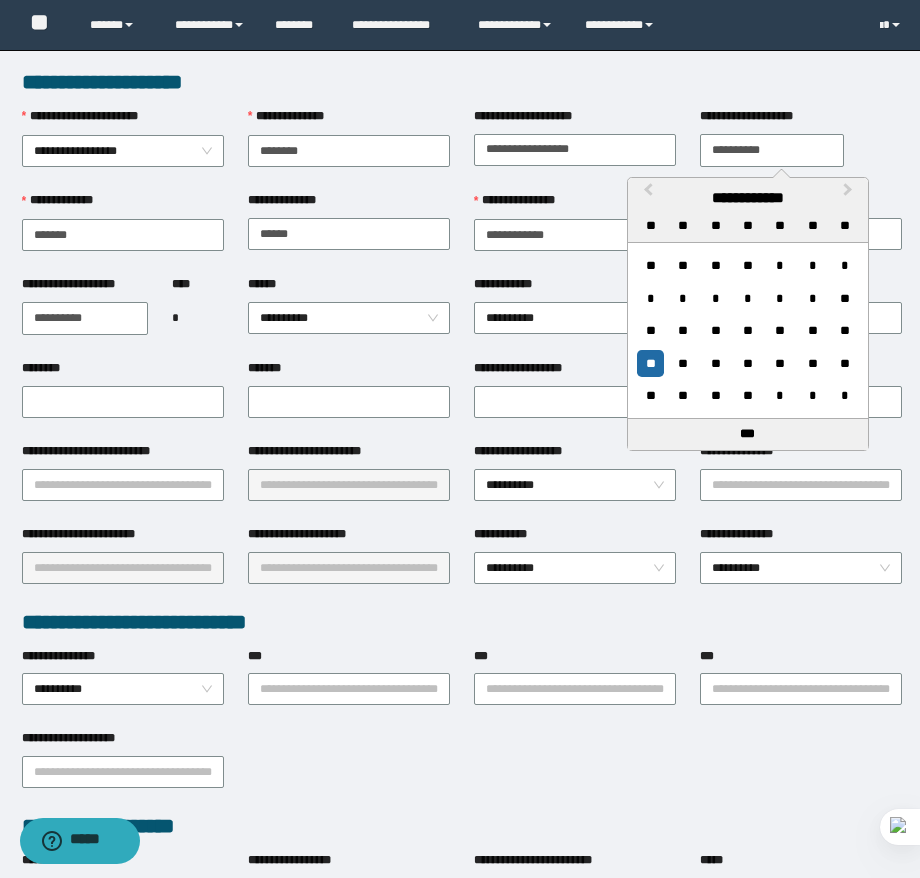 click on "**********" at bounding box center [85, 318] 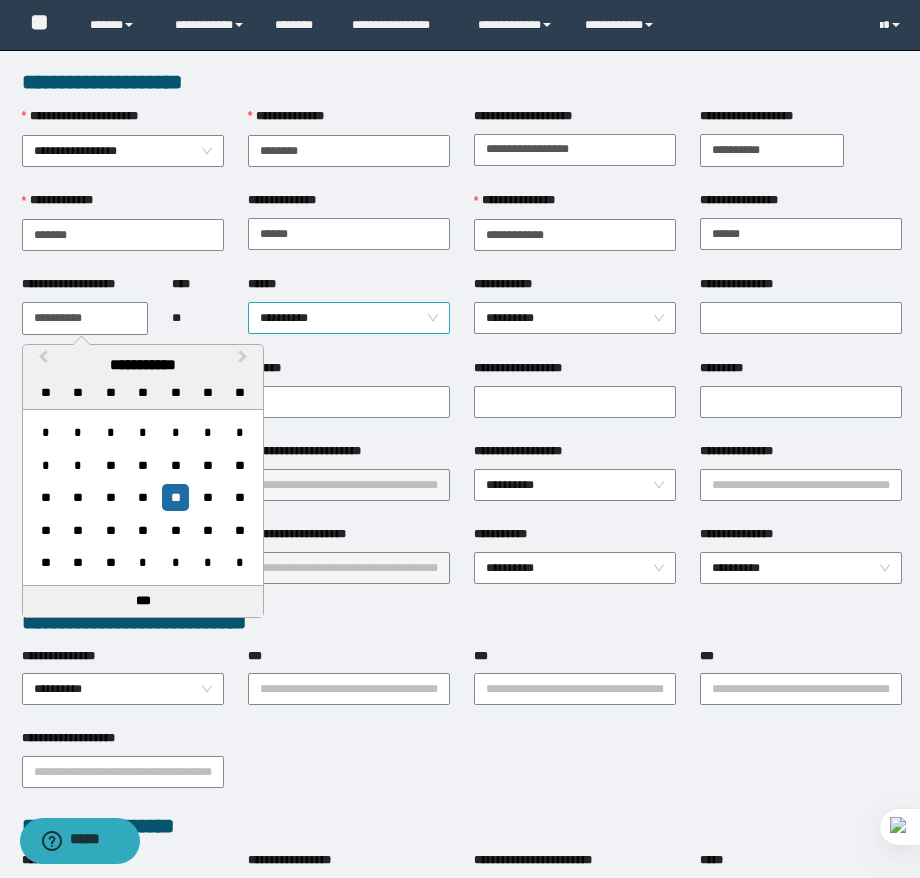 type on "**********" 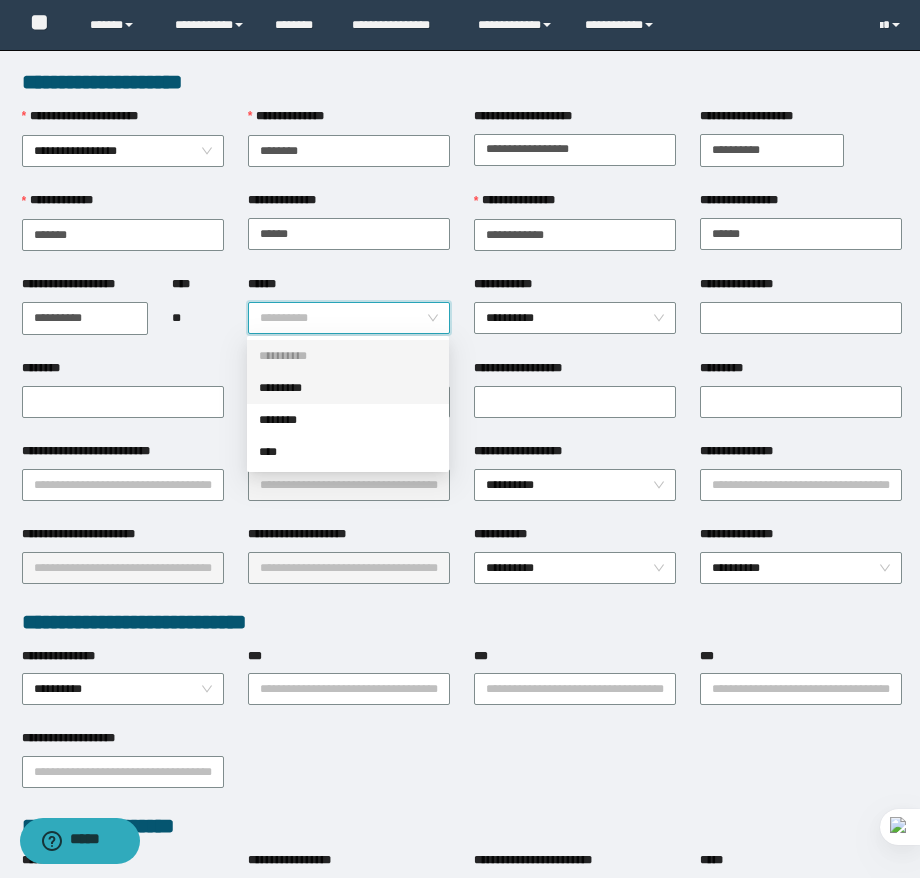click on "*********" at bounding box center [348, 388] 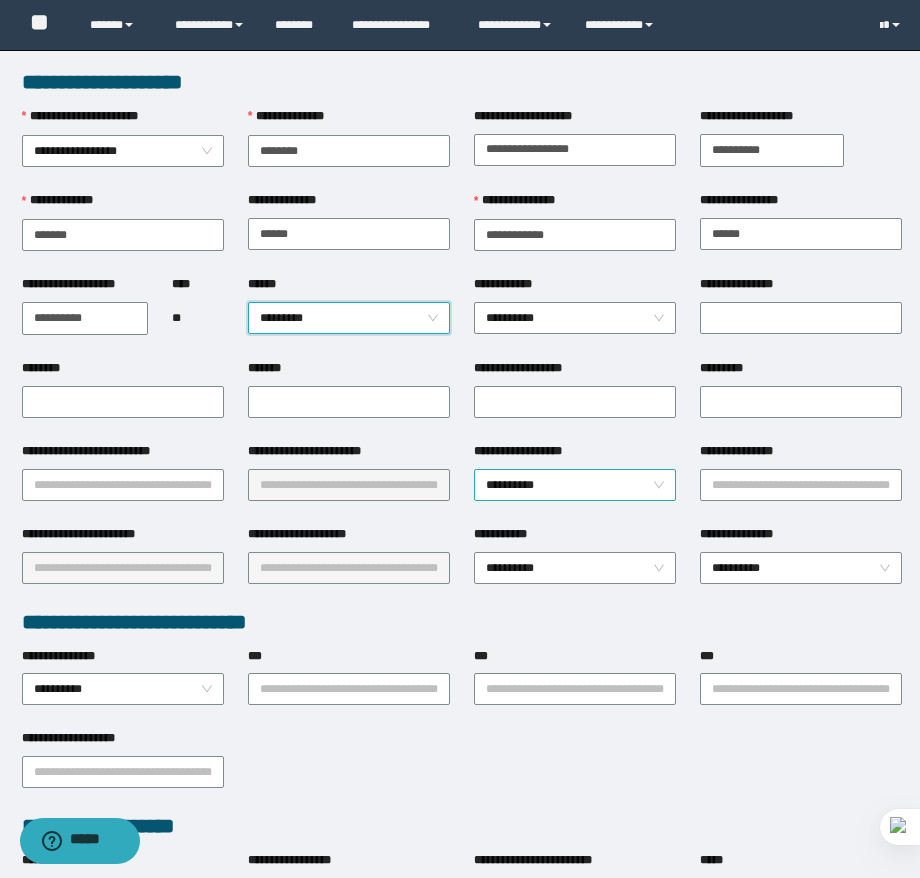 click on "**********" at bounding box center (575, 485) 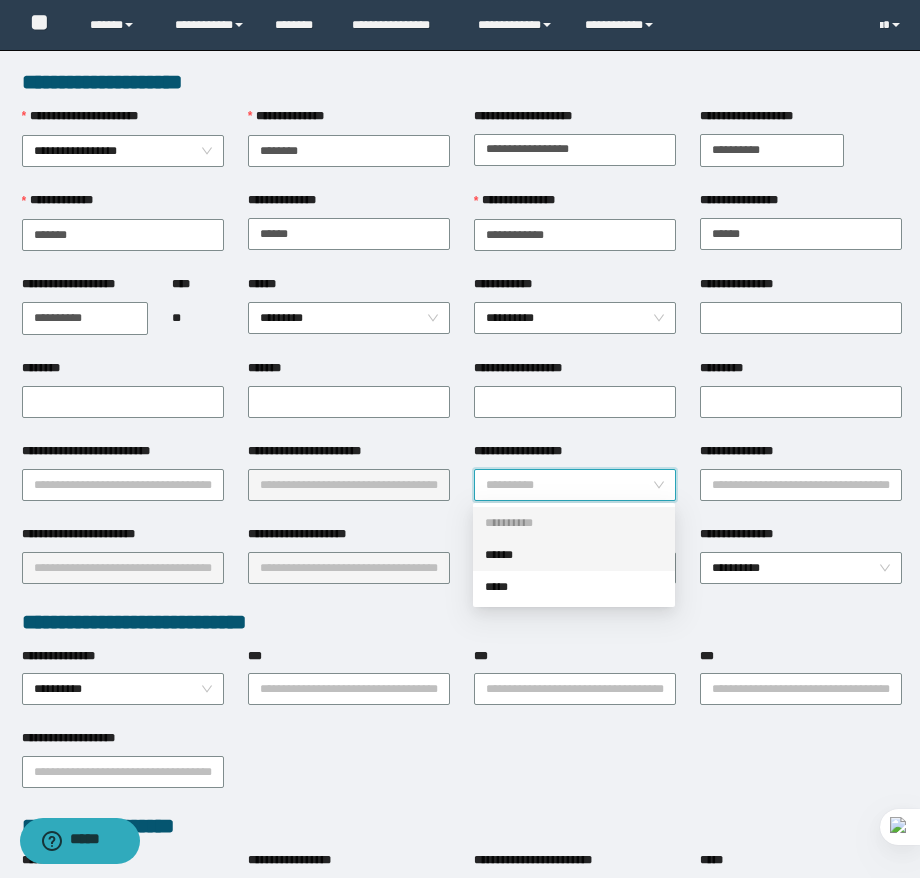 click on "******" at bounding box center (574, 555) 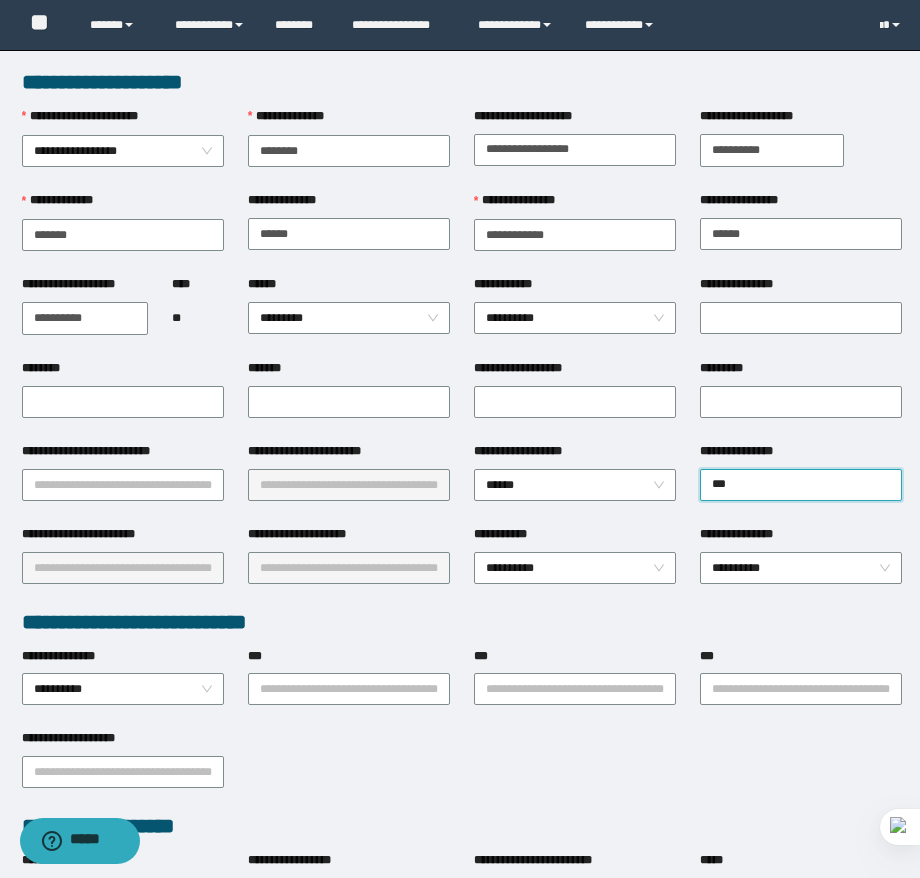 type on "****" 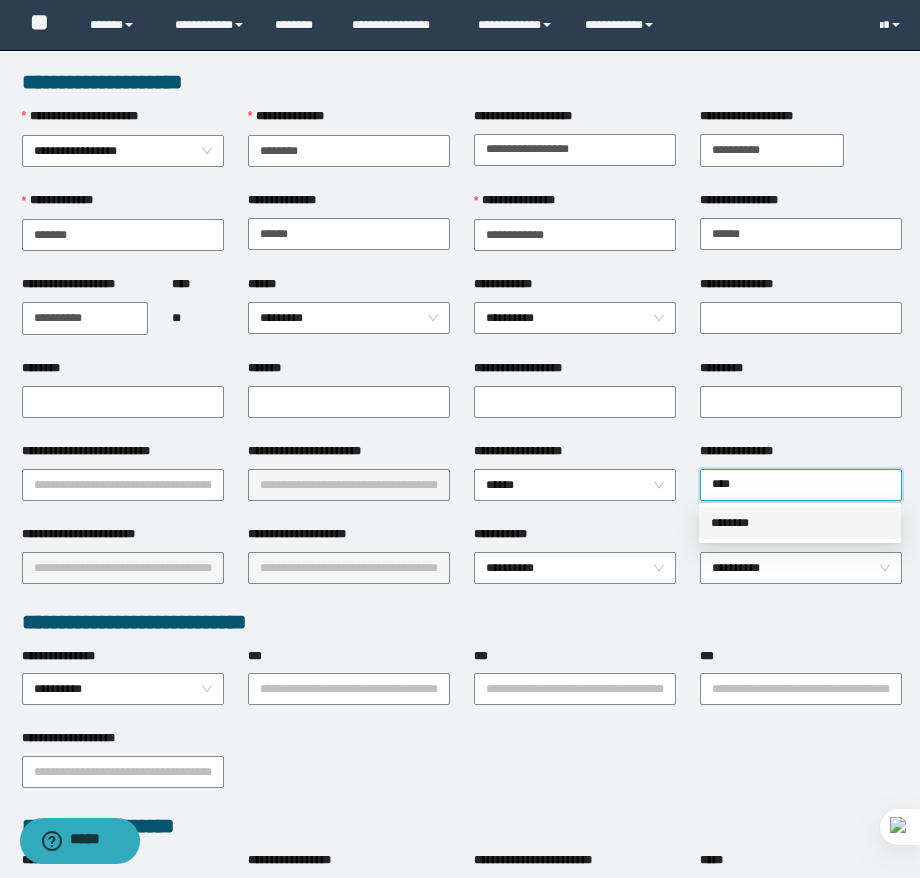 type 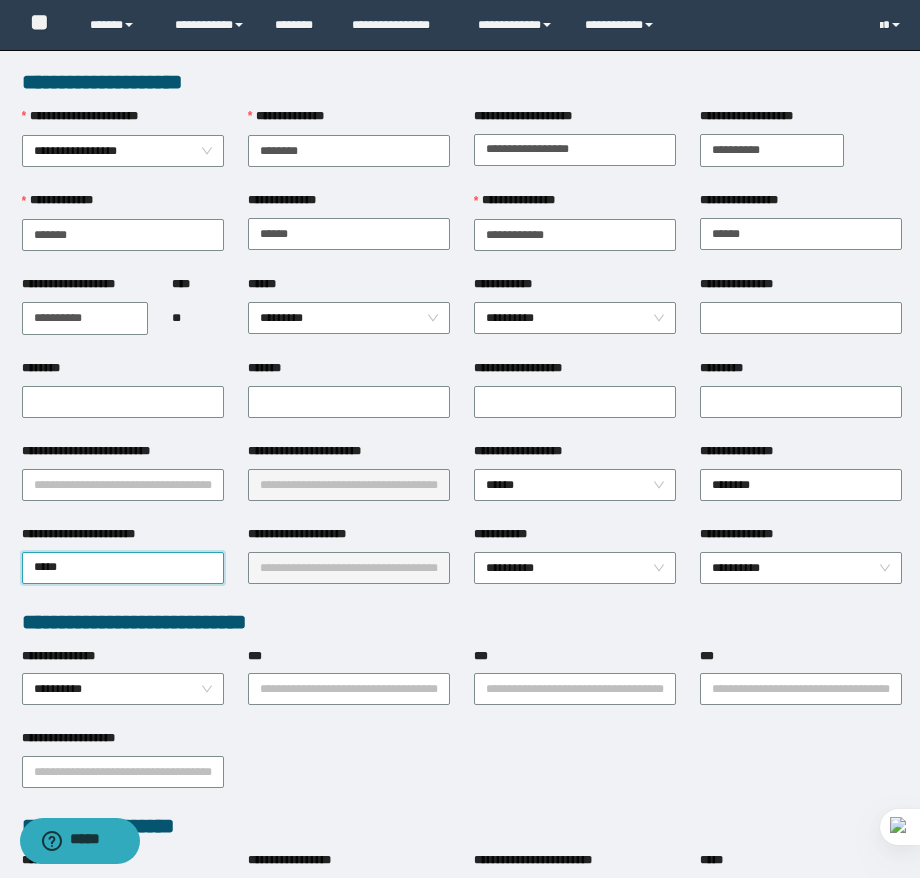 type on "******" 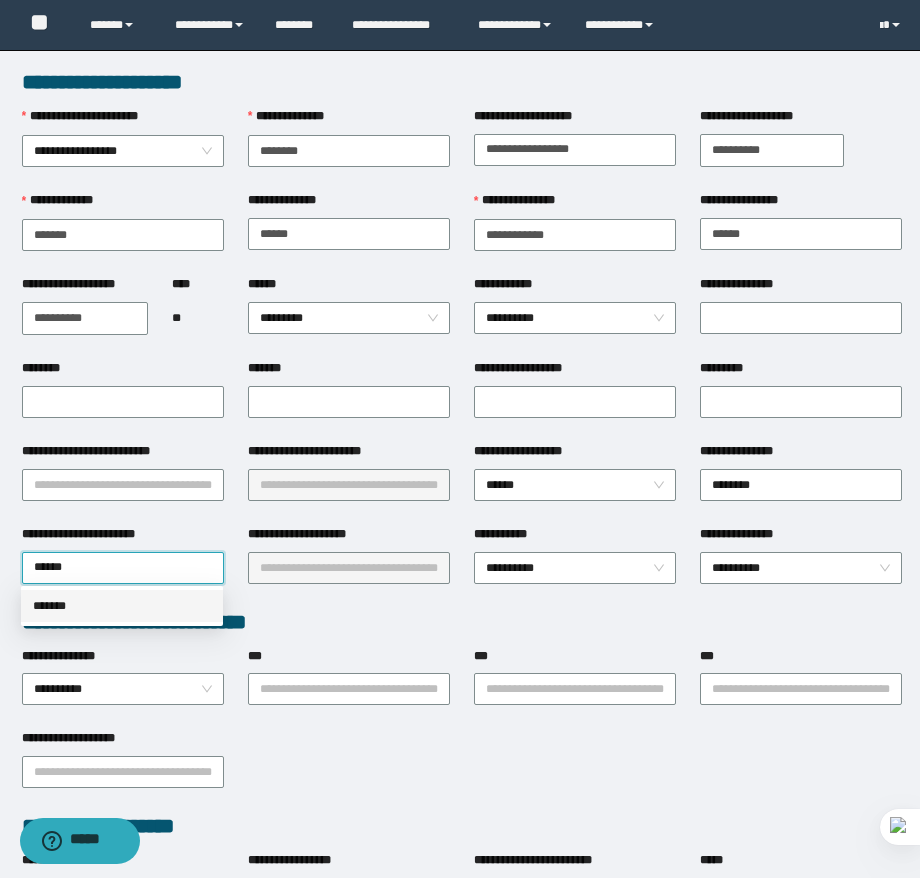 type 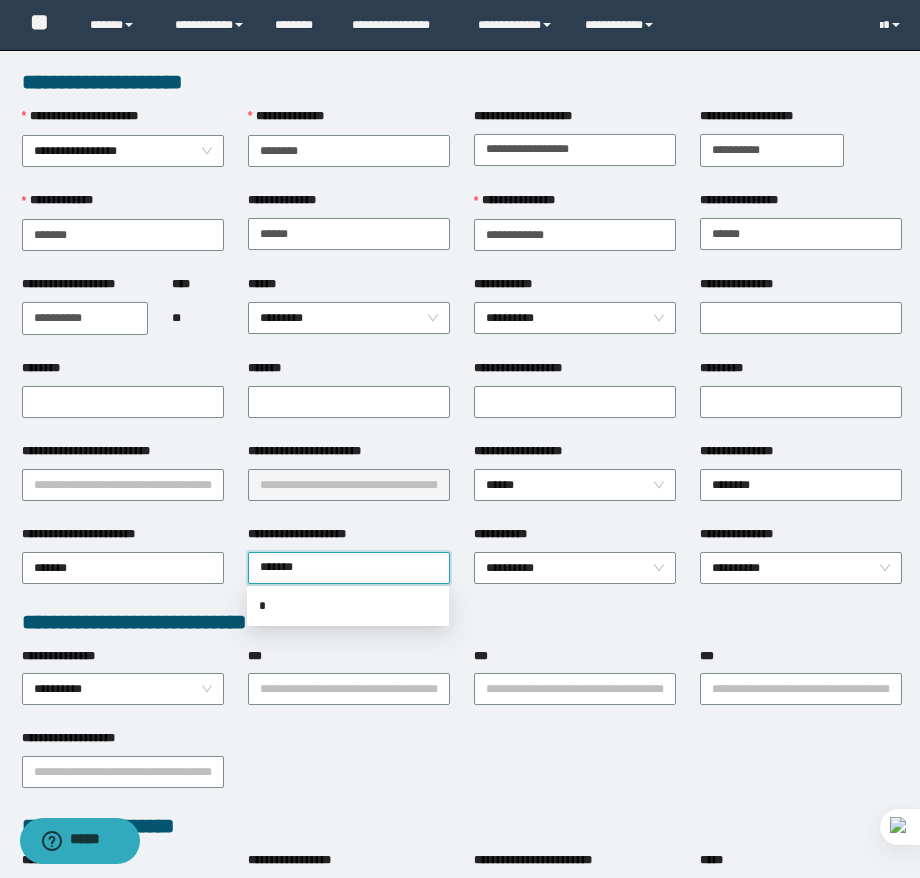 type on "********" 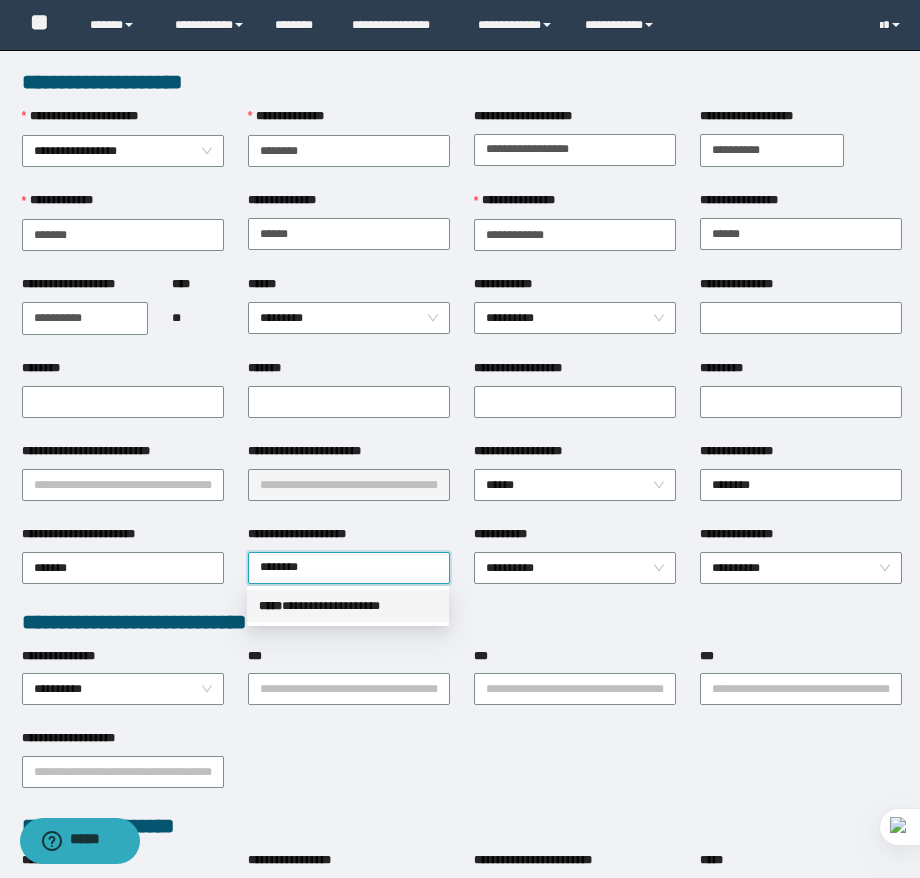 type 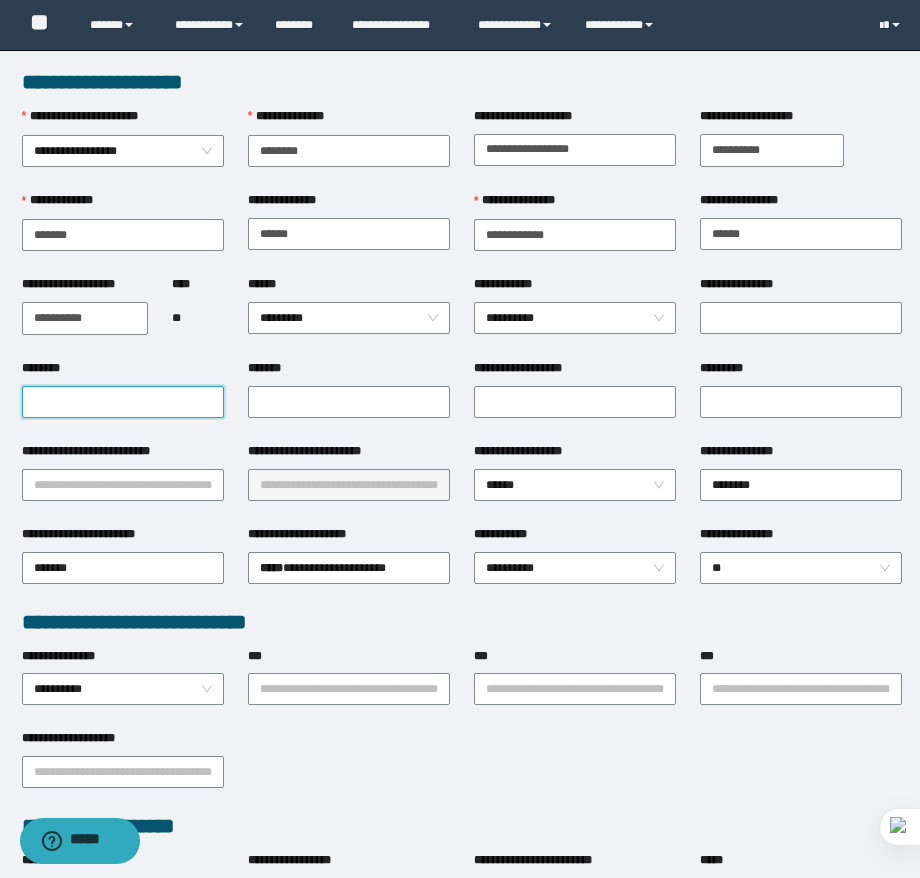 click on "********" at bounding box center [123, 402] 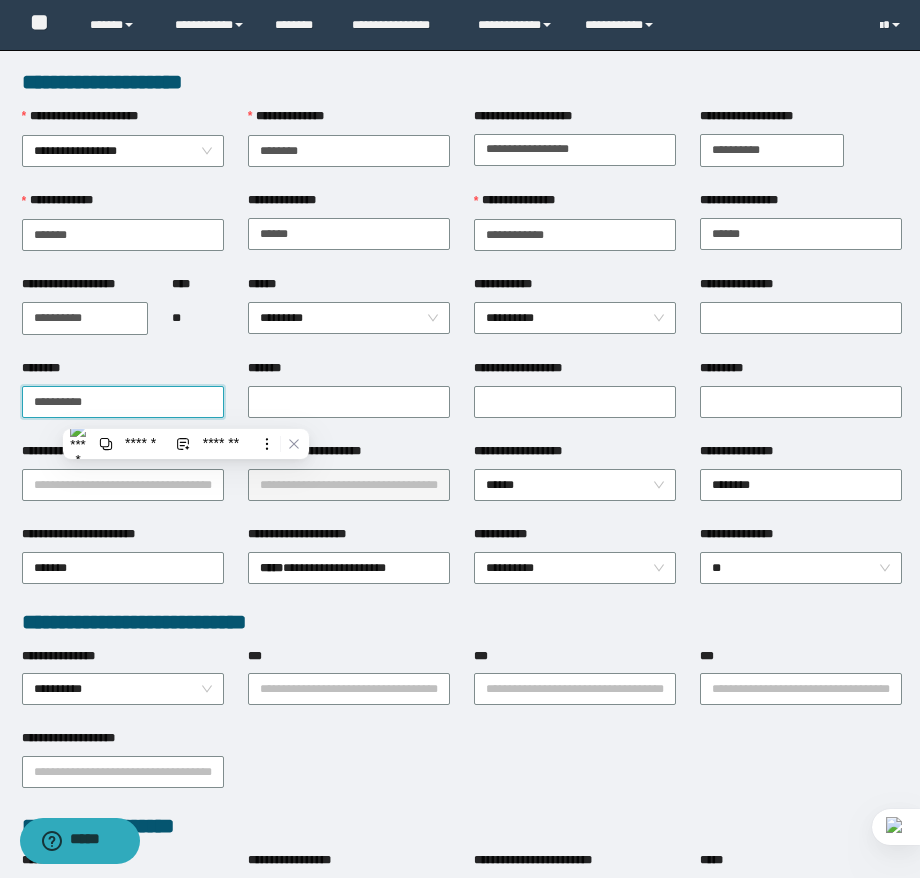 type on "**********" 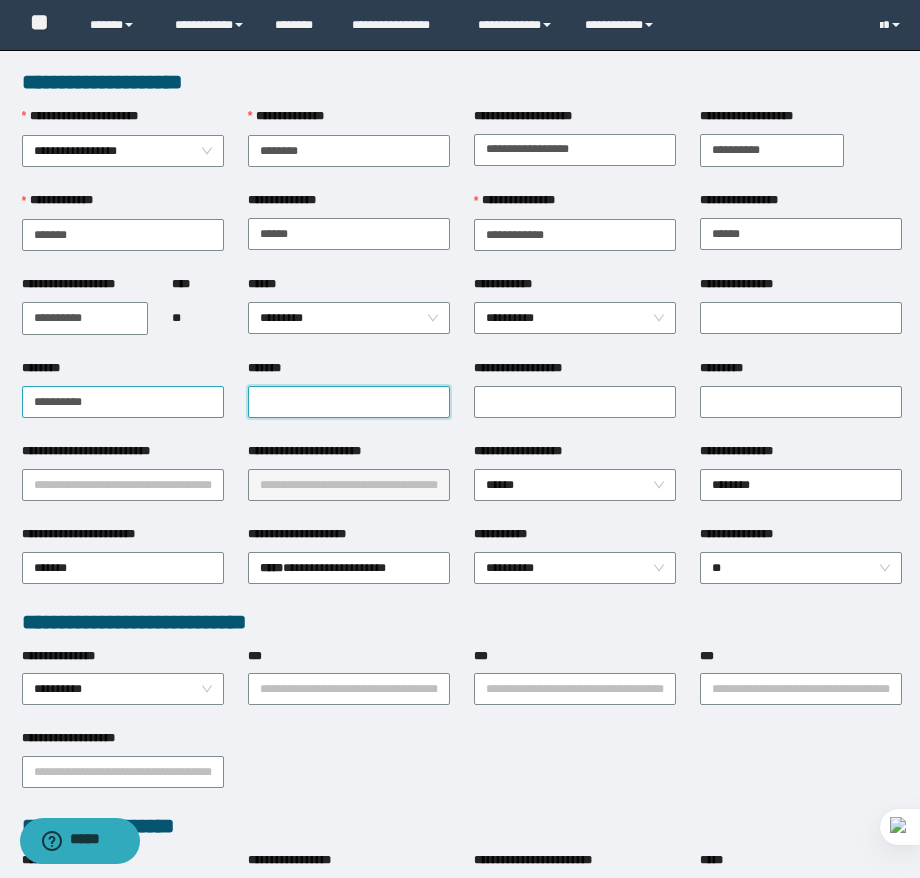 paste on "**********" 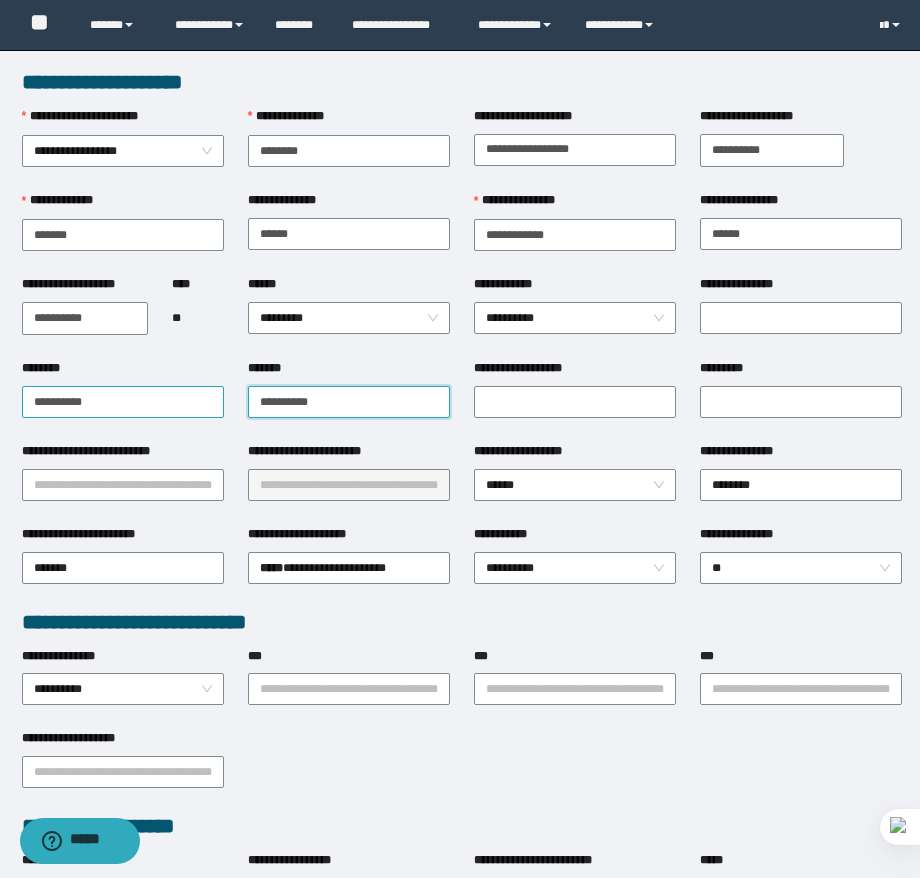 type on "**********" 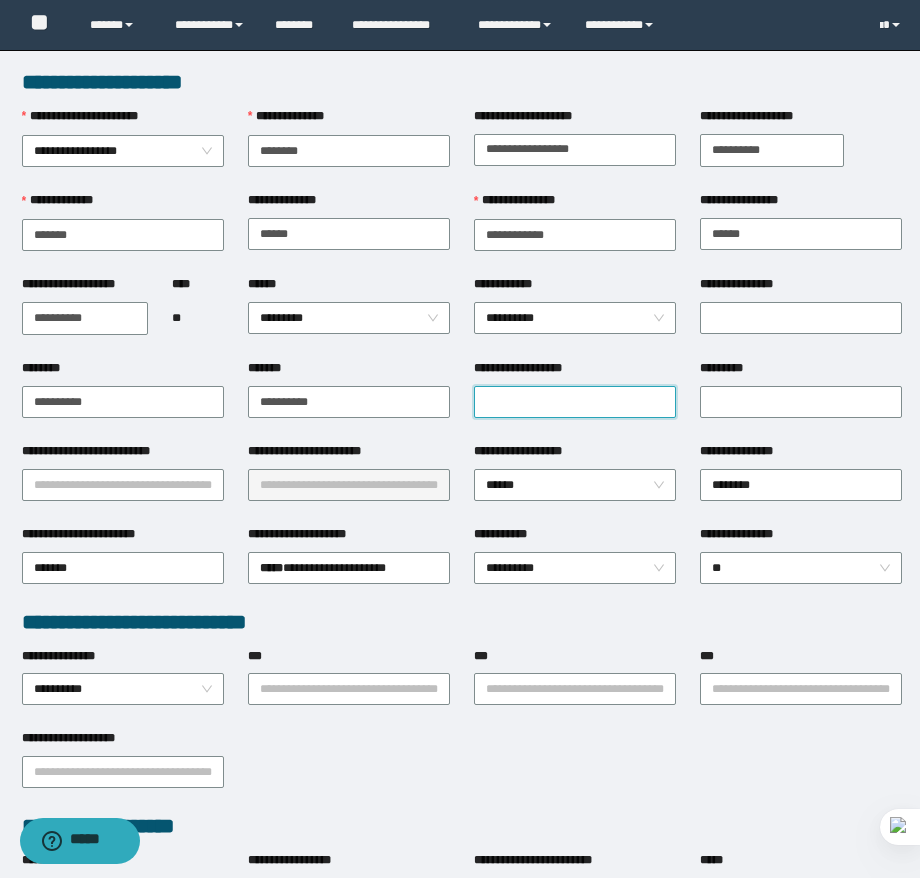 click on "**********" at bounding box center [575, 402] 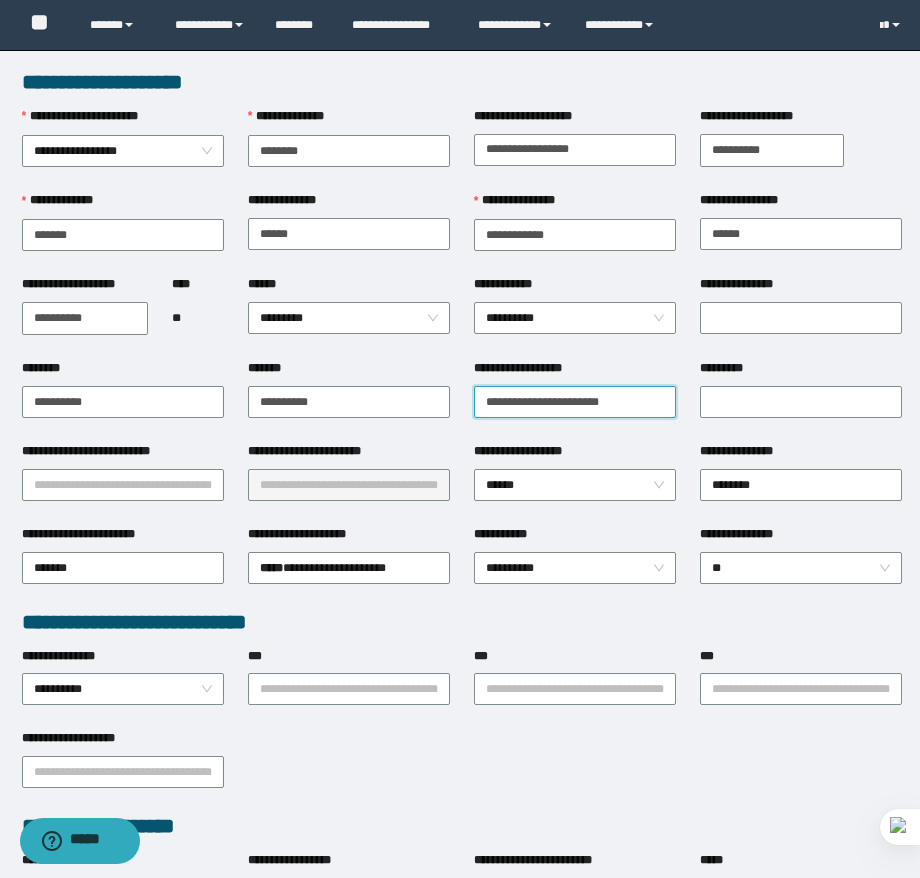 type on "**********" 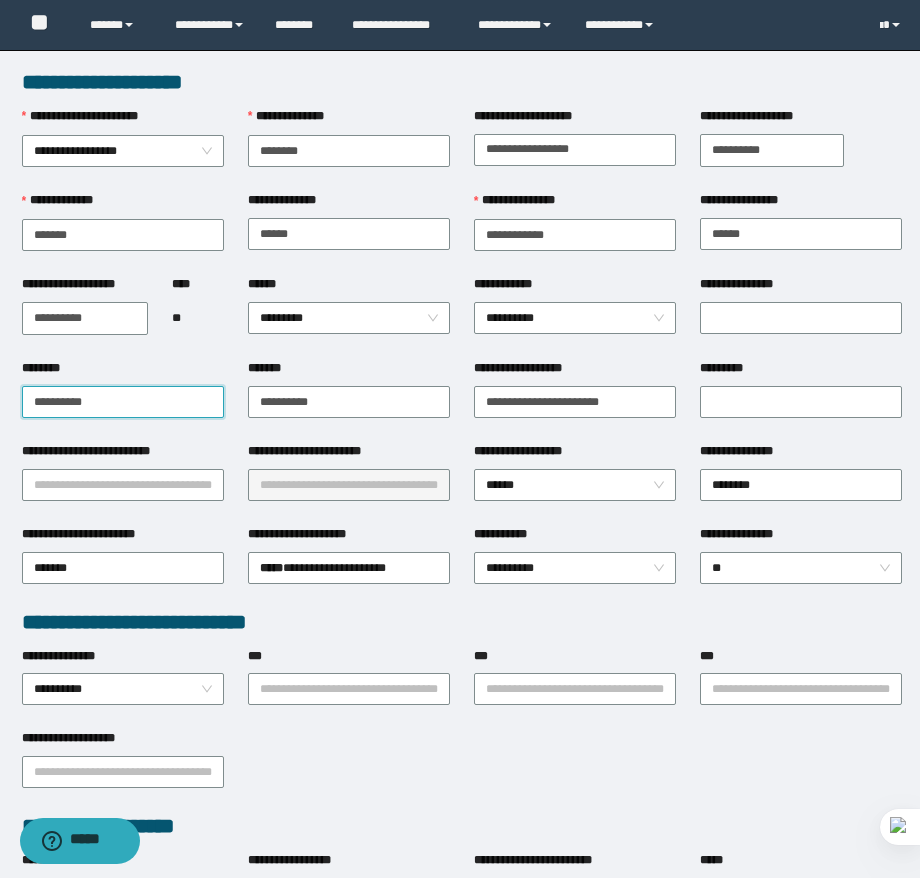 click on "**********" at bounding box center (123, 402) 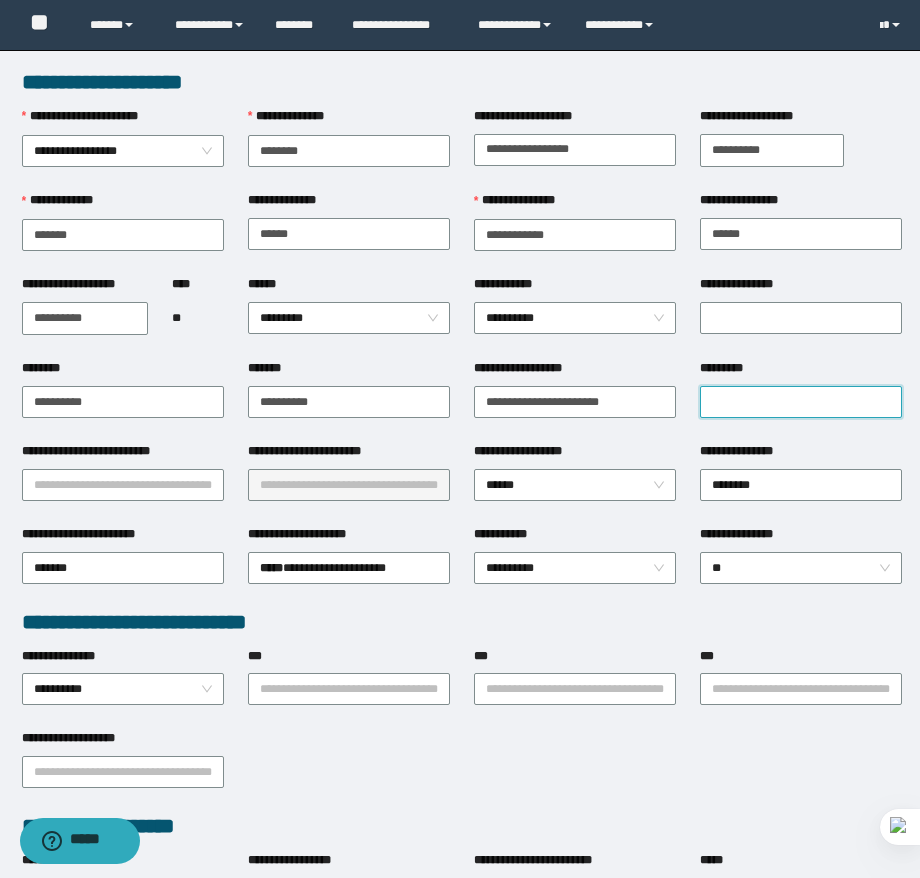 click on "*********" at bounding box center [801, 402] 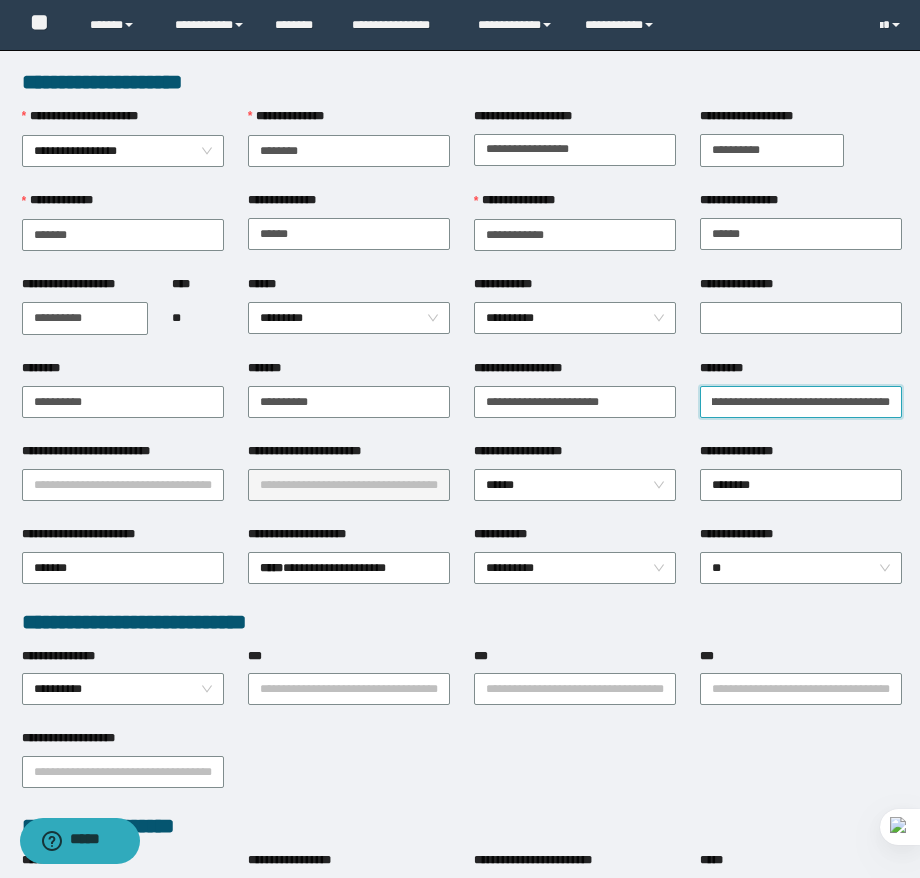 scroll, scrollTop: 0, scrollLeft: 51, axis: horizontal 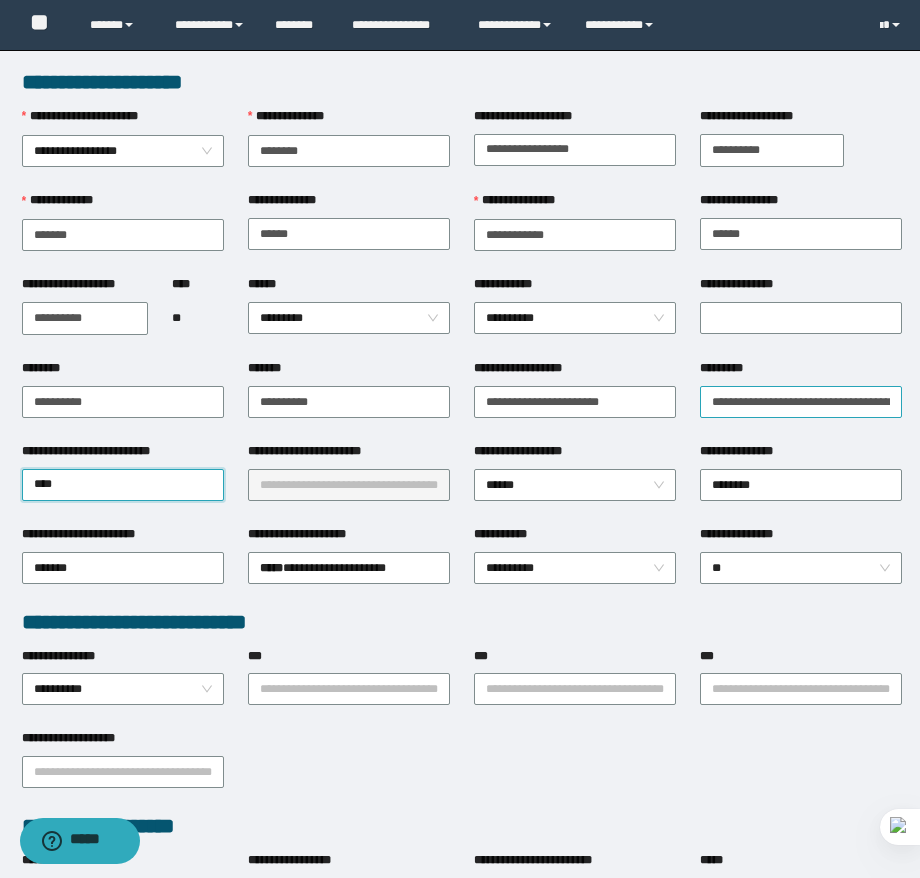 type on "*****" 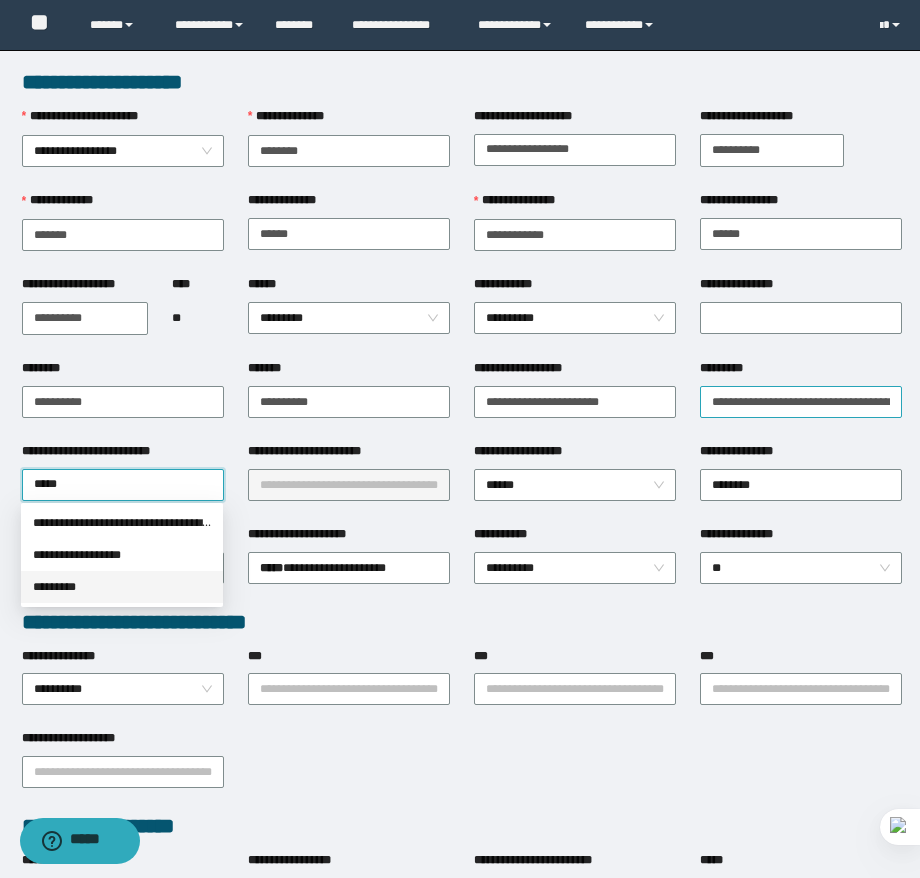type 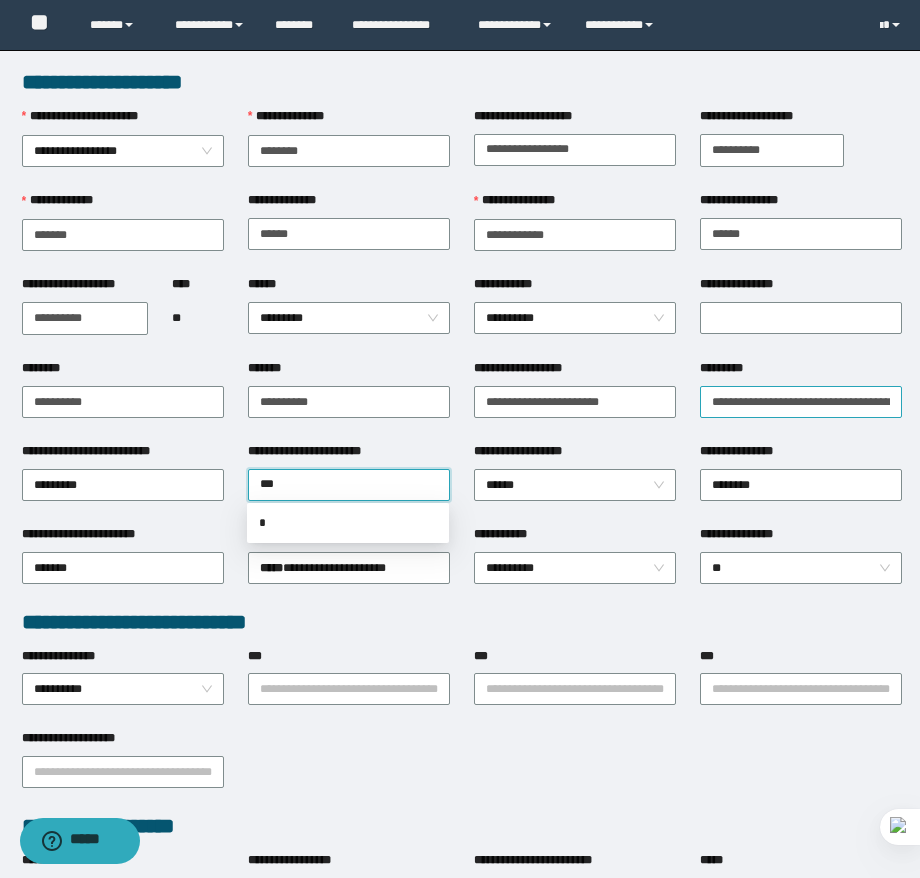 type on "****" 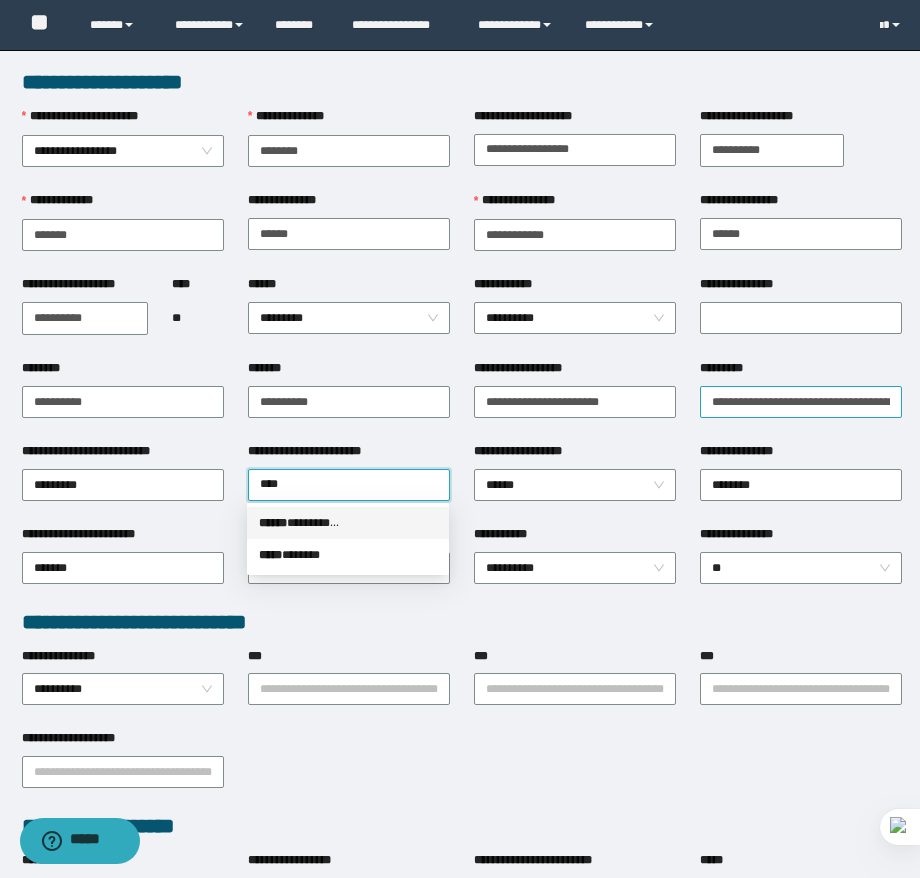 type 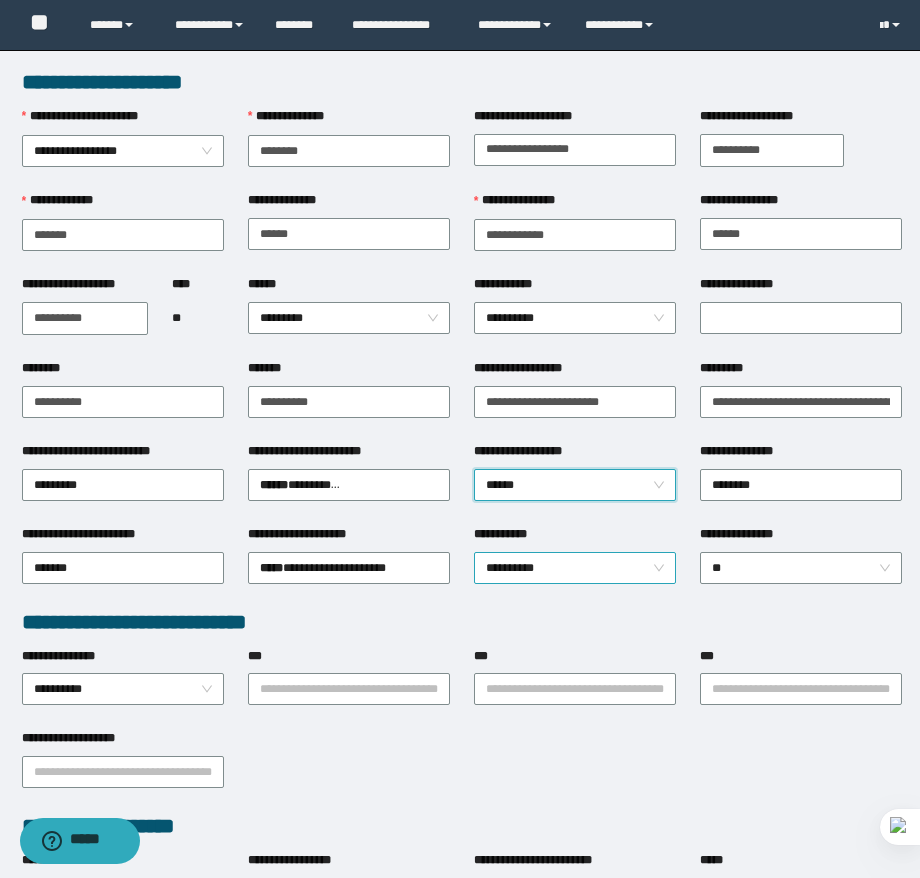click on "**********" at bounding box center (575, 568) 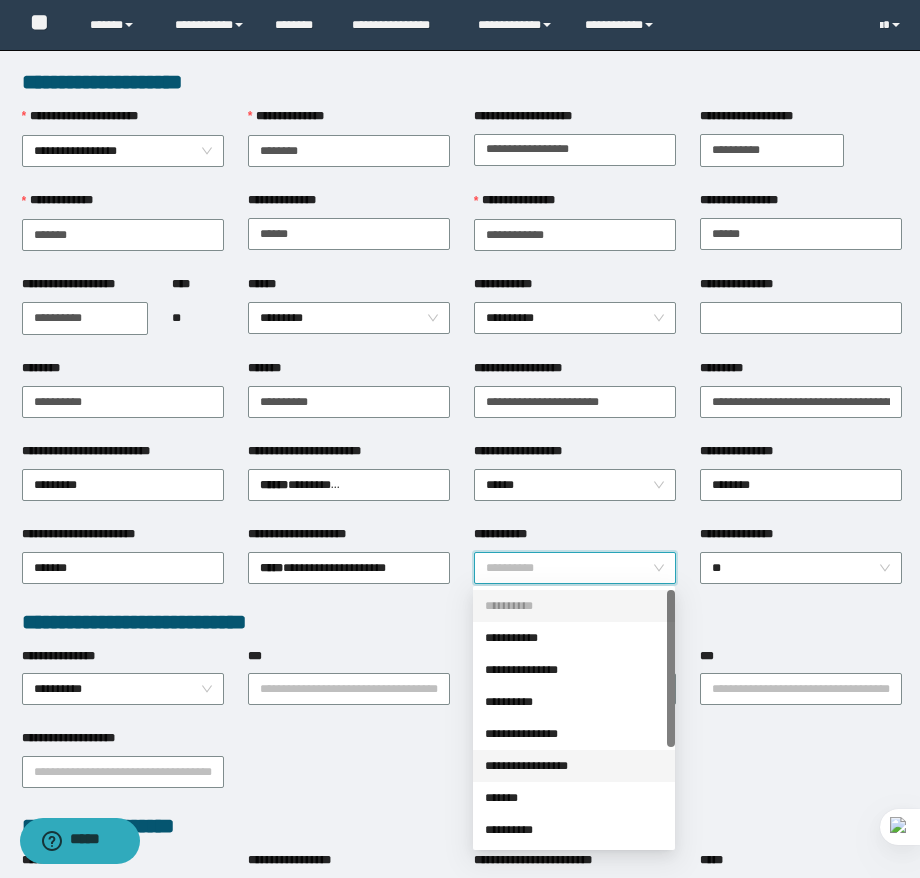 click on "**********" at bounding box center (574, 766) 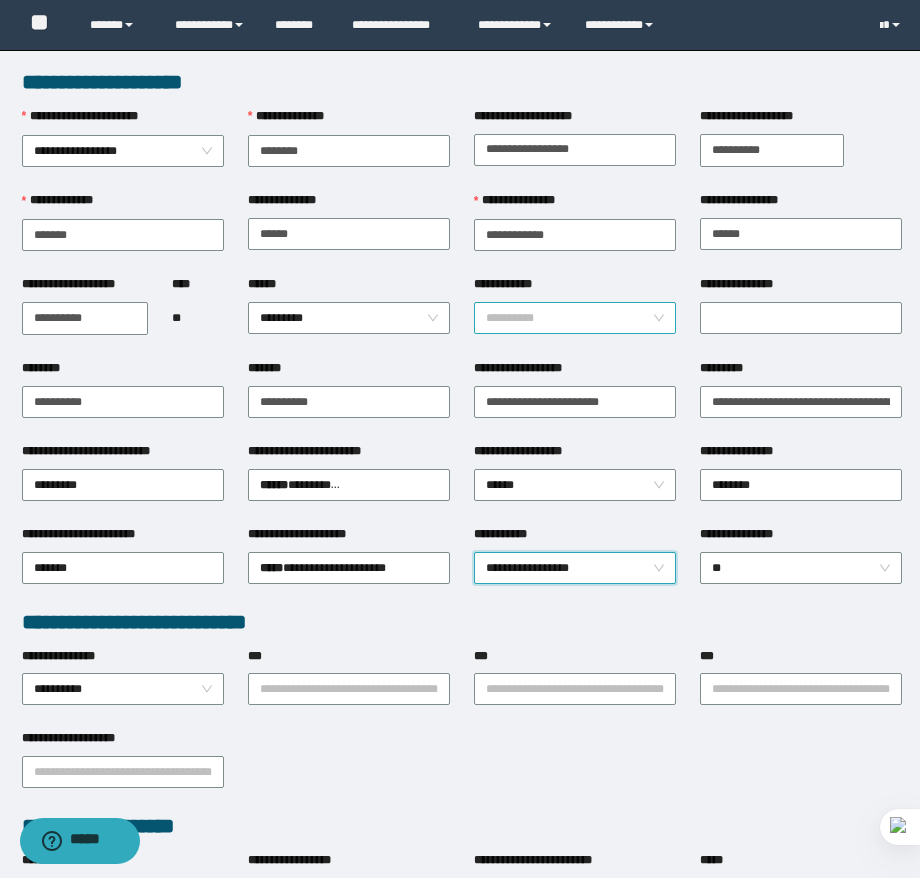 click on "**********" at bounding box center (575, 318) 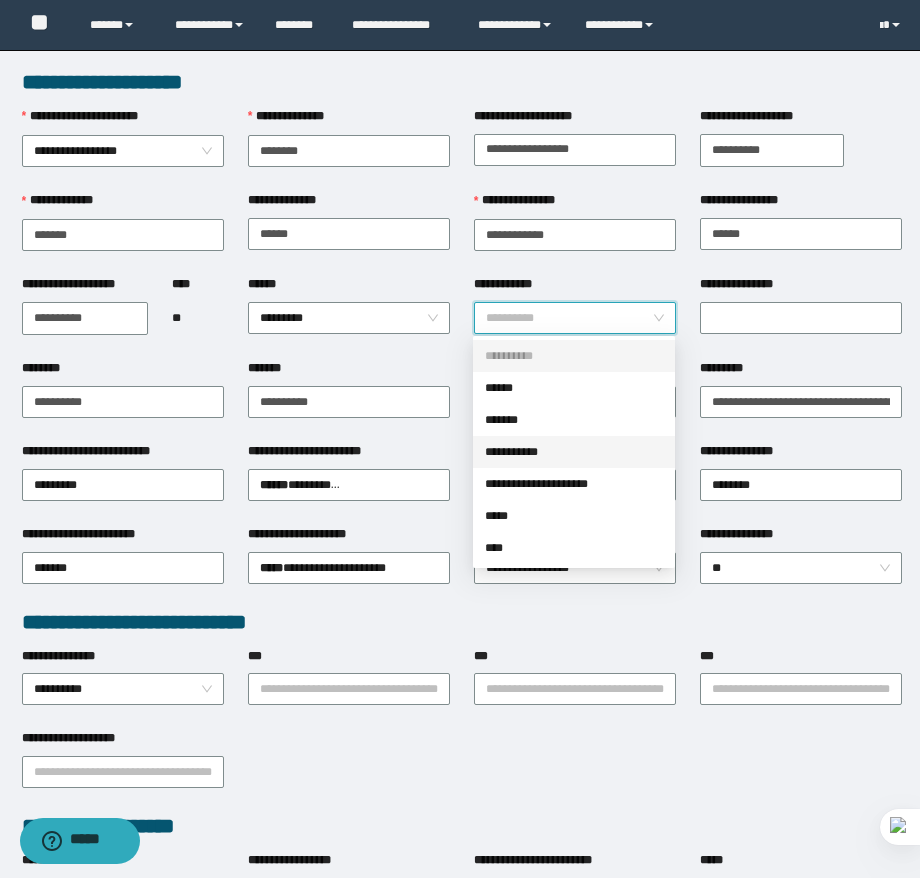 click on "**********" at bounding box center (574, 452) 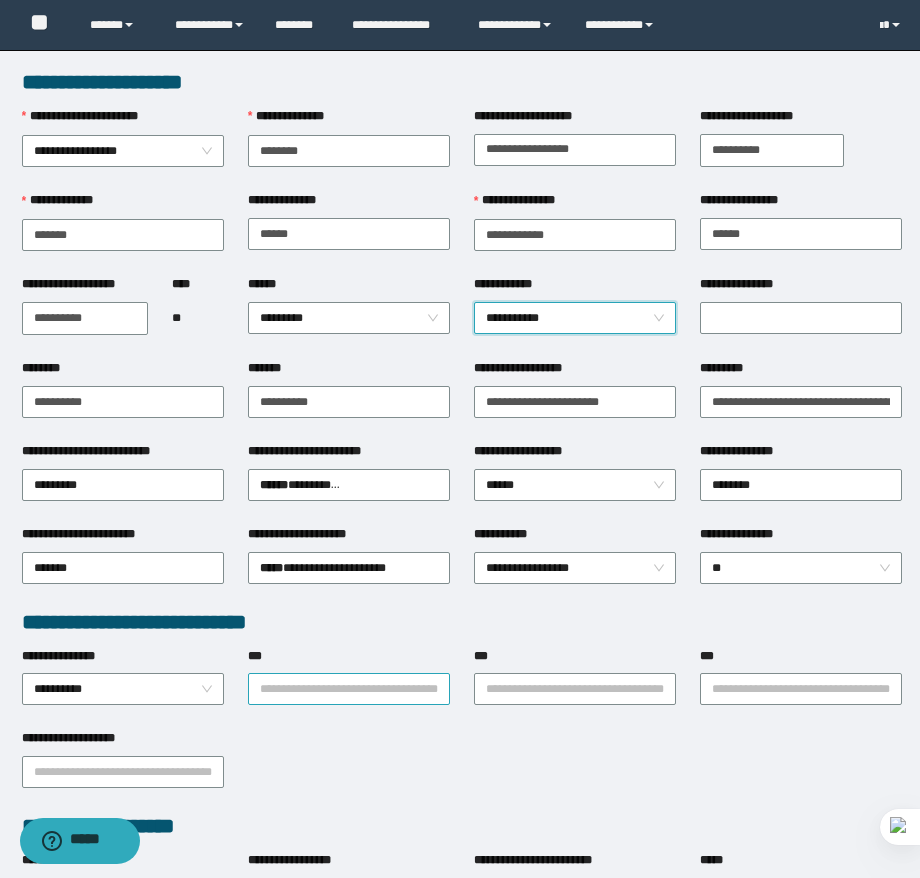 click on "***" at bounding box center (349, 689) 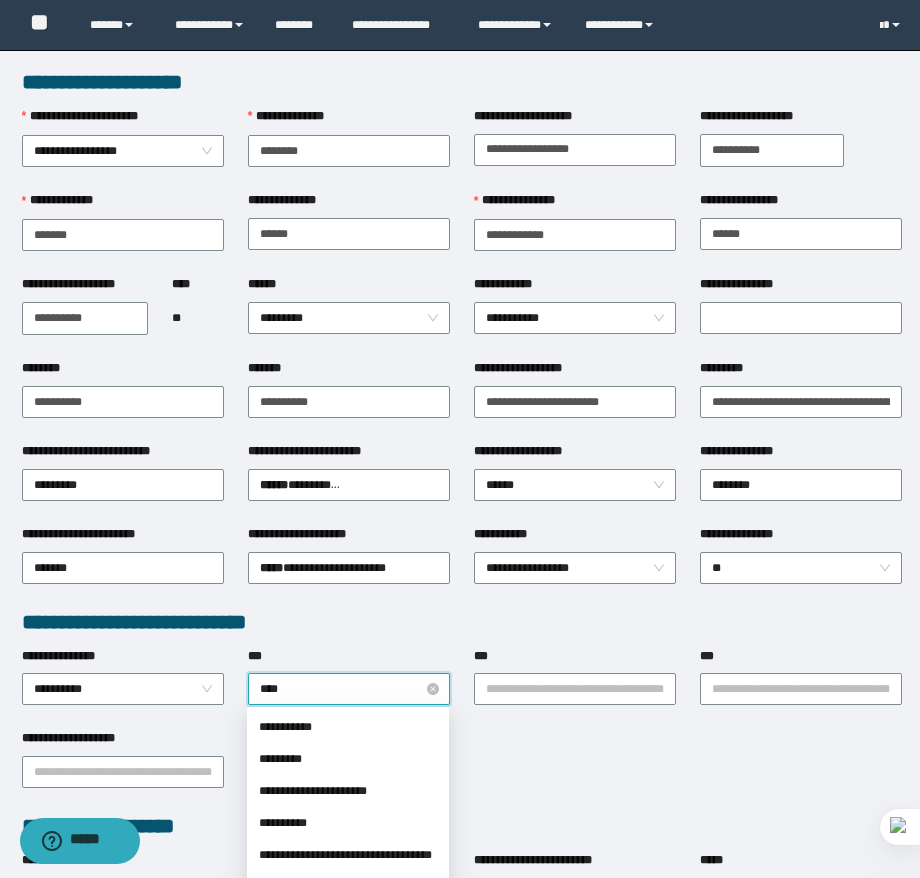 type on "*****" 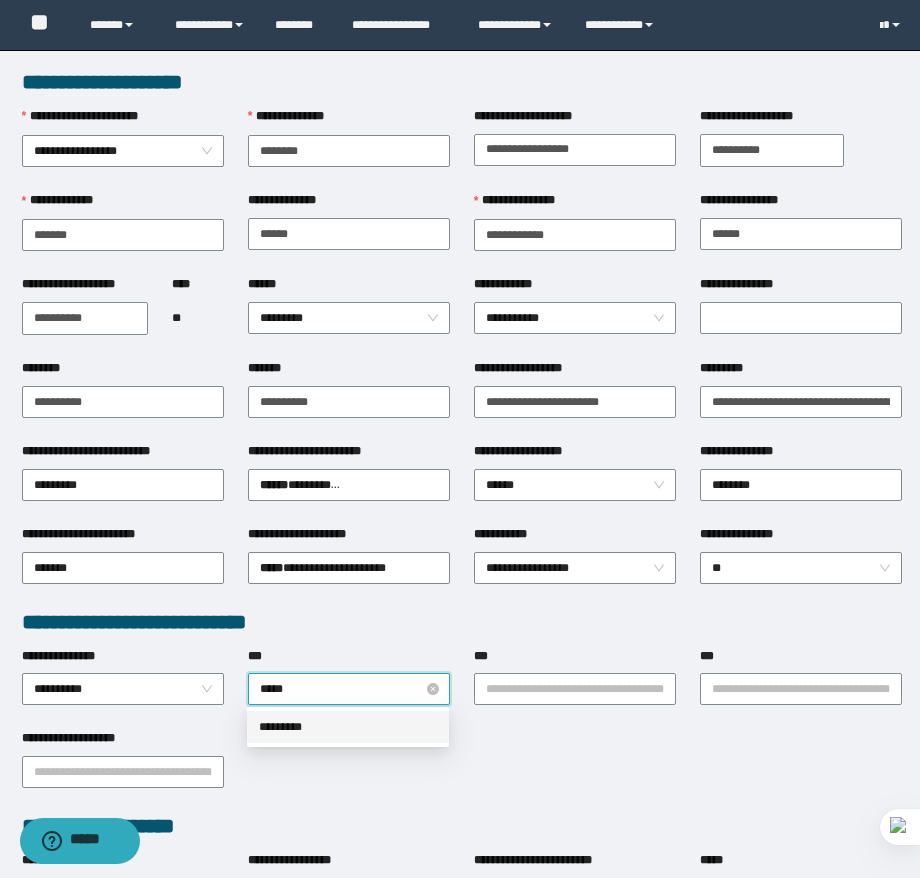 type 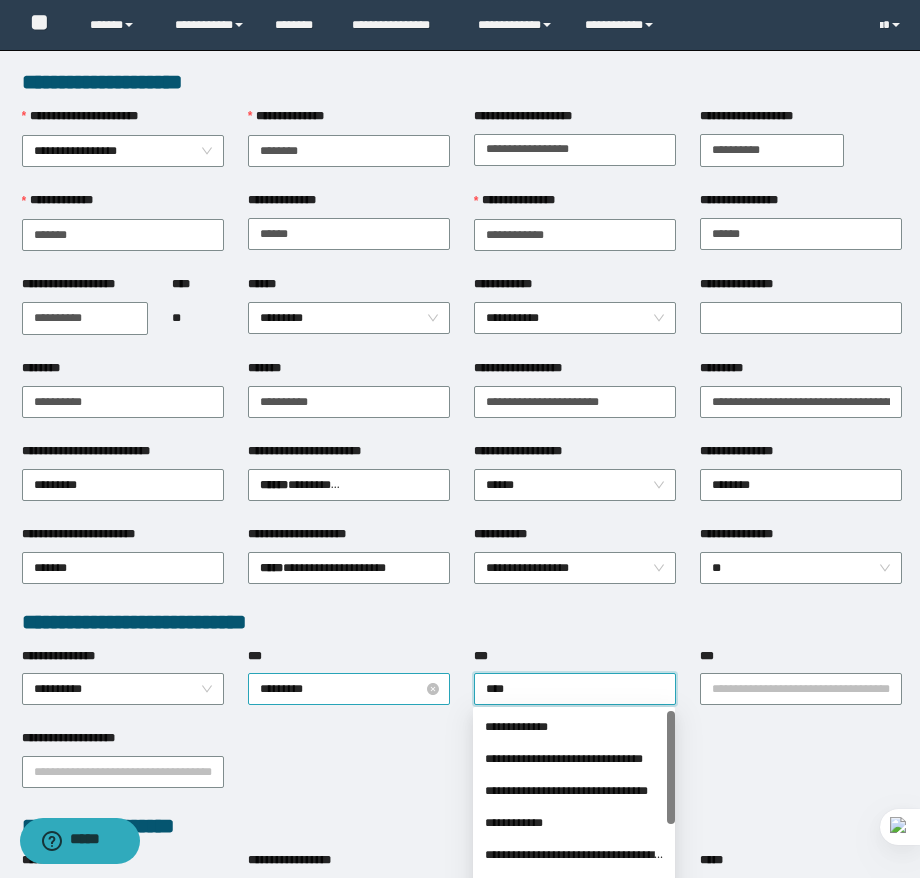 type on "*****" 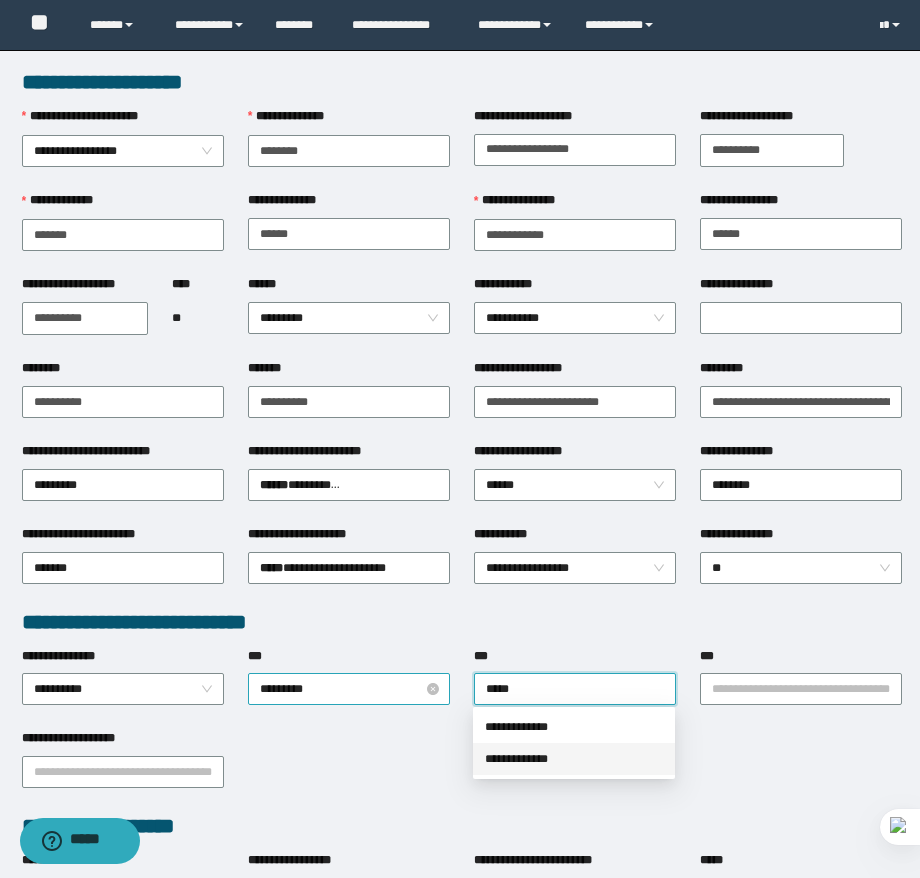 type 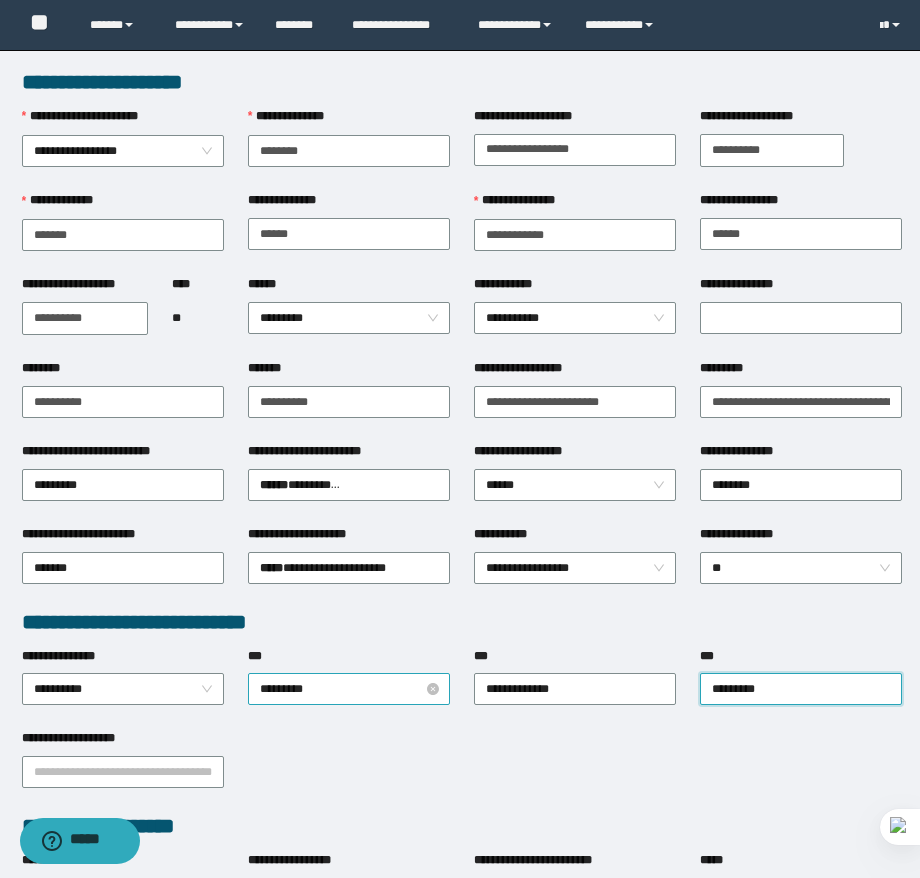 type on "**********" 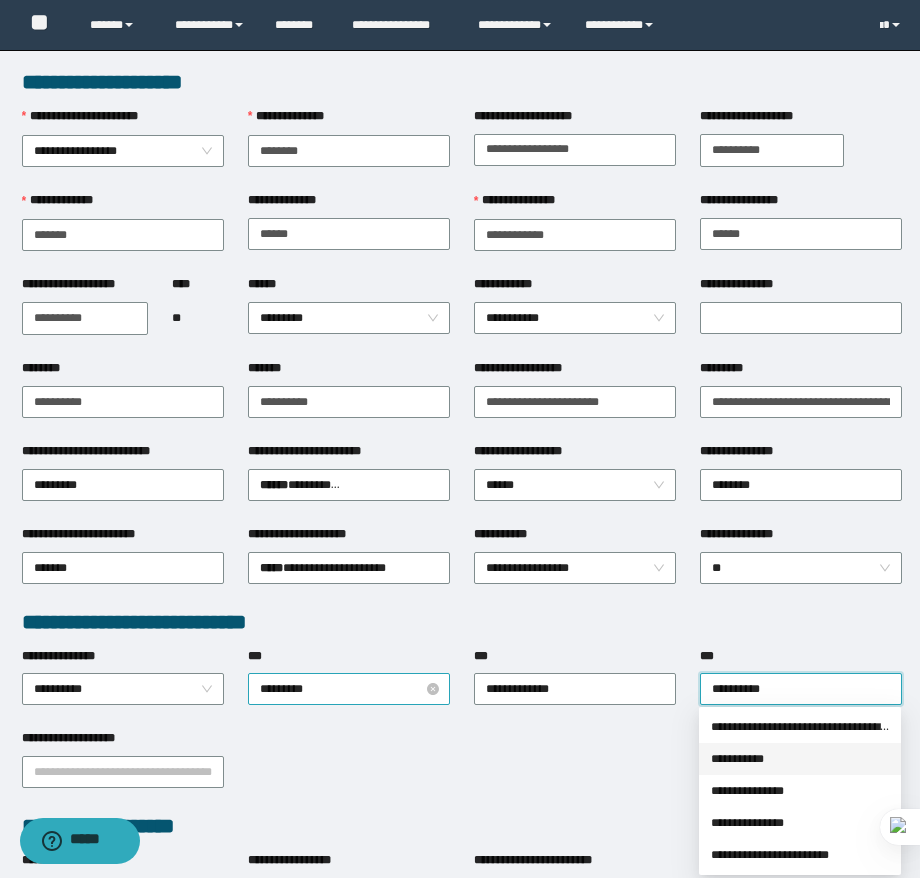 type 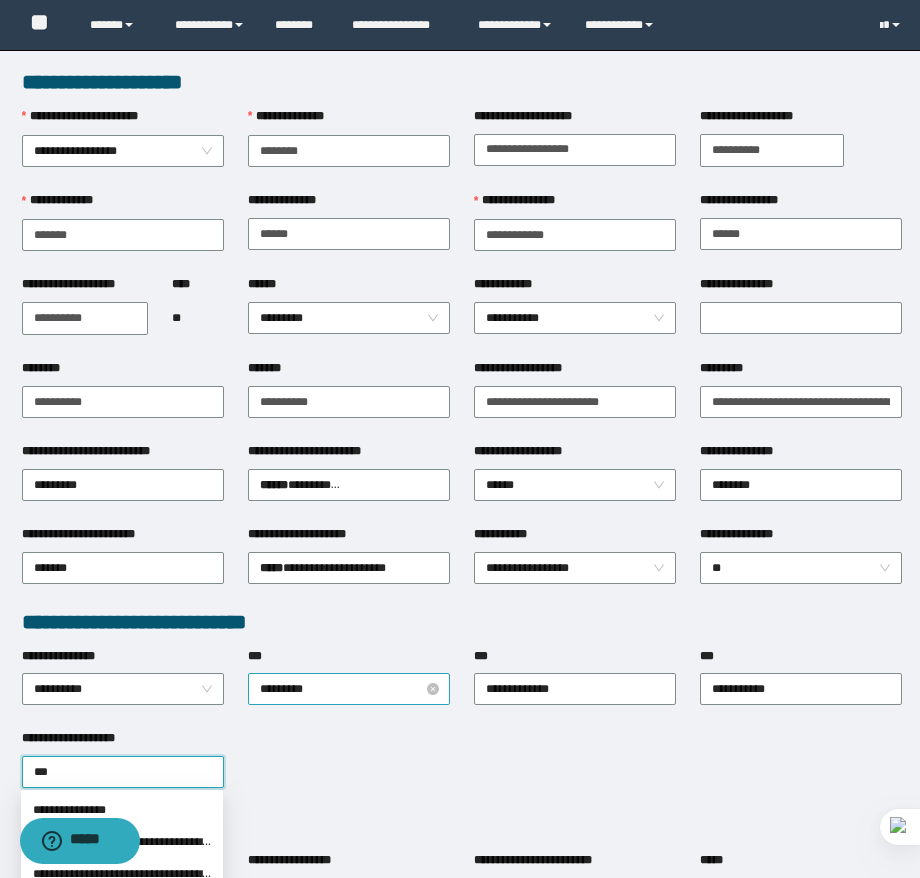 type on "****" 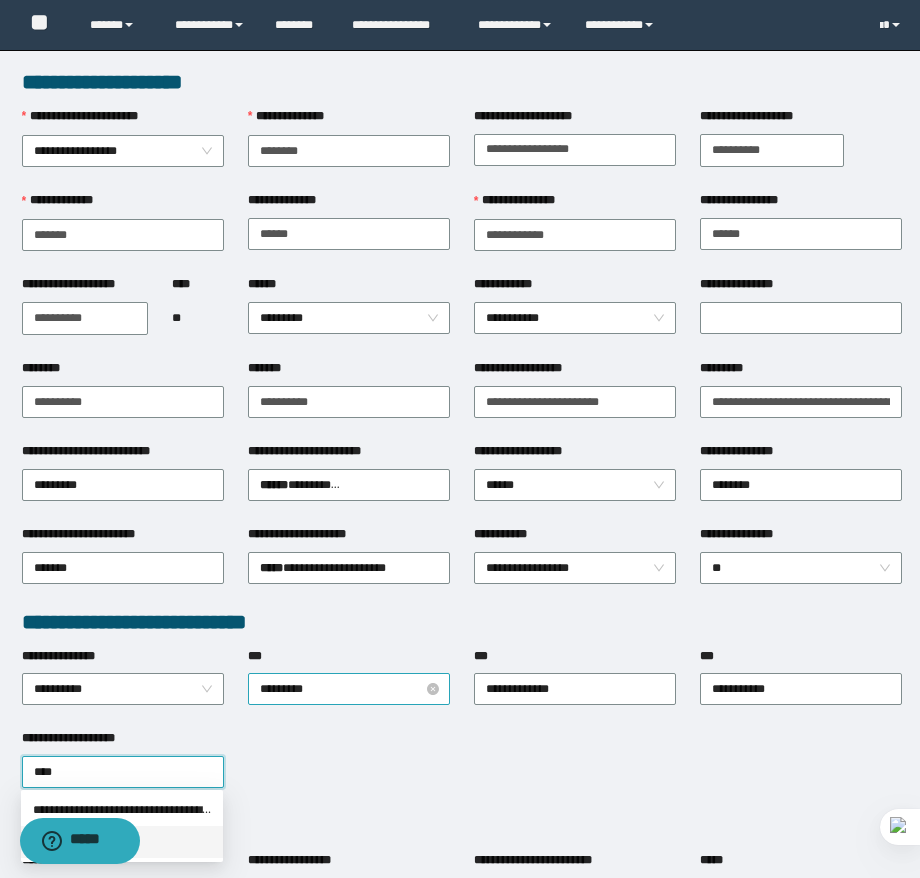 type 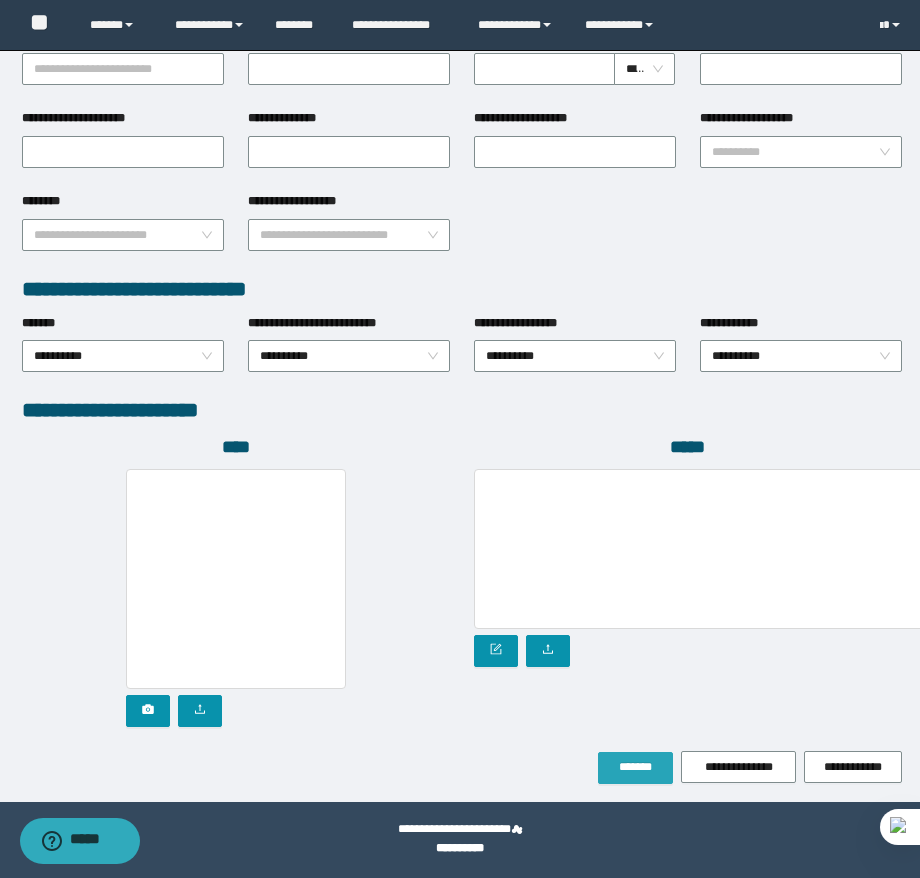 click on "*******" at bounding box center (635, 767) 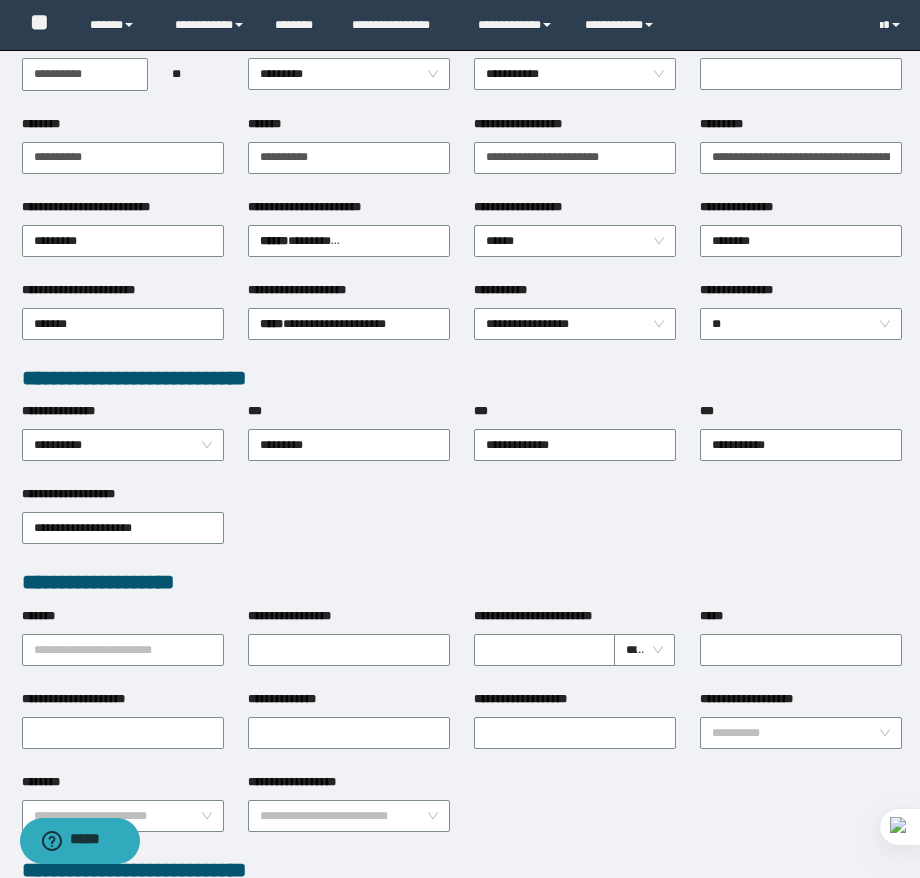 scroll, scrollTop: 0, scrollLeft: 0, axis: both 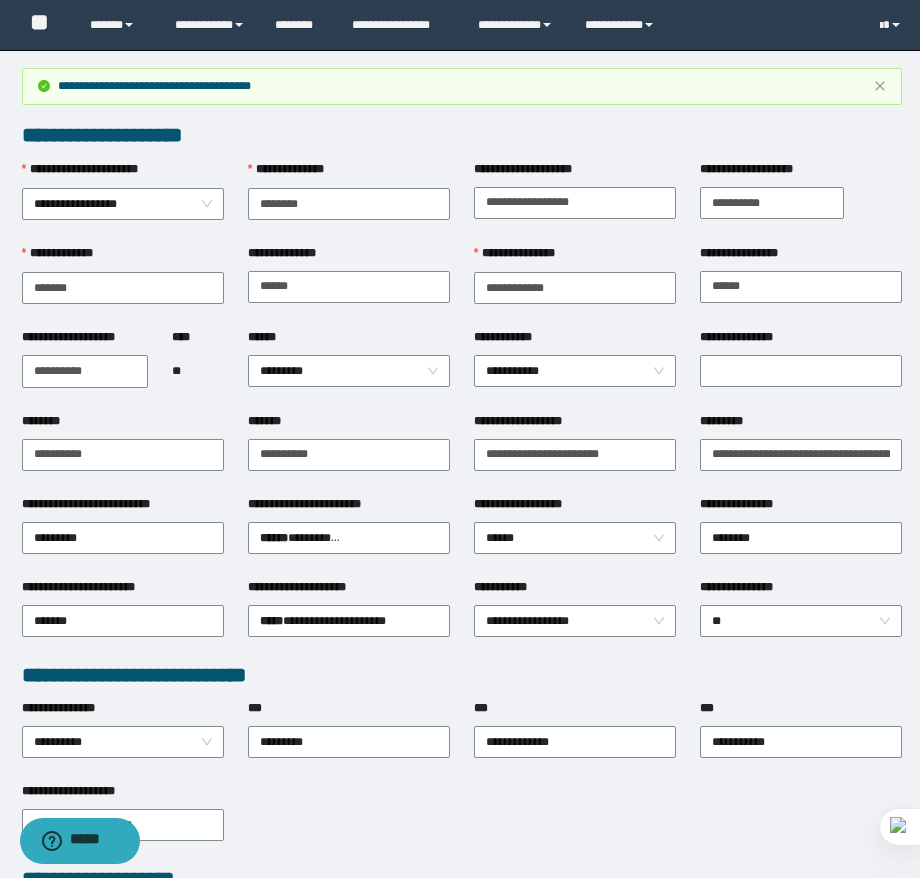 type 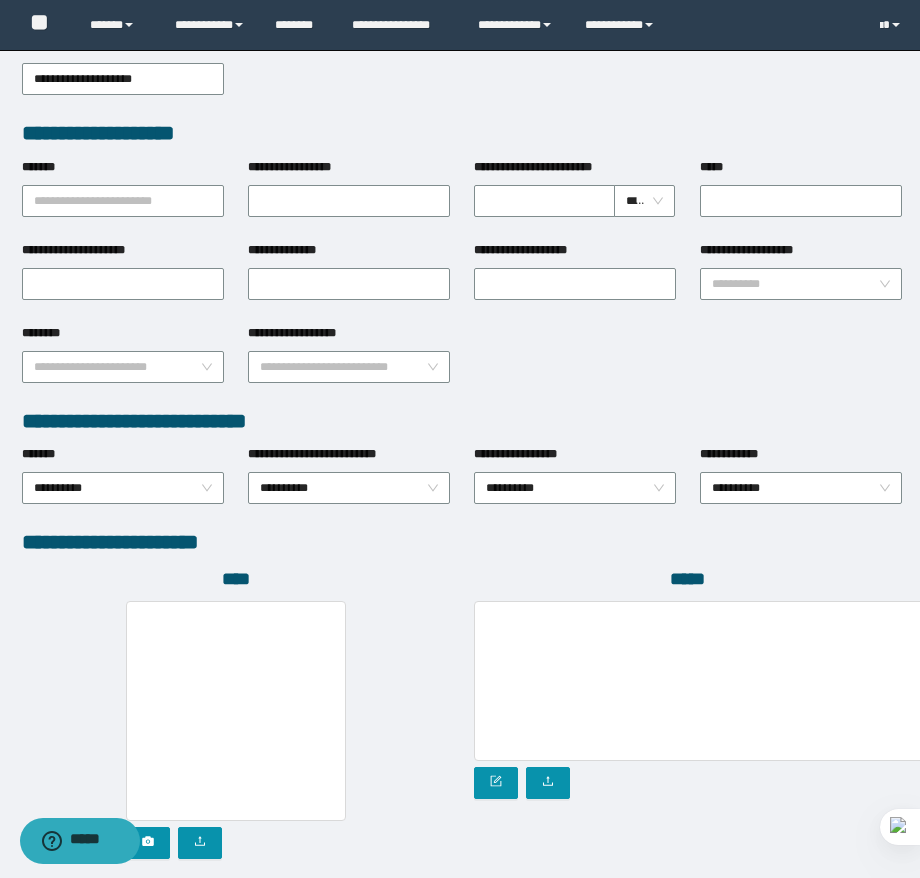 scroll, scrollTop: 931, scrollLeft: 0, axis: vertical 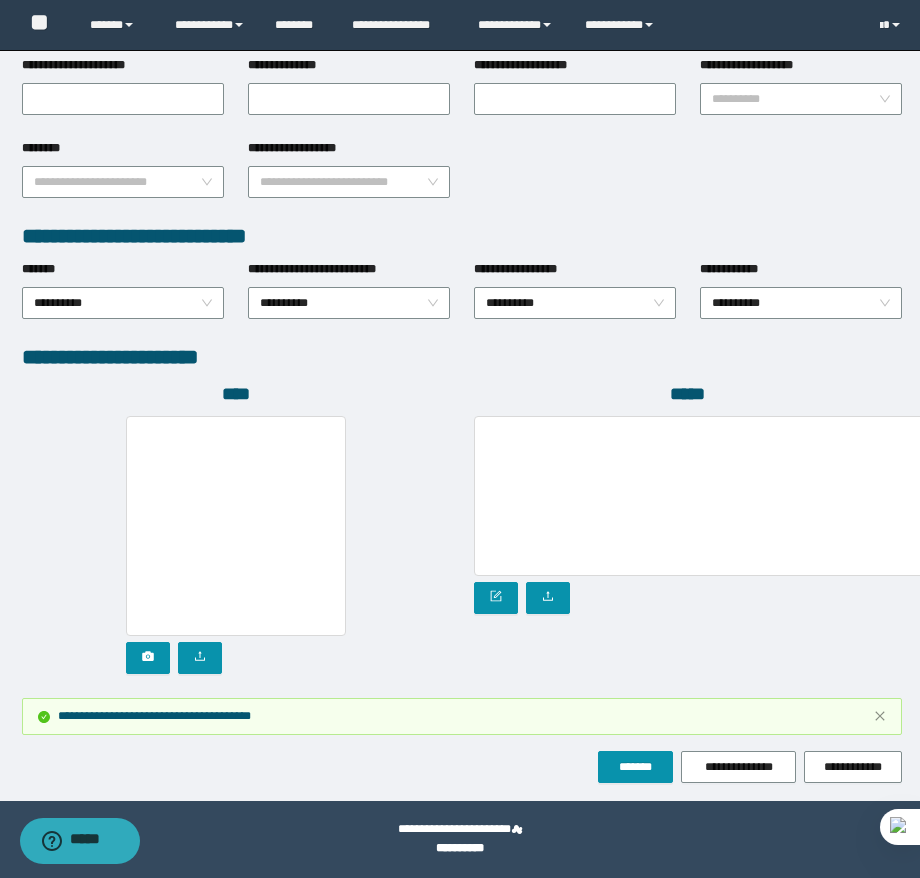 click on "**********" at bounding box center [462, 767] 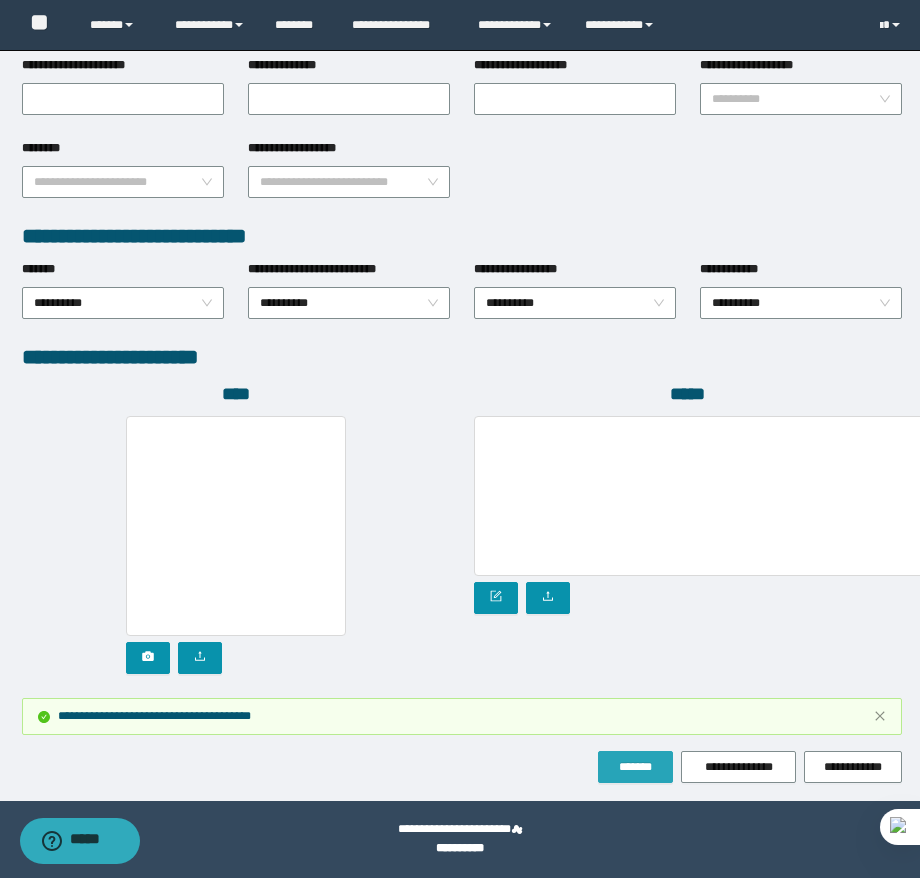 click on "*******" at bounding box center [635, 767] 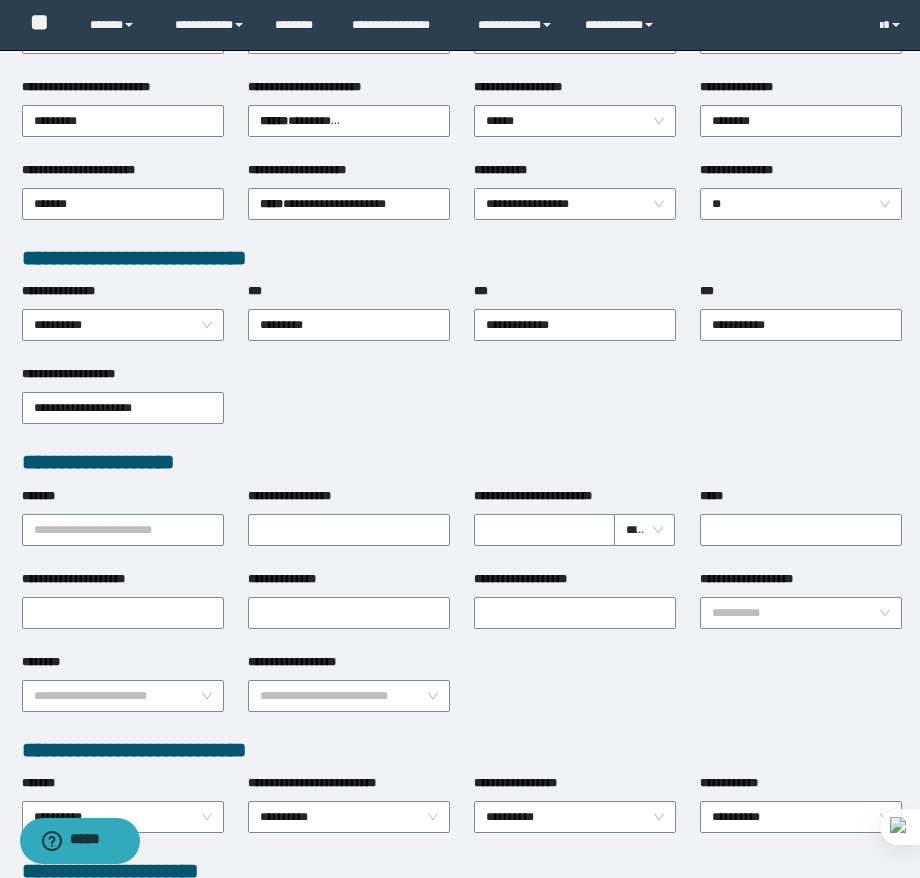 scroll, scrollTop: 0, scrollLeft: 0, axis: both 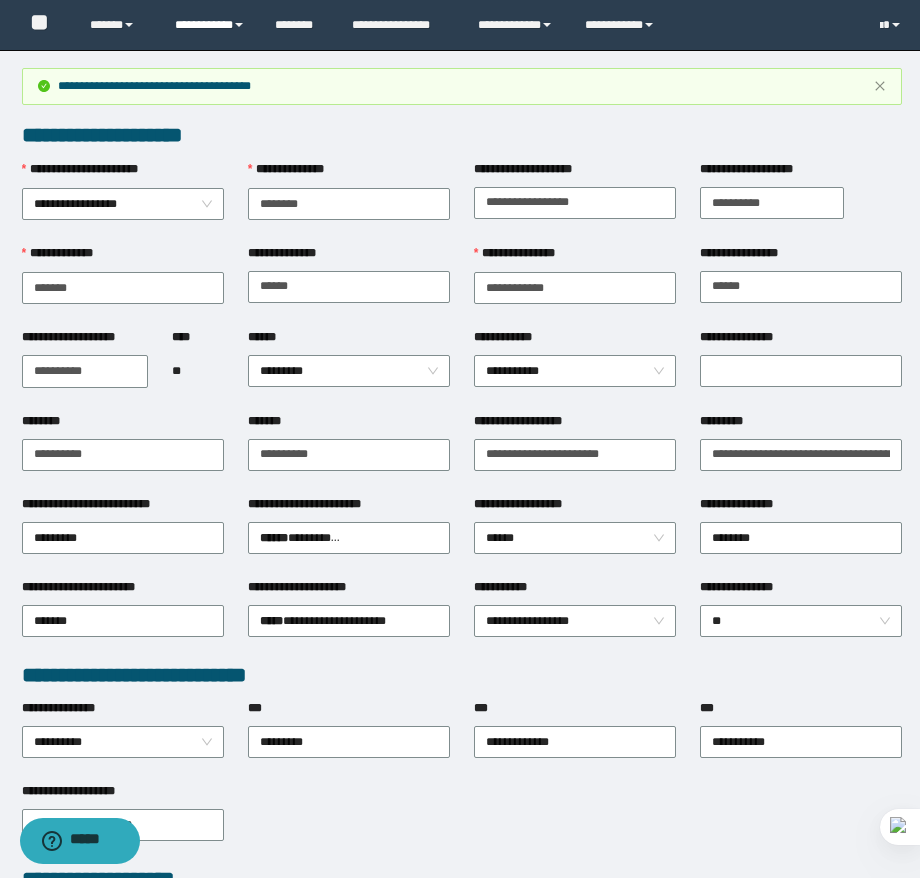 drag, startPoint x: 197, startPoint y: 13, endPoint x: 199, endPoint y: 24, distance: 11.18034 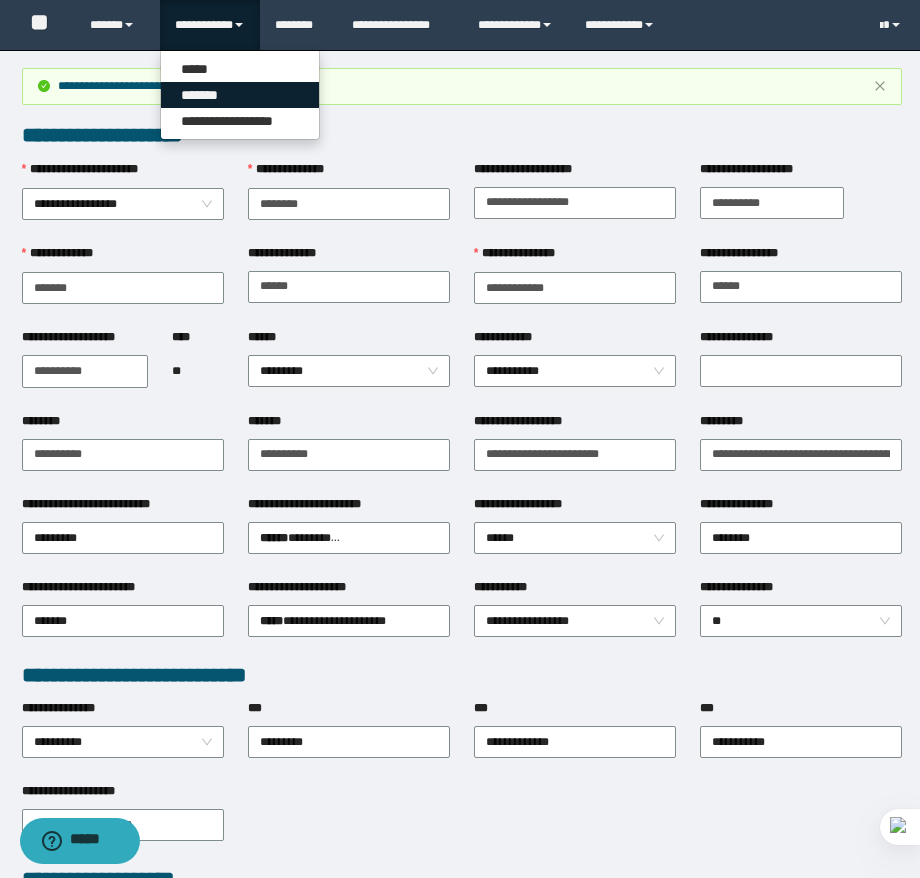 click on "*******" at bounding box center [240, 95] 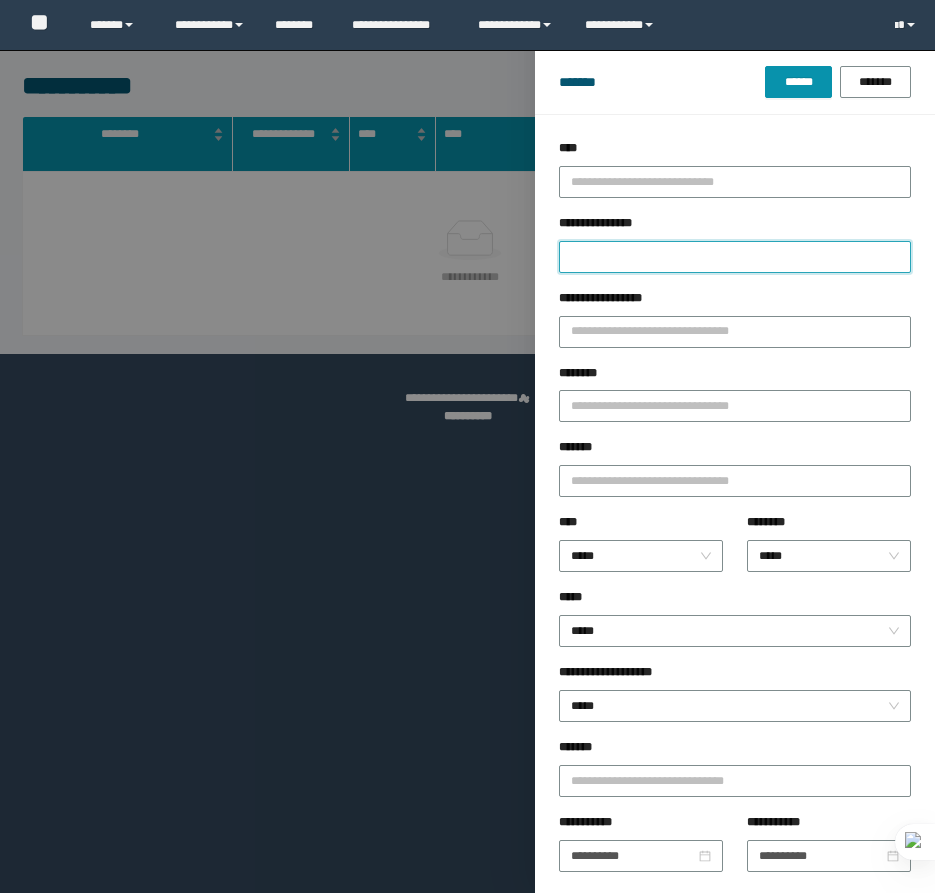 scroll, scrollTop: 0, scrollLeft: 0, axis: both 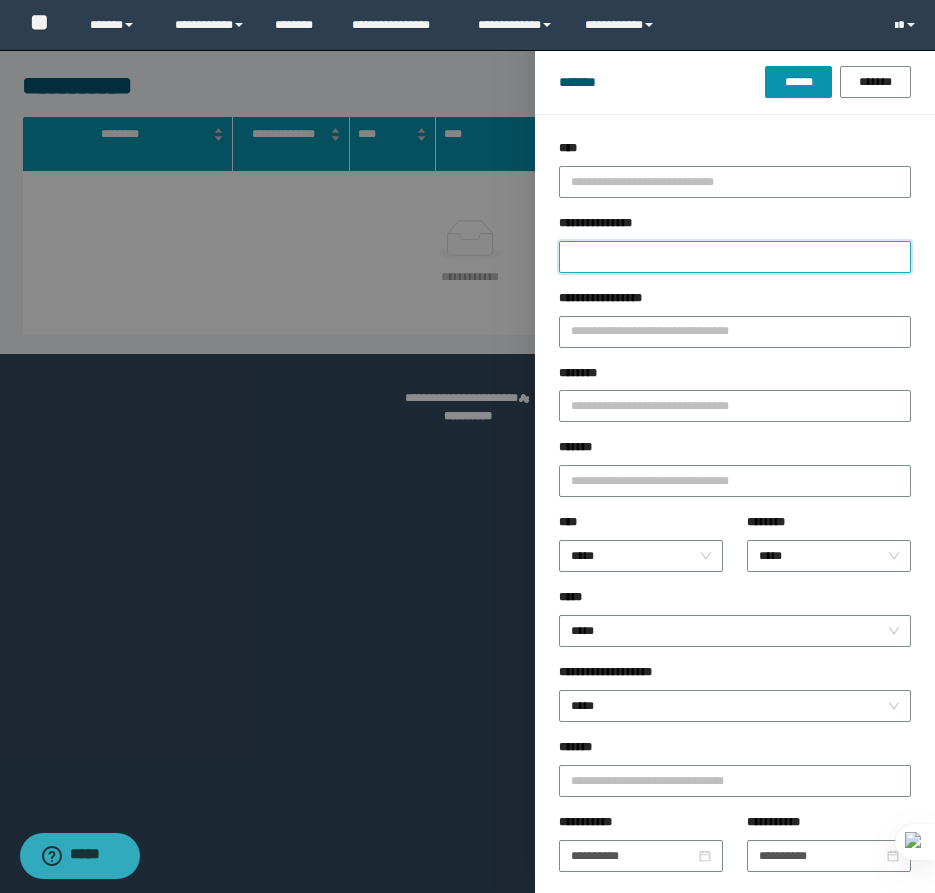 click on "**********" at bounding box center [735, 257] 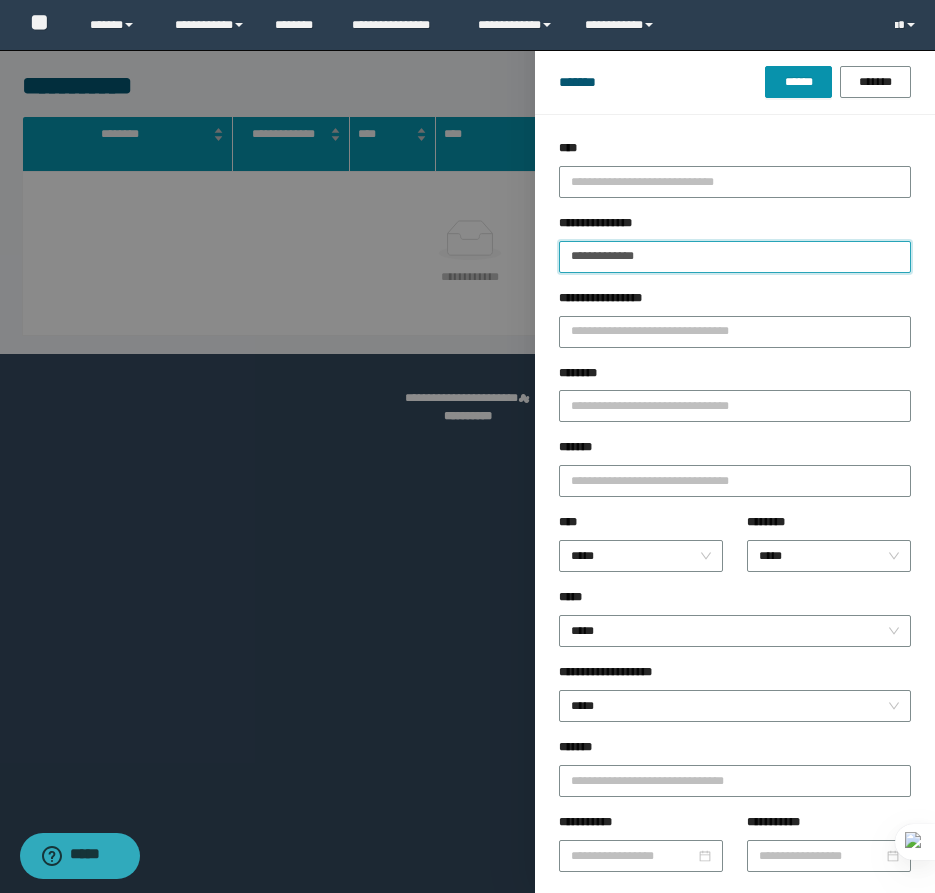 type on "**********" 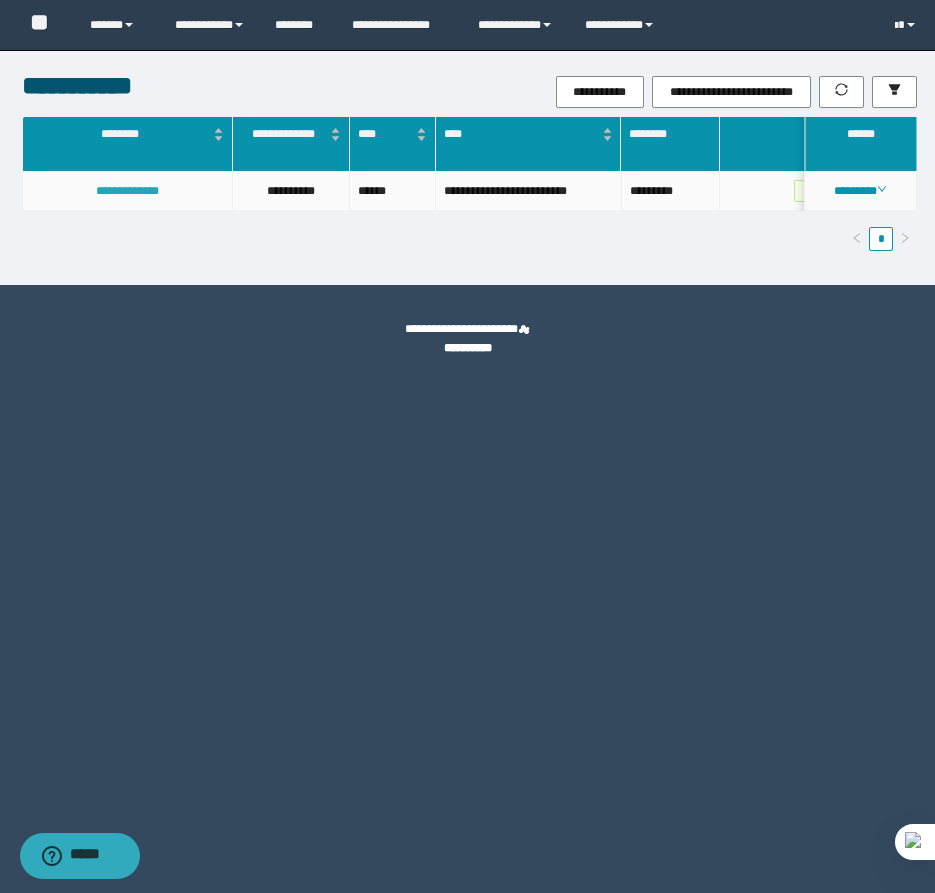 click on "**********" at bounding box center [127, 191] 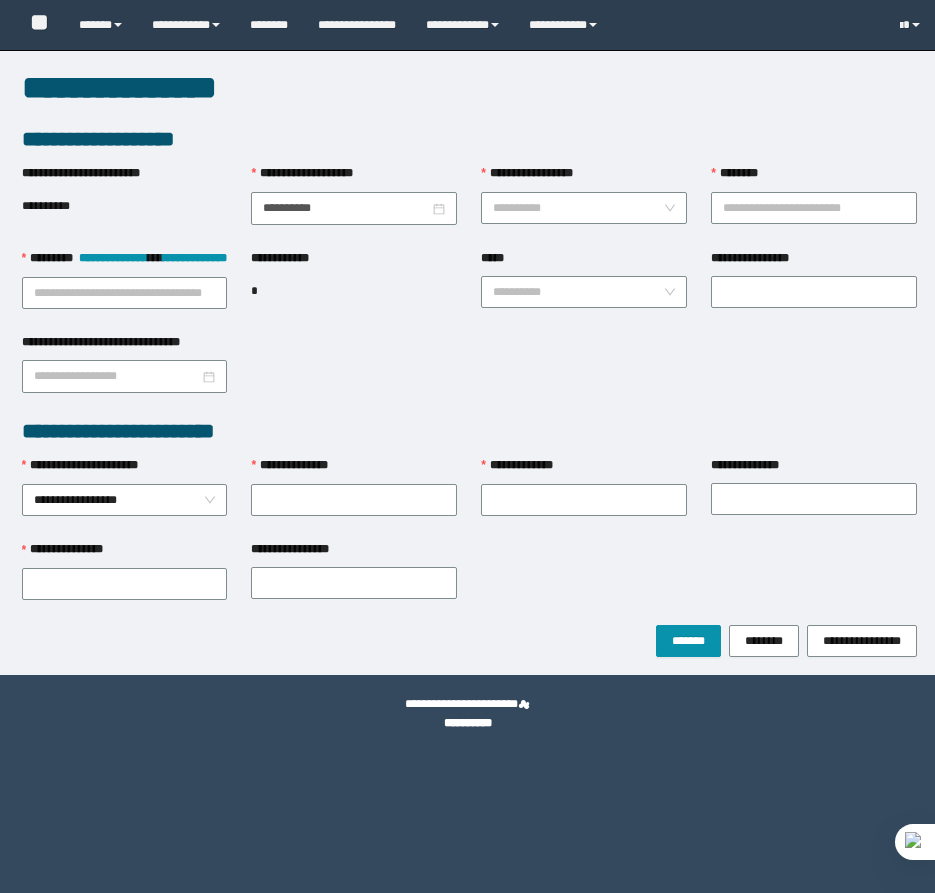scroll, scrollTop: 0, scrollLeft: 0, axis: both 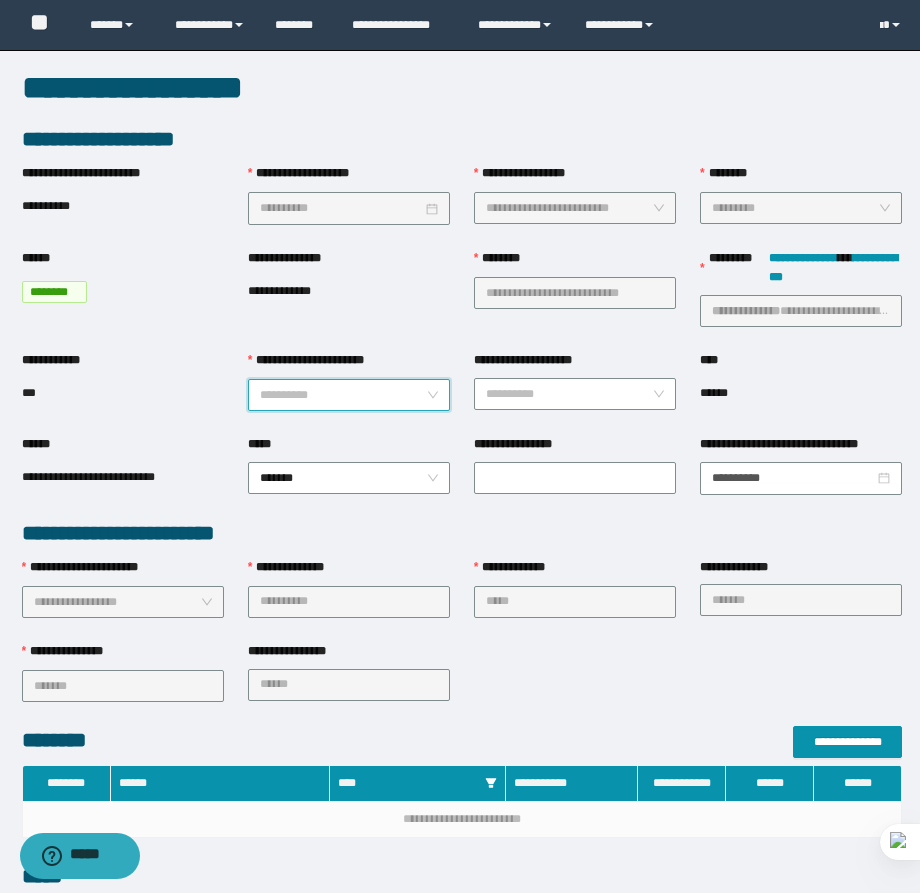 click on "**********" at bounding box center (343, 395) 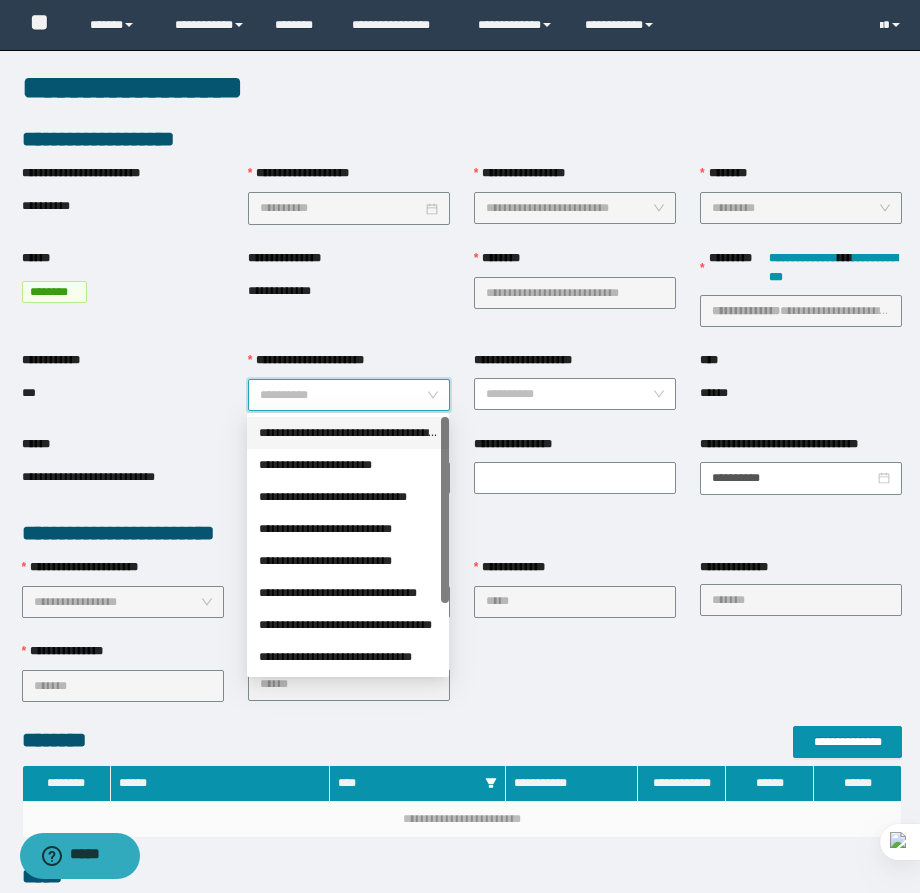 click on "**********" at bounding box center (348, 433) 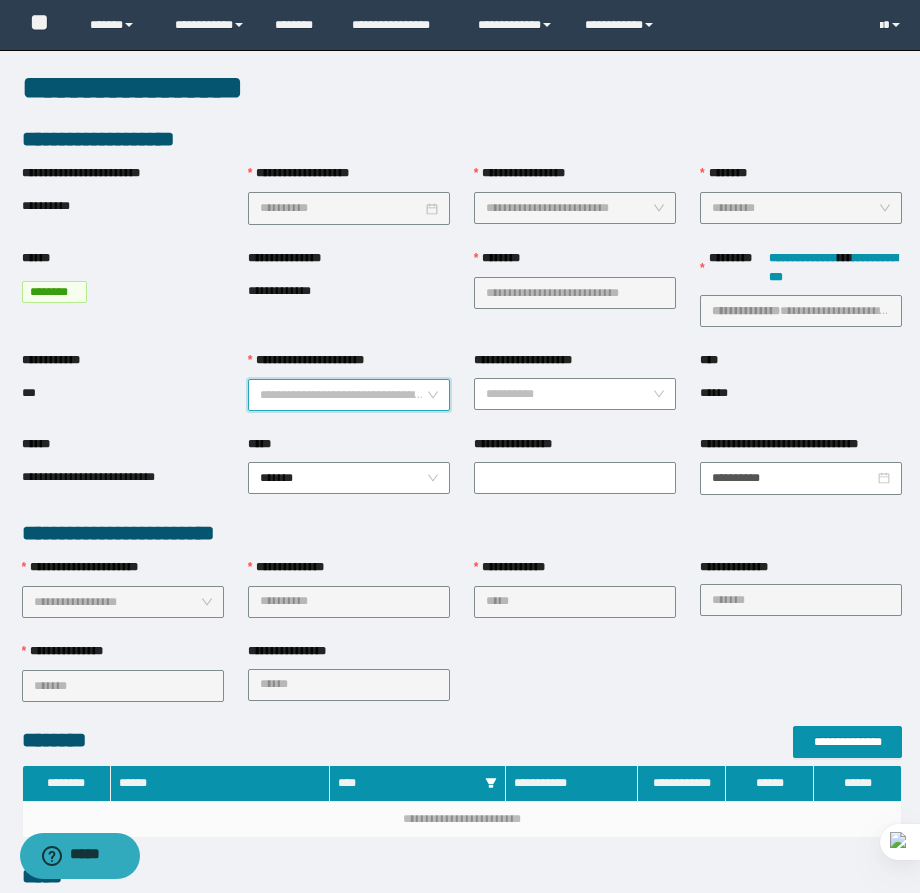 click on "**********" at bounding box center (349, 395) 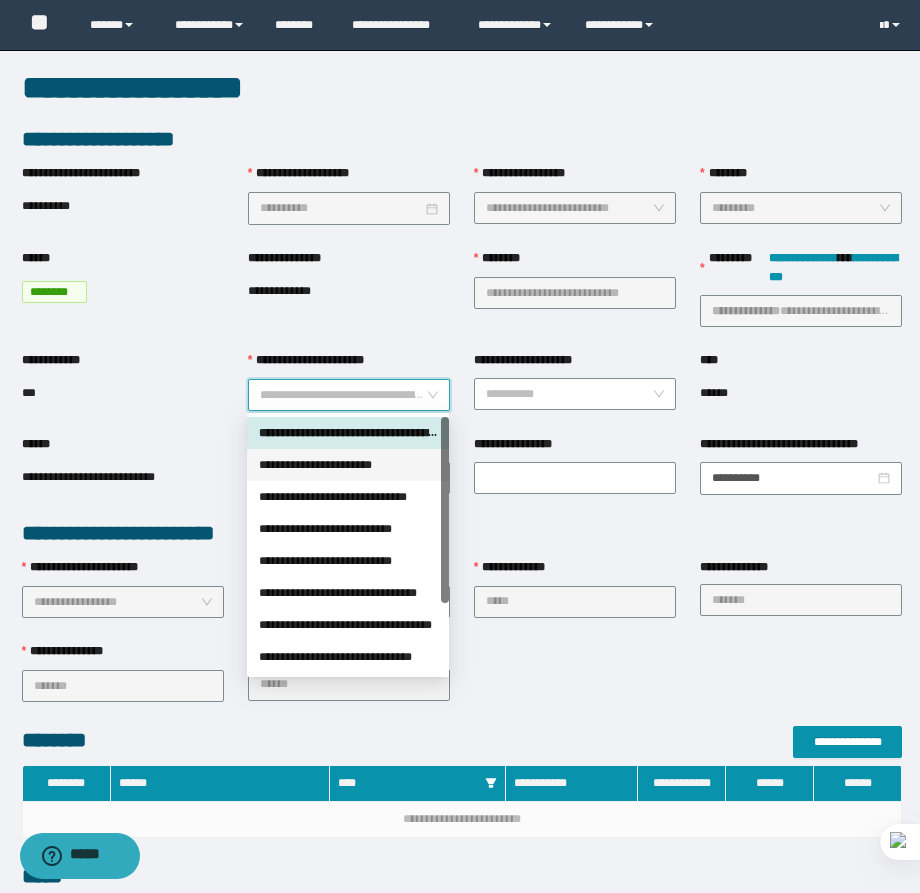 click on "**********" at bounding box center (348, 465) 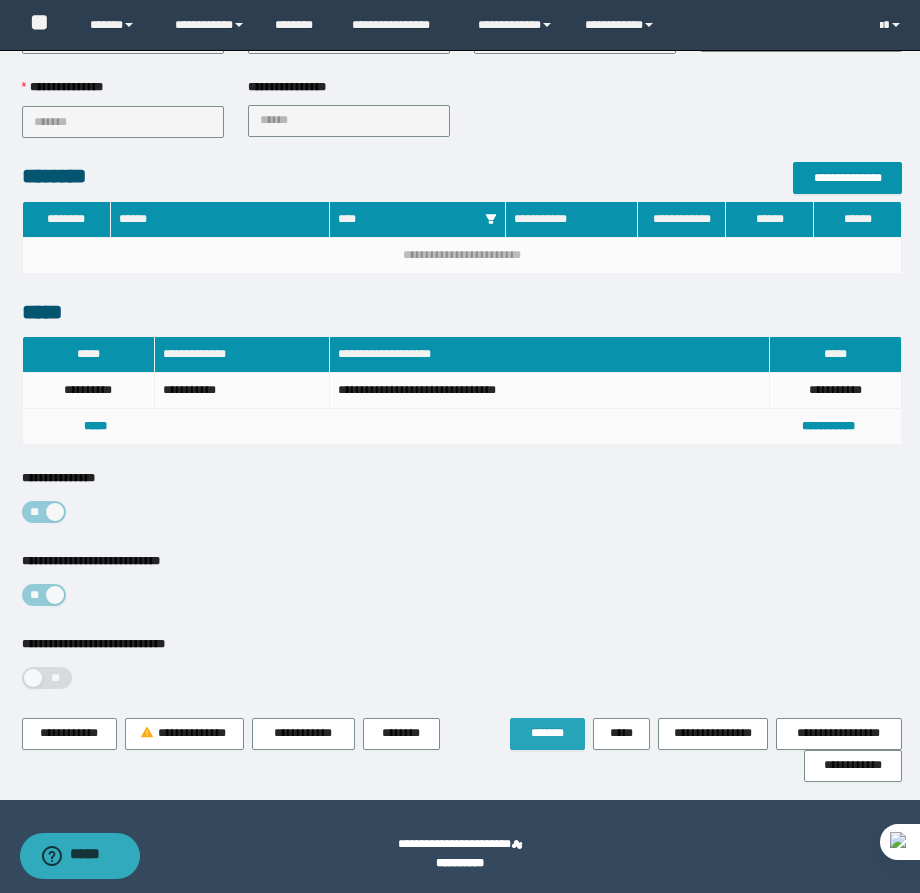 click on "*******" at bounding box center [547, 733] 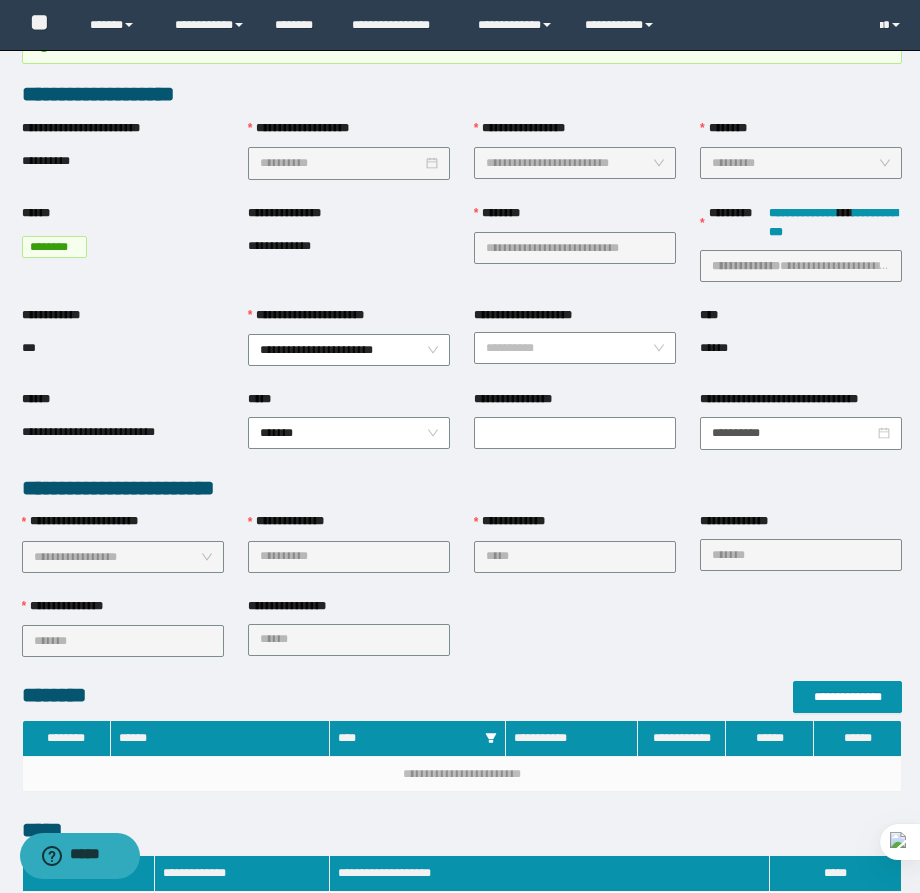 scroll, scrollTop: 0, scrollLeft: 0, axis: both 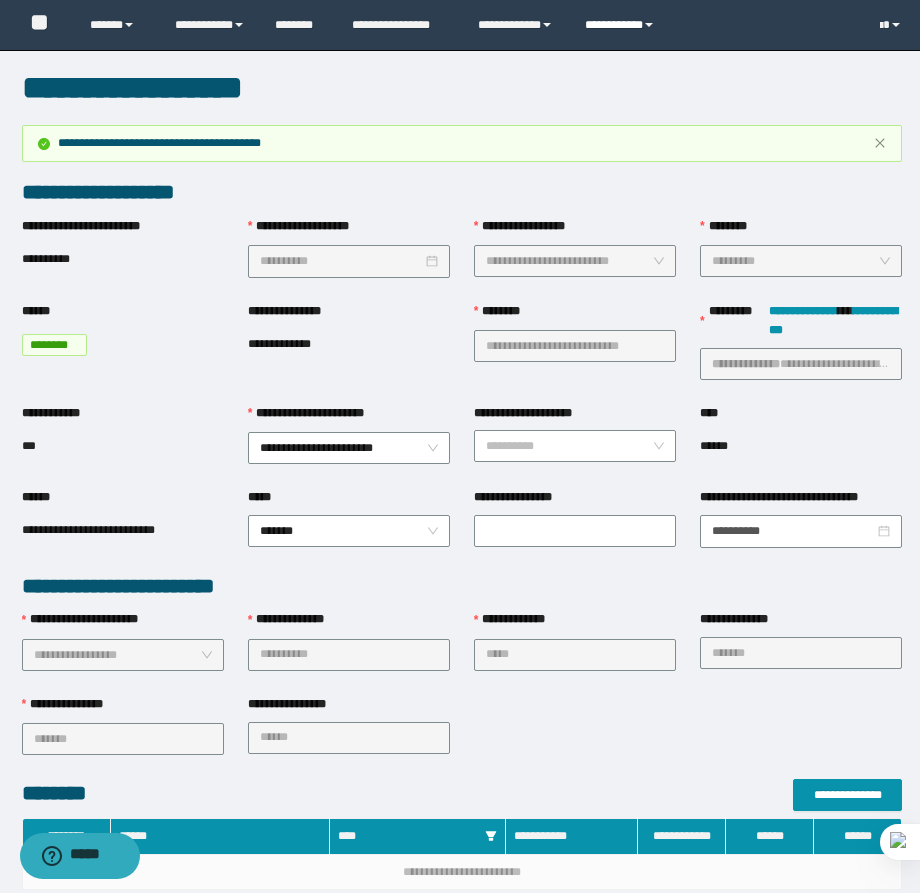 click on "**********" at bounding box center [622, 25] 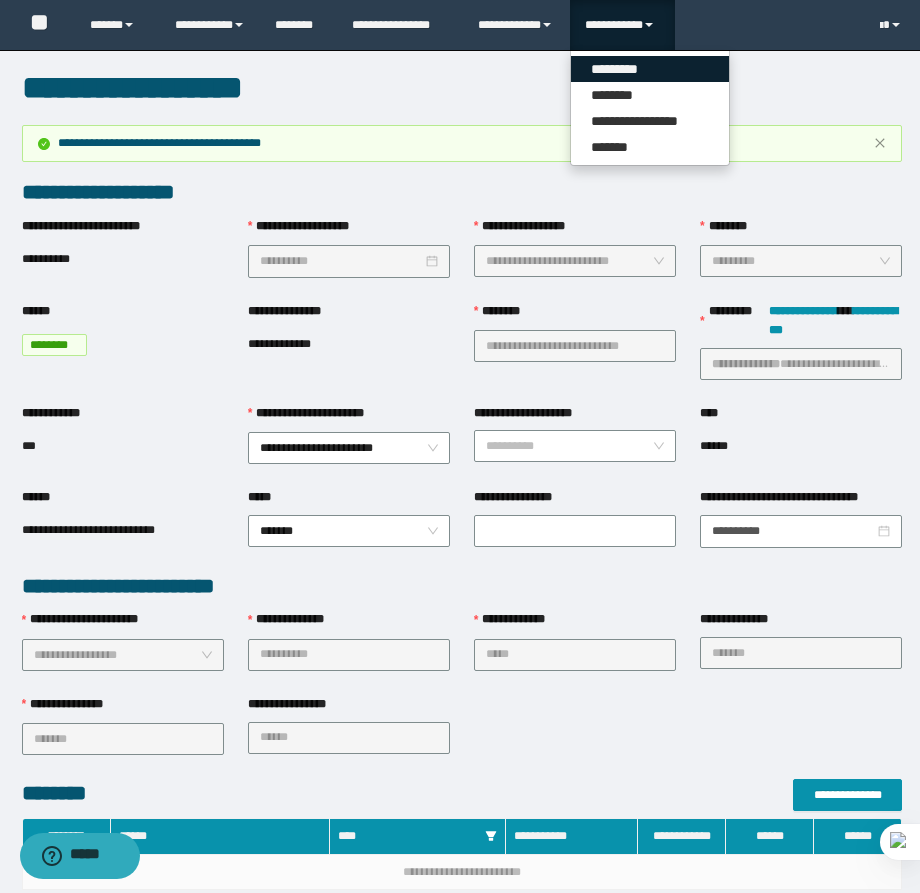 click on "*********" at bounding box center [650, 69] 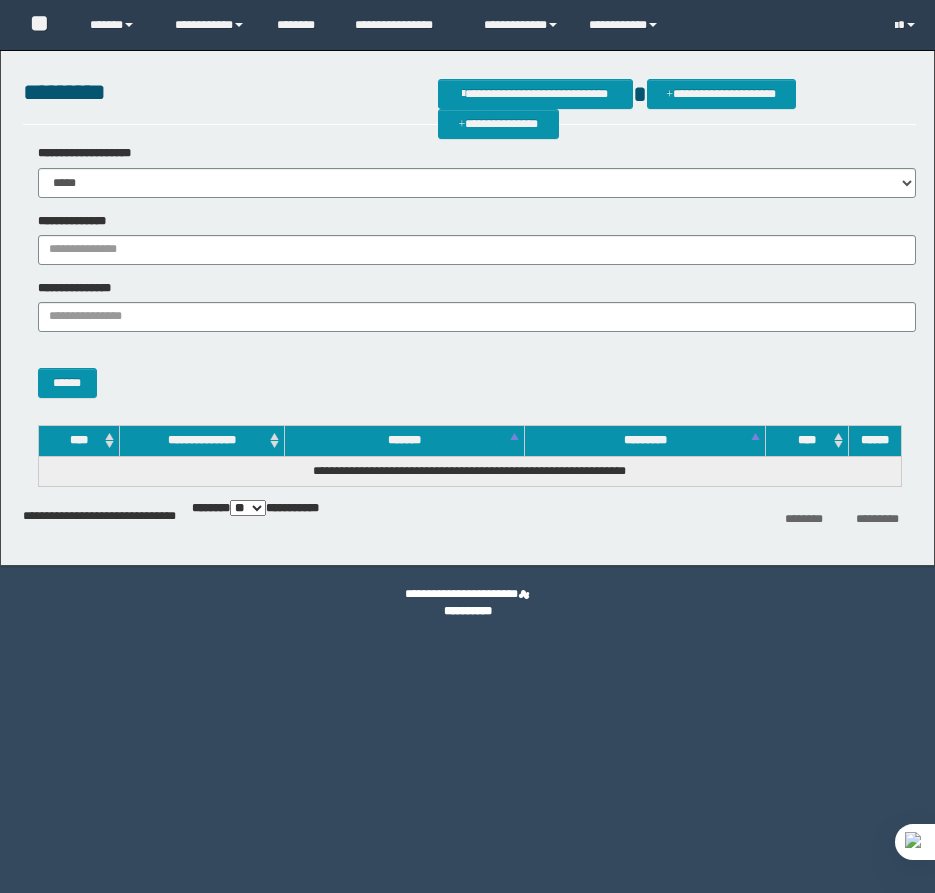 scroll, scrollTop: 0, scrollLeft: 0, axis: both 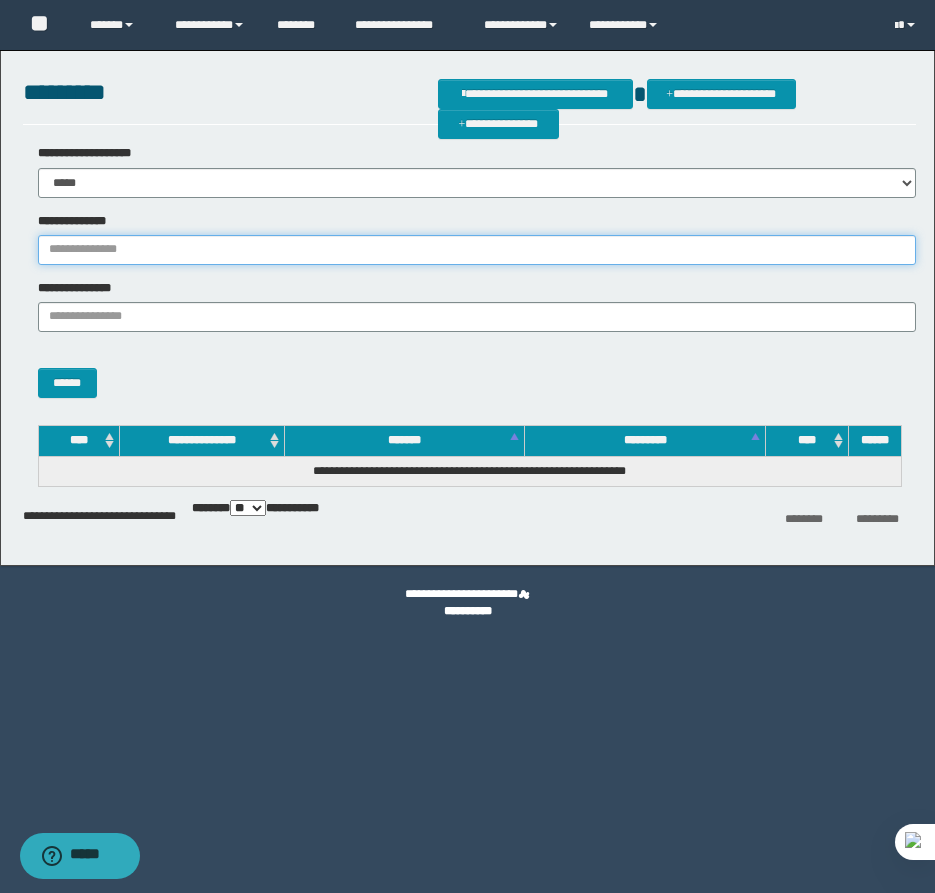click on "**********" at bounding box center (477, 250) 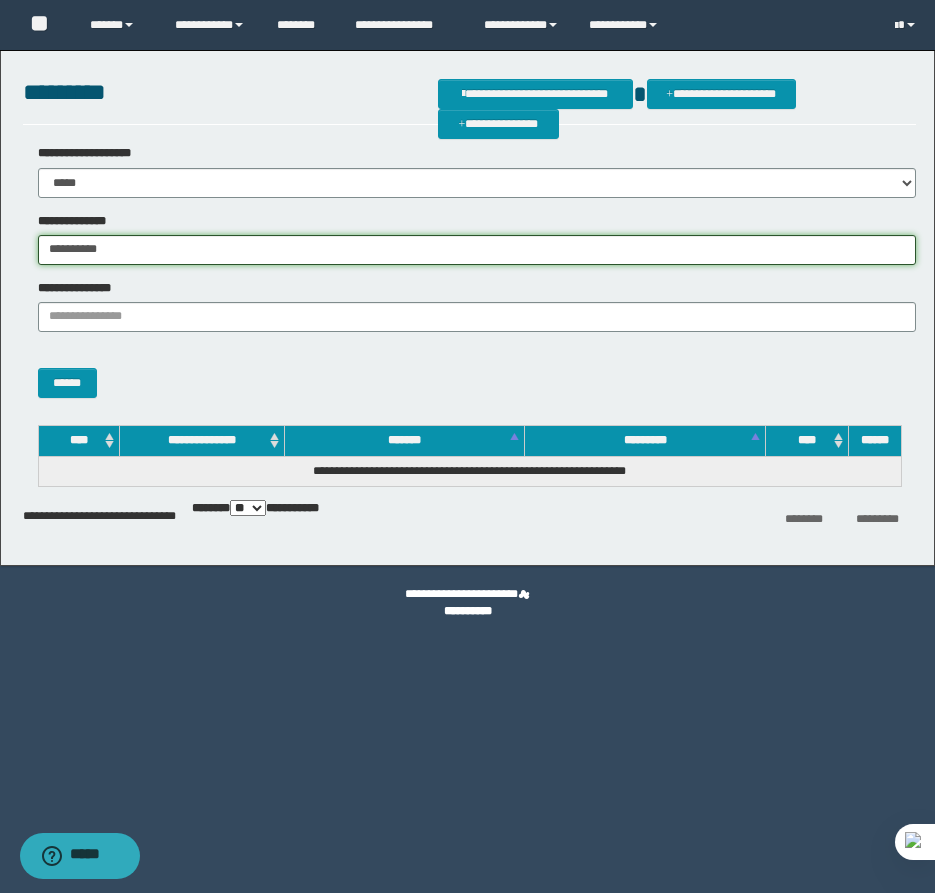 type on "**********" 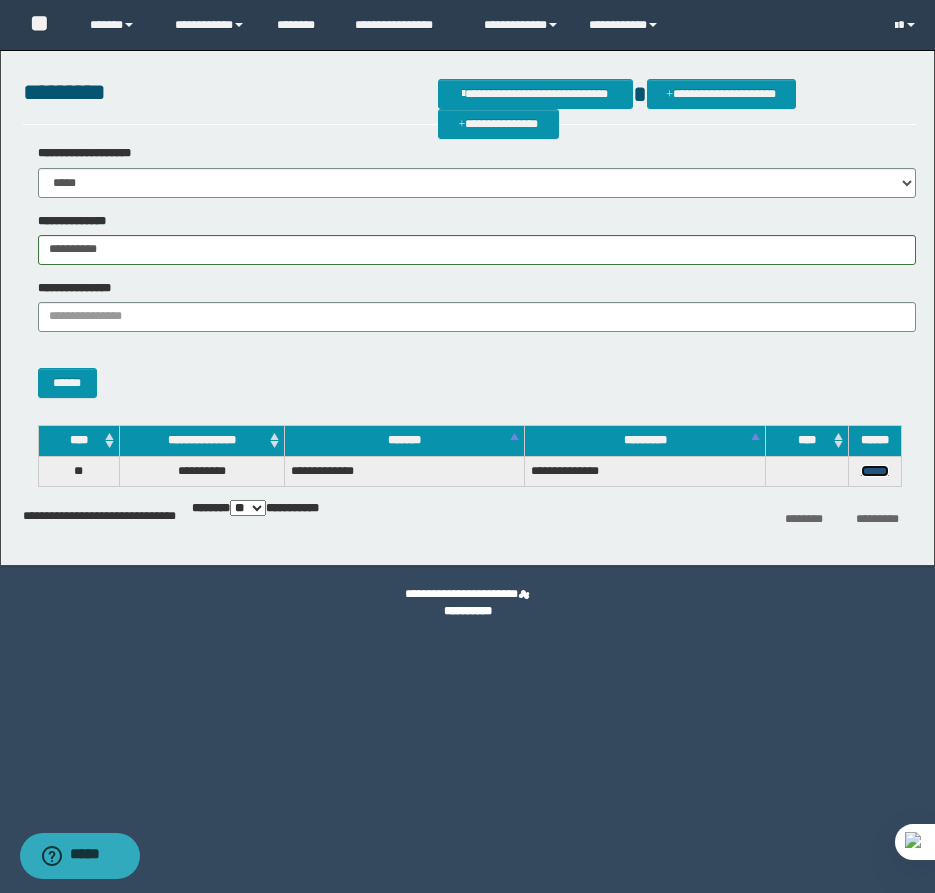click on "******" at bounding box center [875, 471] 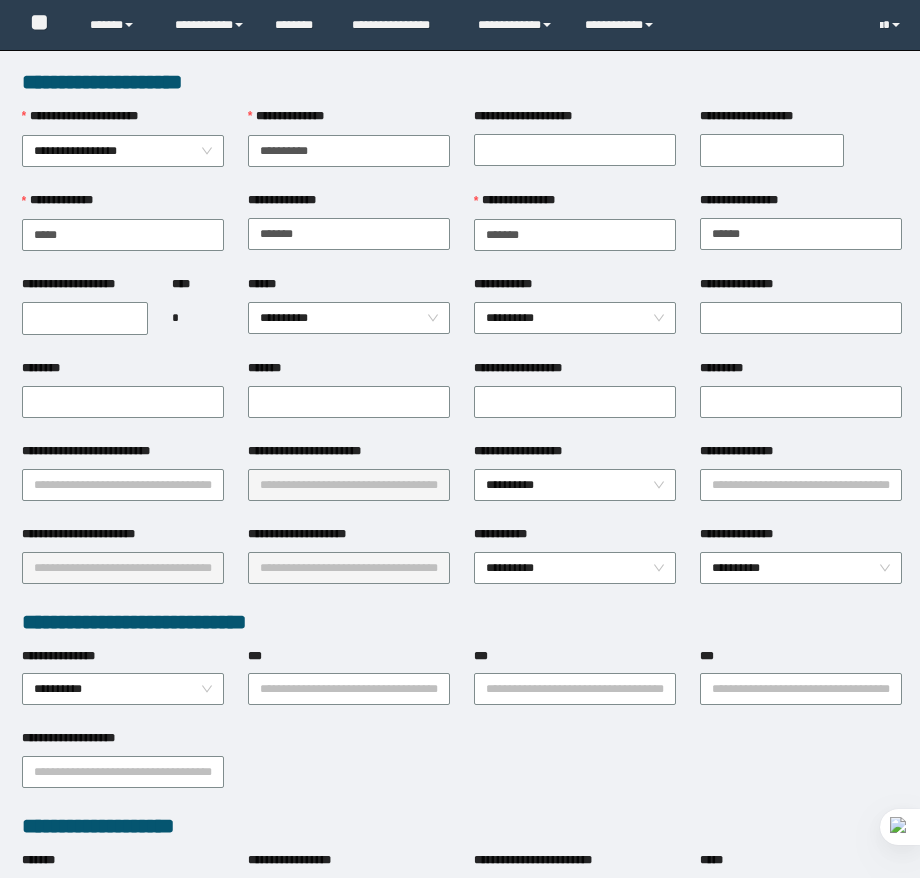 scroll, scrollTop: 0, scrollLeft: 0, axis: both 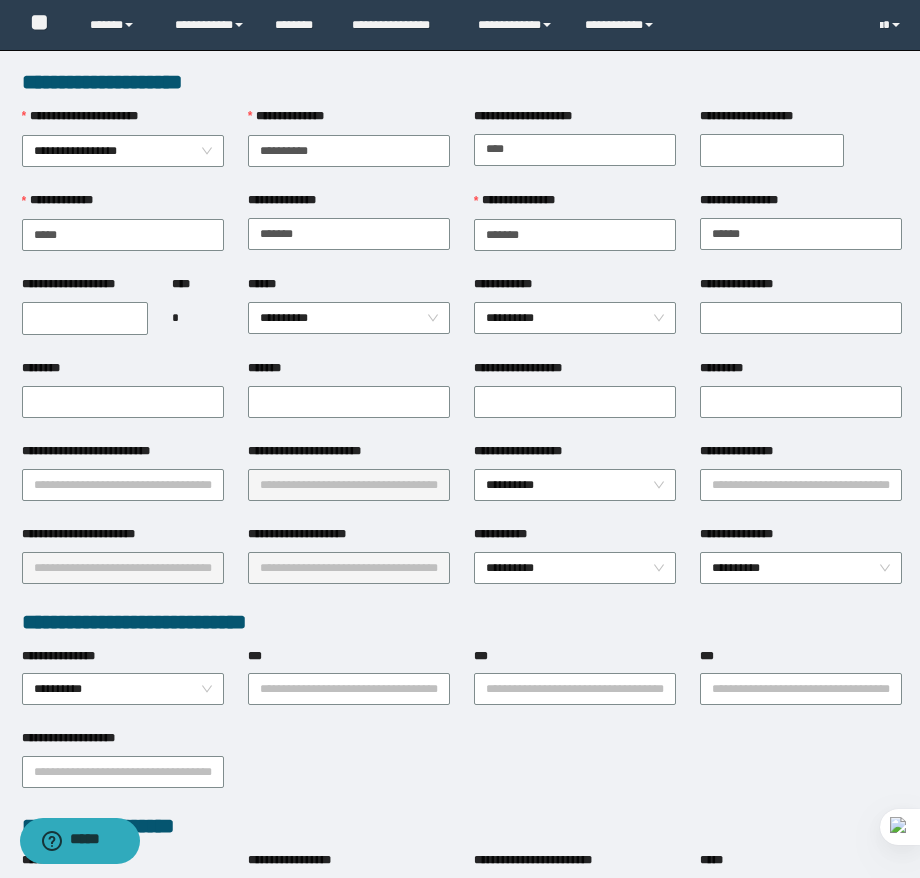 type on "**********" 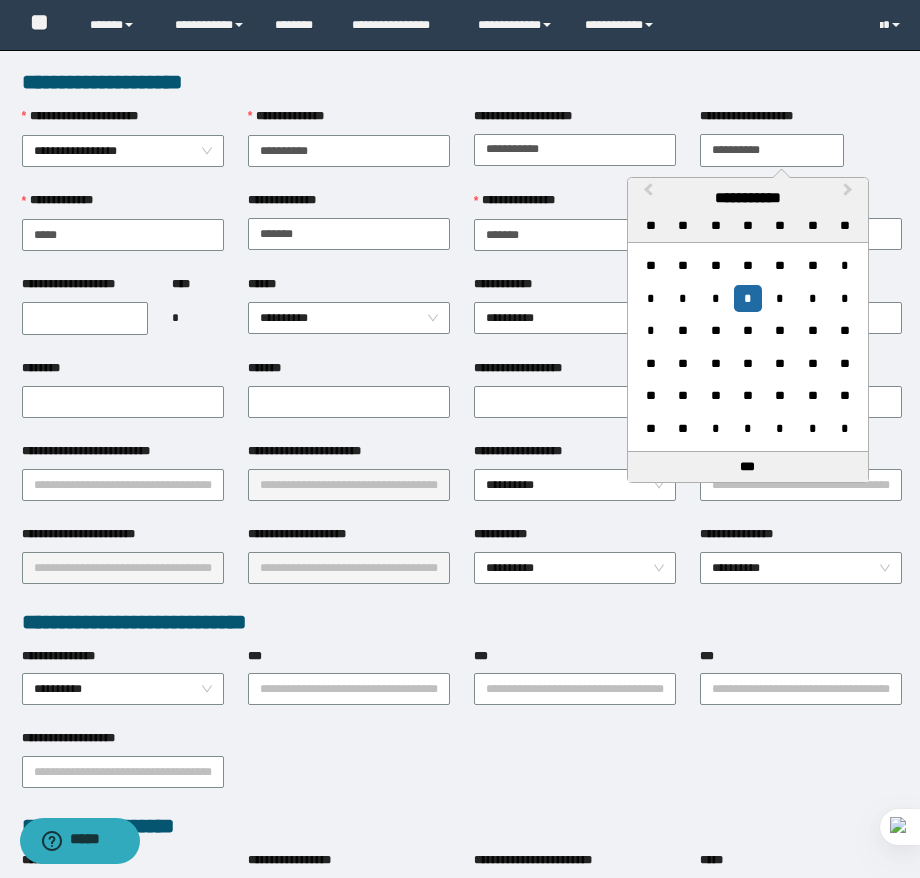 type on "**********" 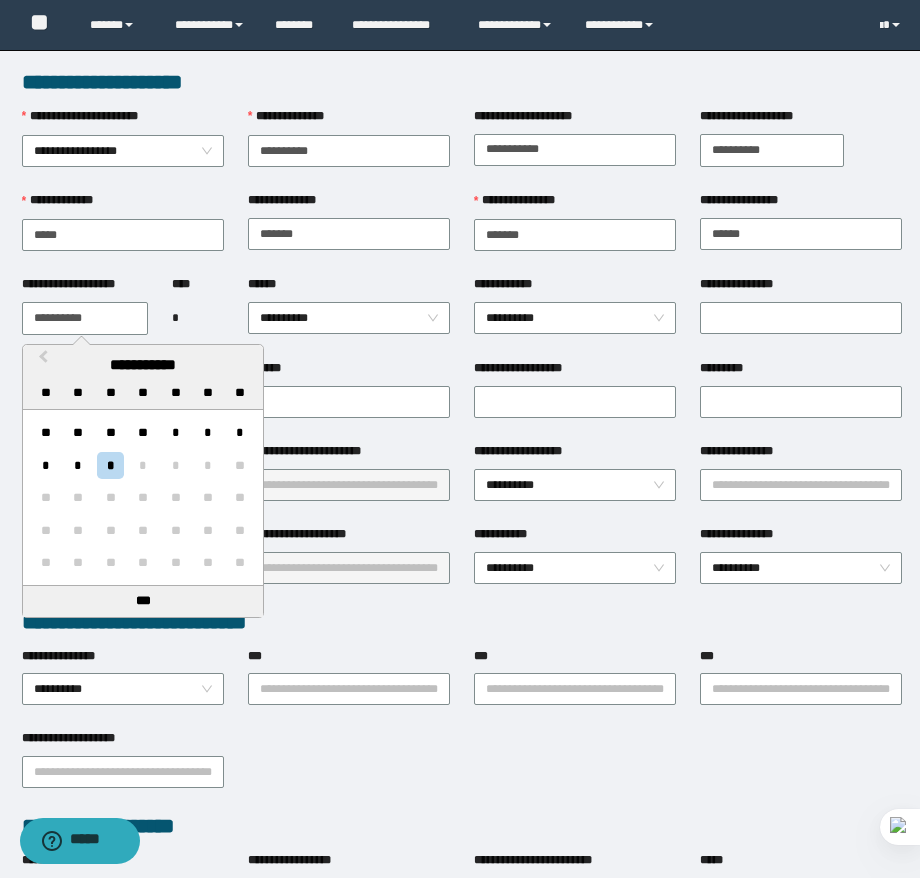 click on "**********" at bounding box center (85, 318) 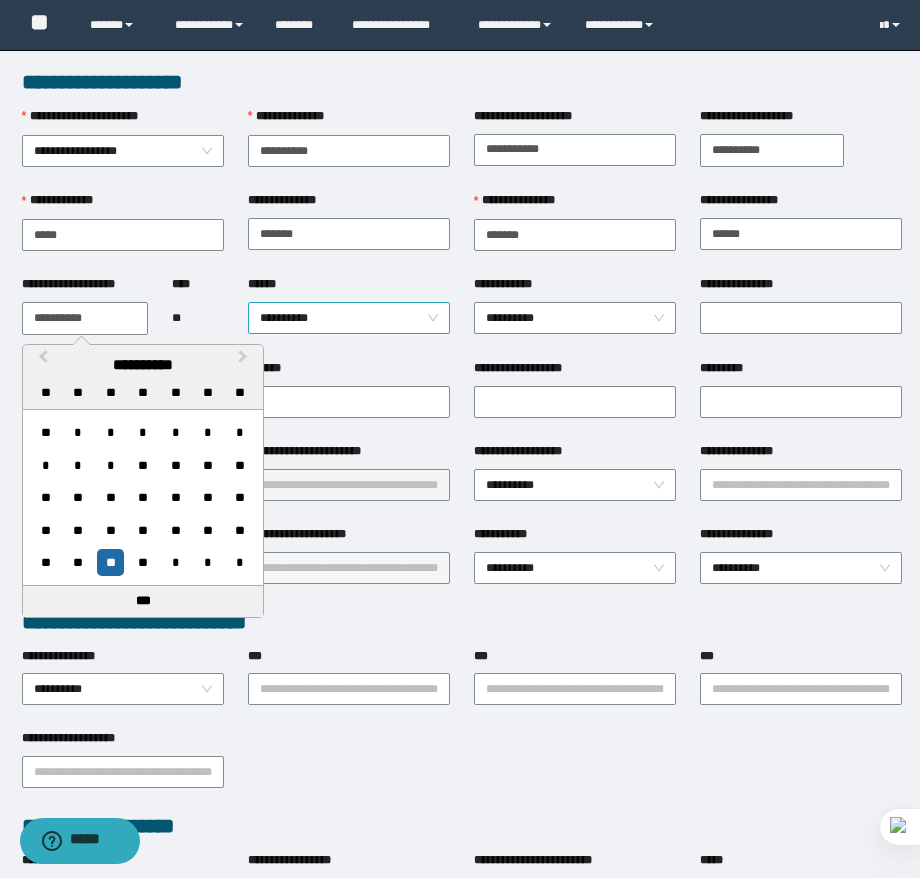type on "**********" 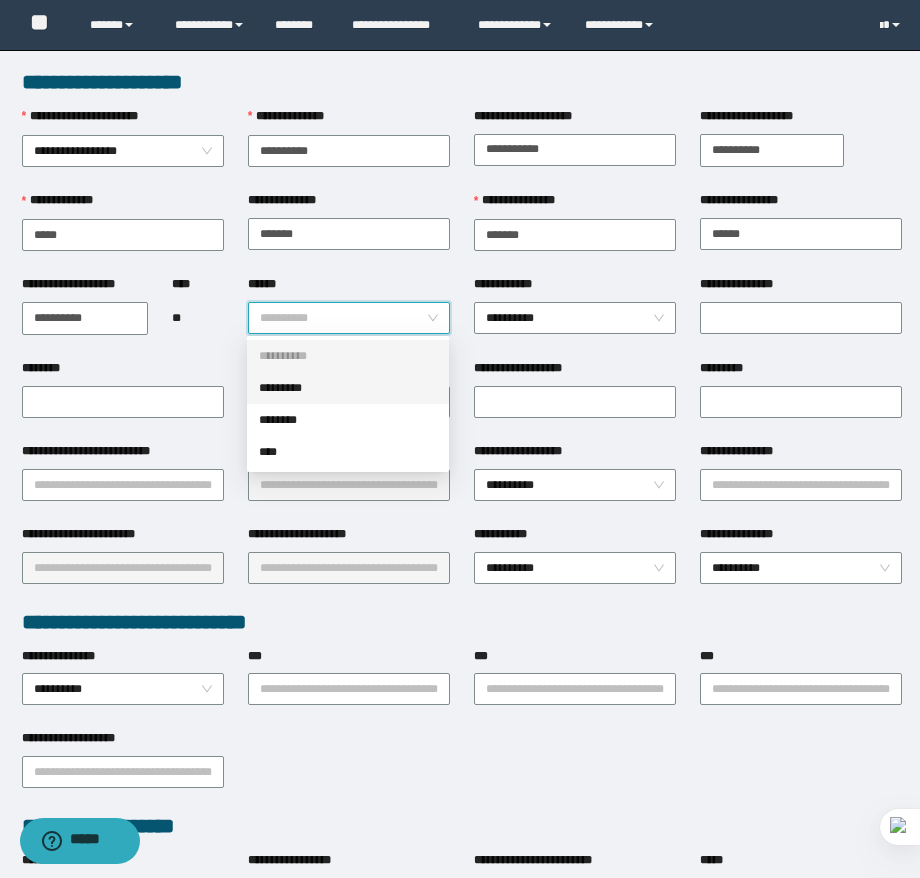 click on "*********" at bounding box center (348, 388) 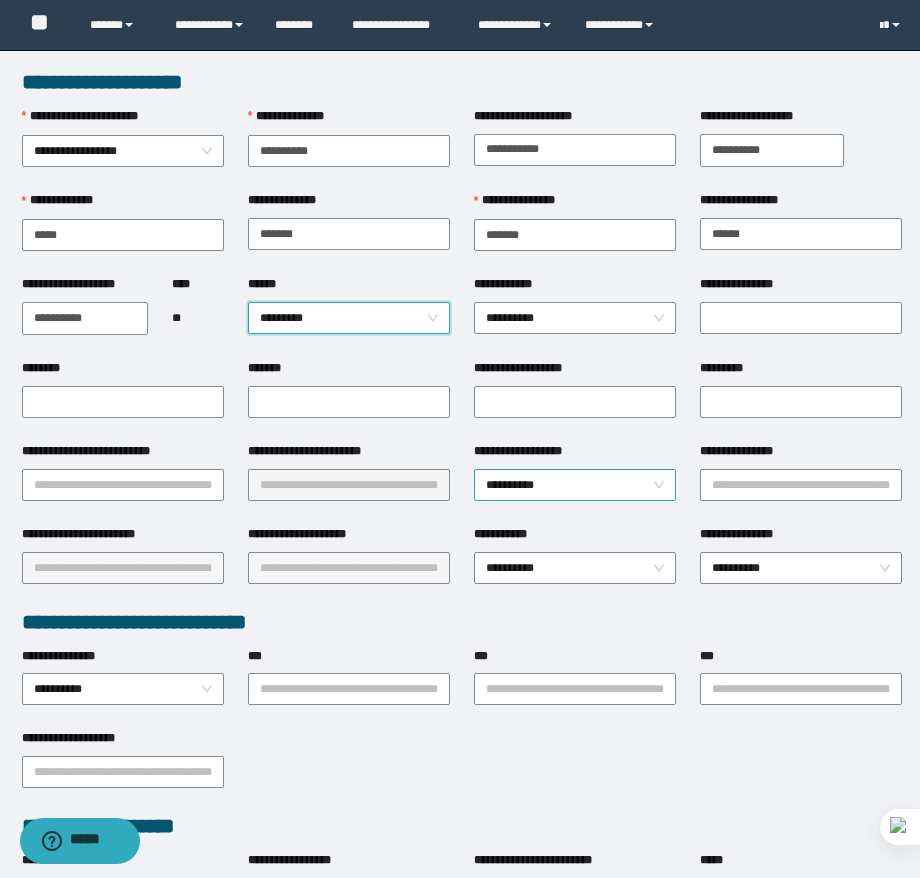 click on "**********" at bounding box center [575, 485] 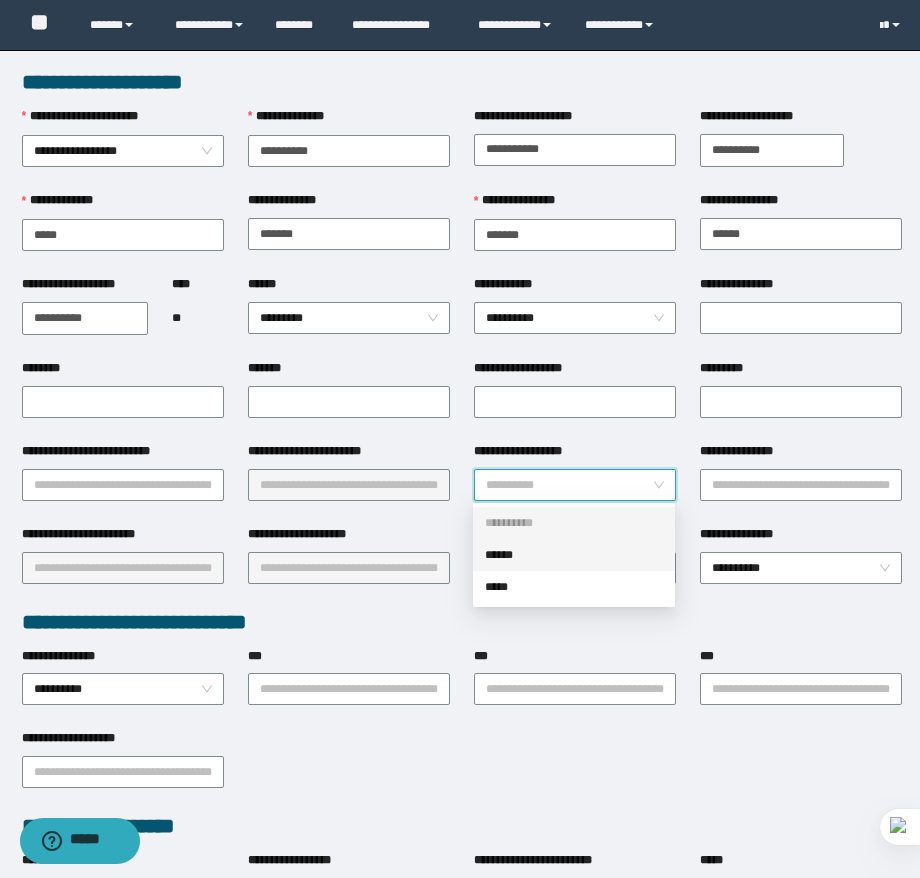 click on "******" at bounding box center [574, 555] 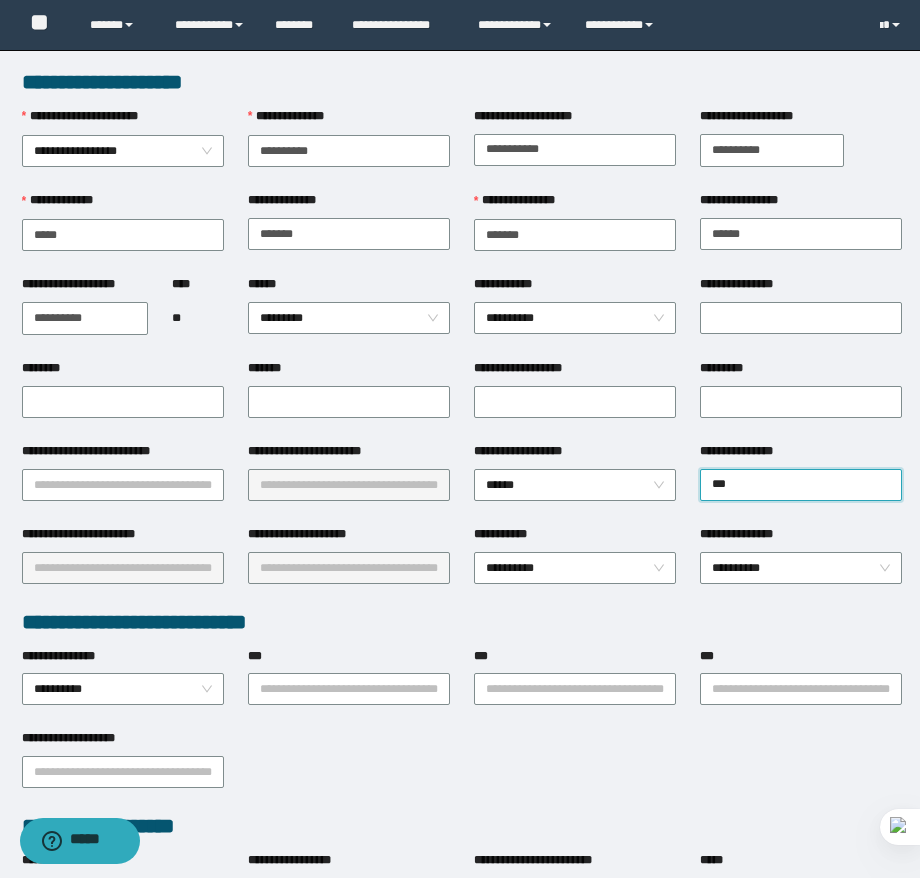 type on "****" 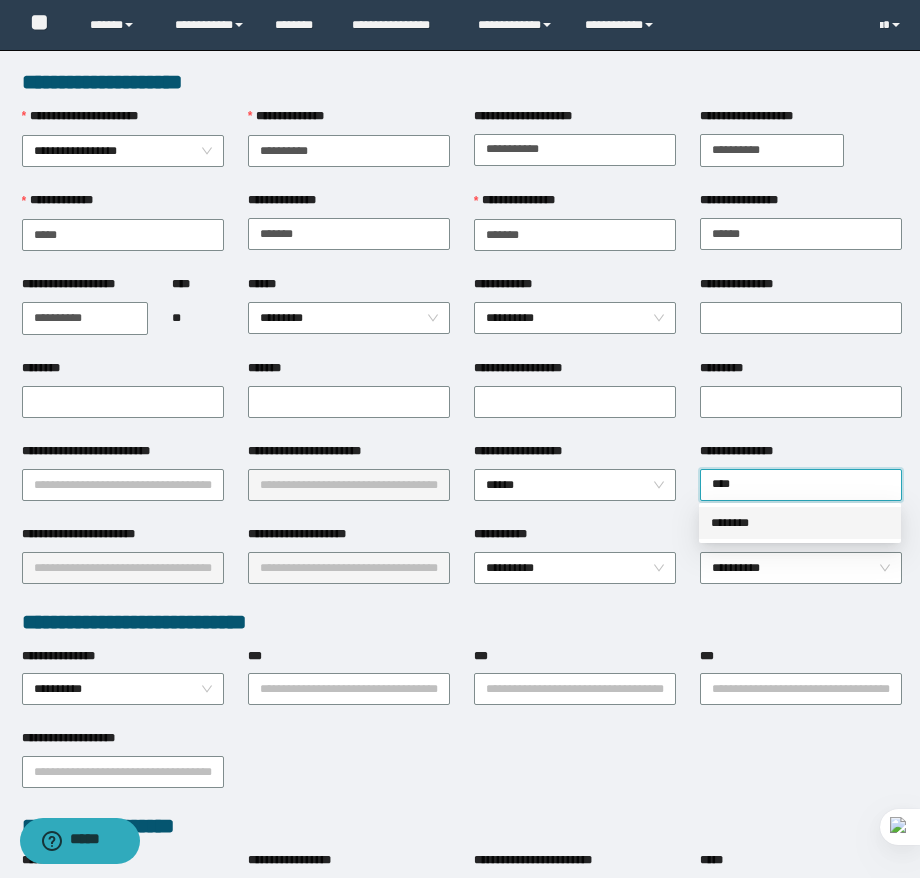 type 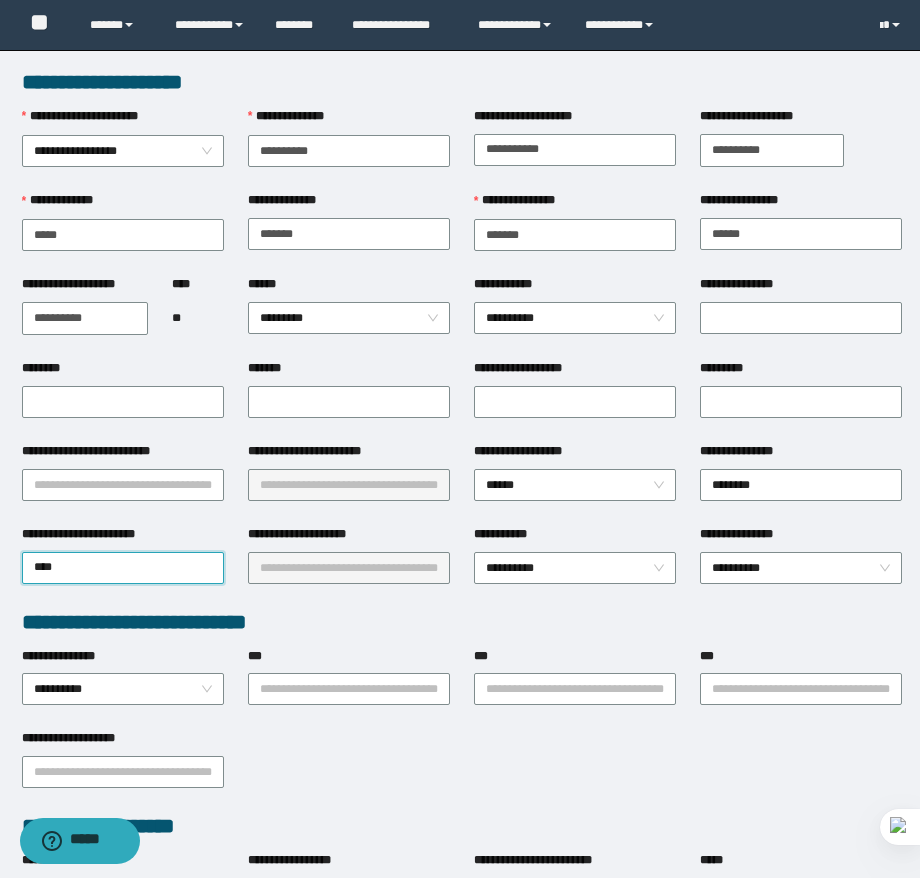 type on "*****" 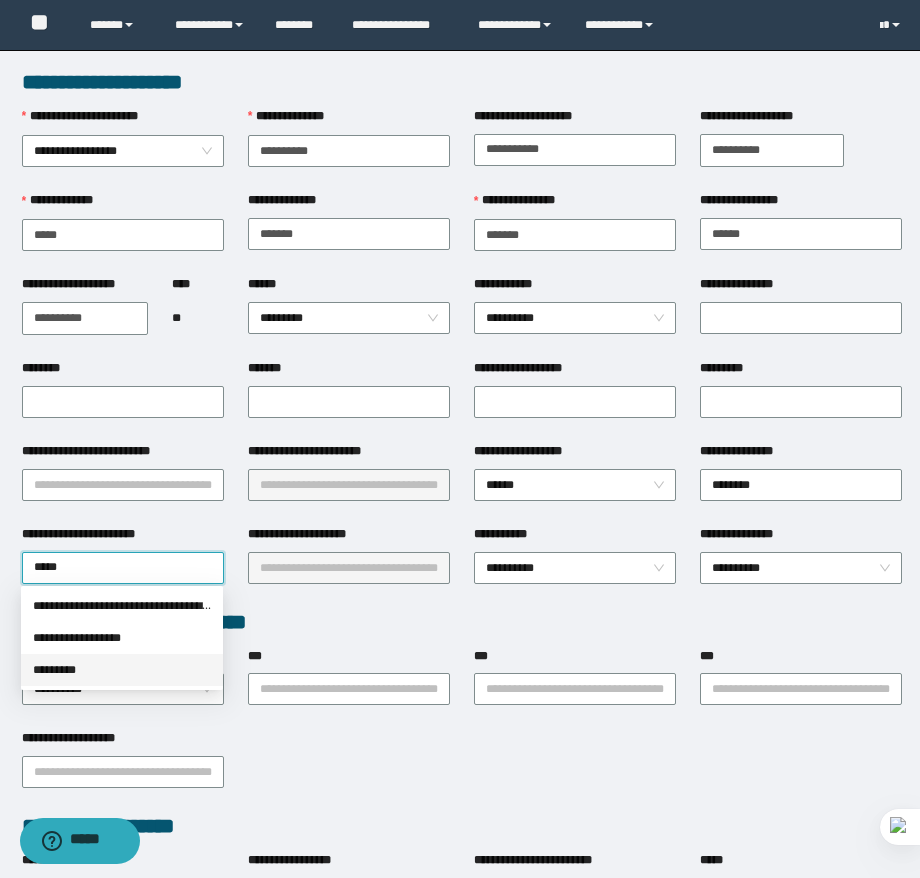 type 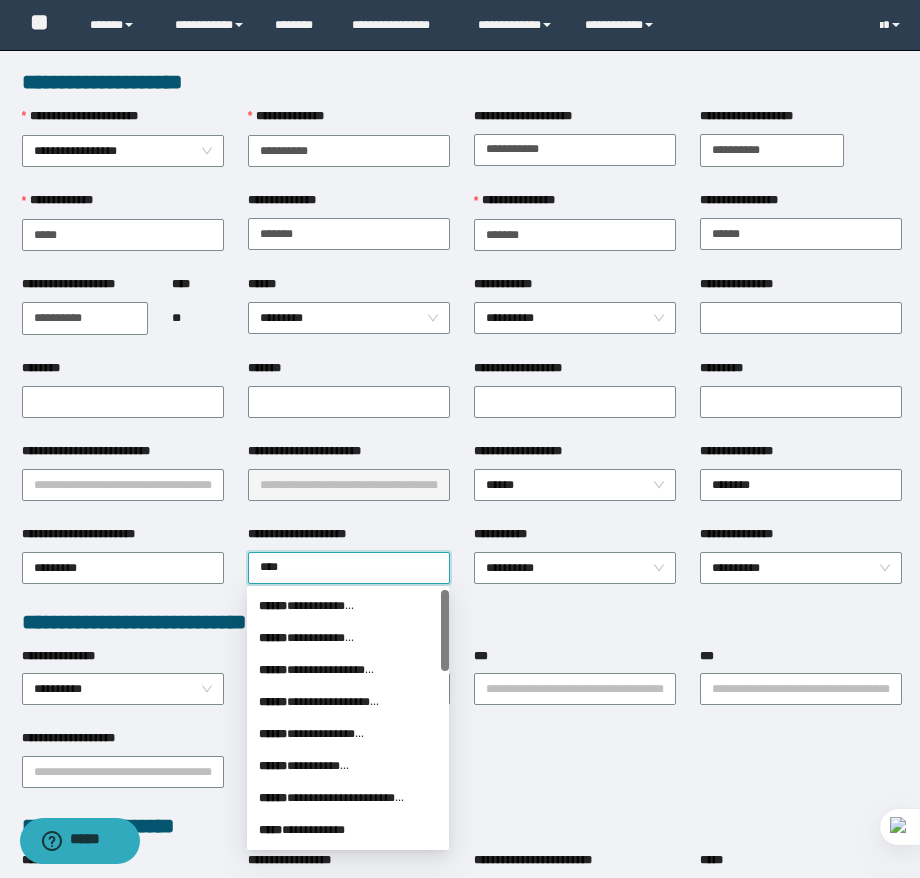 type on "*****" 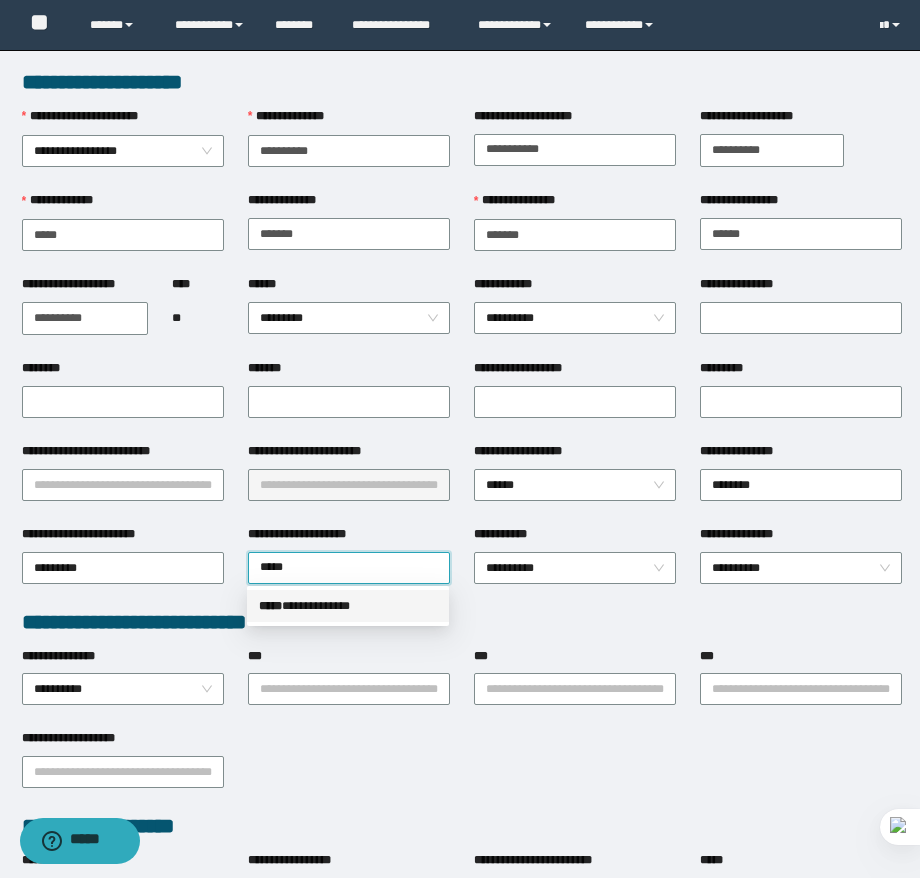 type 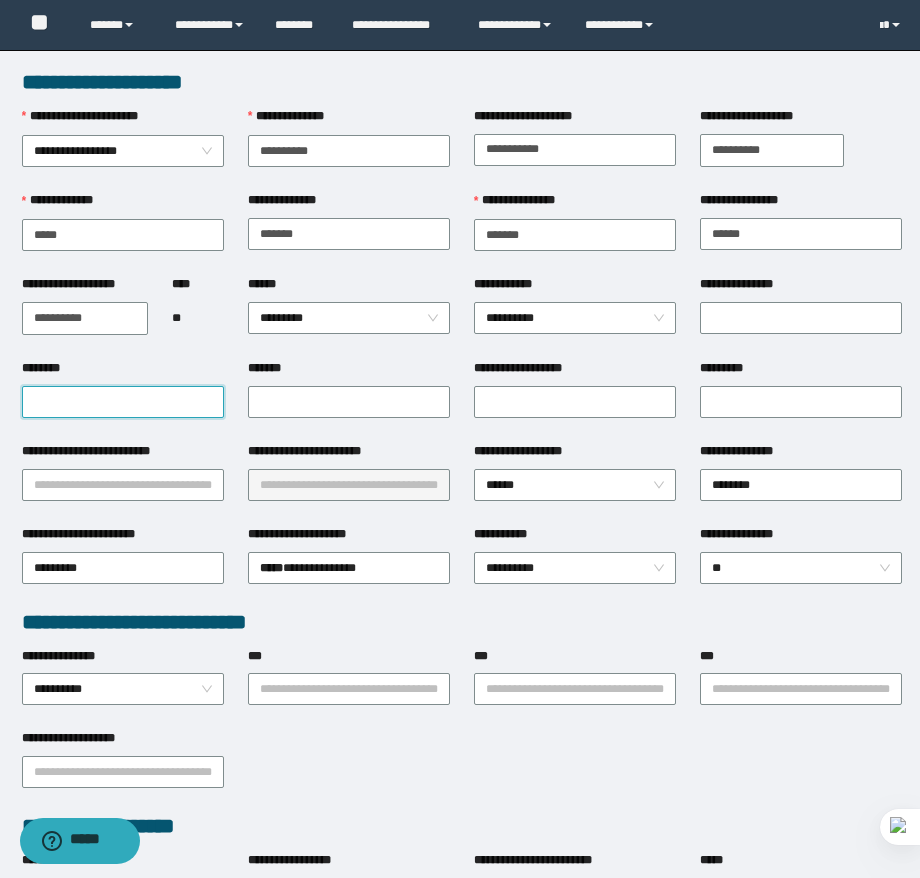 click on "********" at bounding box center [123, 402] 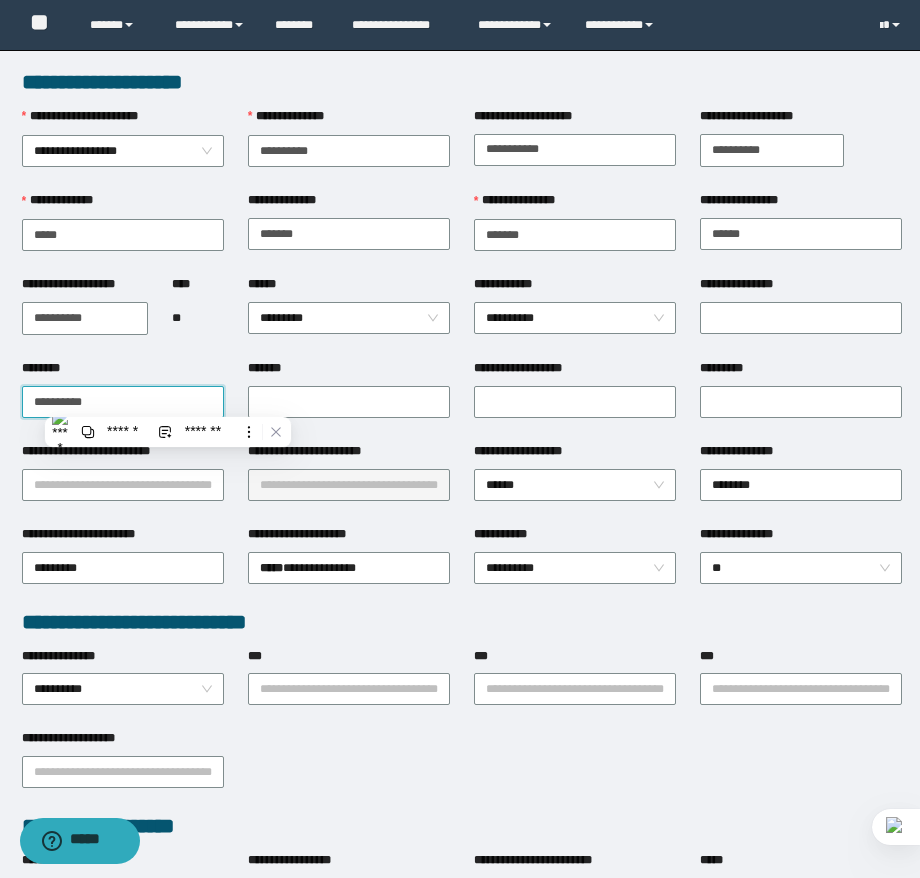type on "**********" 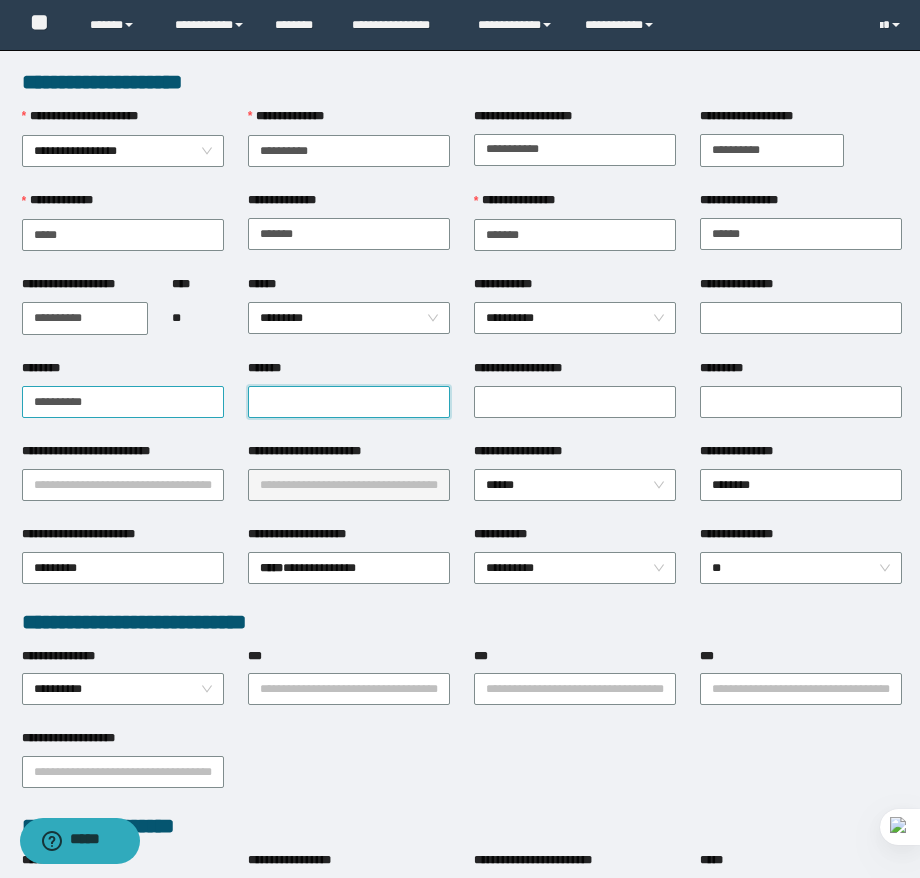 paste on "**********" 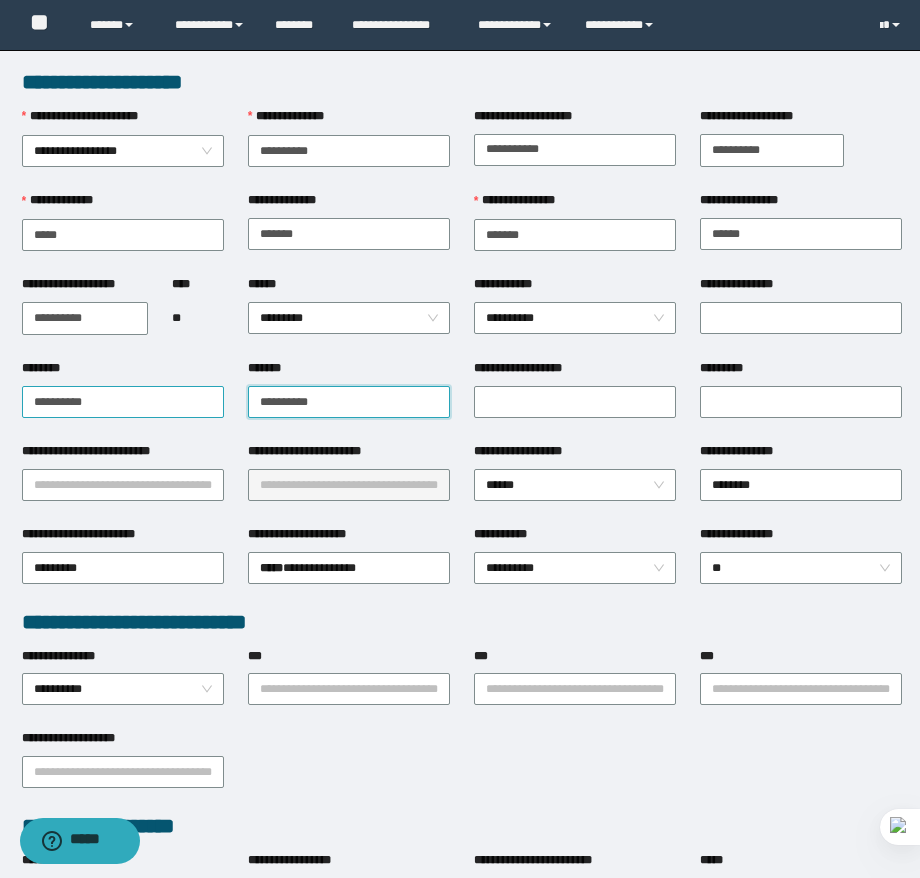 type on "**********" 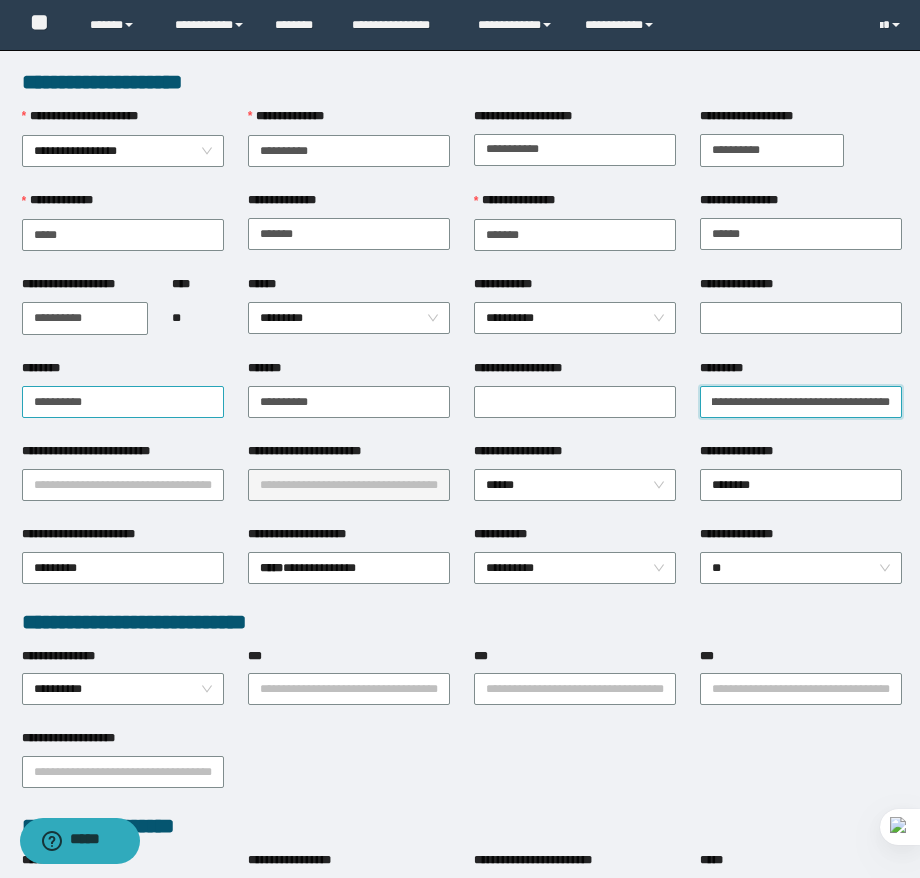 scroll, scrollTop: 0, scrollLeft: 54, axis: horizontal 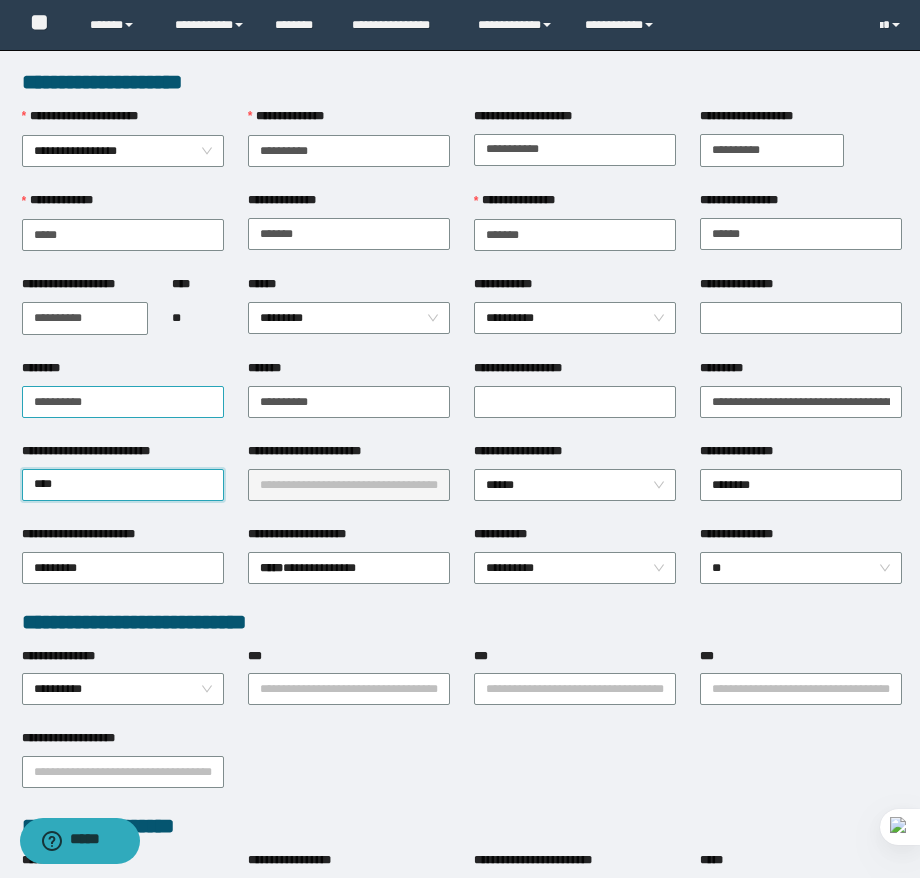 type on "*****" 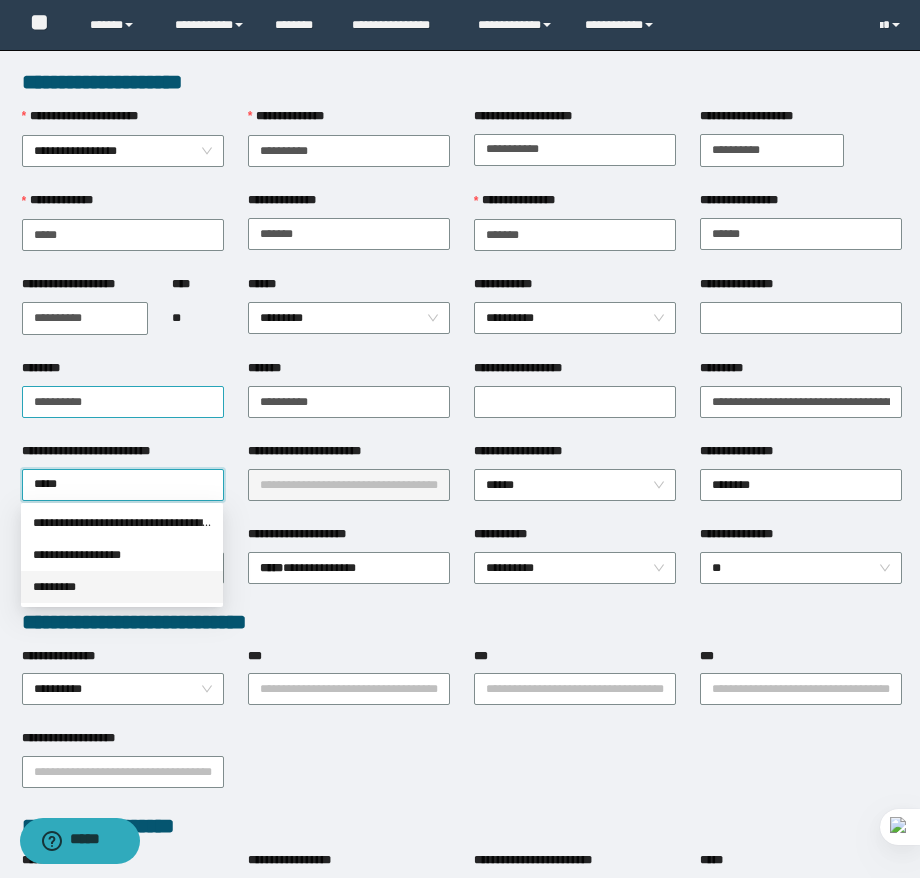 type 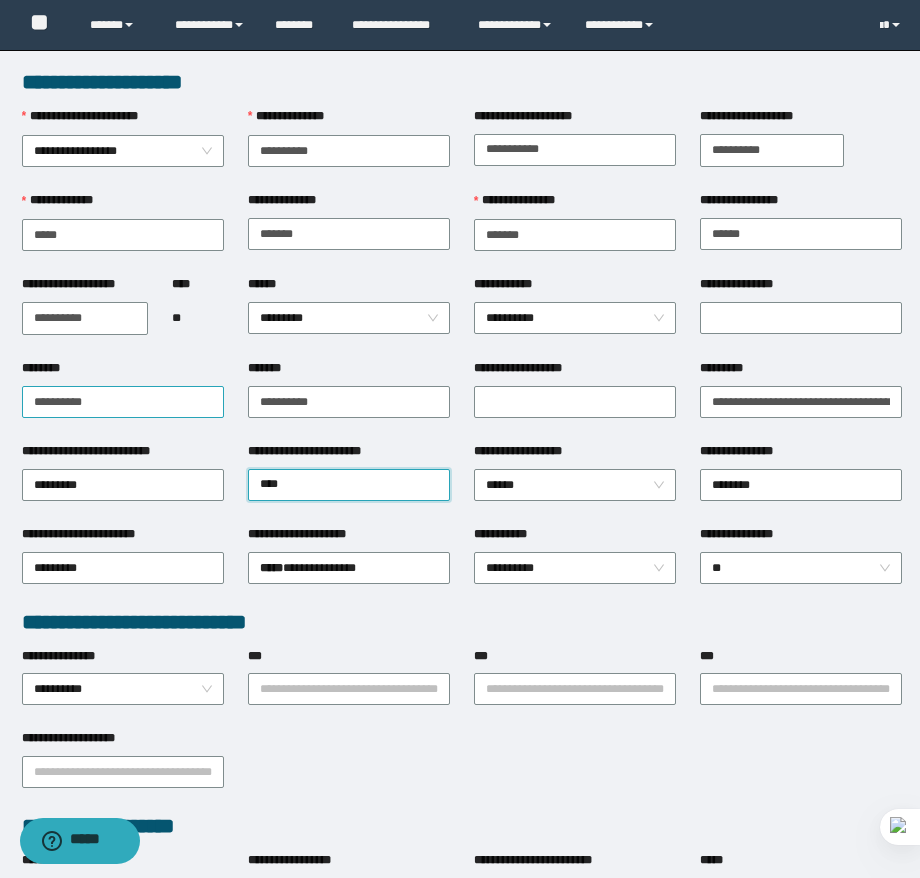 type on "*****" 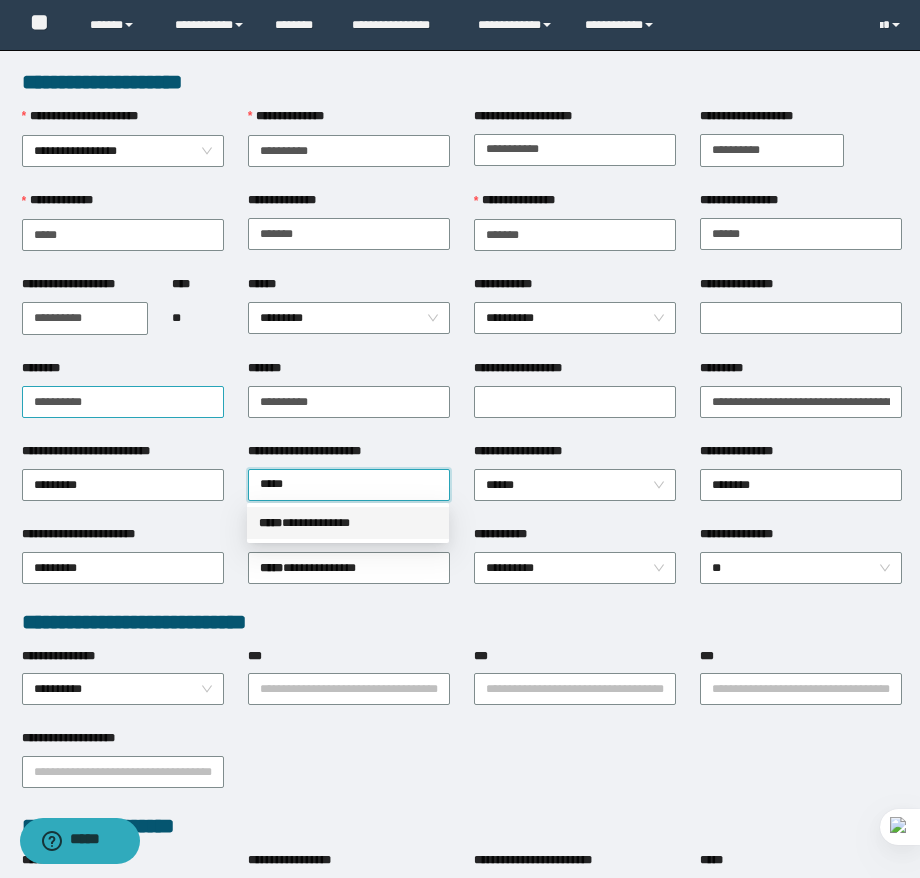 type 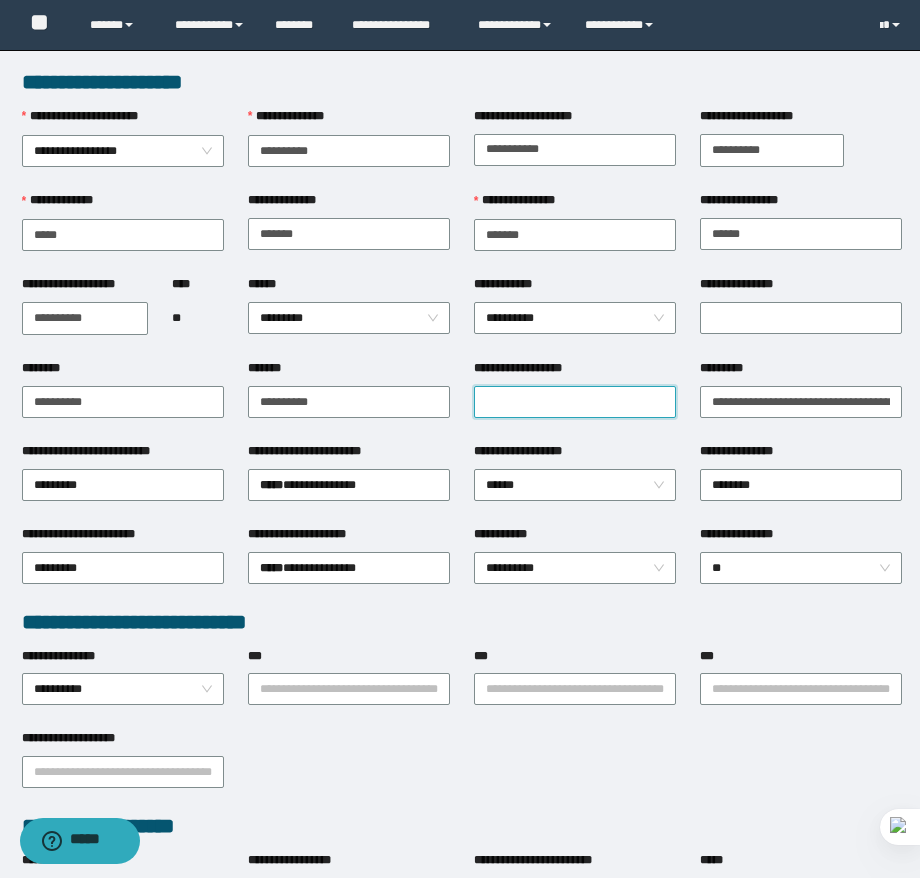 click on "**********" at bounding box center (575, 402) 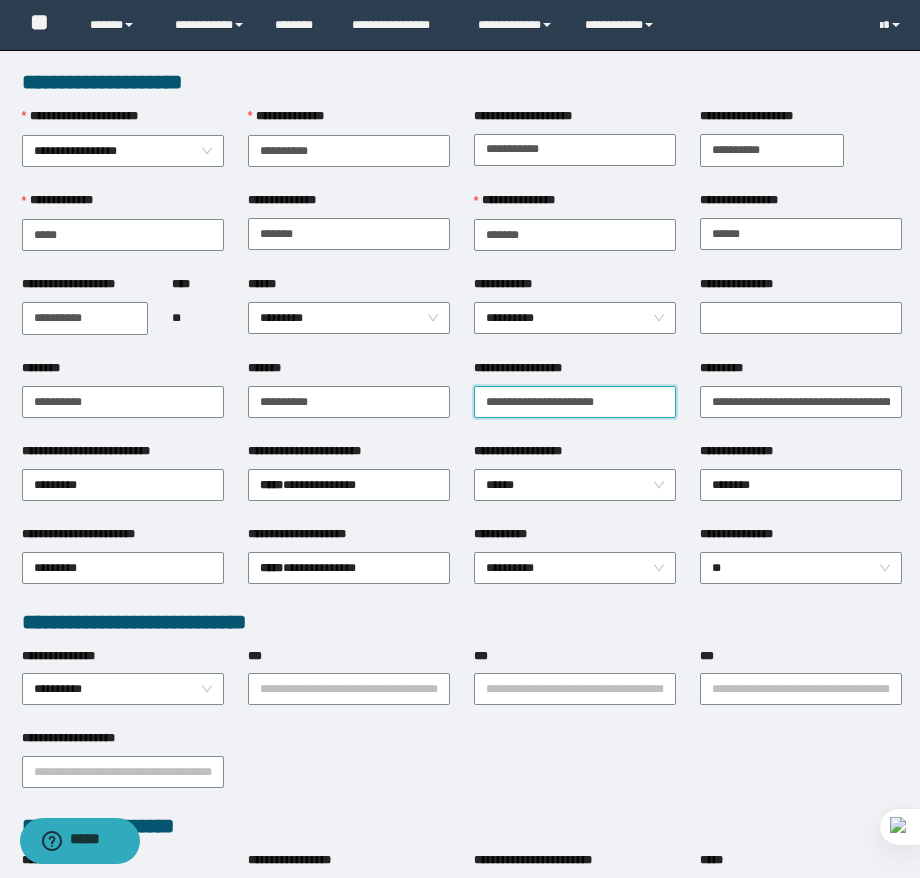 type on "**********" 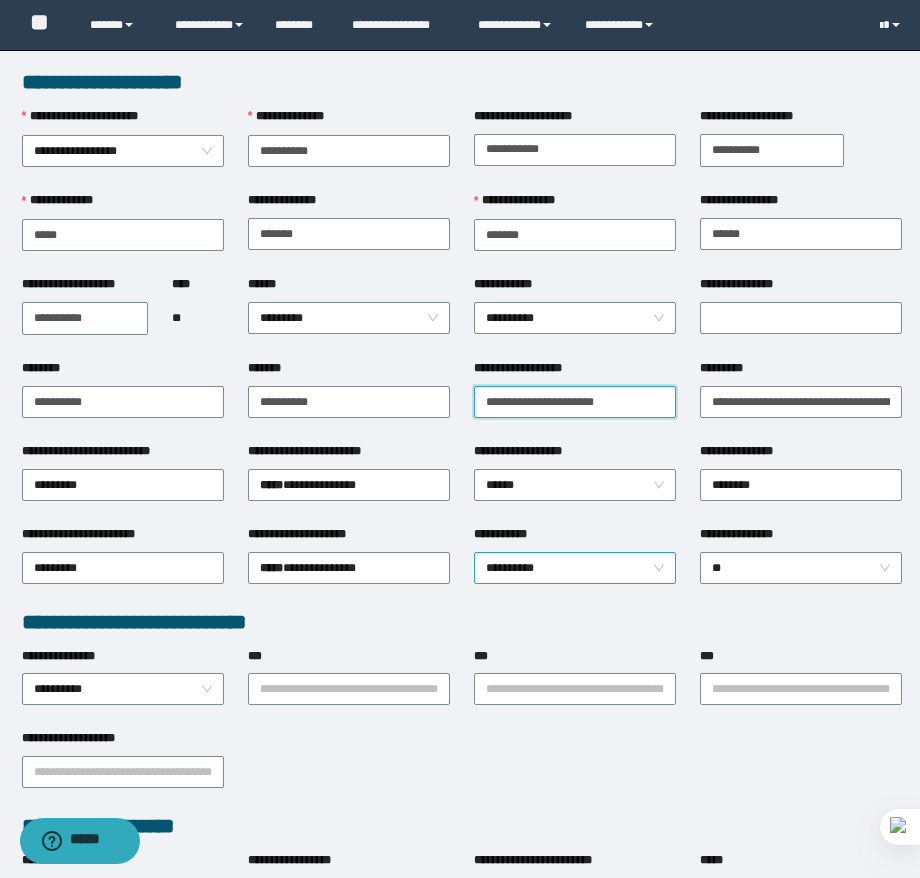 click on "**********" at bounding box center [575, 568] 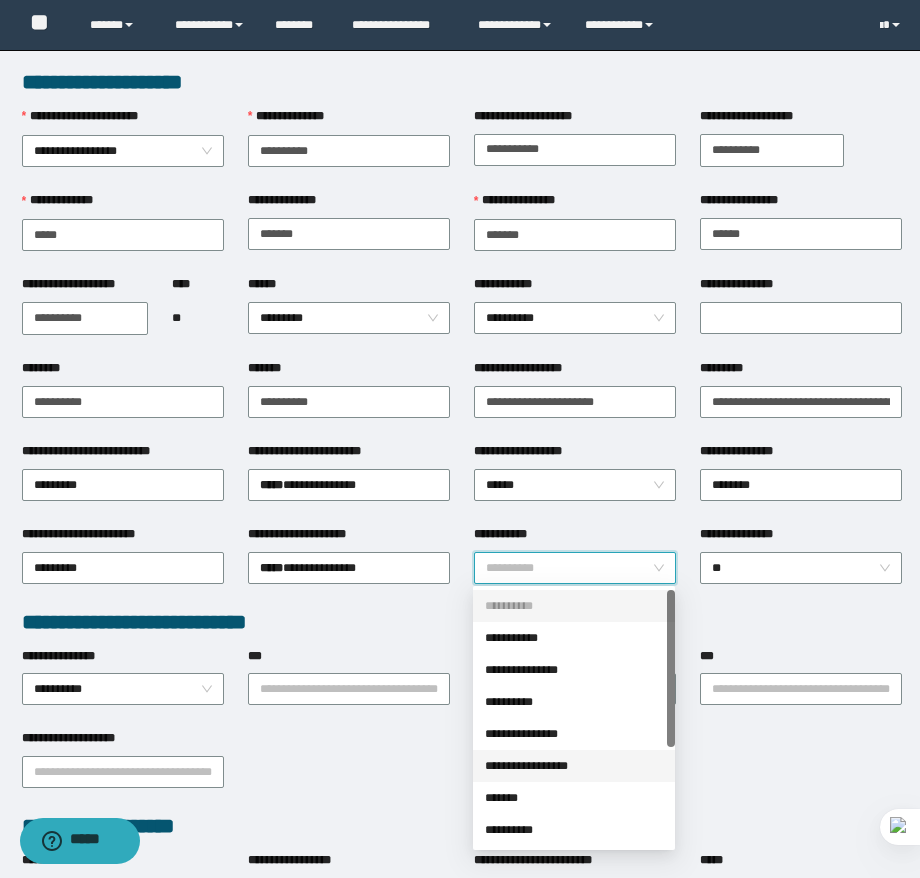 click on "**********" at bounding box center [574, 766] 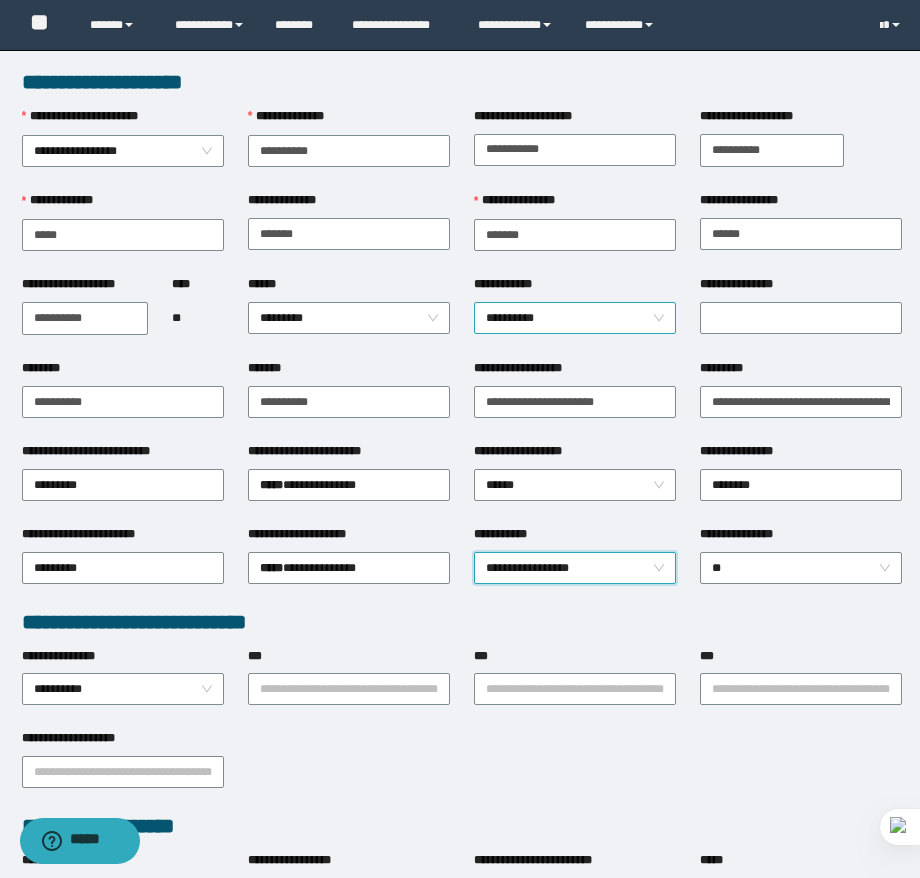 click on "**********" at bounding box center (575, 318) 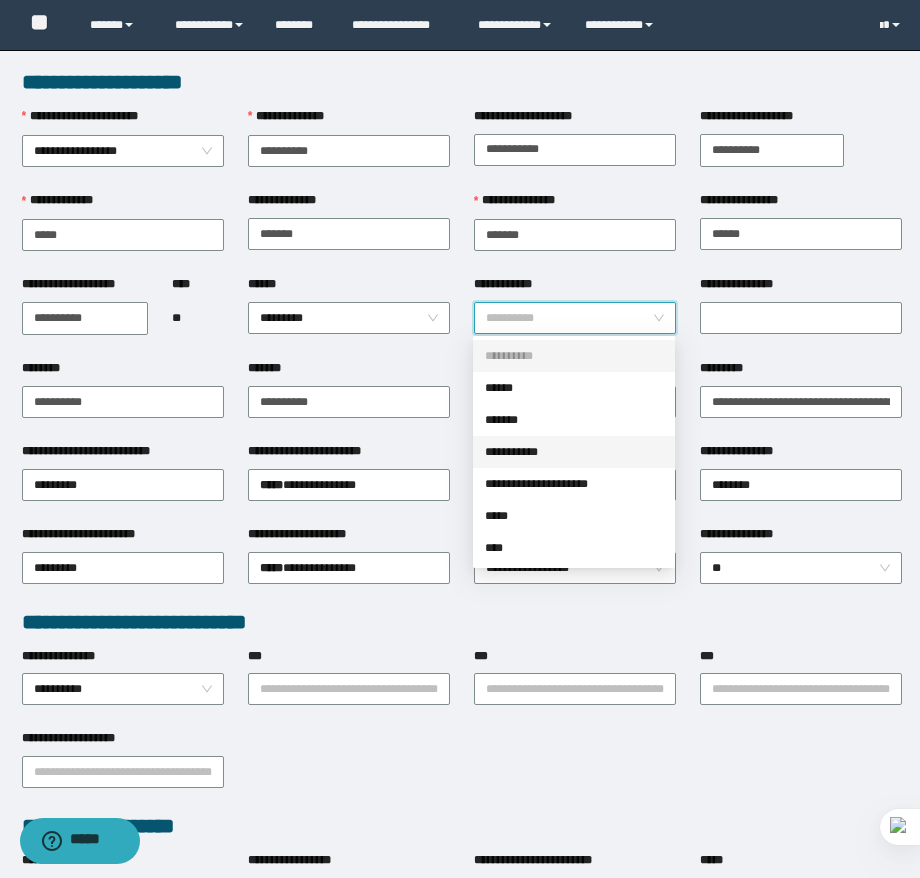 click on "**********" at bounding box center (574, 452) 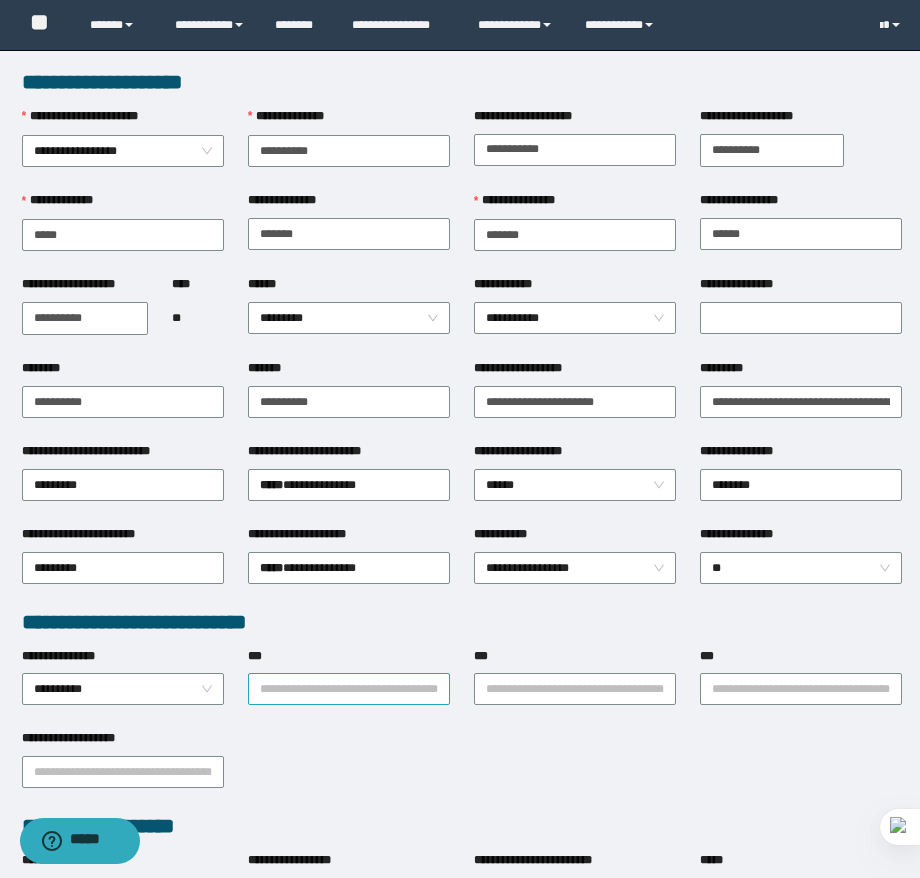 click on "***" at bounding box center (349, 689) 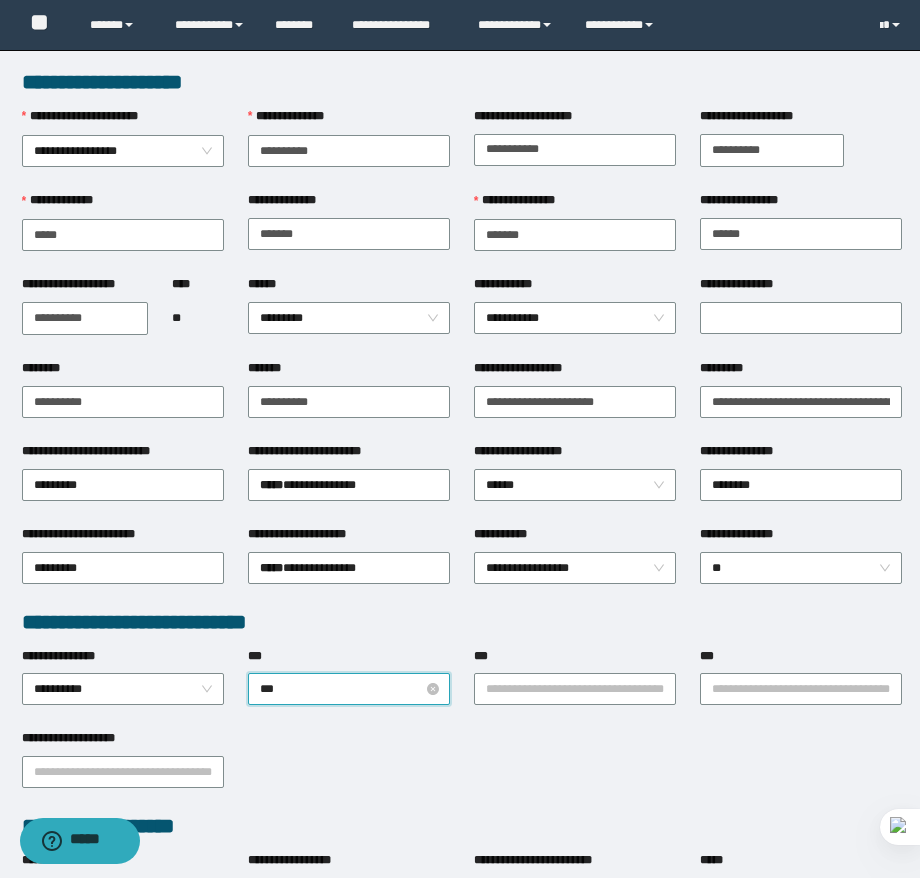 type on "****" 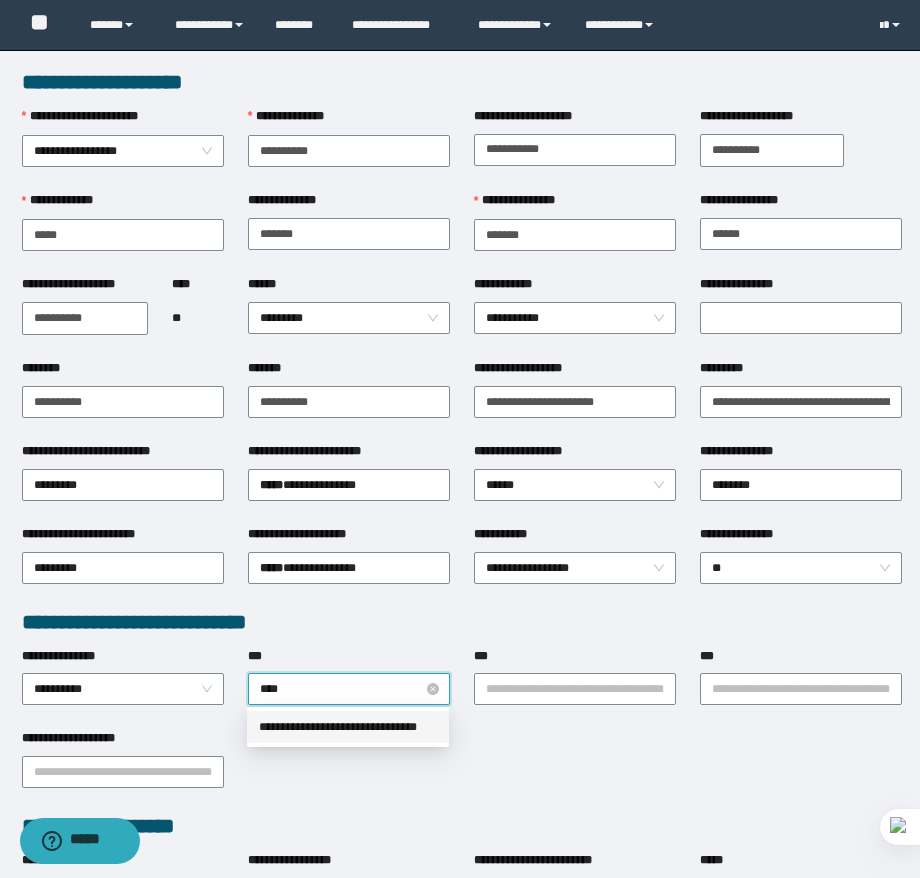 type 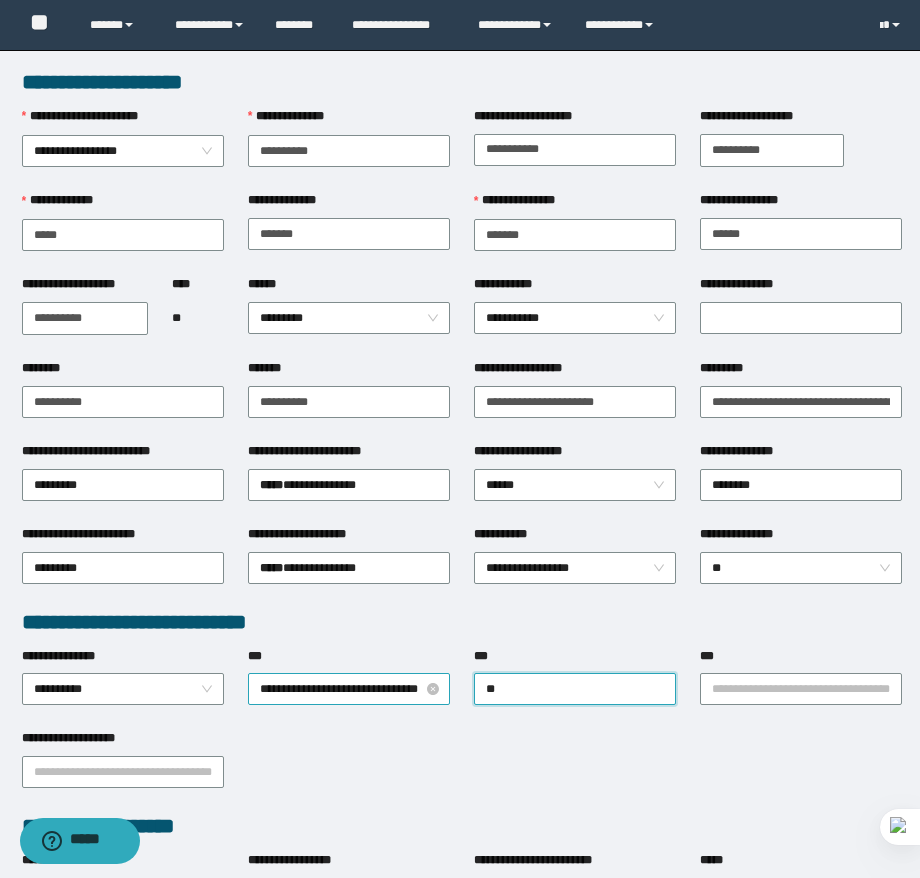 type on "*" 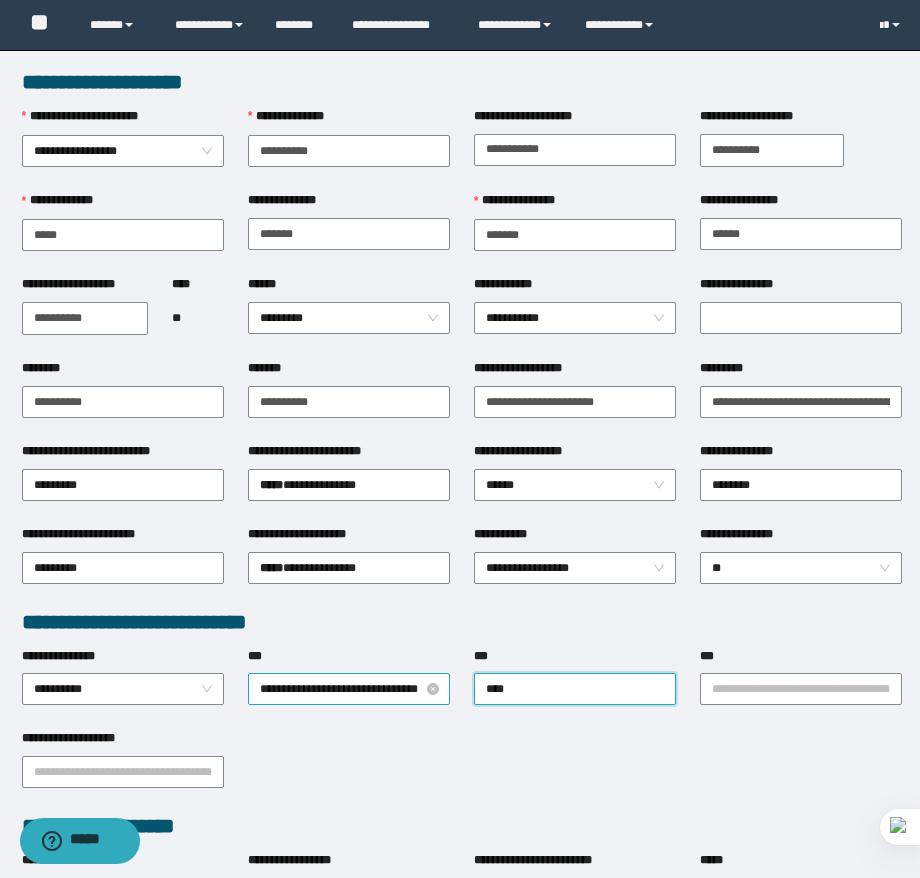 type on "*****" 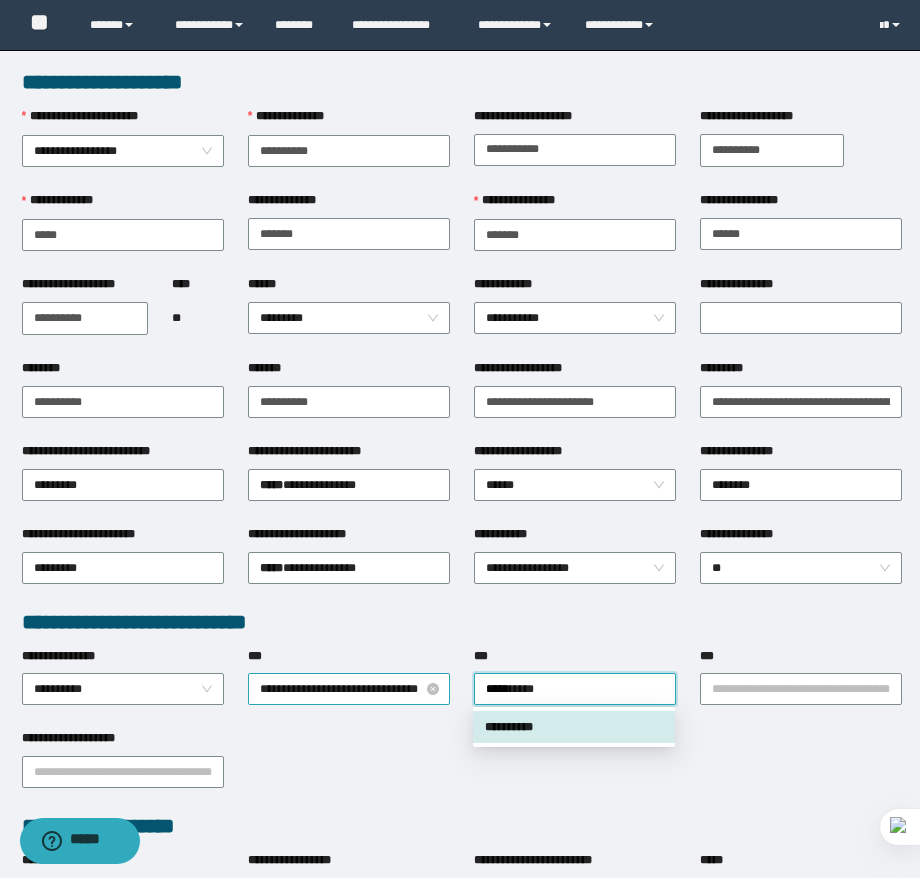 type 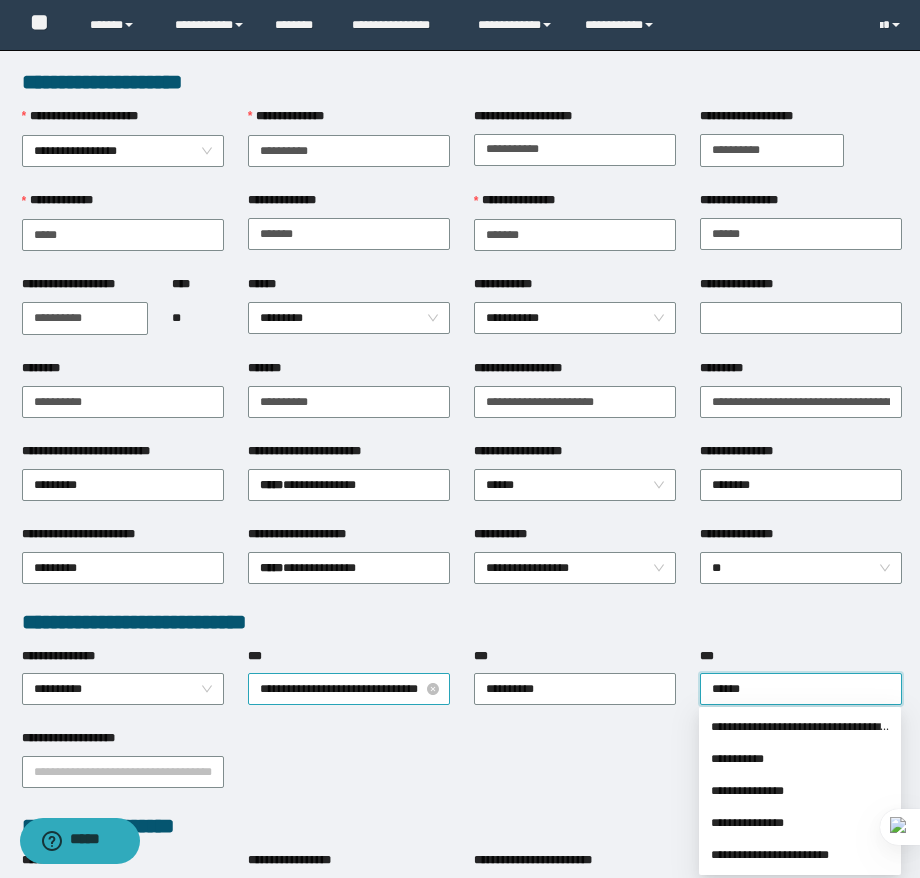 type on "*******" 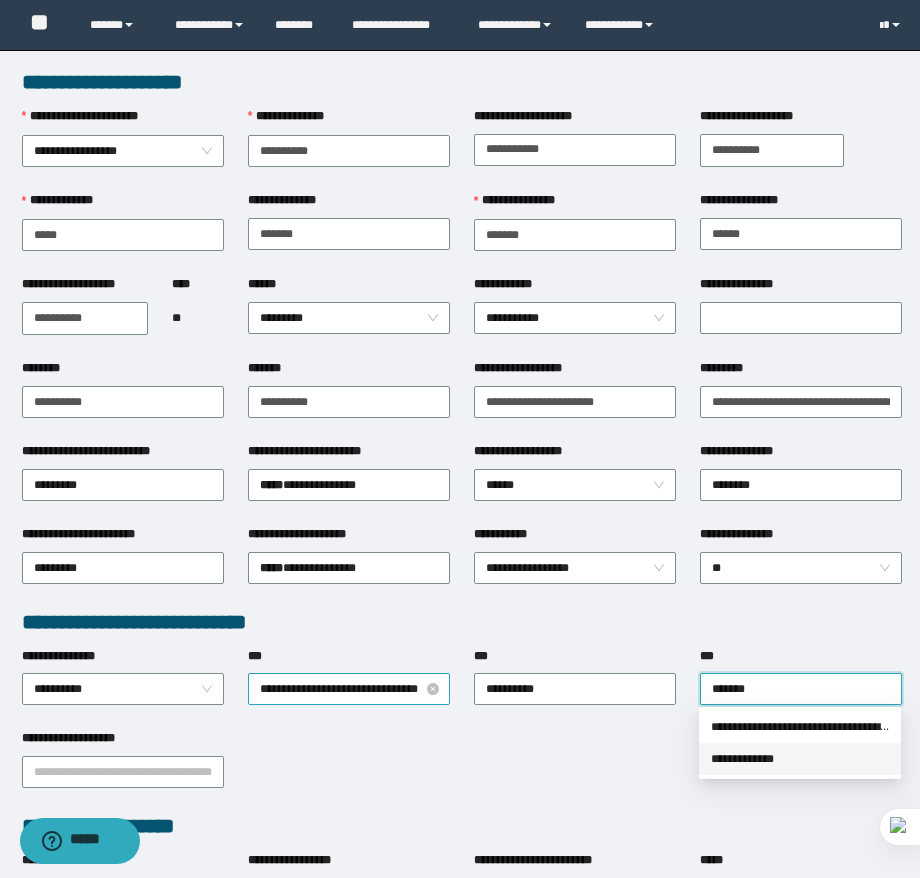 type 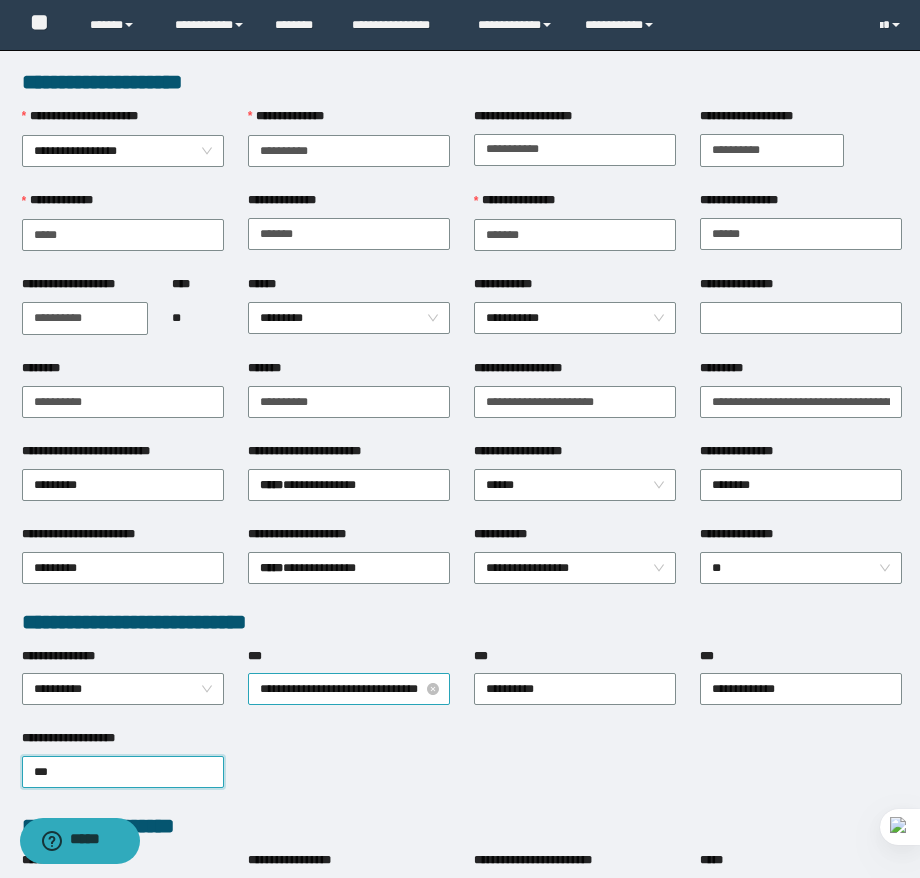 type on "****" 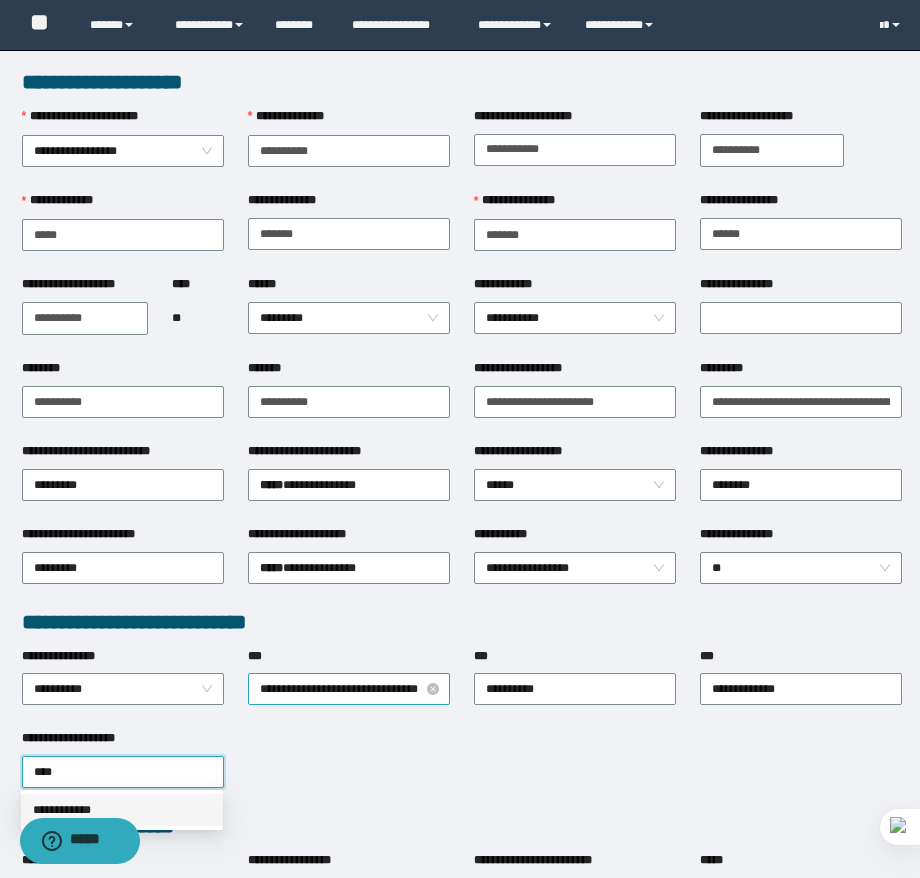 type 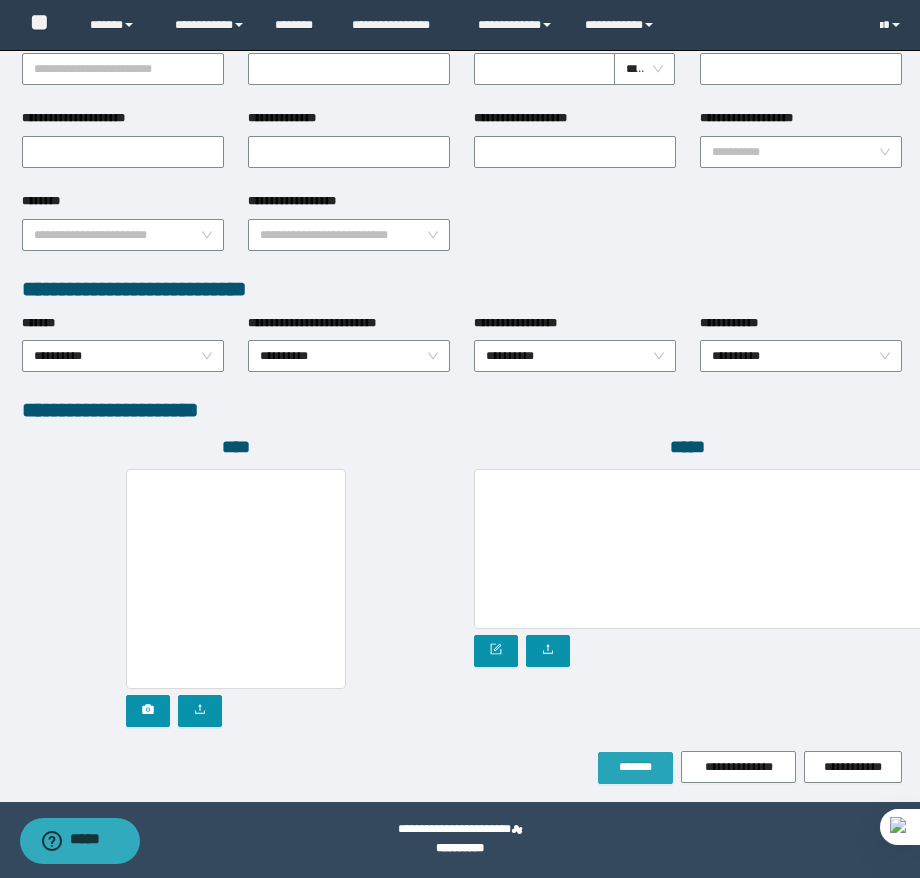 click on "*******" at bounding box center [635, 767] 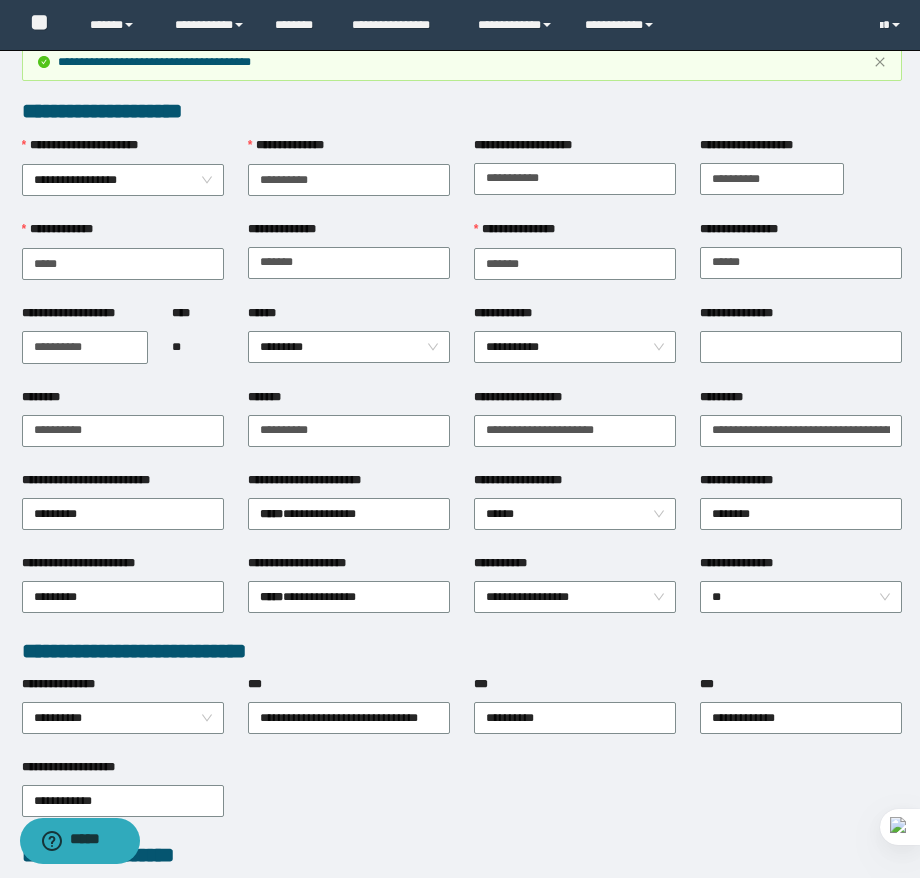 scroll, scrollTop: 0, scrollLeft: 0, axis: both 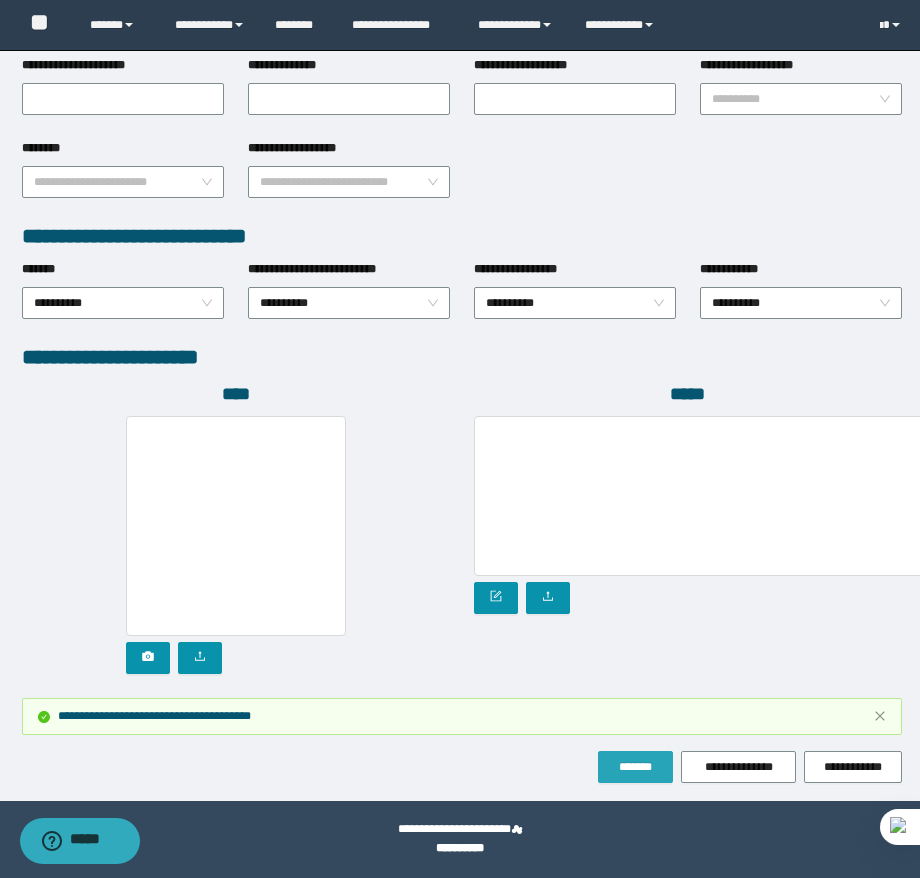click on "*******" at bounding box center (635, 767) 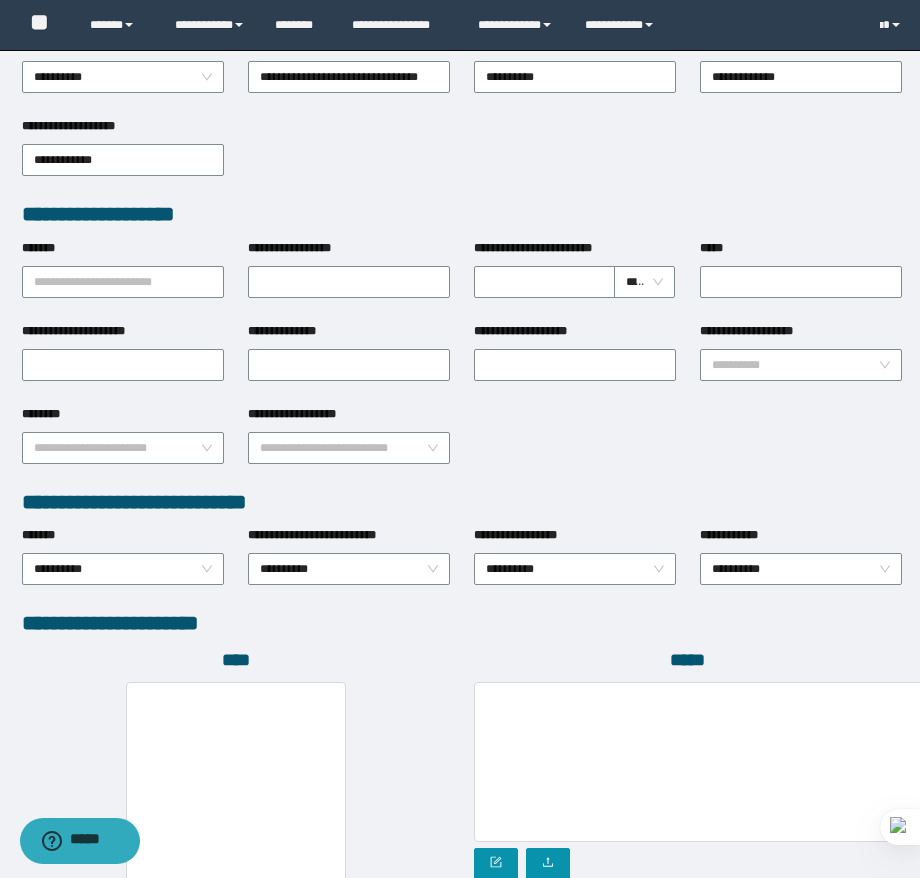 scroll, scrollTop: 931, scrollLeft: 0, axis: vertical 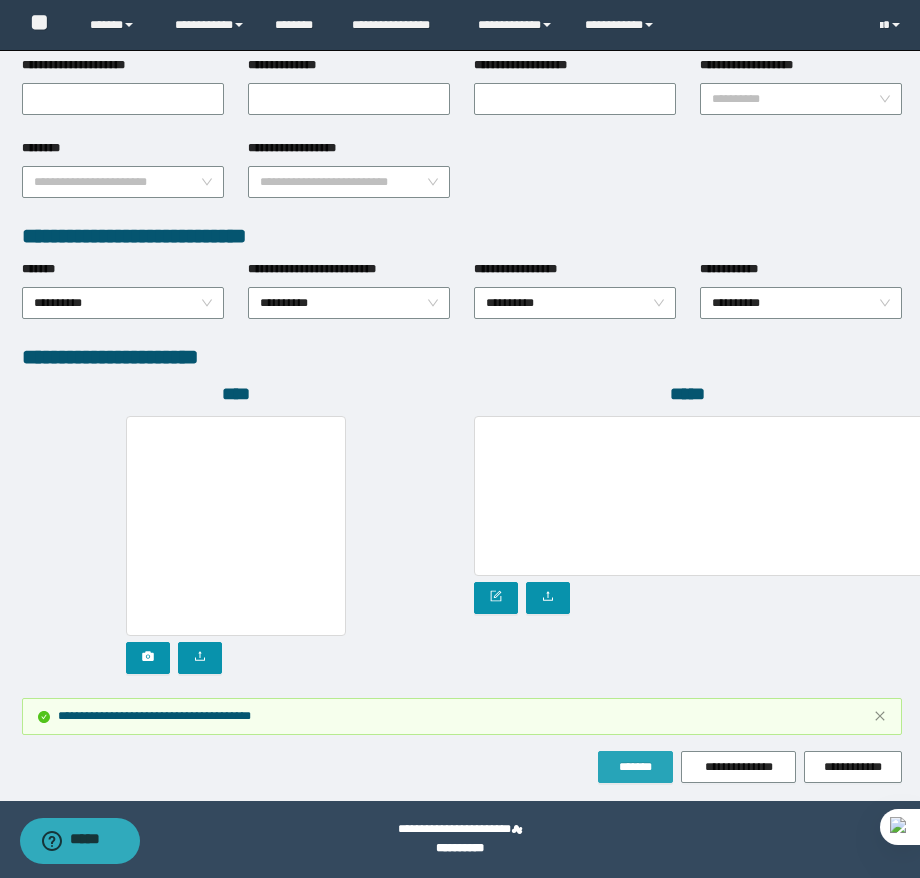 click on "*******" at bounding box center (635, 767) 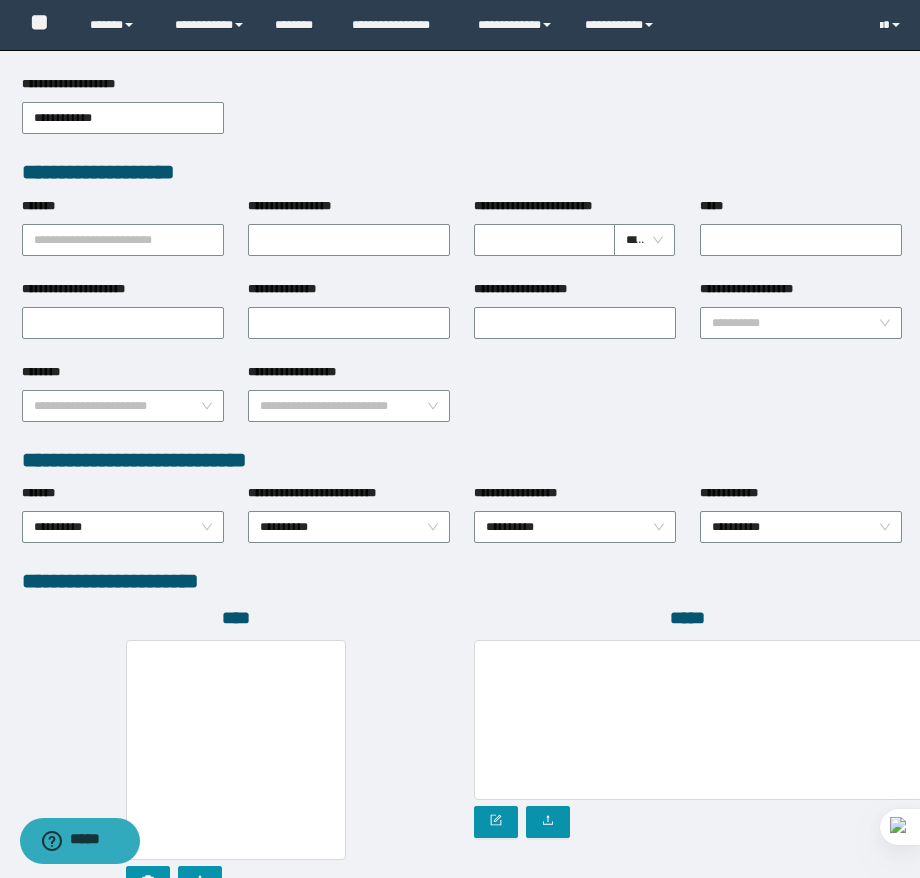scroll, scrollTop: 931, scrollLeft: 0, axis: vertical 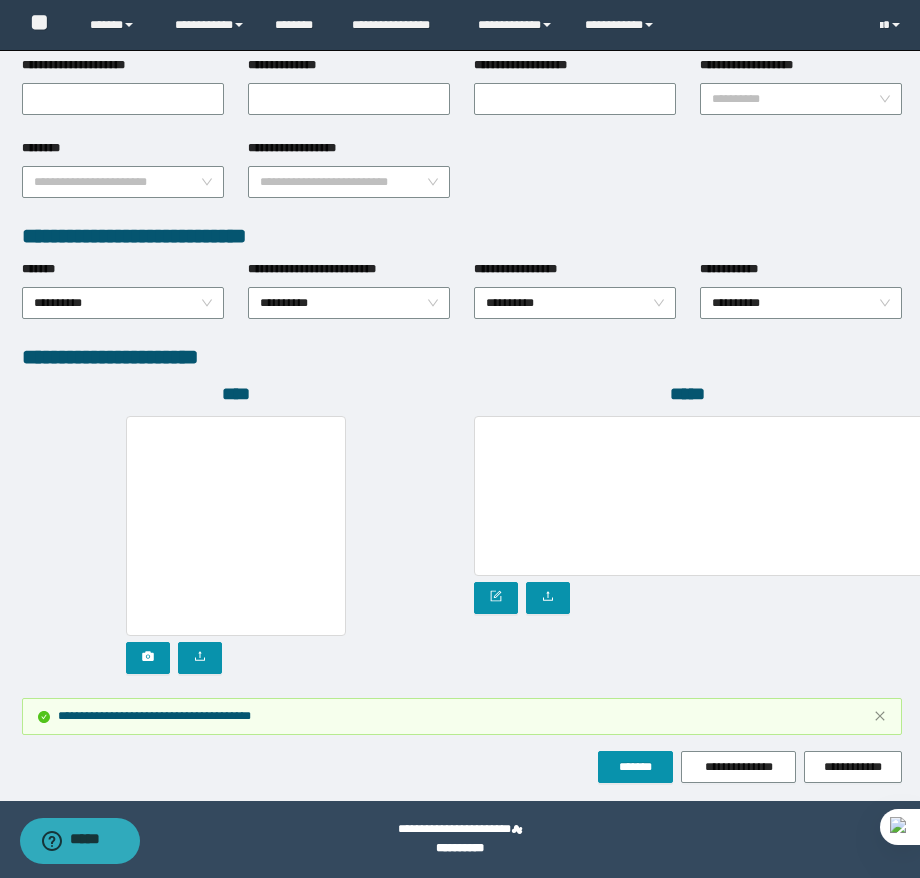 click on "**********" at bounding box center [462, -40] 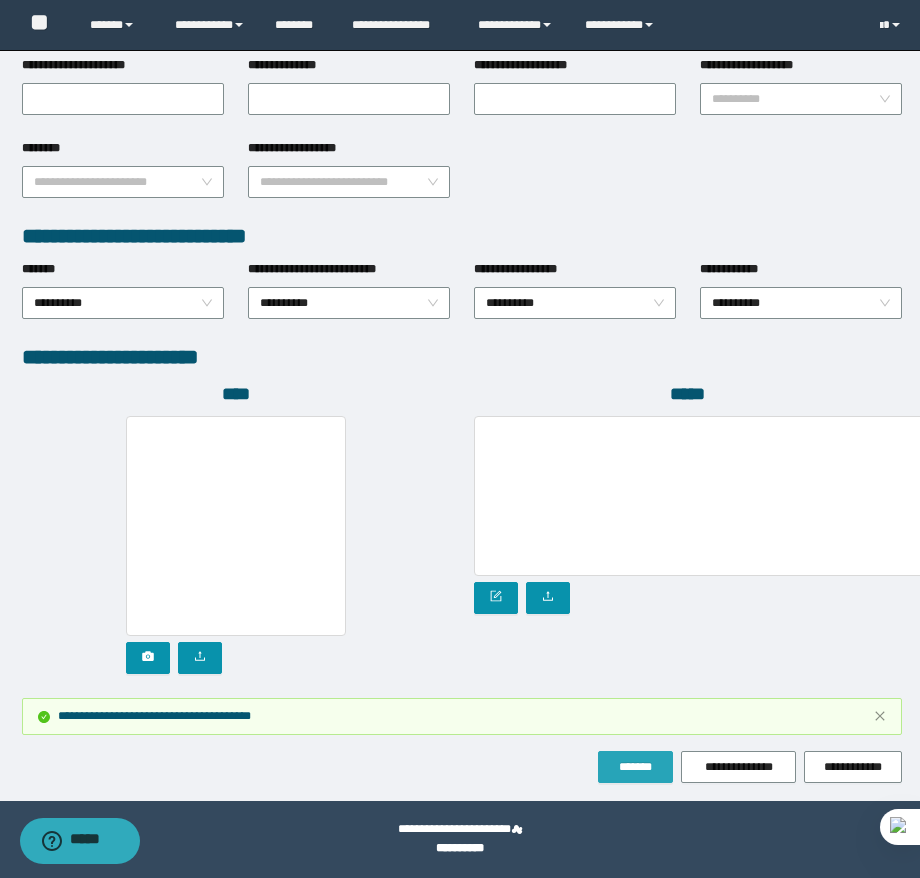 click on "*******" at bounding box center (635, 767) 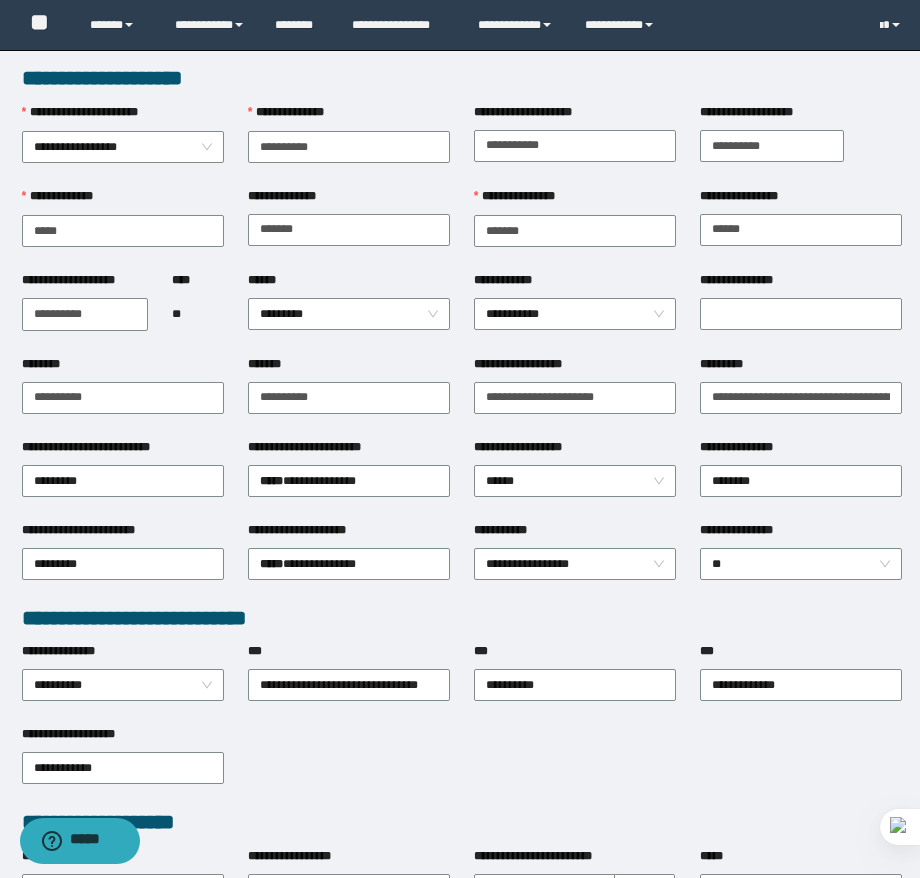 scroll, scrollTop: 0, scrollLeft: 0, axis: both 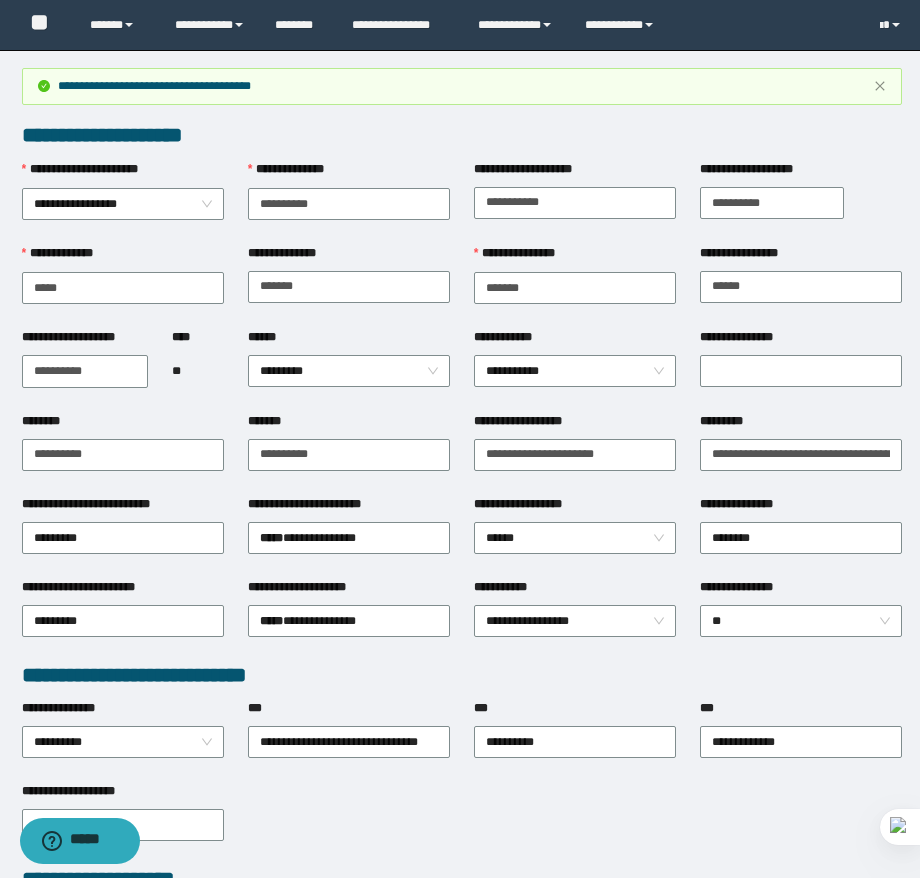 type 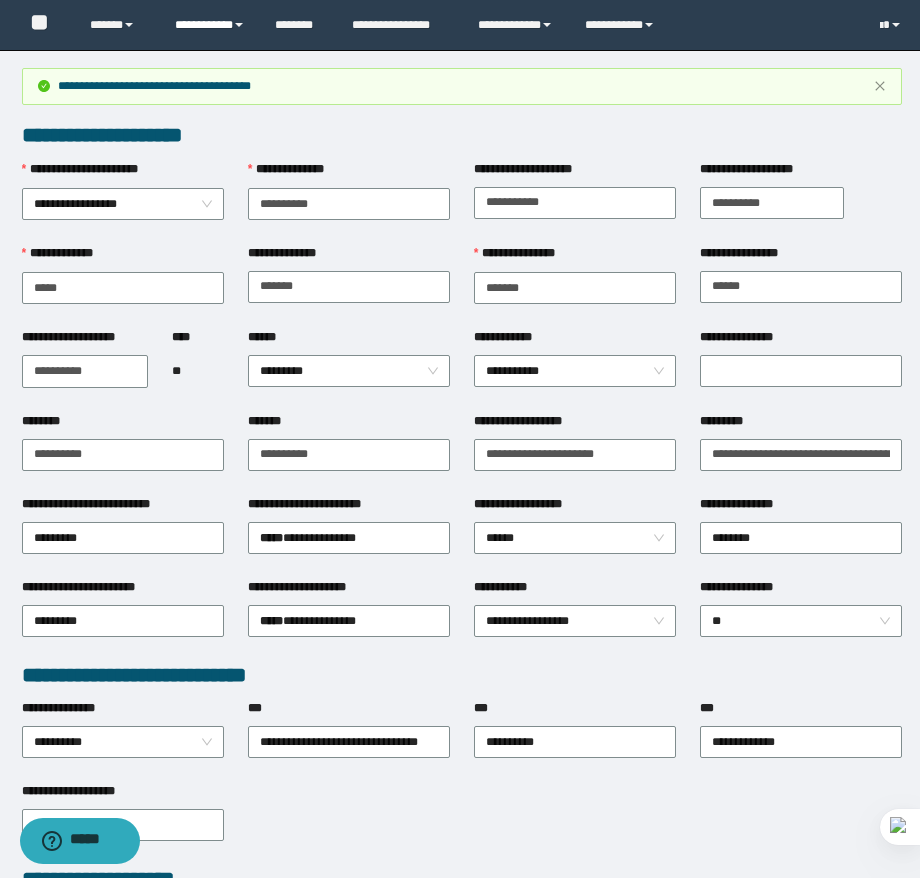 click on "**********" at bounding box center [210, 25] 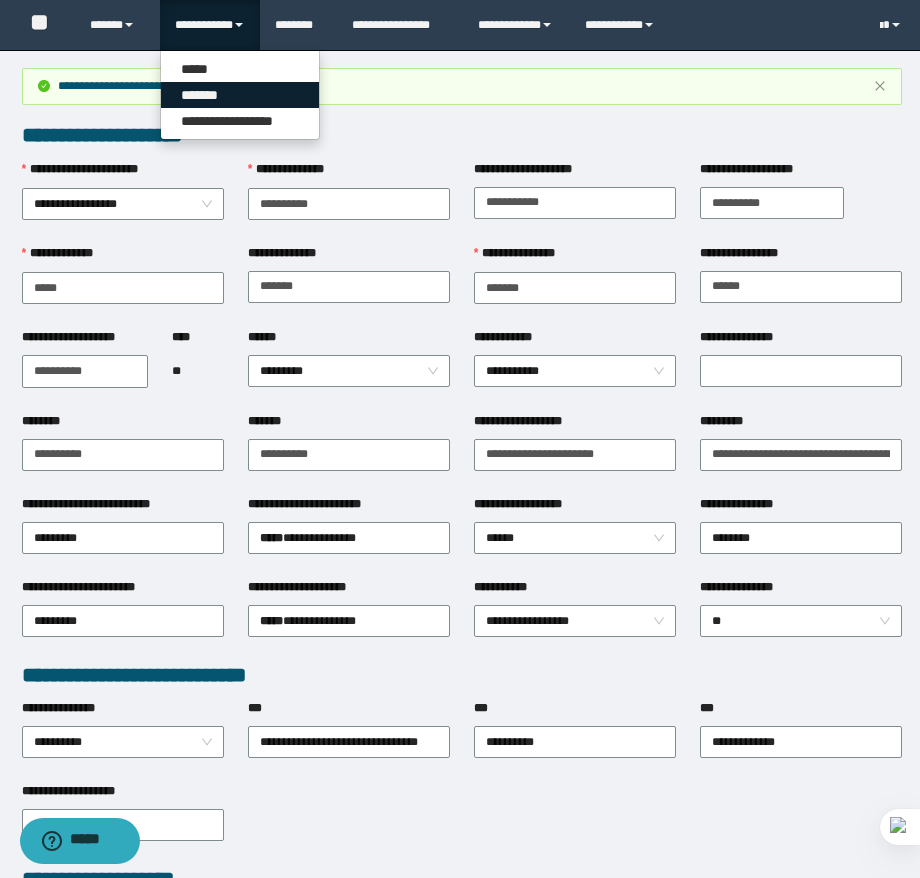 click on "*******" at bounding box center [240, 95] 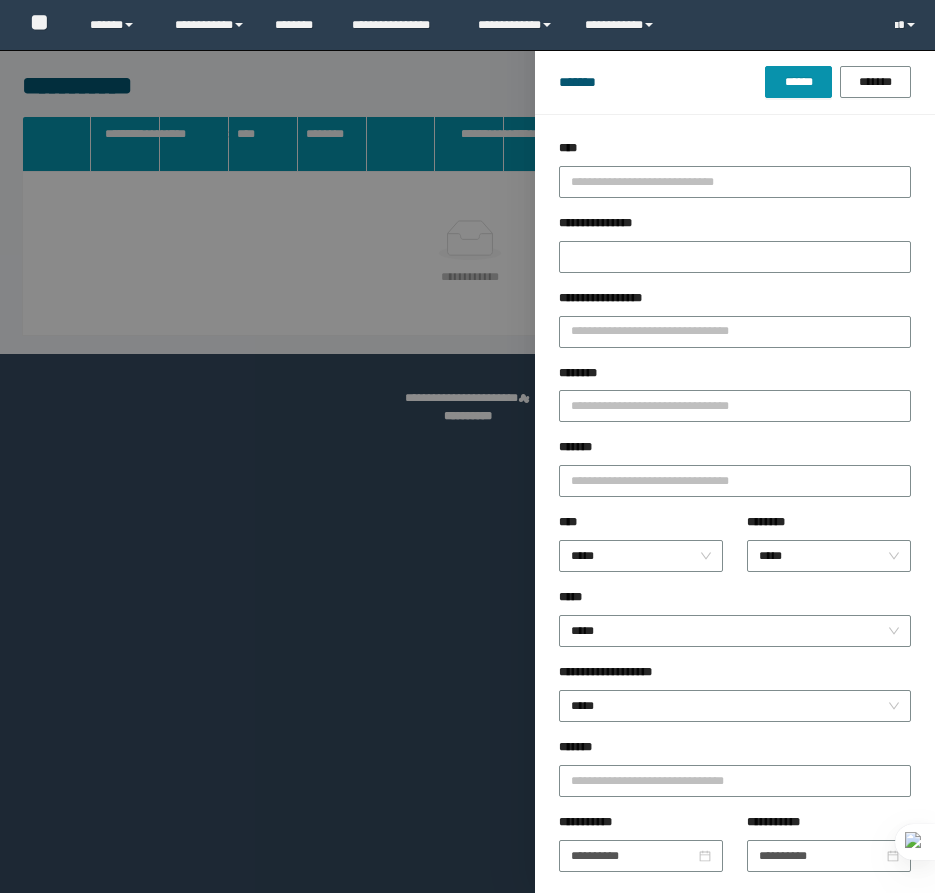 scroll, scrollTop: 0, scrollLeft: 0, axis: both 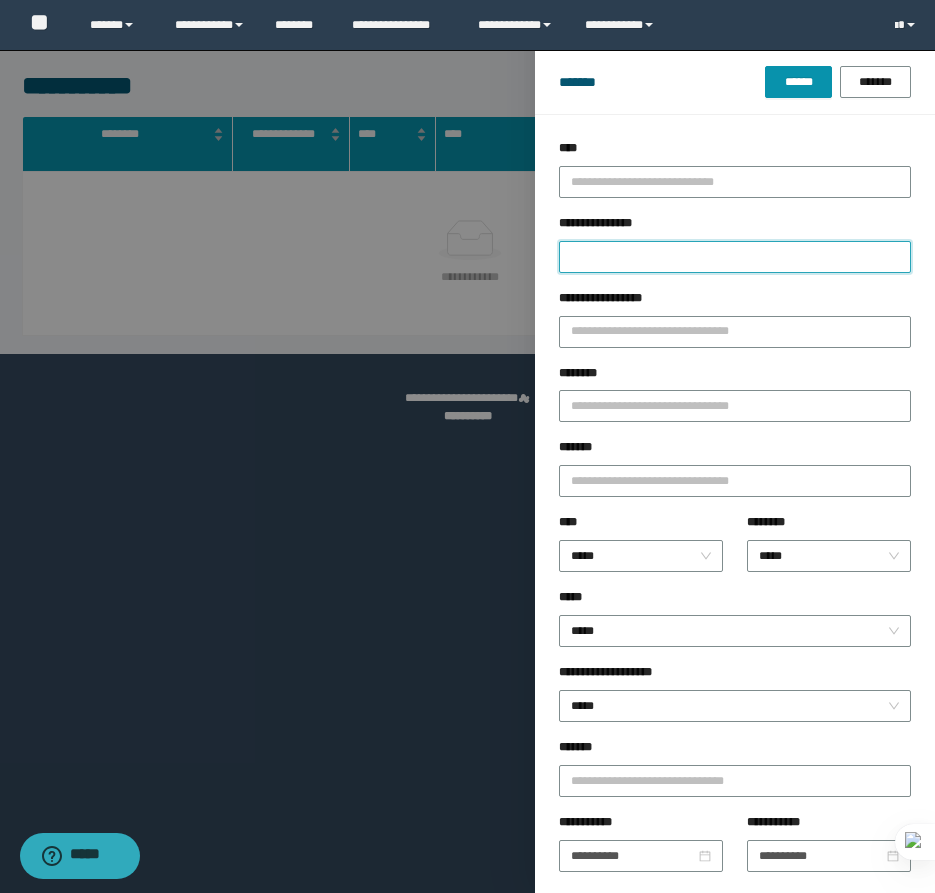 click on "**********" at bounding box center (735, 257) 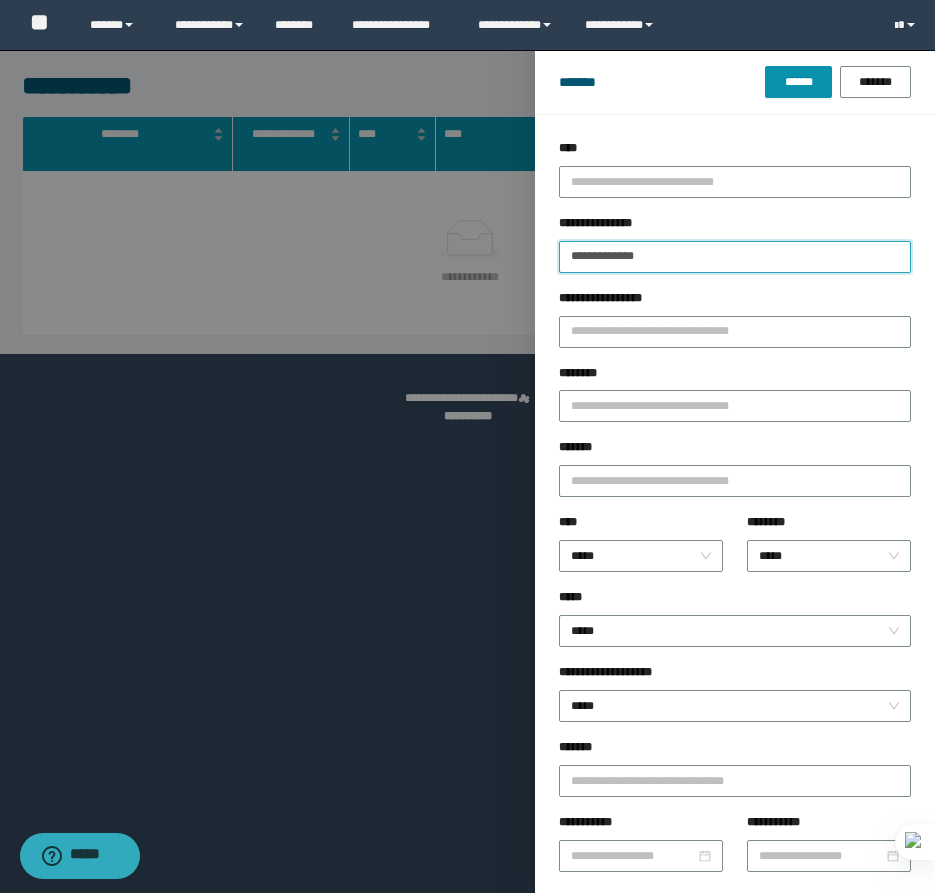 type on "**********" 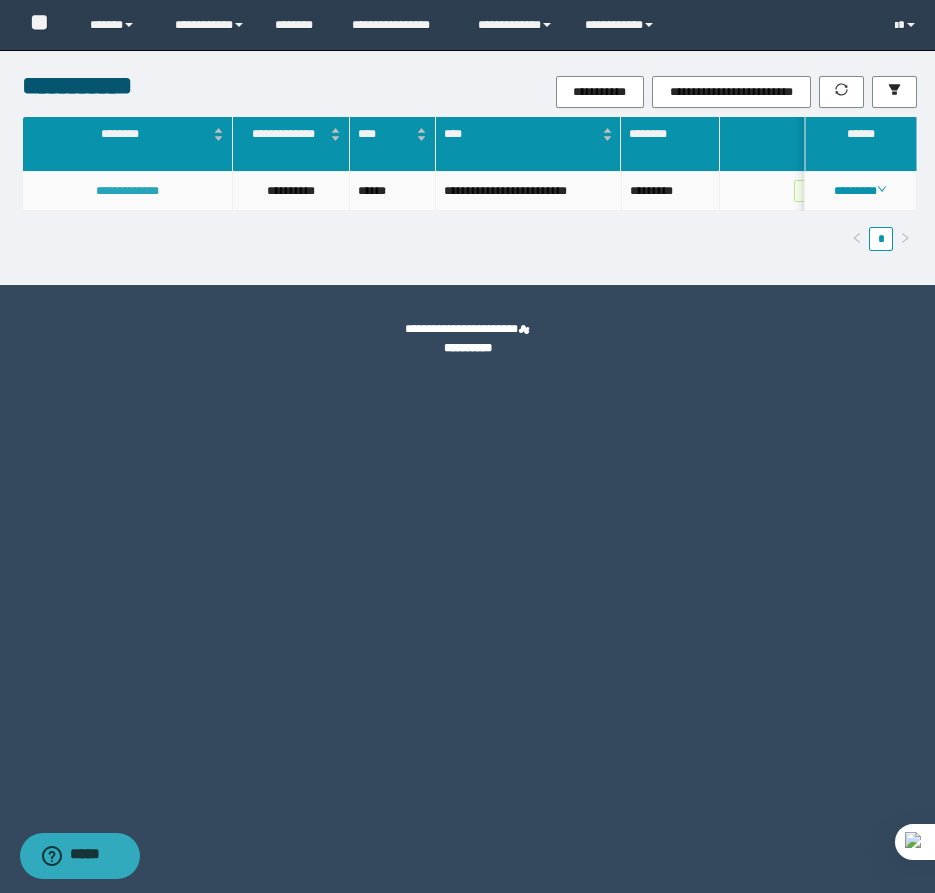 click on "**********" at bounding box center [127, 191] 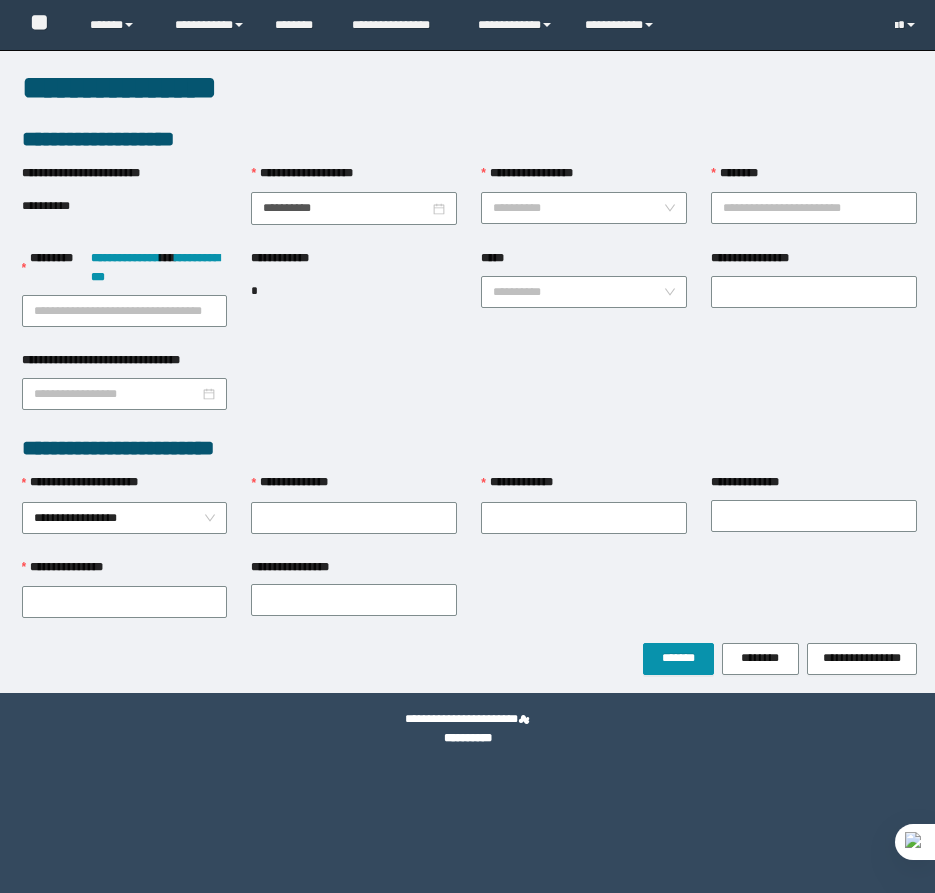 scroll, scrollTop: 0, scrollLeft: 0, axis: both 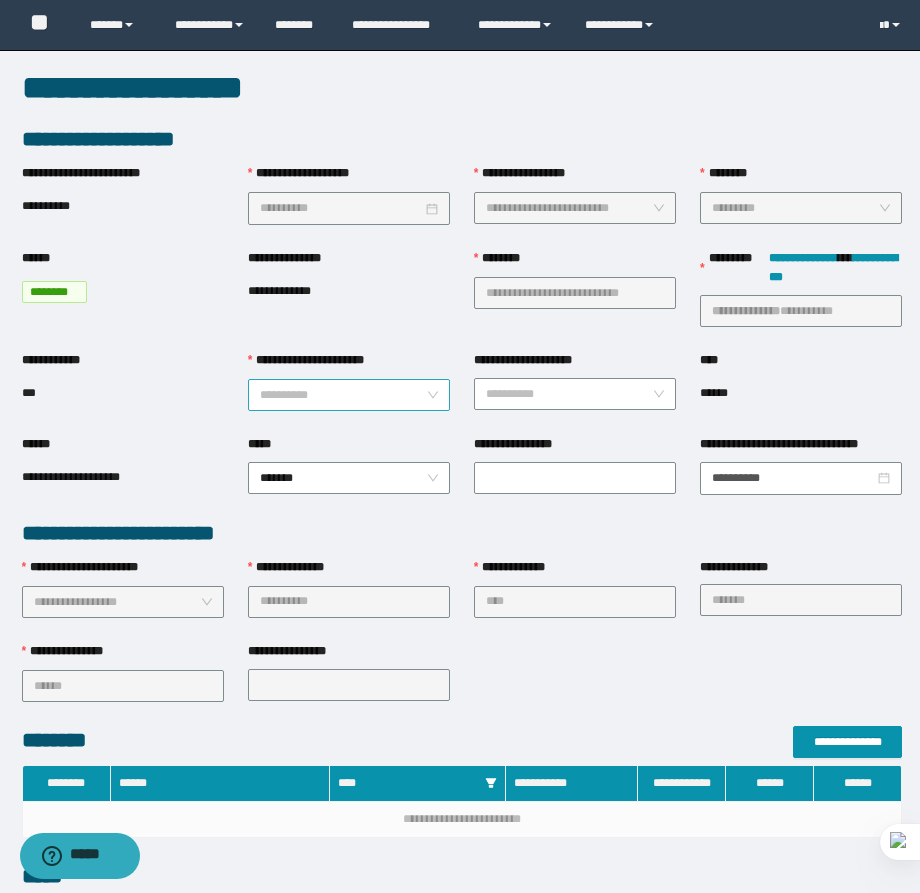 click on "**********" at bounding box center [343, 395] 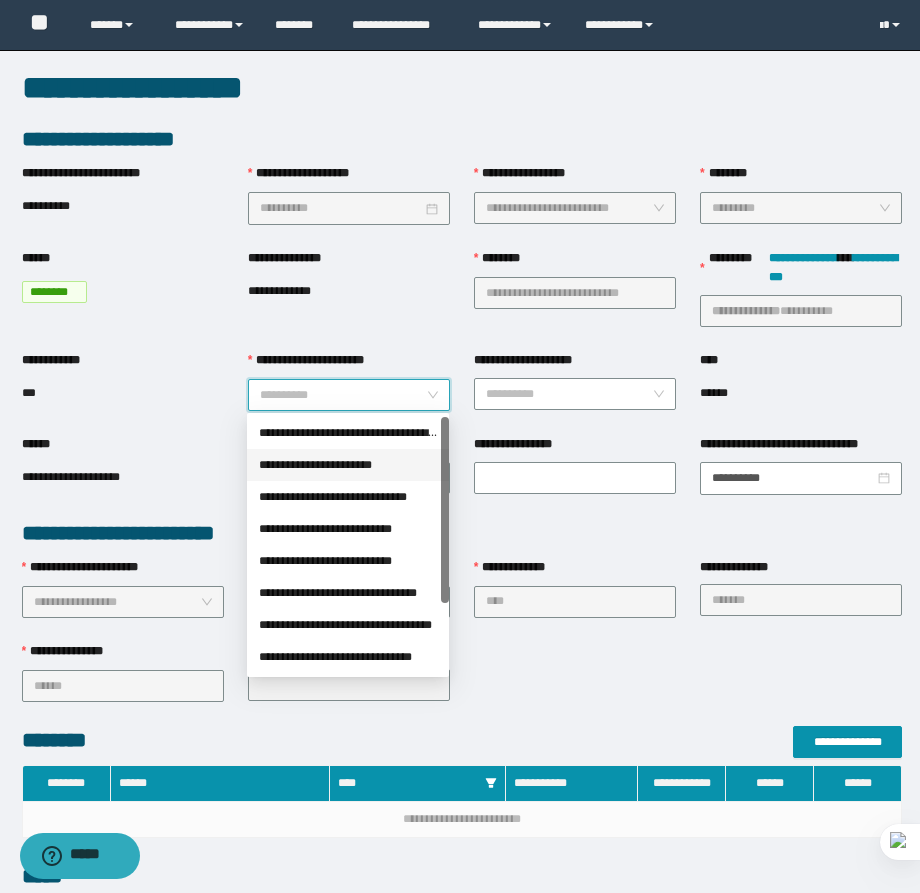 click on "**********" at bounding box center [348, 465] 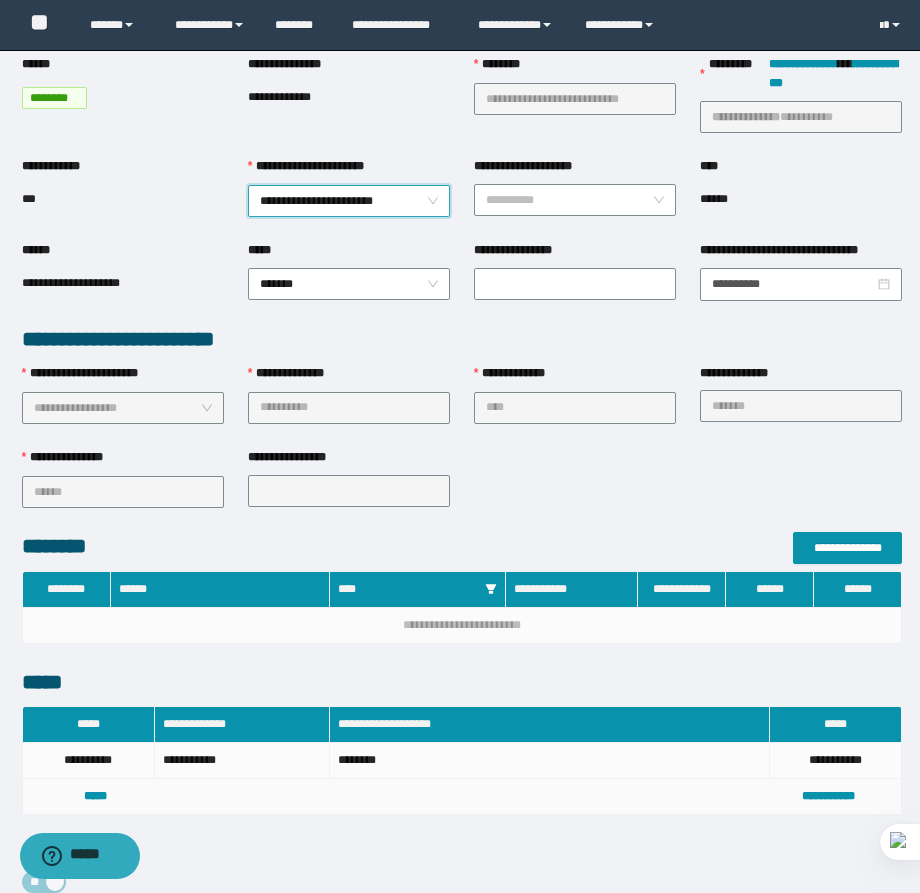 scroll, scrollTop: 564, scrollLeft: 0, axis: vertical 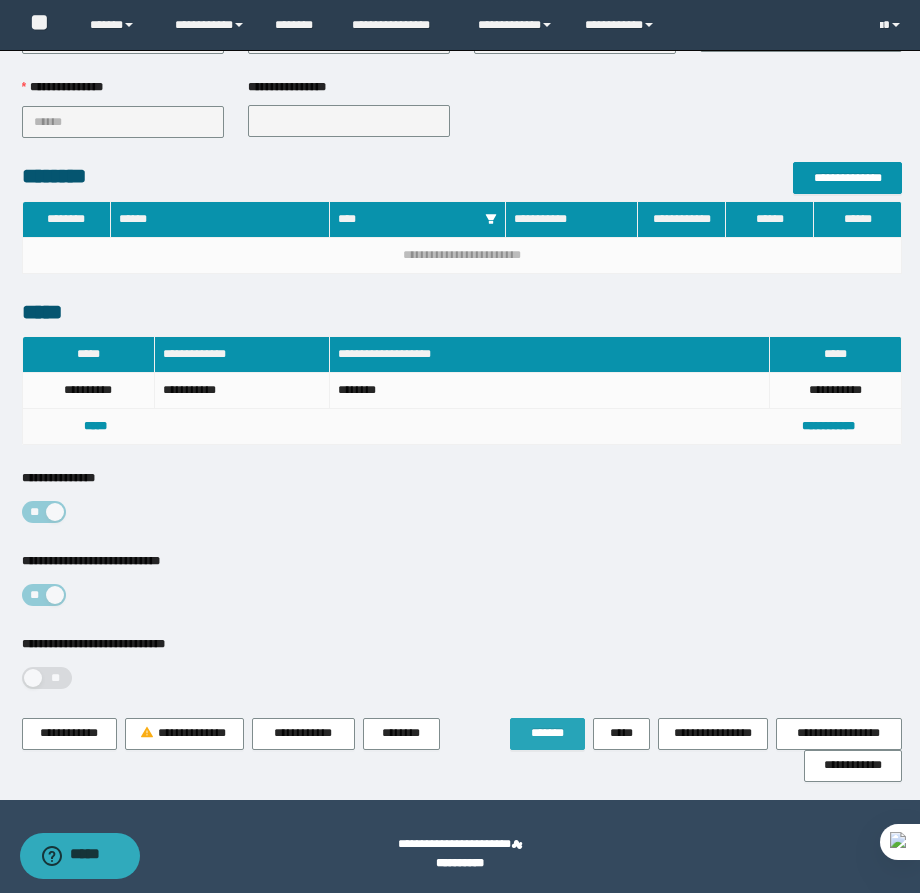 click on "*******" at bounding box center (547, 733) 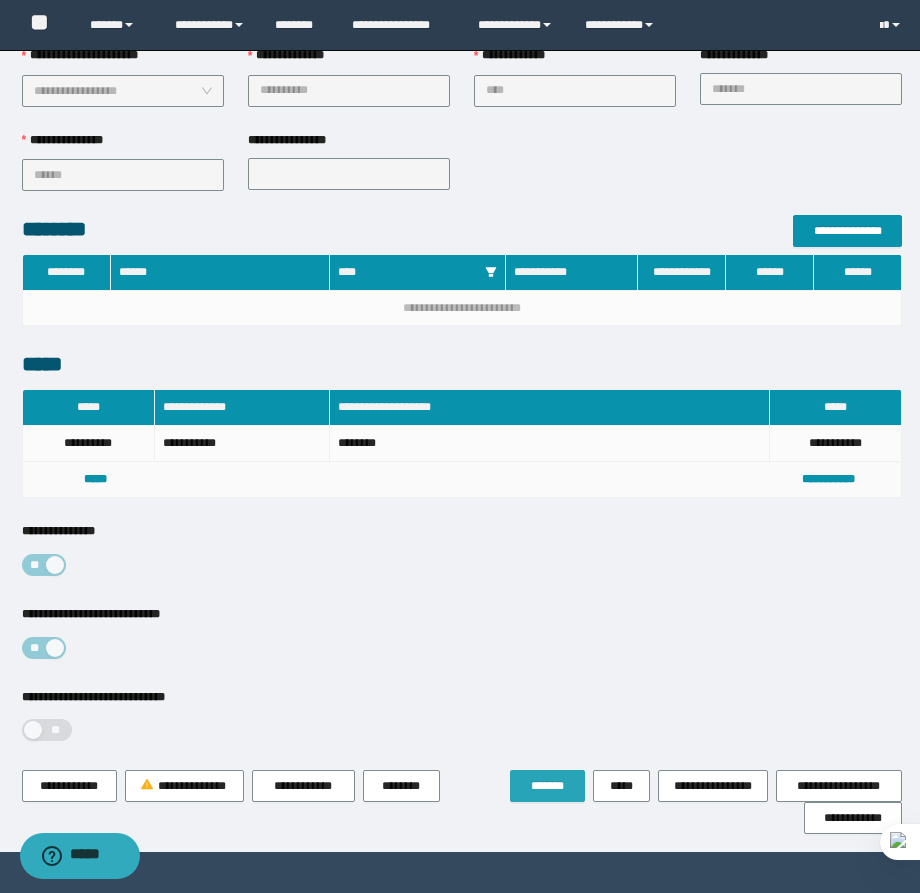 scroll, scrollTop: 0, scrollLeft: 0, axis: both 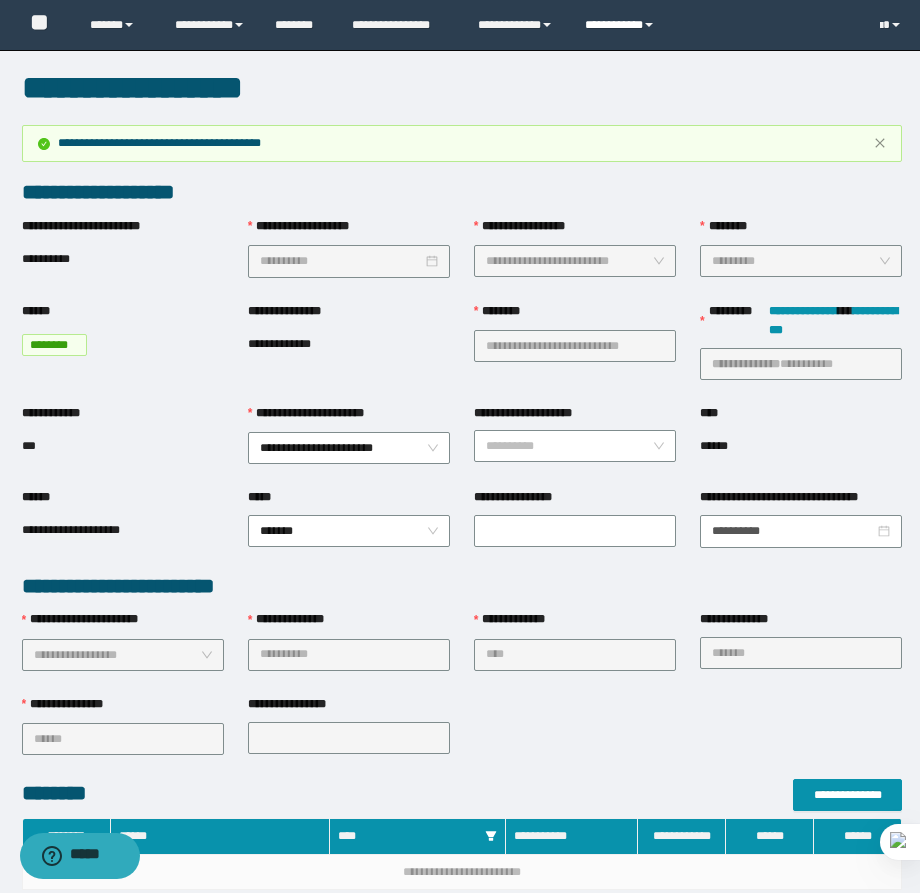 click on "**********" at bounding box center [622, 25] 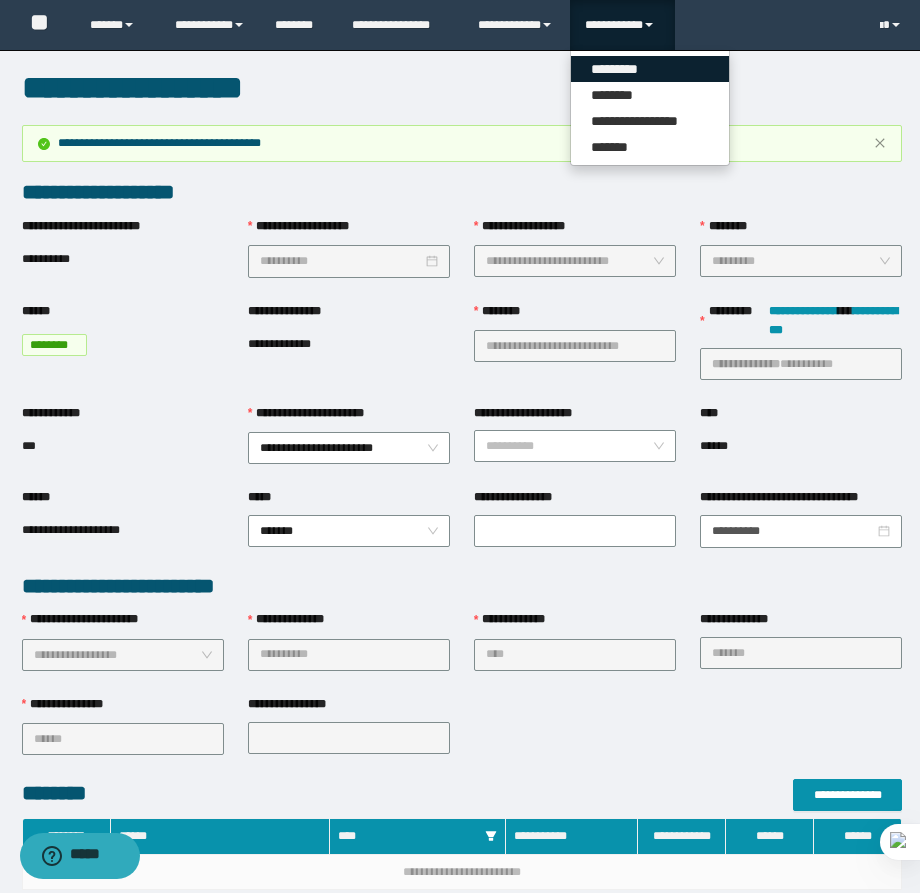 click on "*********" at bounding box center (650, 69) 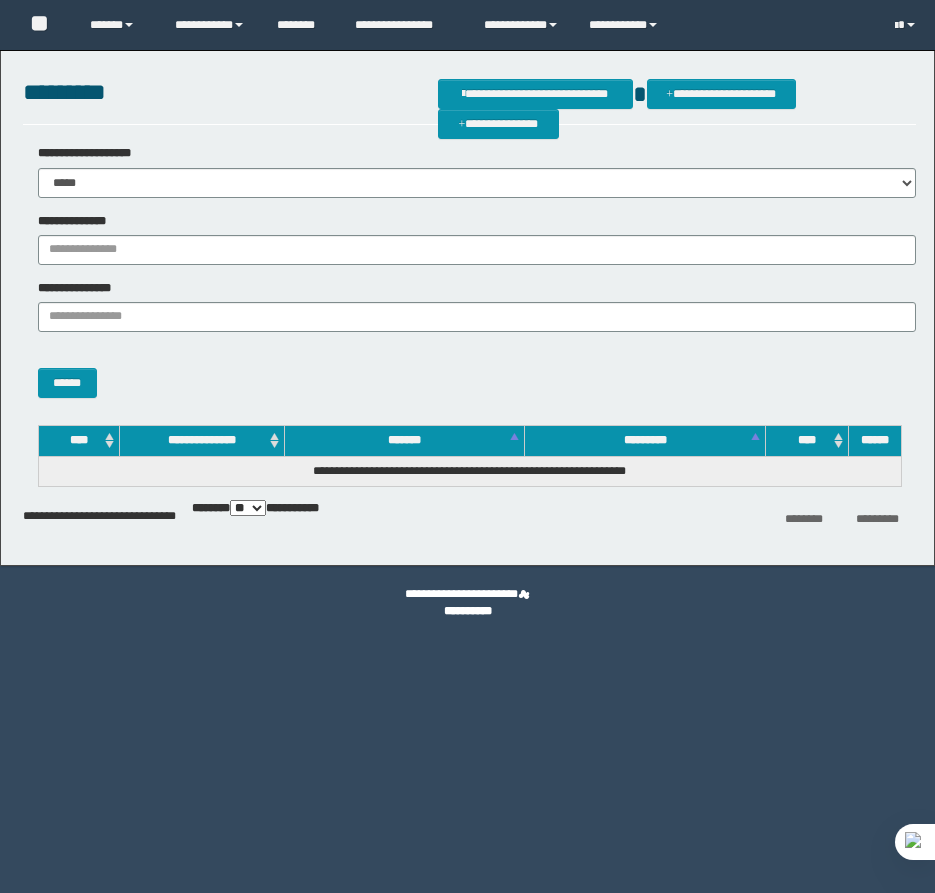scroll, scrollTop: 0, scrollLeft: 0, axis: both 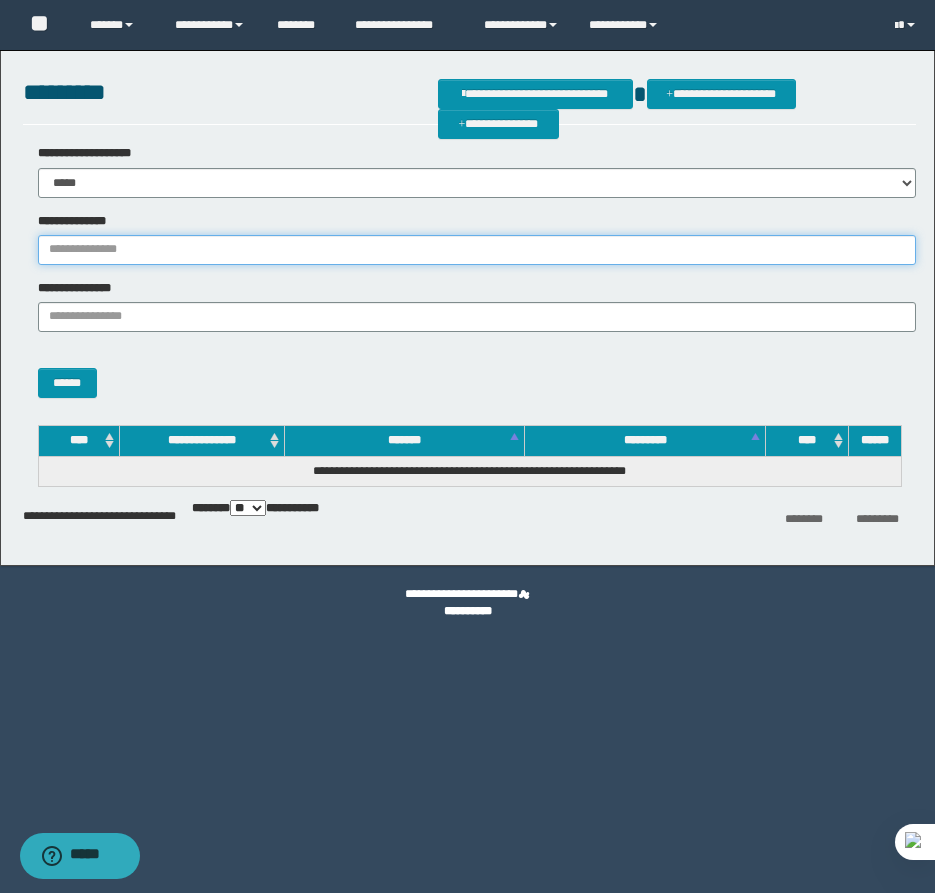 click on "**********" at bounding box center (477, 250) 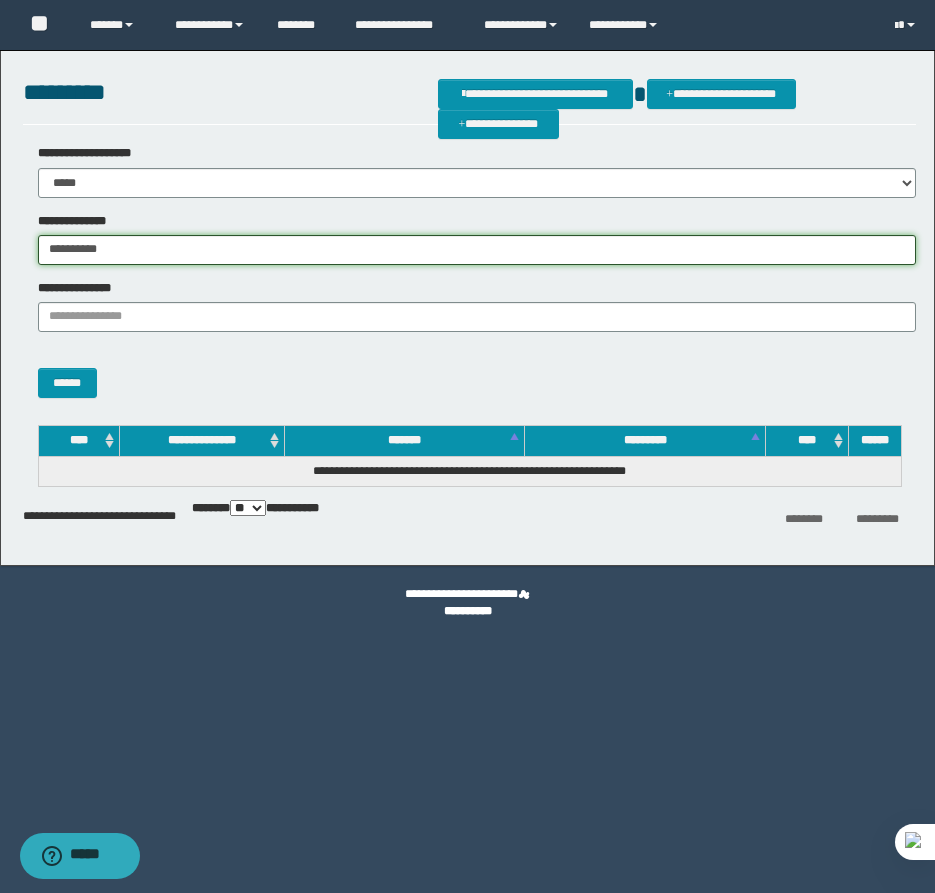 type on "**********" 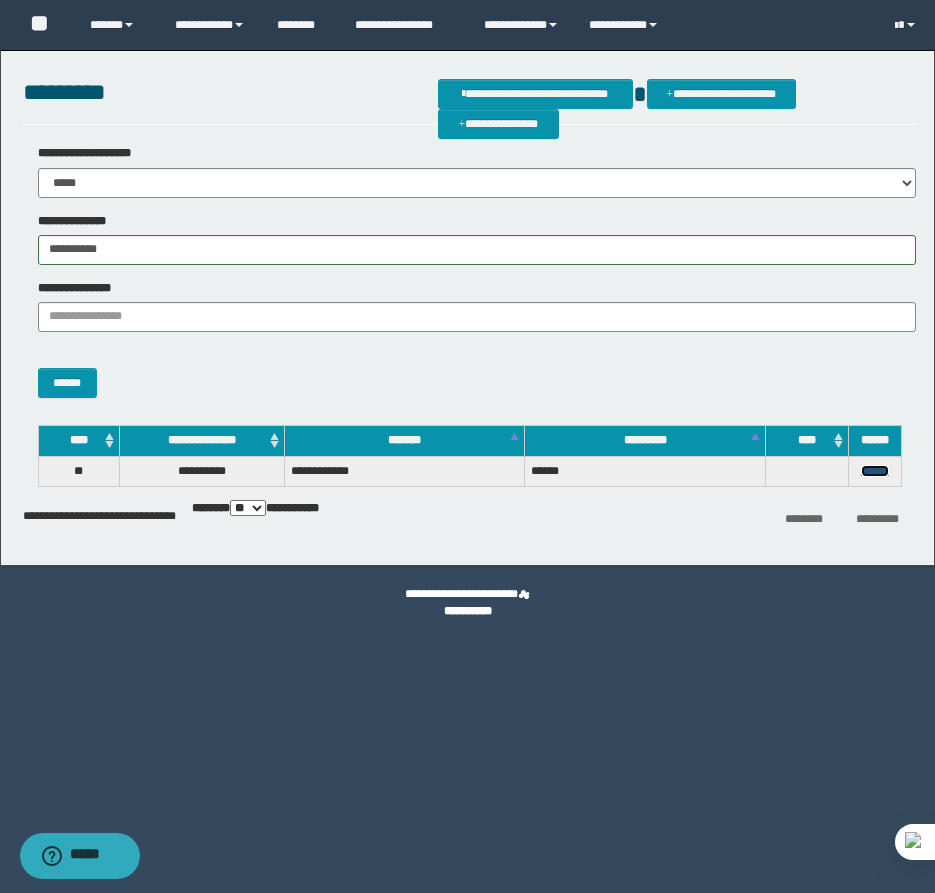 click on "******" at bounding box center (875, 471) 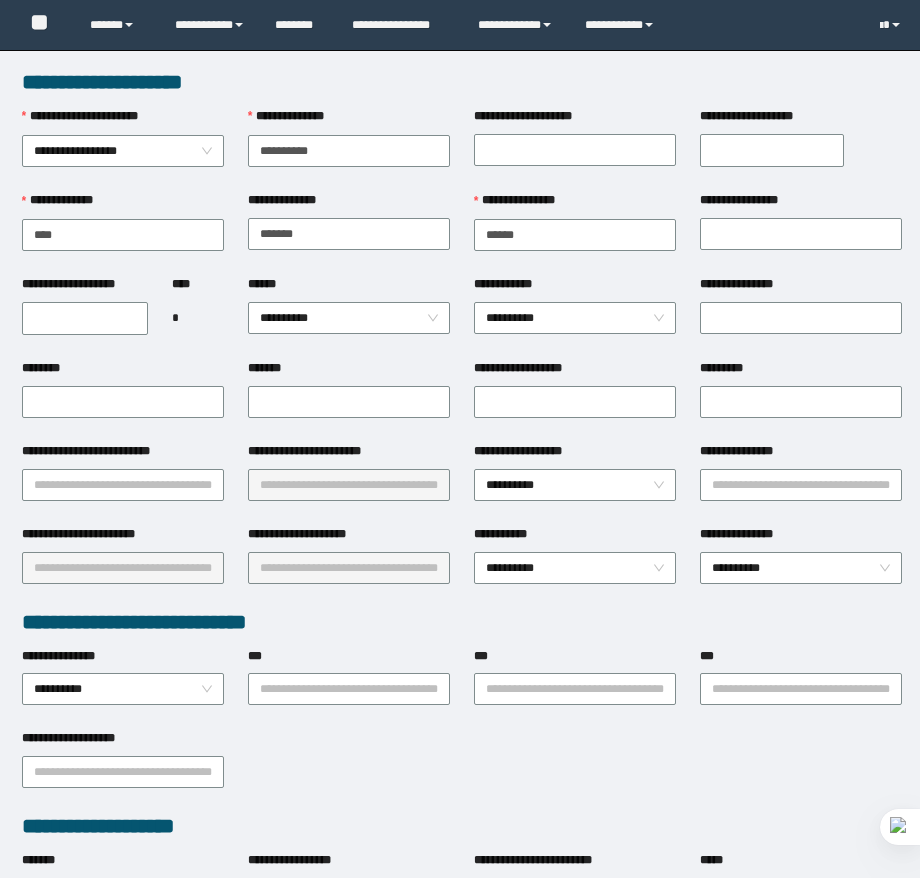 scroll, scrollTop: 0, scrollLeft: 0, axis: both 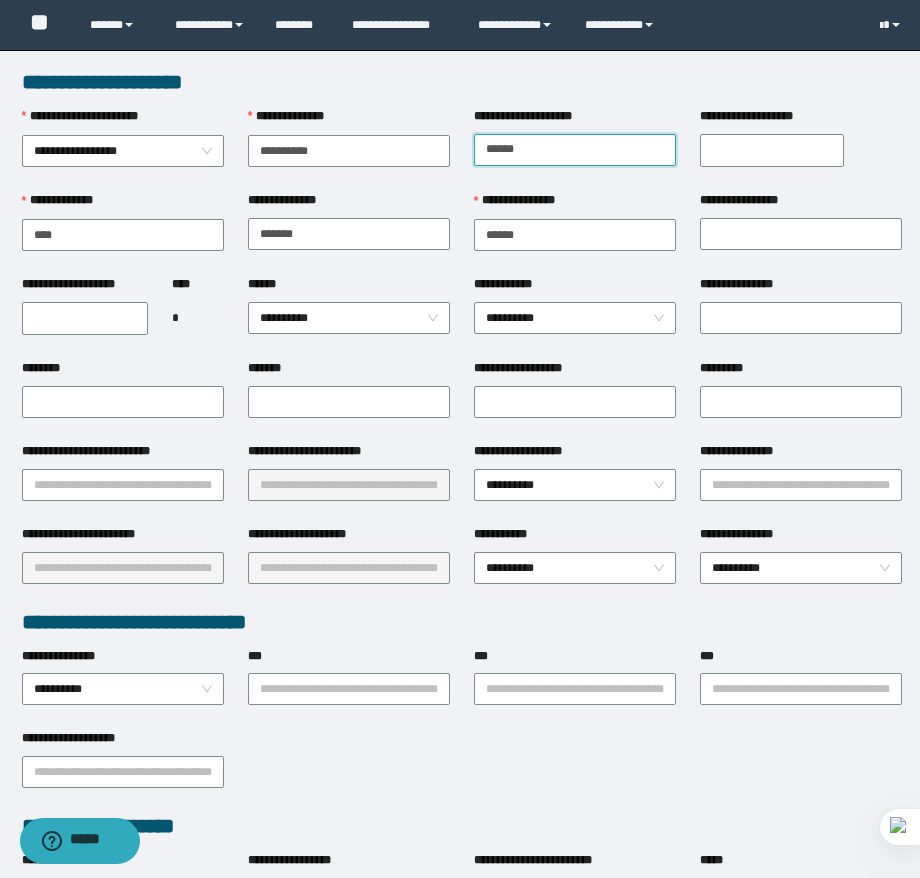 type on "**********" 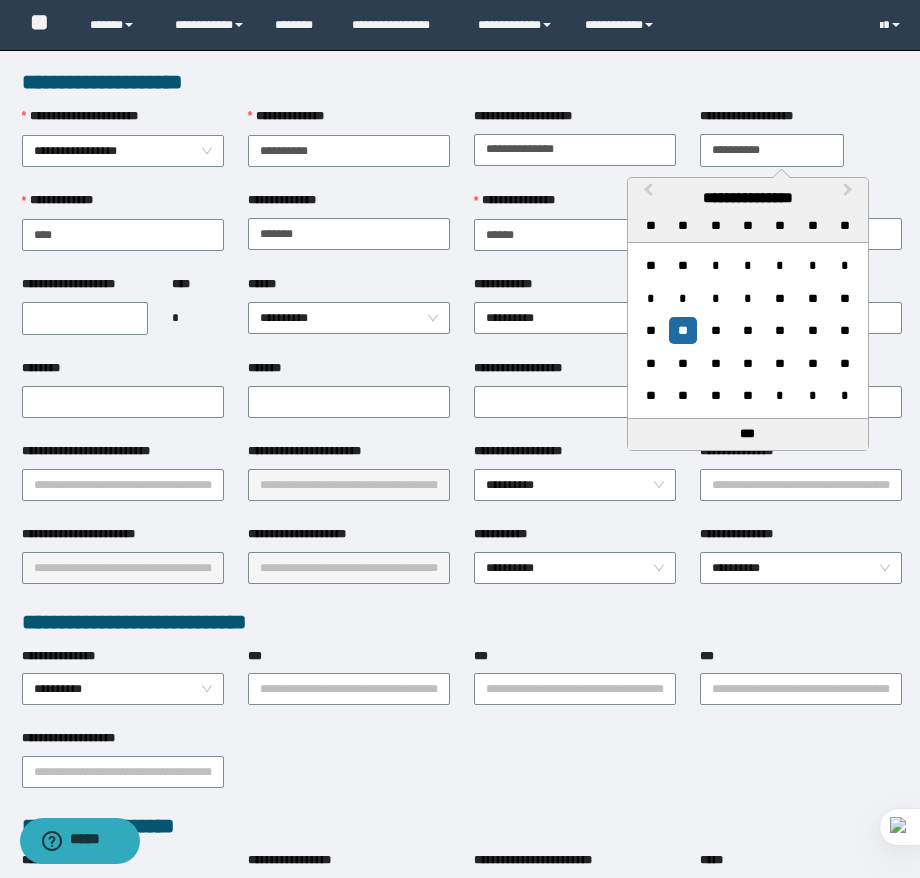 type on "**********" 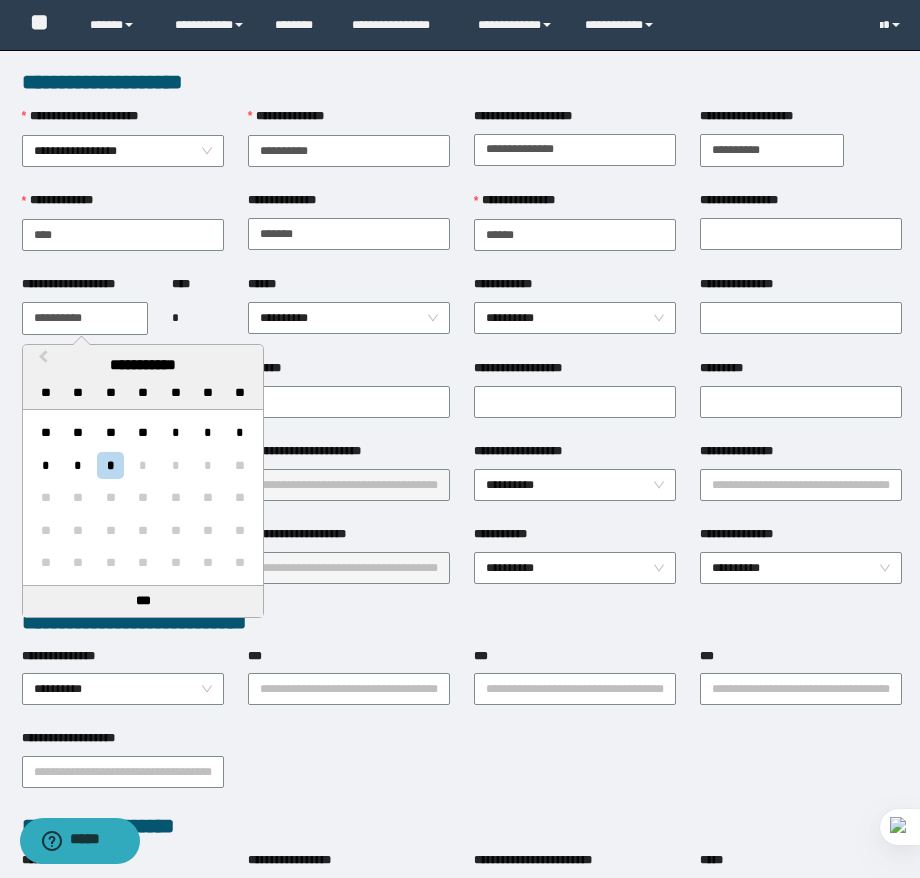 click on "**********" at bounding box center (85, 318) 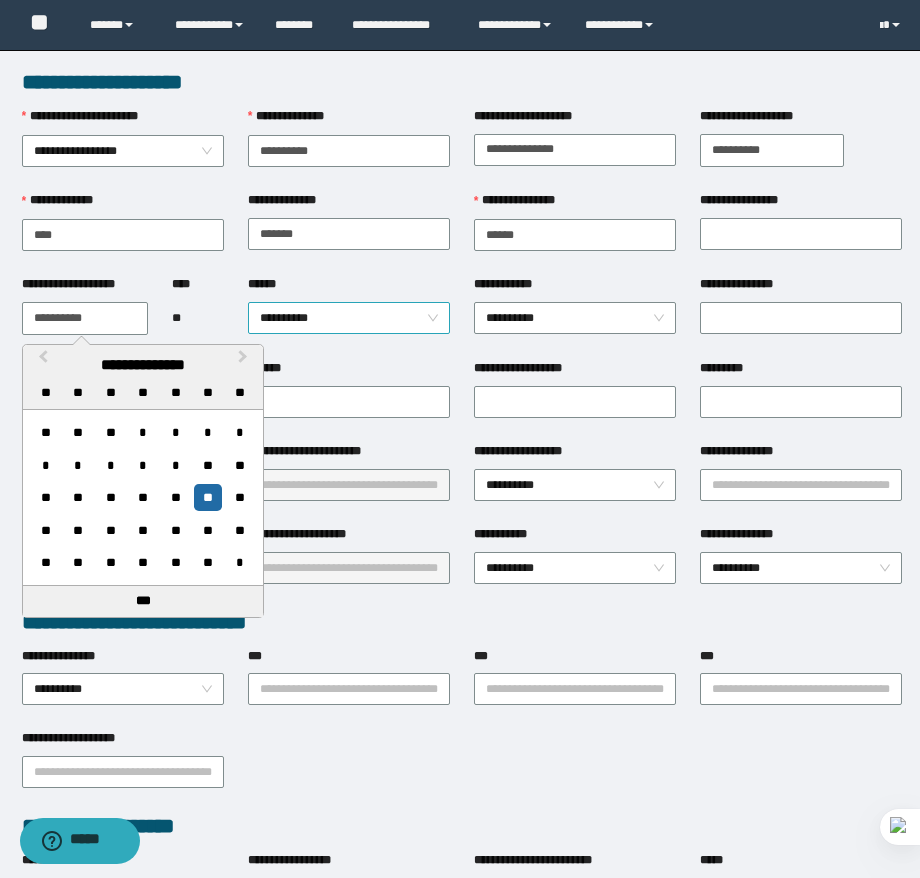 type on "**********" 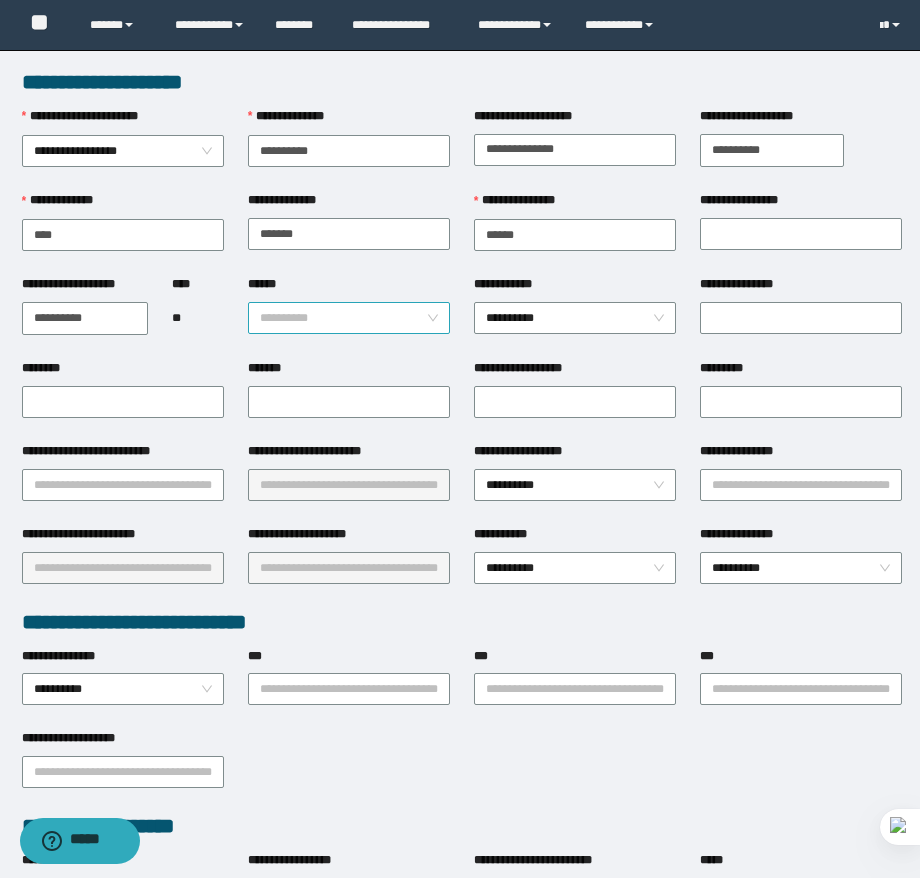 click on "**********" at bounding box center [349, 318] 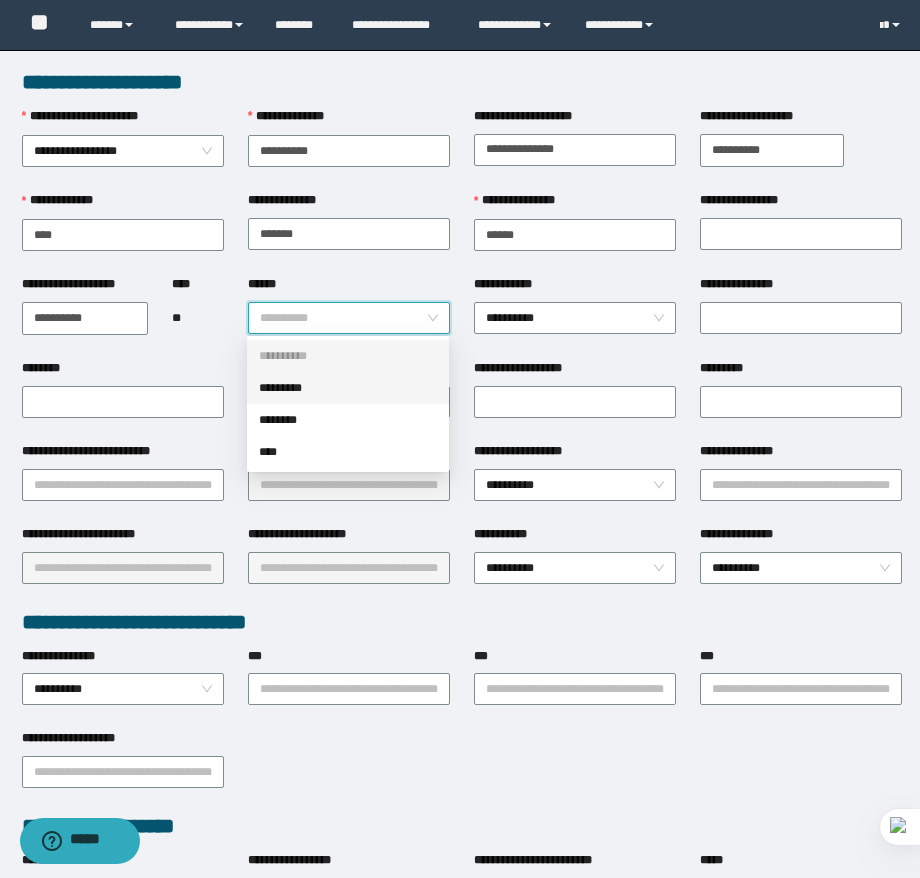 click on "*********" at bounding box center (348, 388) 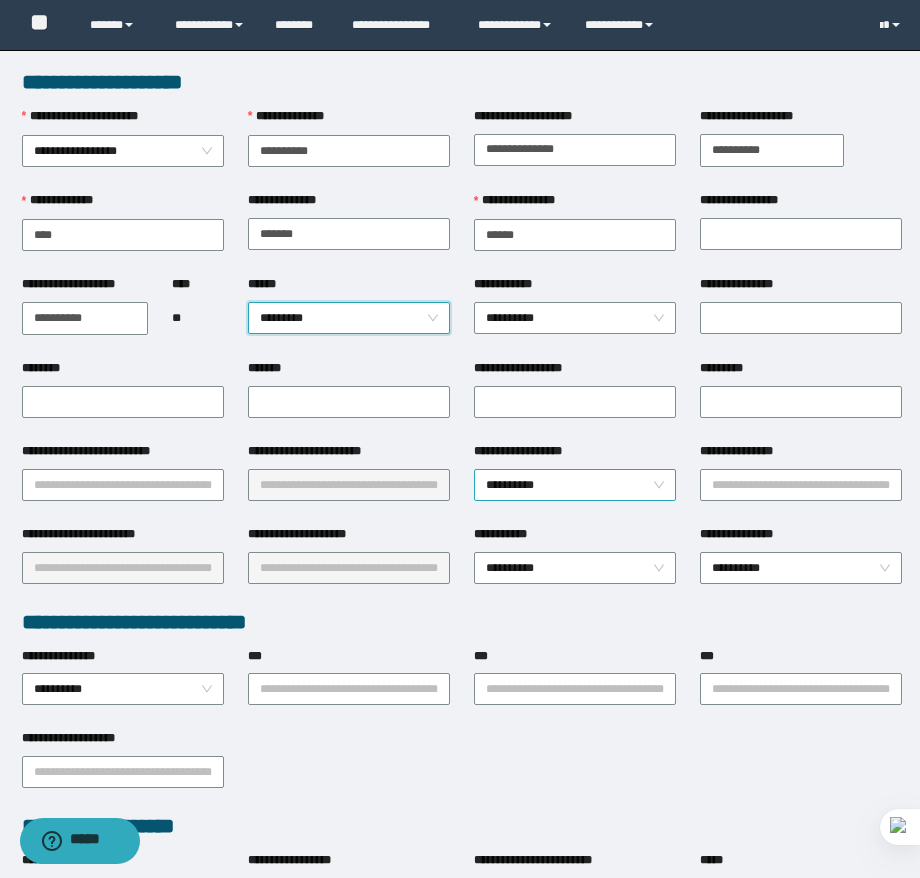 click on "**********" at bounding box center (575, 485) 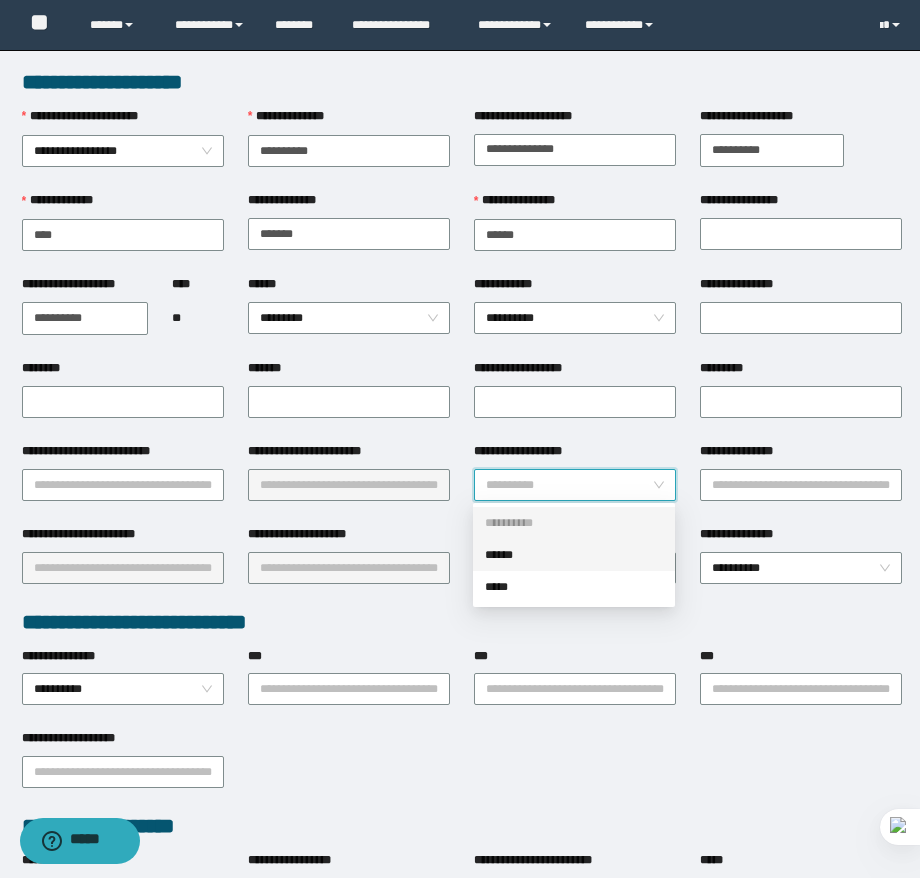 click on "******" at bounding box center [574, 555] 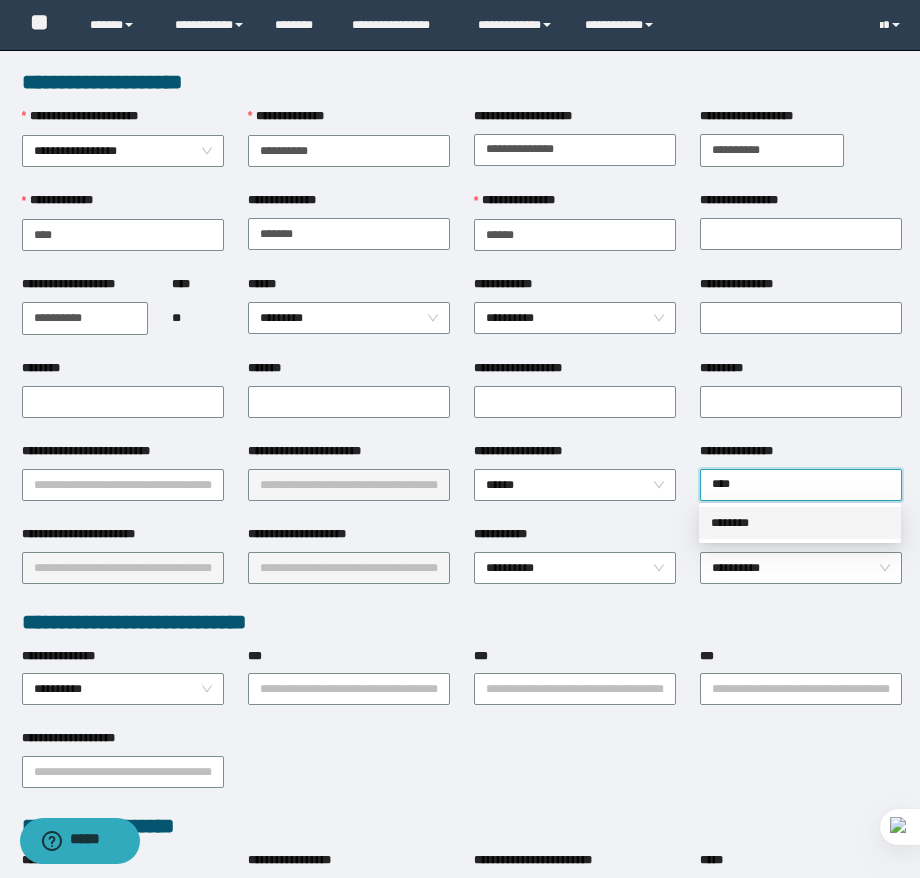 type on "****" 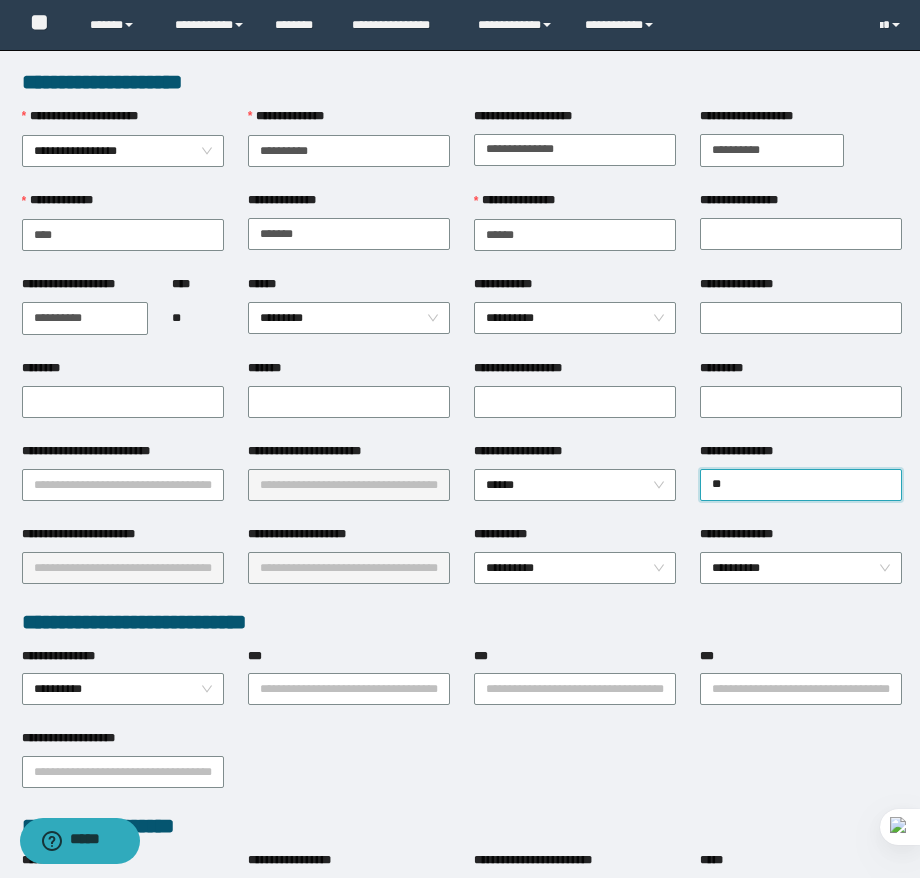 type on "*" 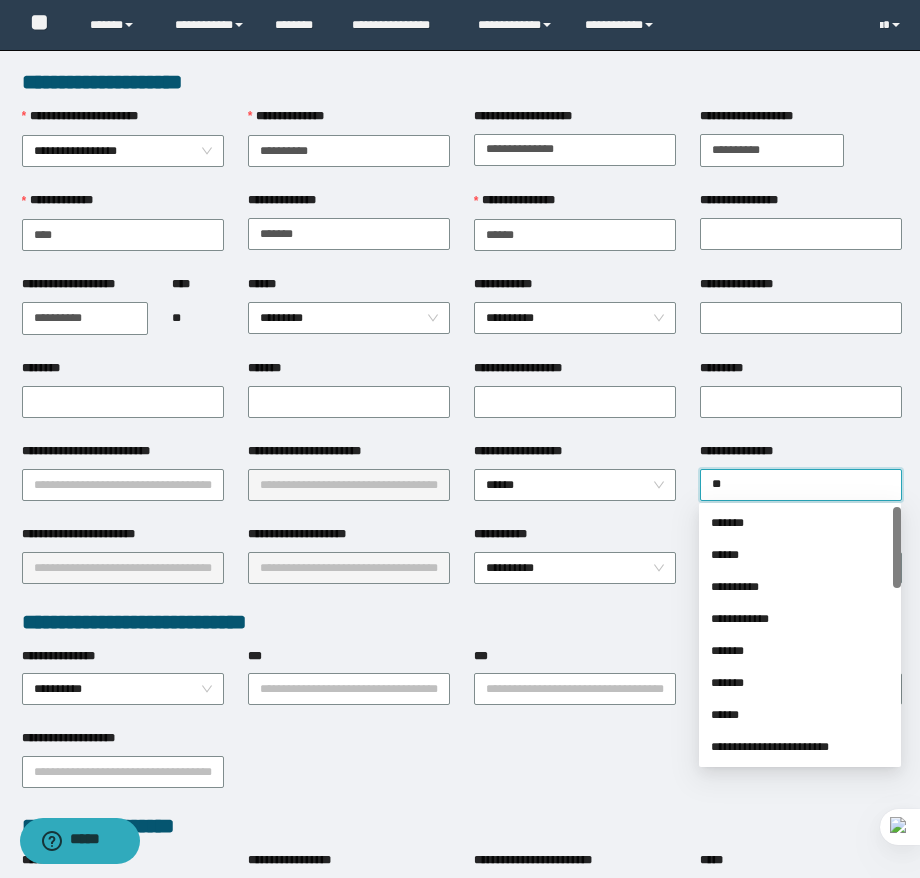 type on "***" 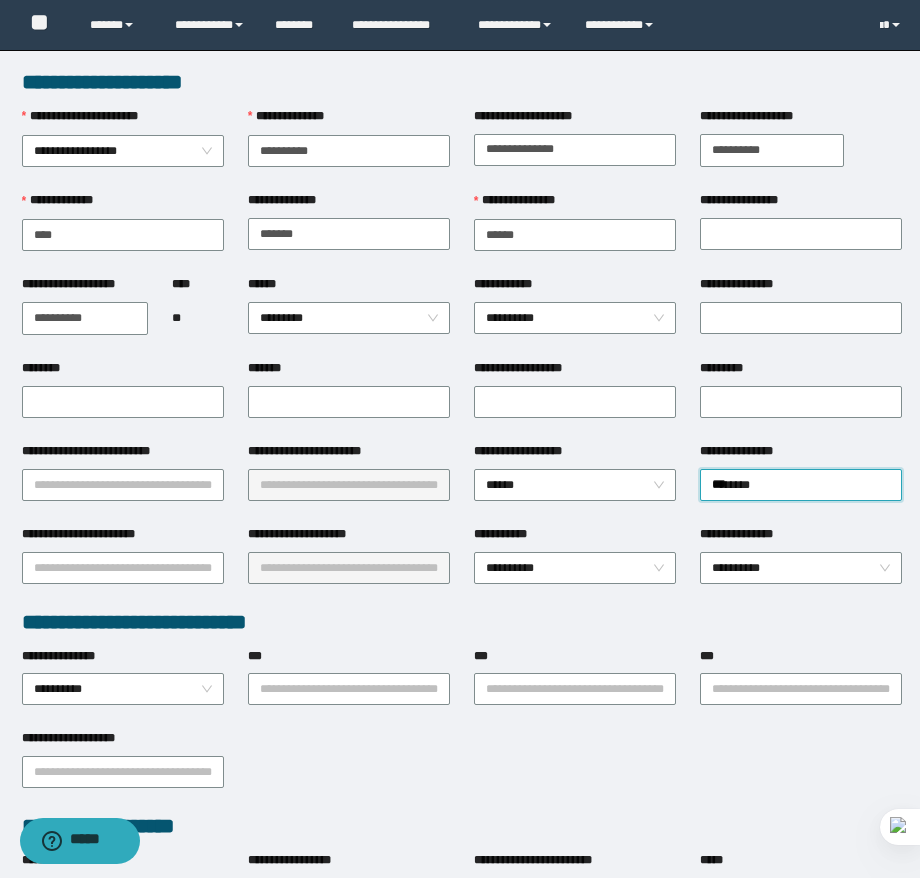 type 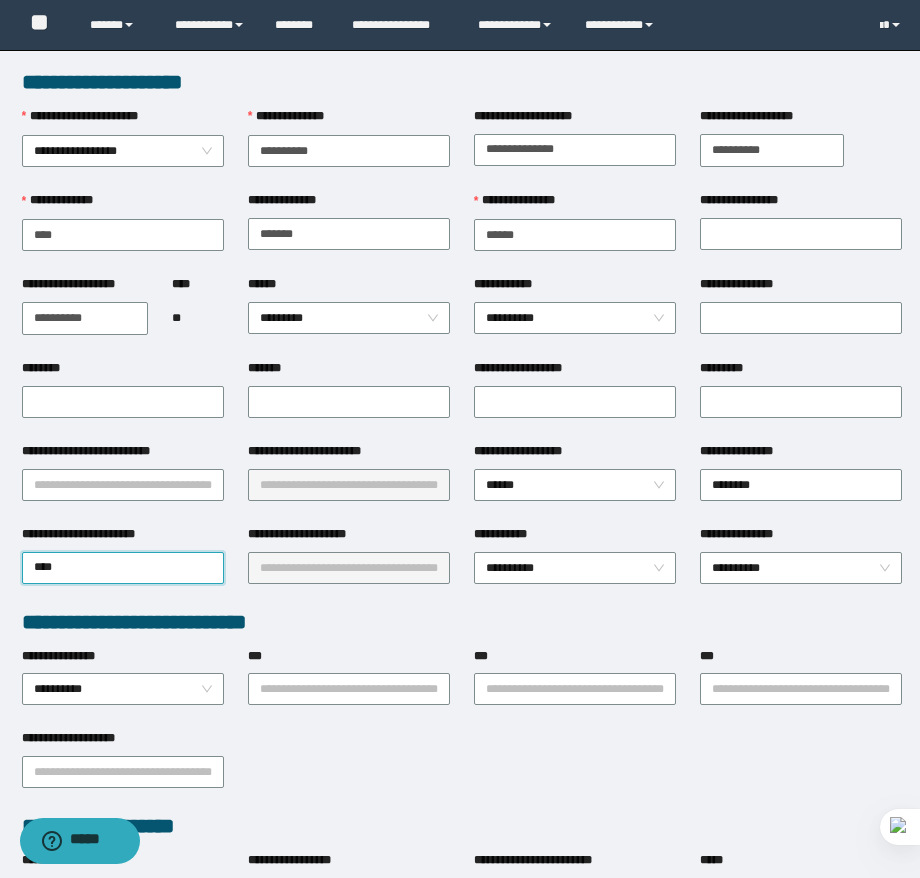 type on "*****" 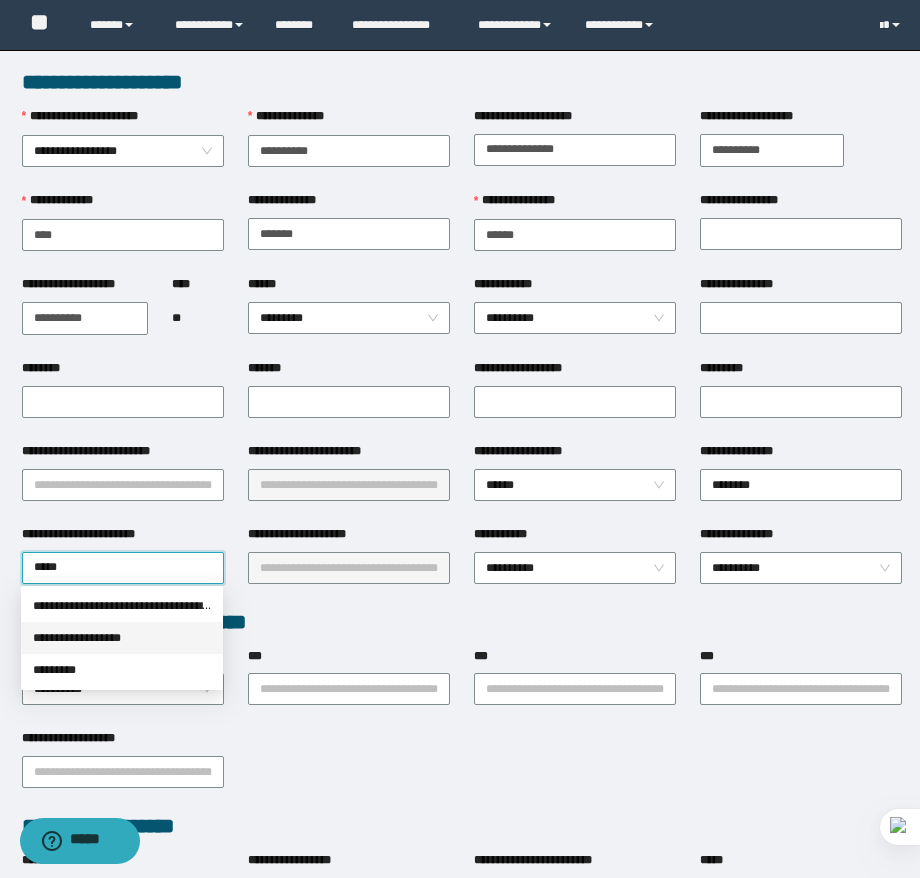 type 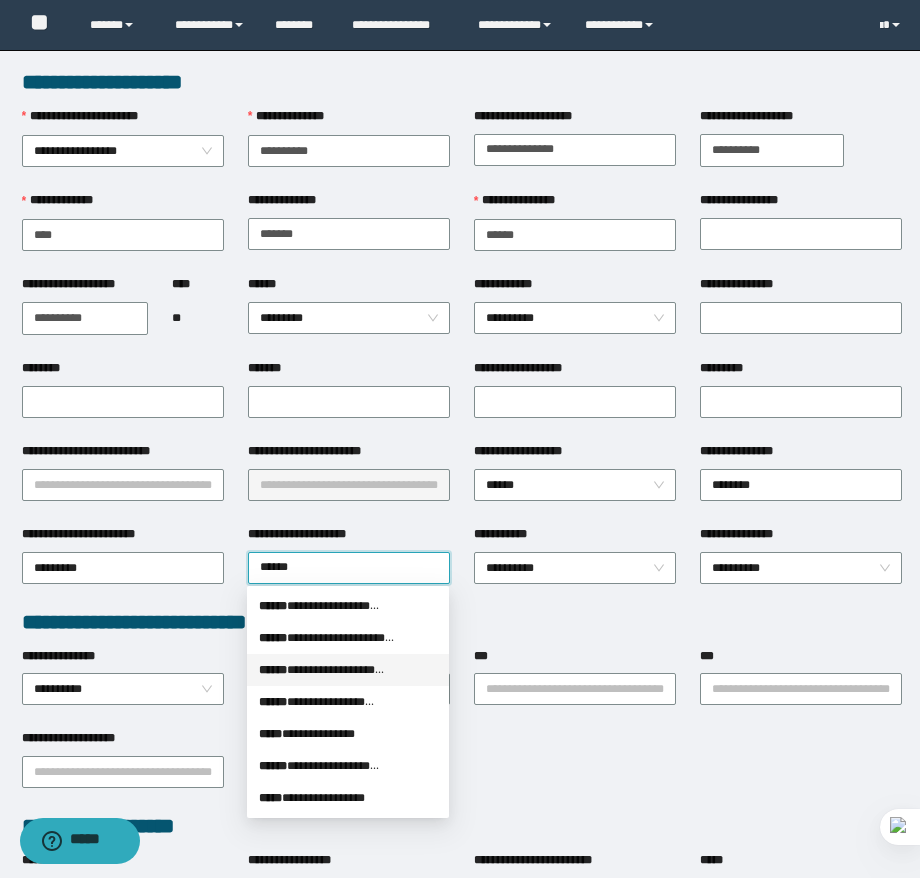 type on "******" 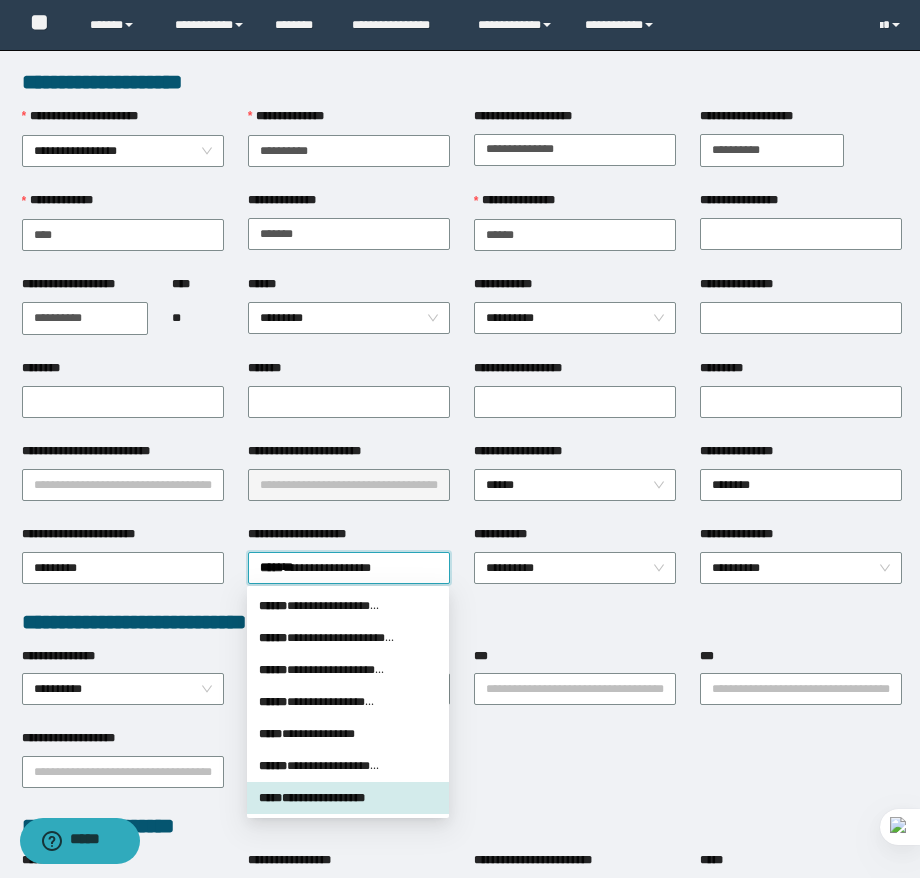 type 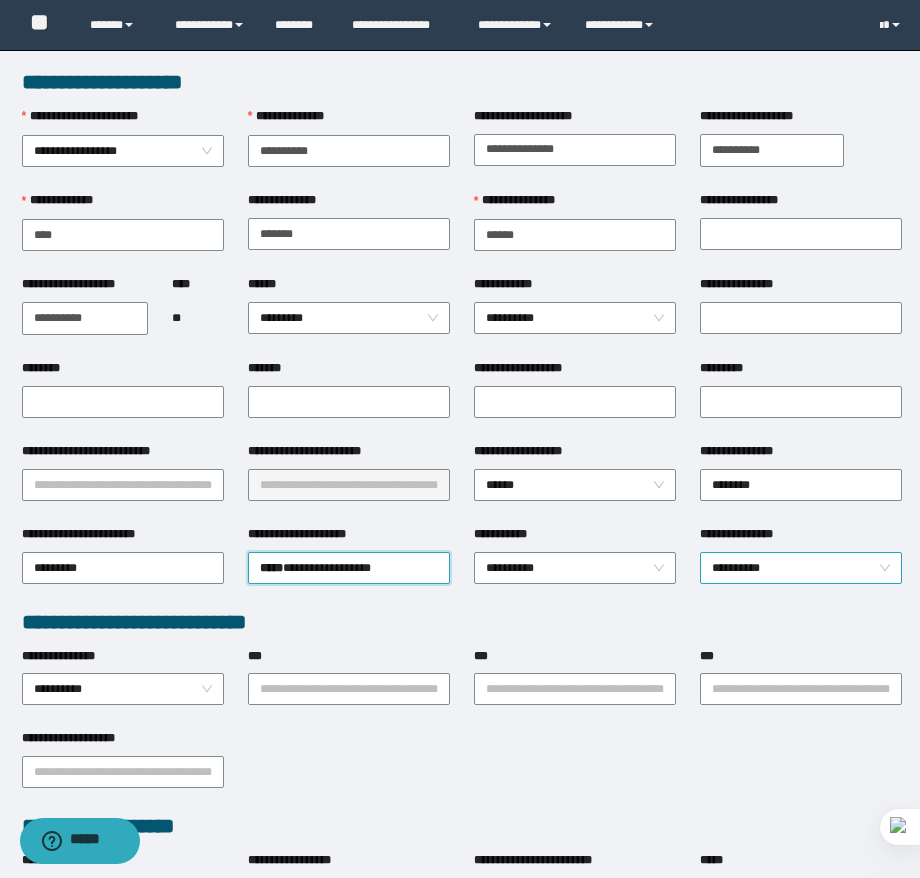click on "**********" at bounding box center (801, 568) 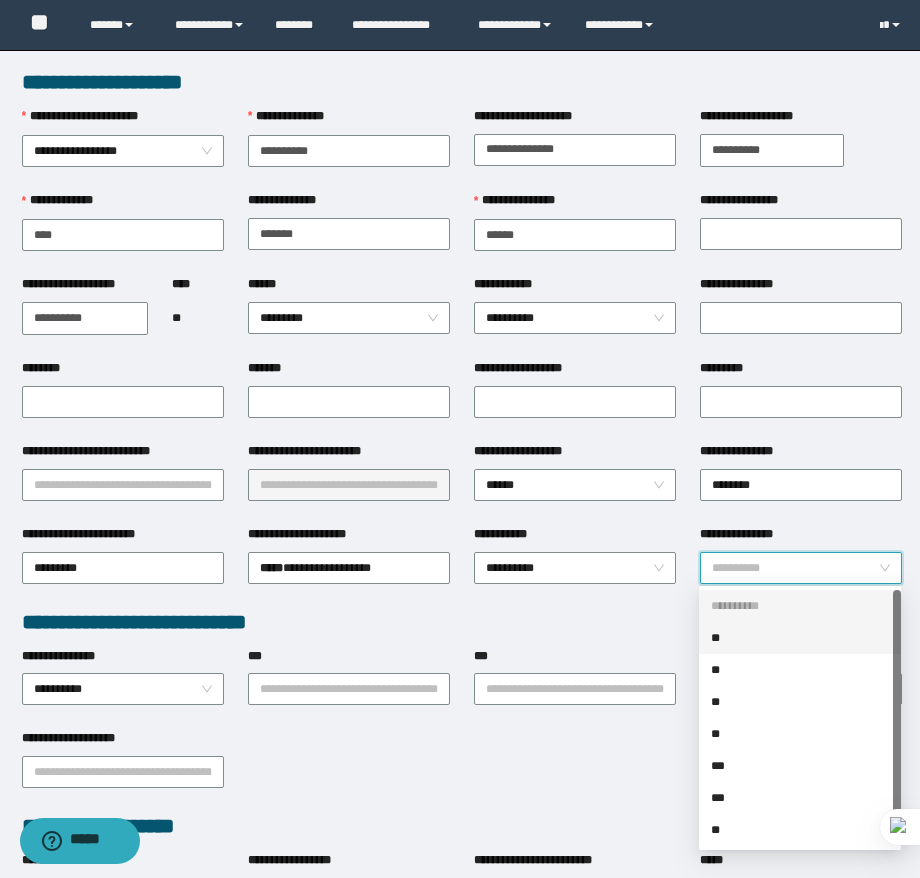 click on "**" at bounding box center [800, 638] 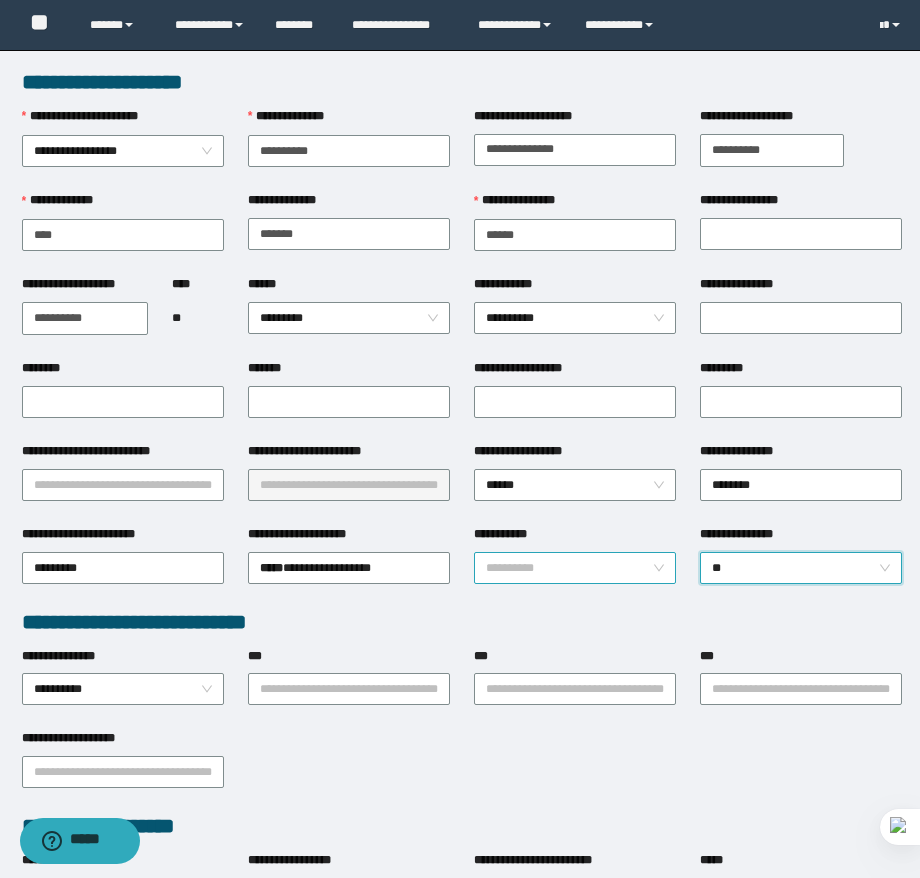click on "**********" at bounding box center [575, 568] 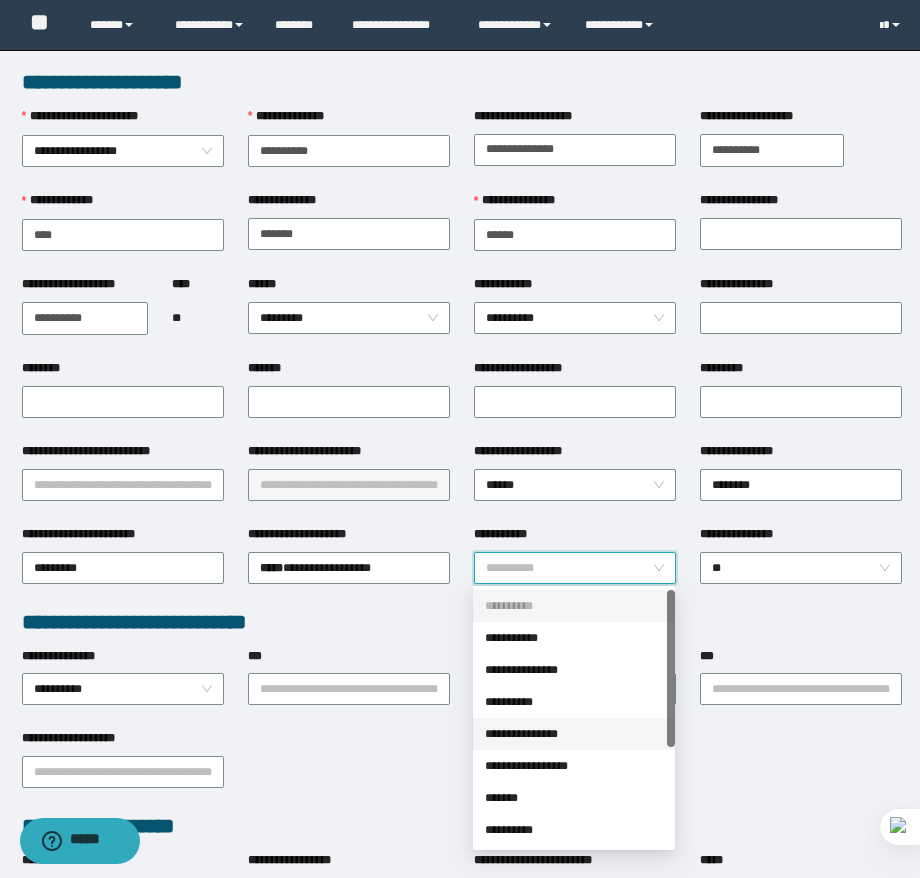click on "**********" at bounding box center (574, 734) 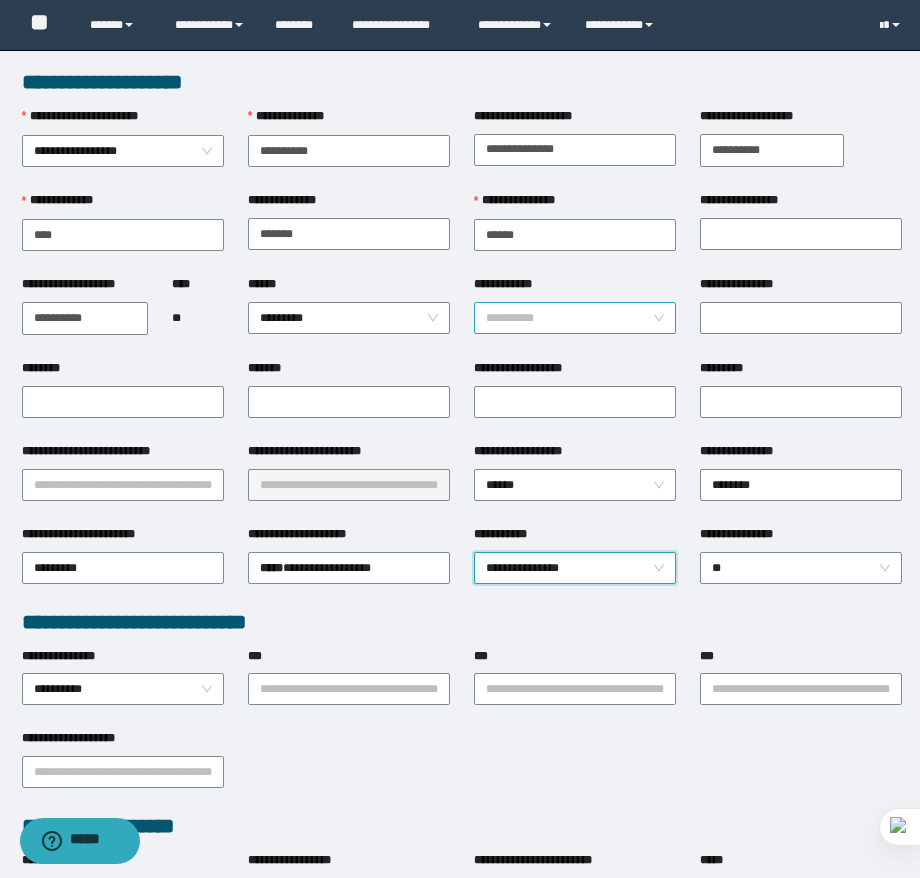 click on "**********" at bounding box center [575, 318] 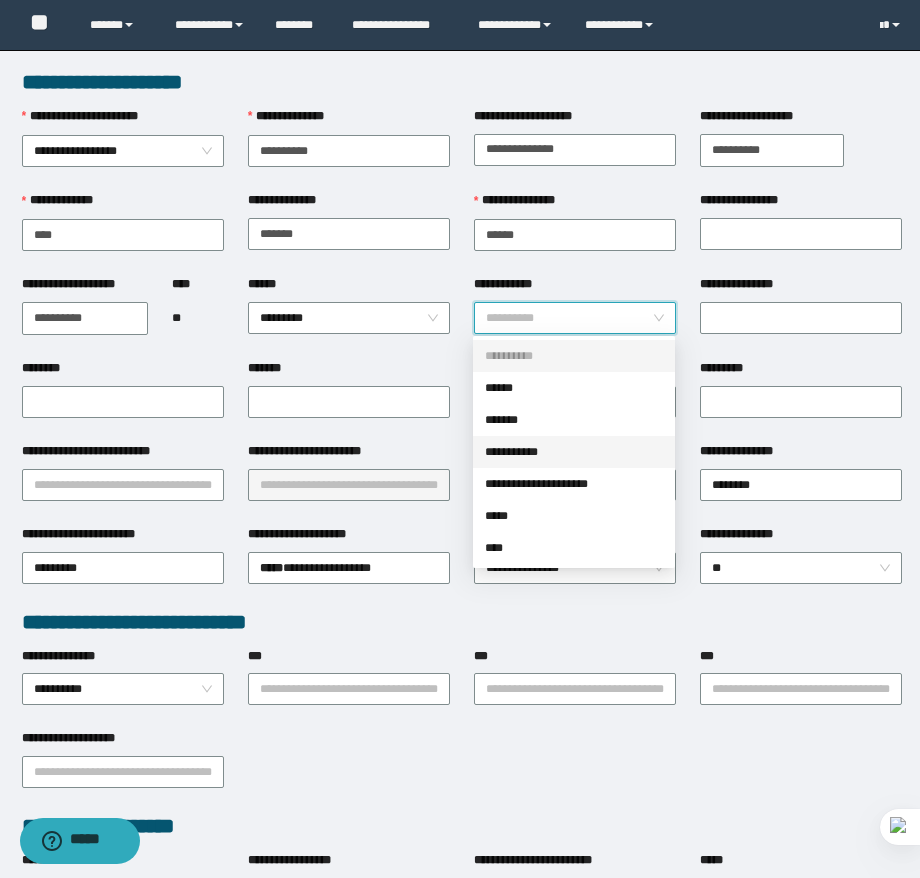 click on "**********" at bounding box center [574, 452] 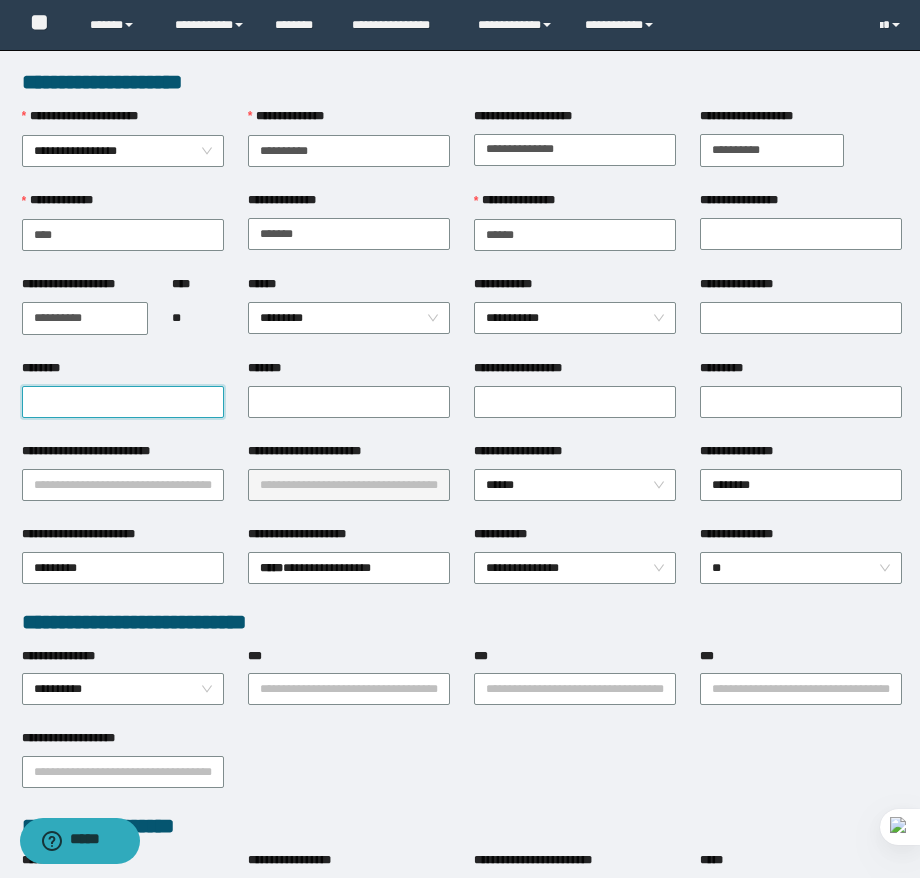 click on "********" at bounding box center [123, 402] 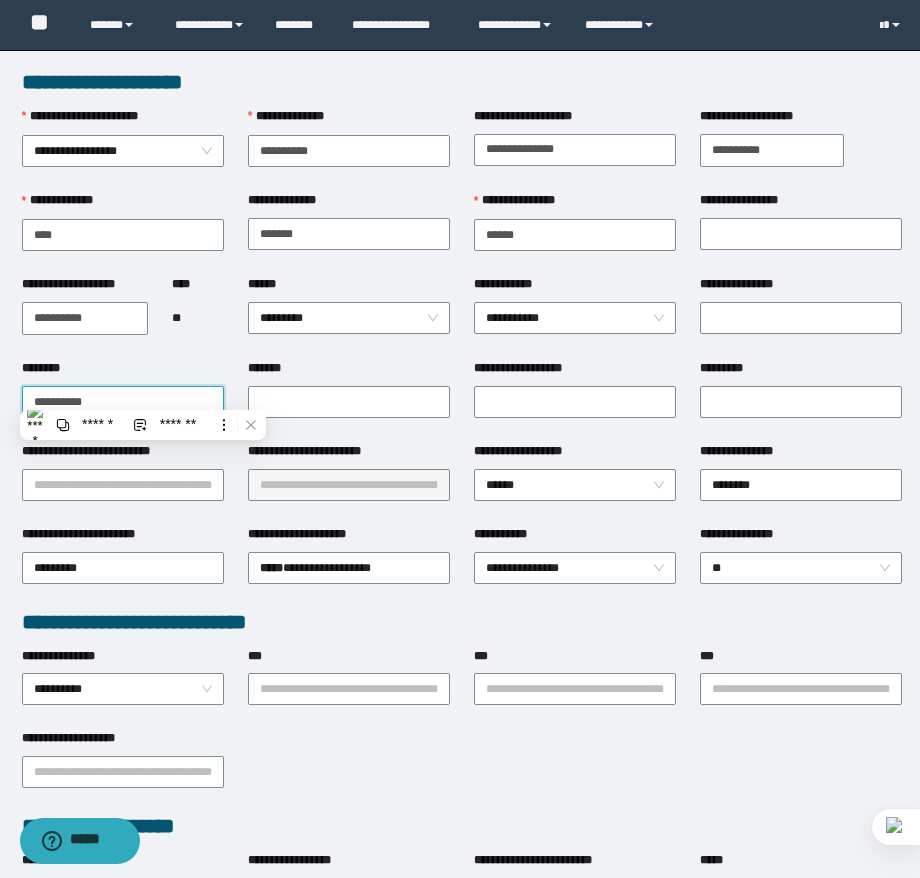 type on "**********" 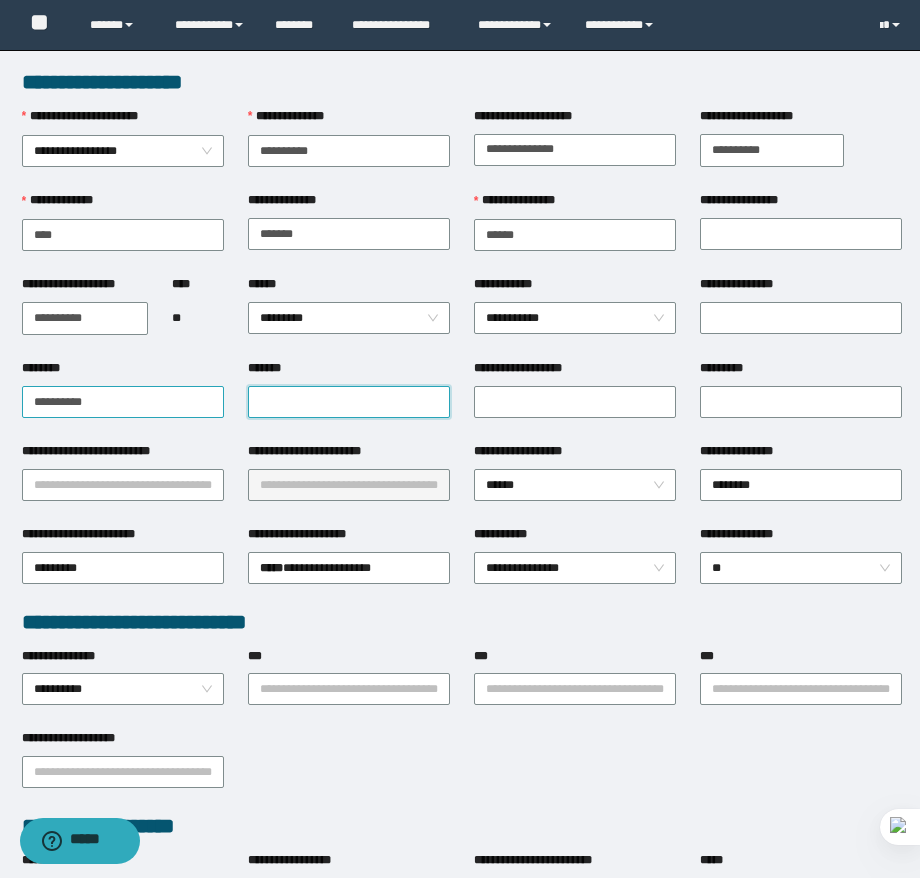 paste on "**********" 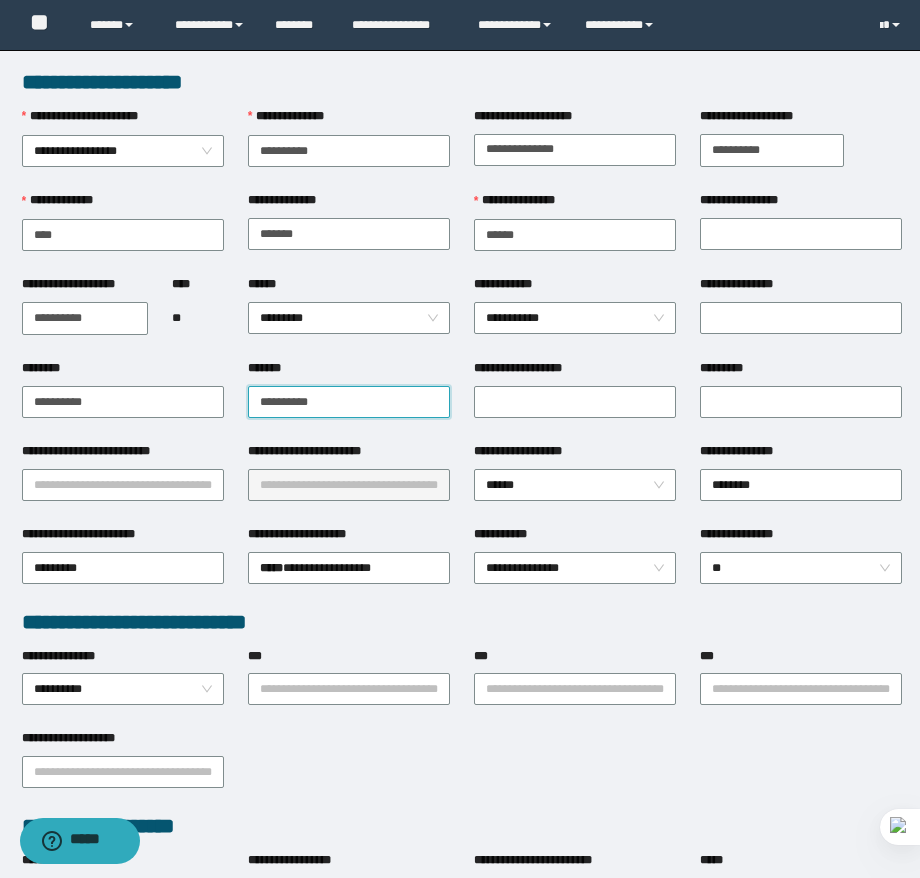type on "**********" 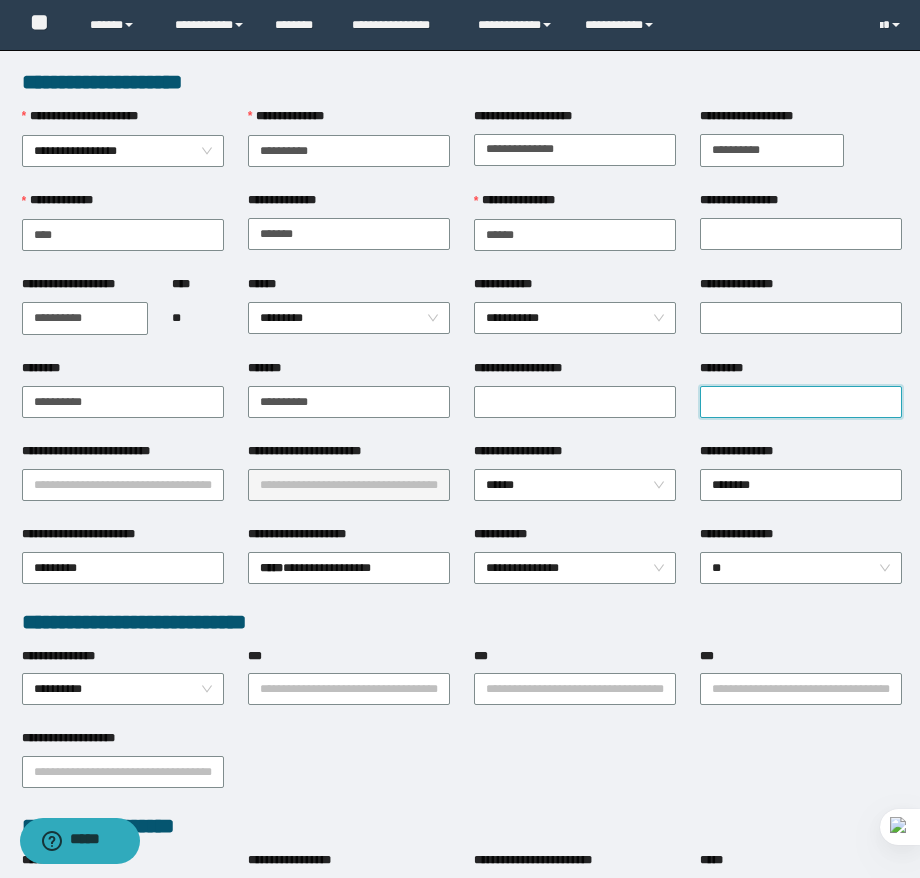 click on "*********" at bounding box center [801, 402] 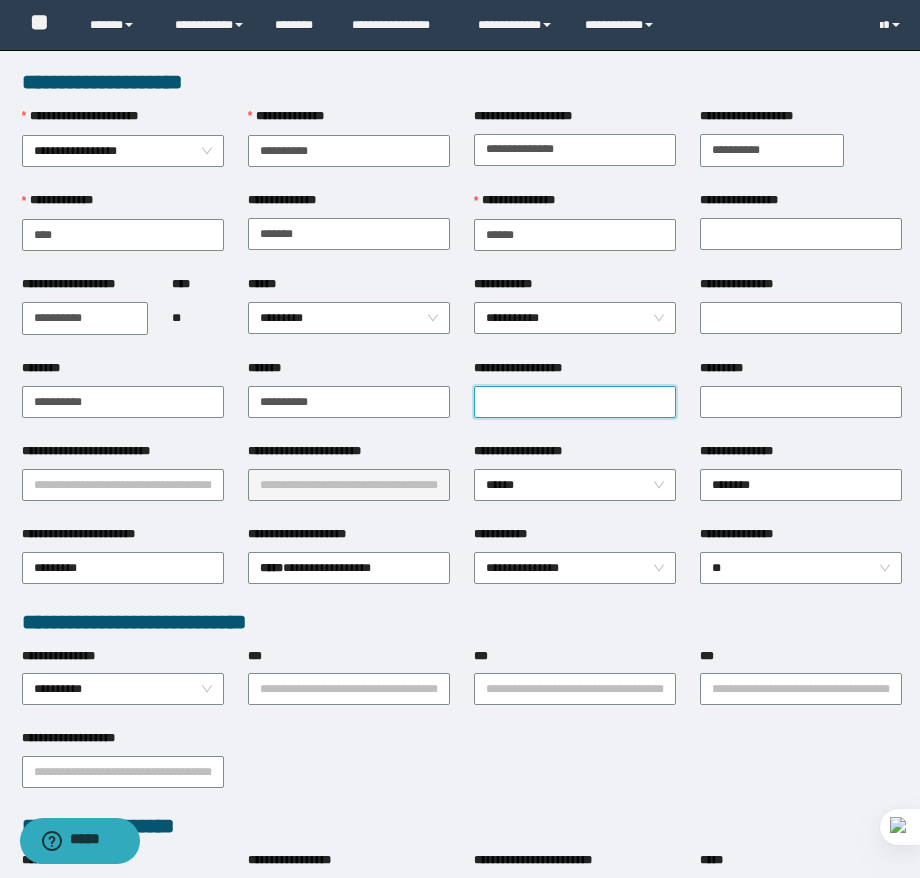 drag, startPoint x: 520, startPoint y: 400, endPoint x: 560, endPoint y: 412, distance: 41.761227 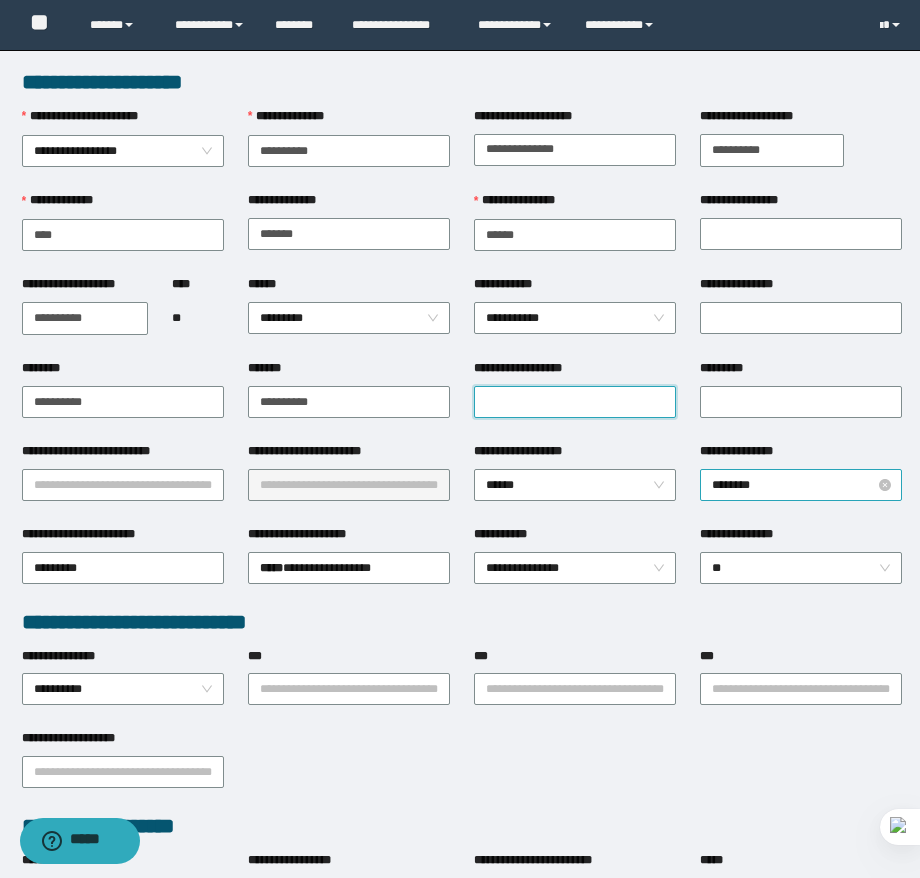 paste on "**********" 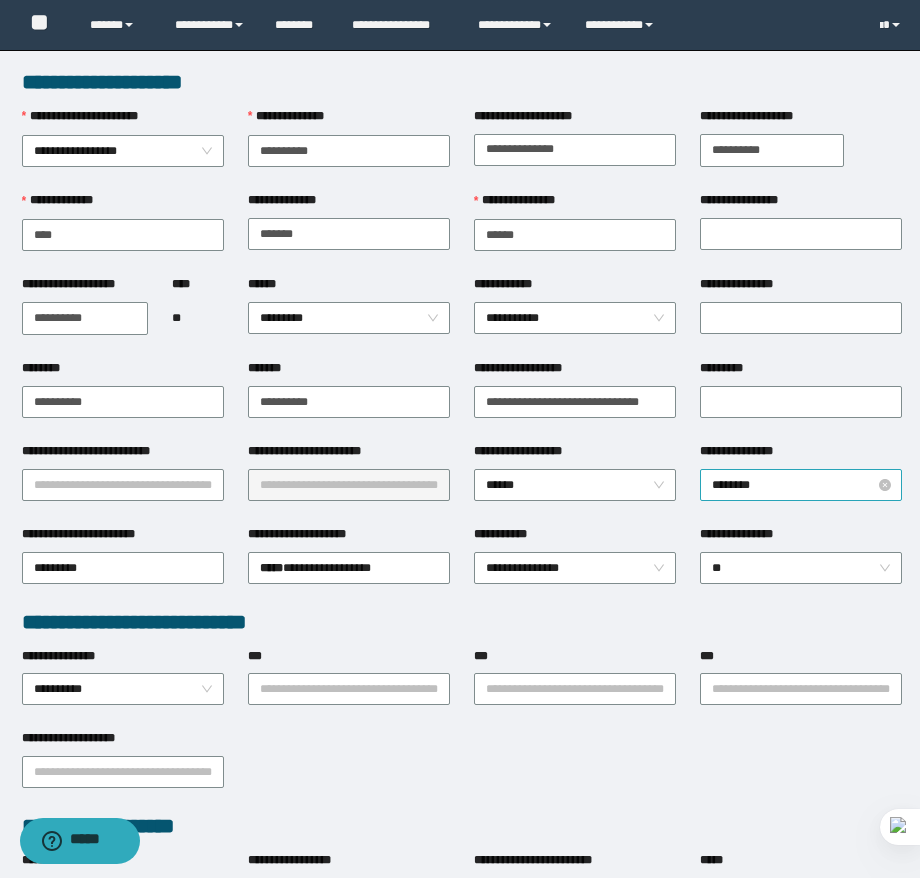 scroll, scrollTop: 0, scrollLeft: 0, axis: both 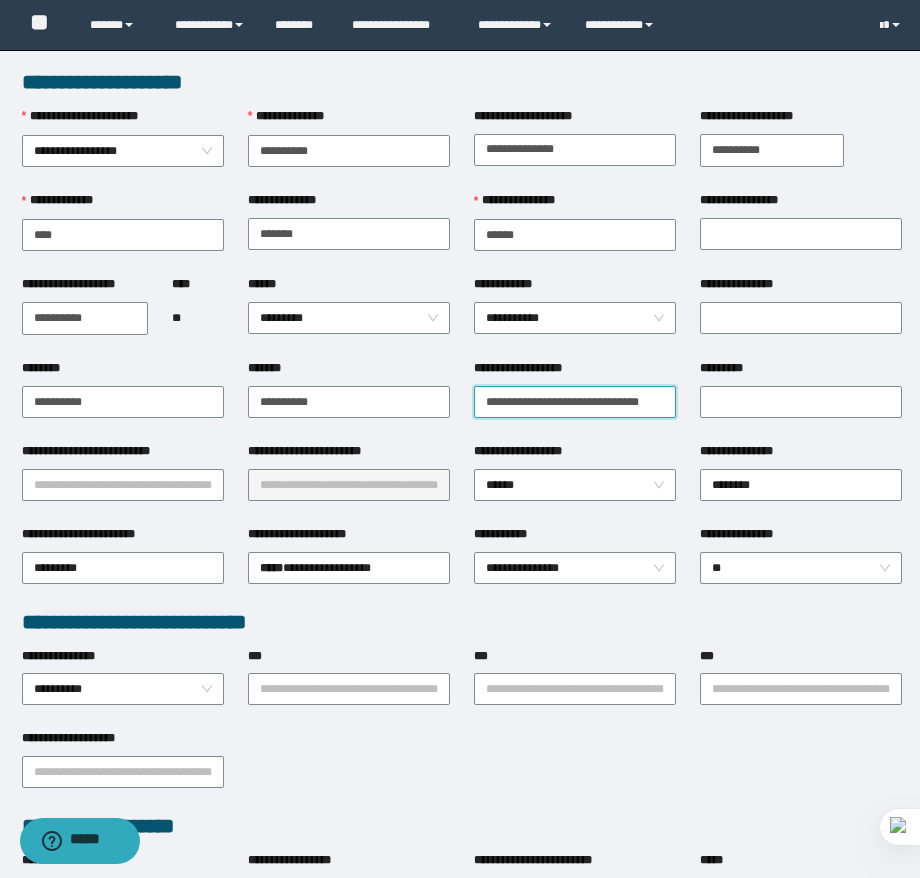 drag, startPoint x: 515, startPoint y: 390, endPoint x: 674, endPoint y: 417, distance: 161.27615 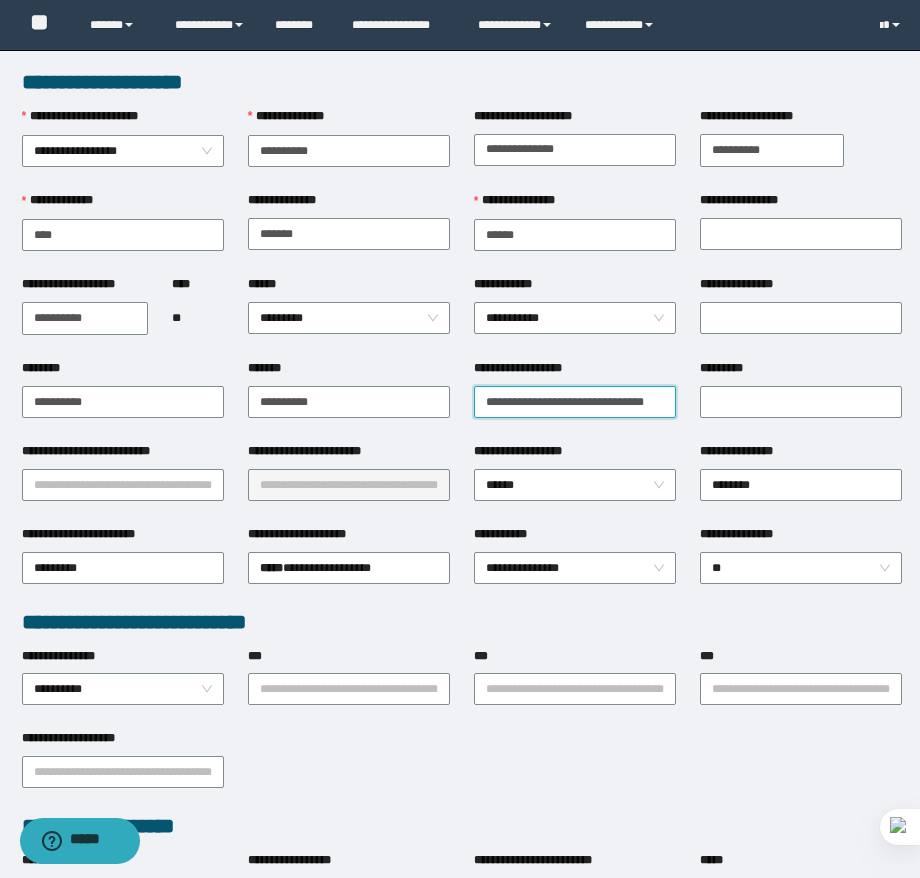 scroll, scrollTop: 0, scrollLeft: 16, axis: horizontal 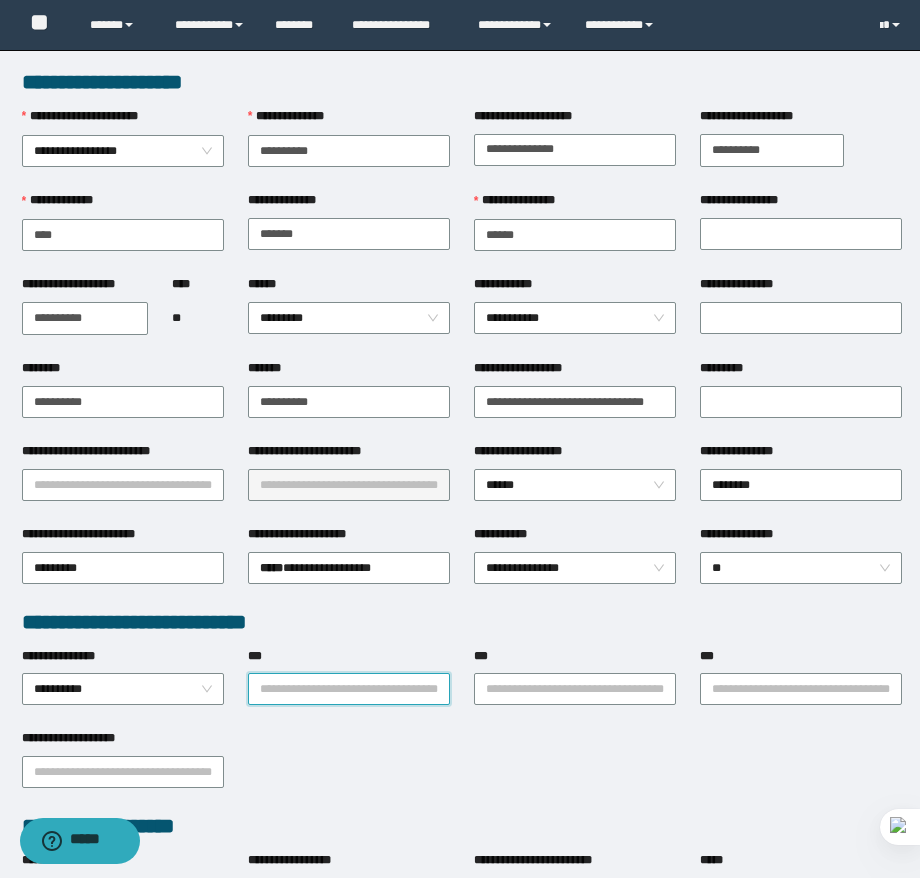 click on "***" at bounding box center [349, 689] 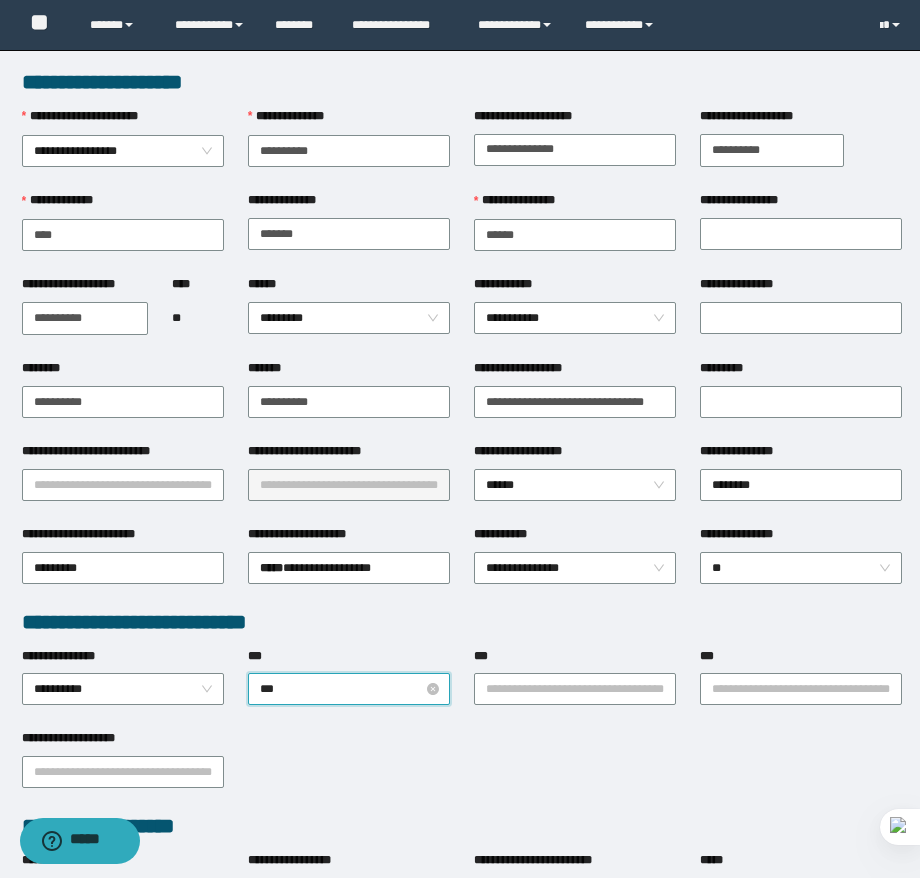 type on "****" 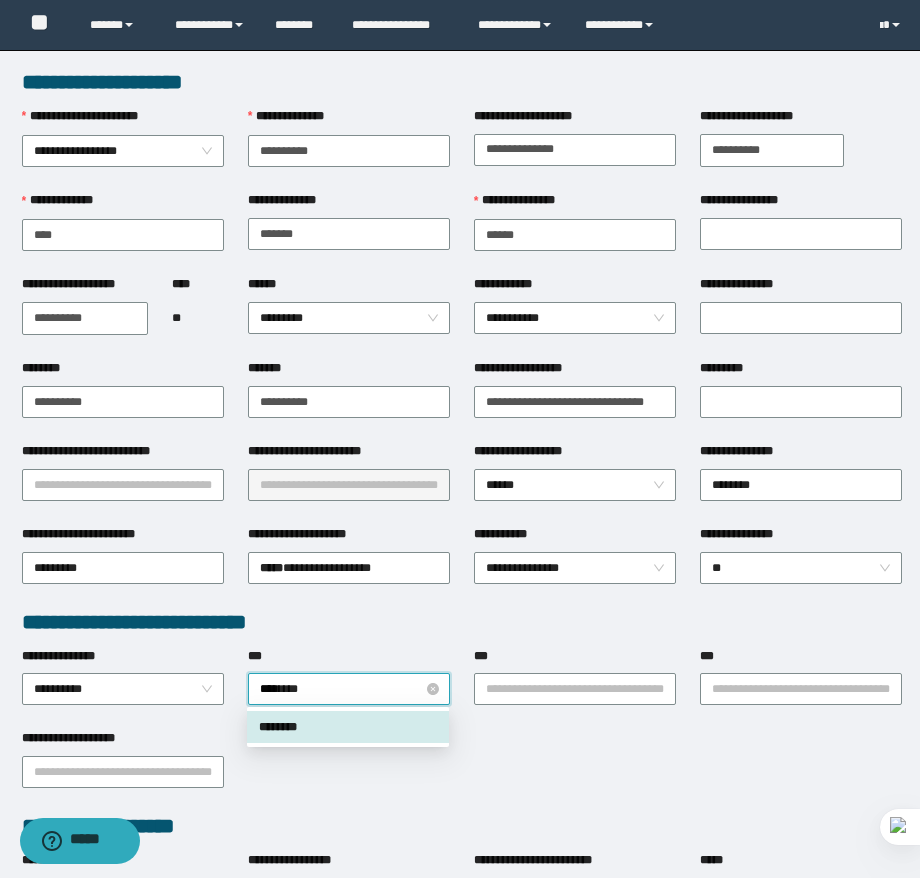 type 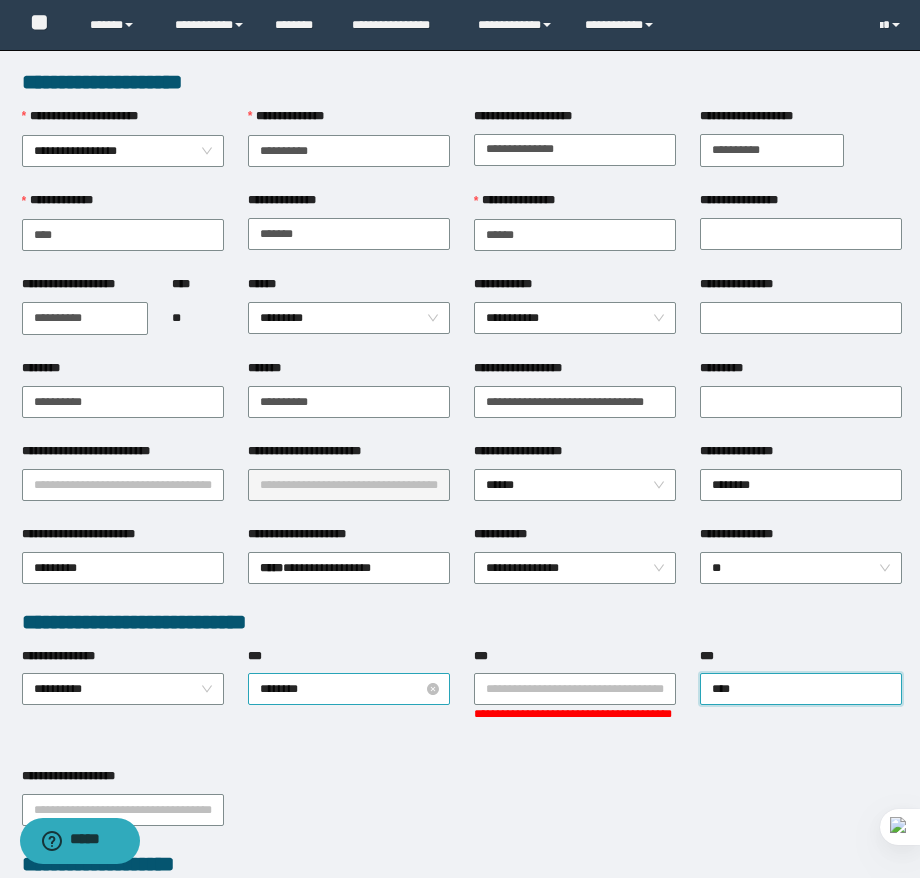type on "*****" 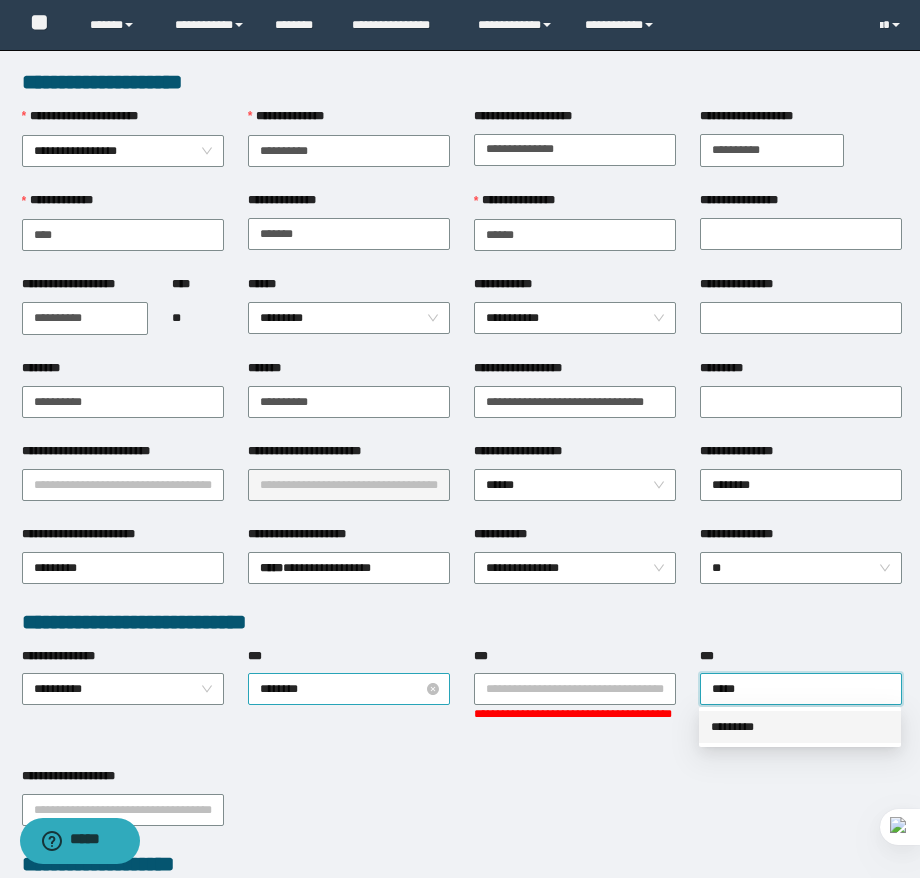 type 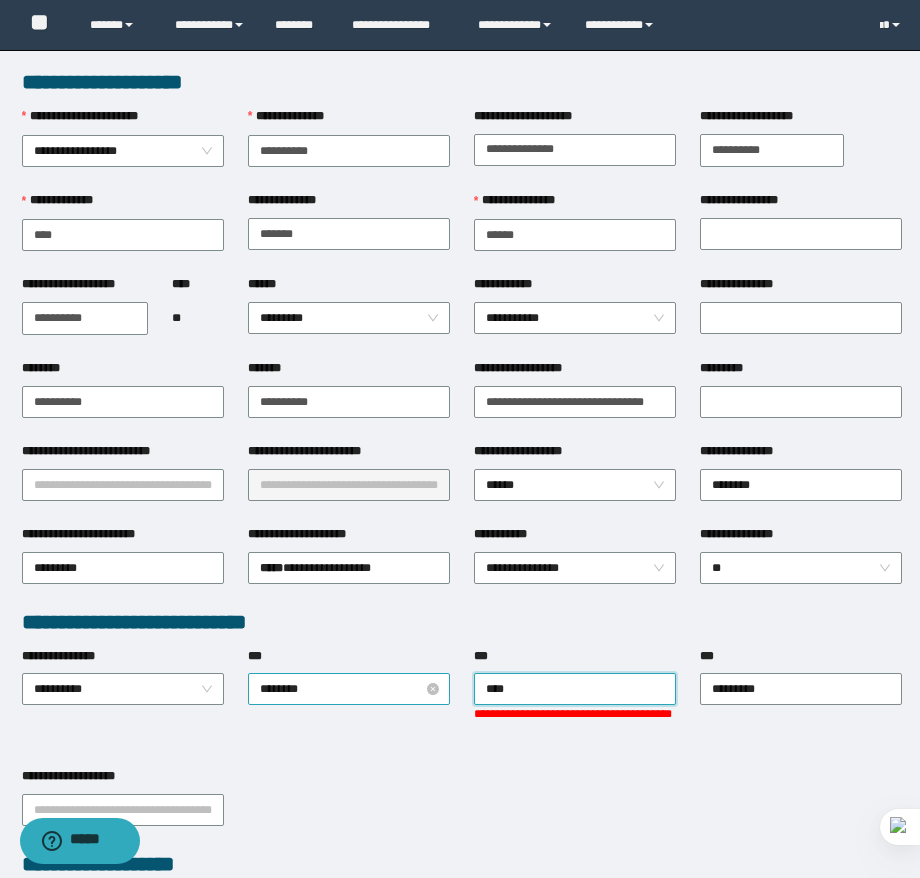 type on "*****" 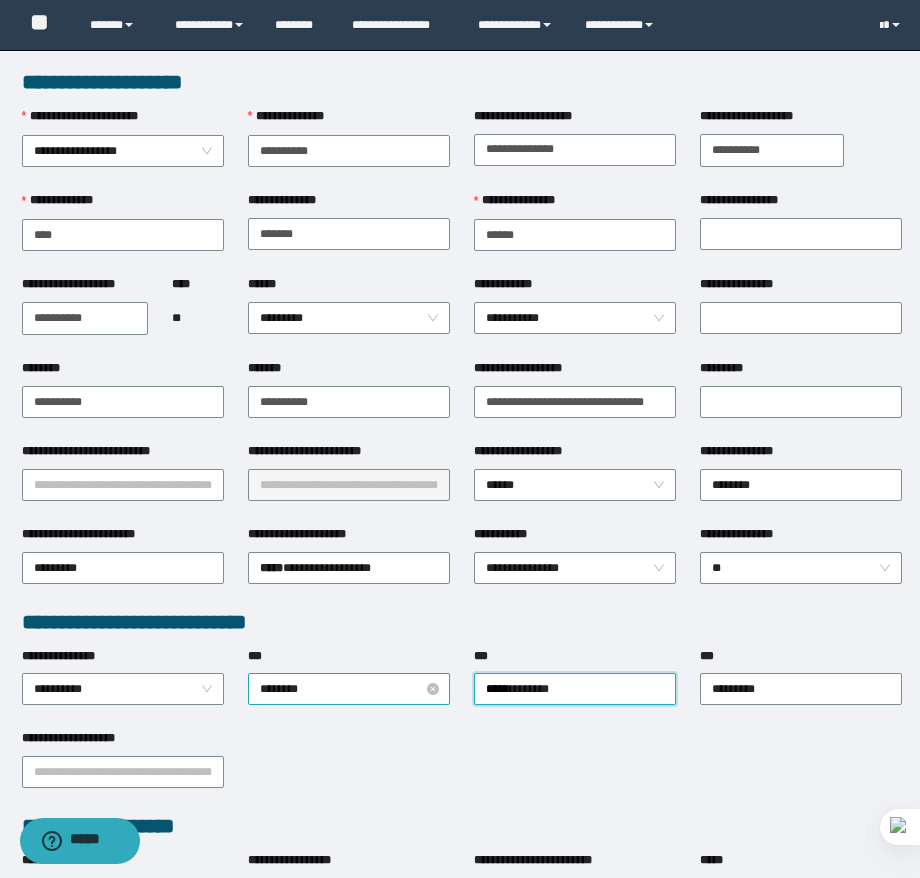 type 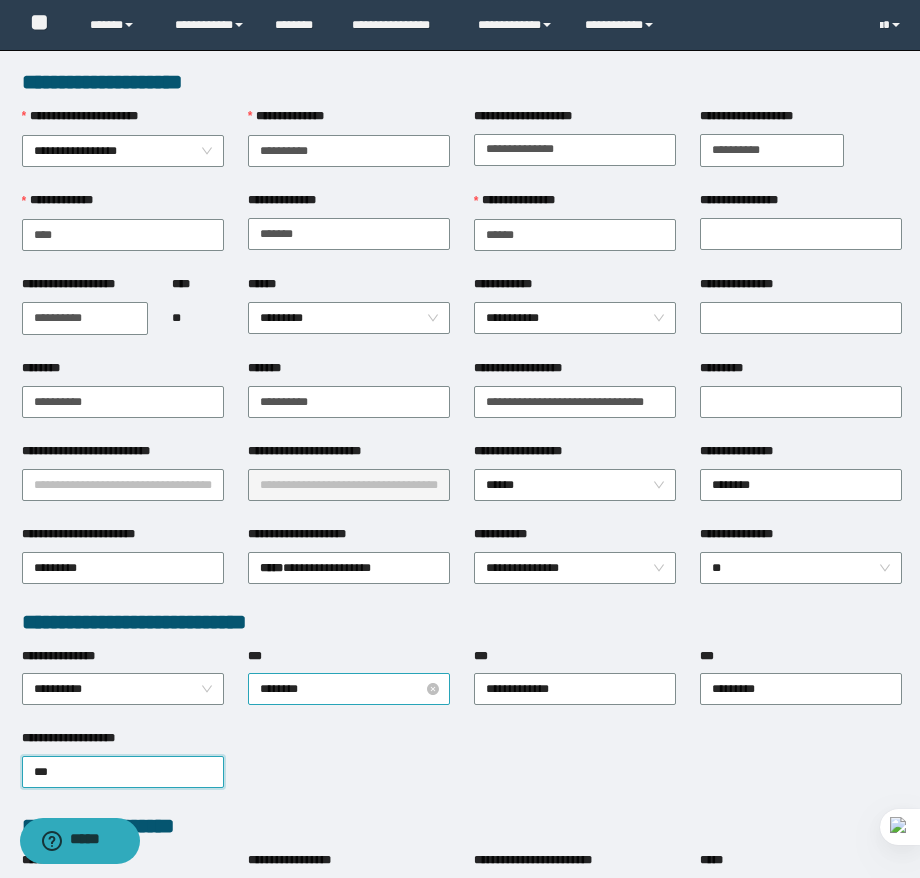 type on "****" 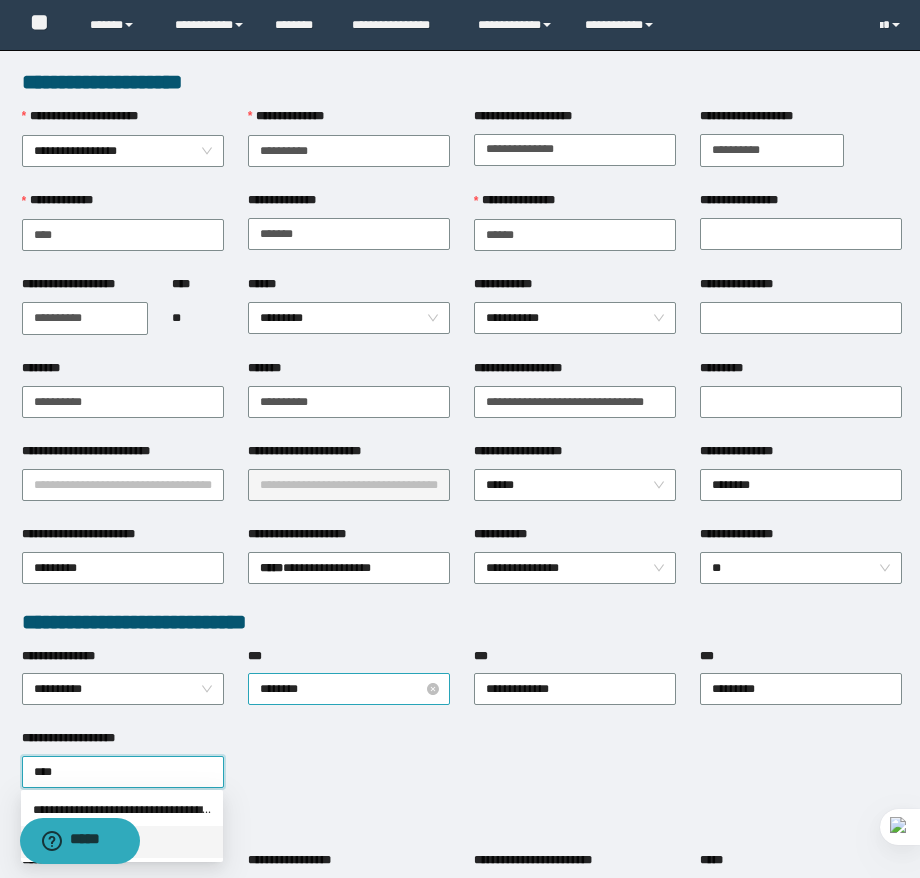 type 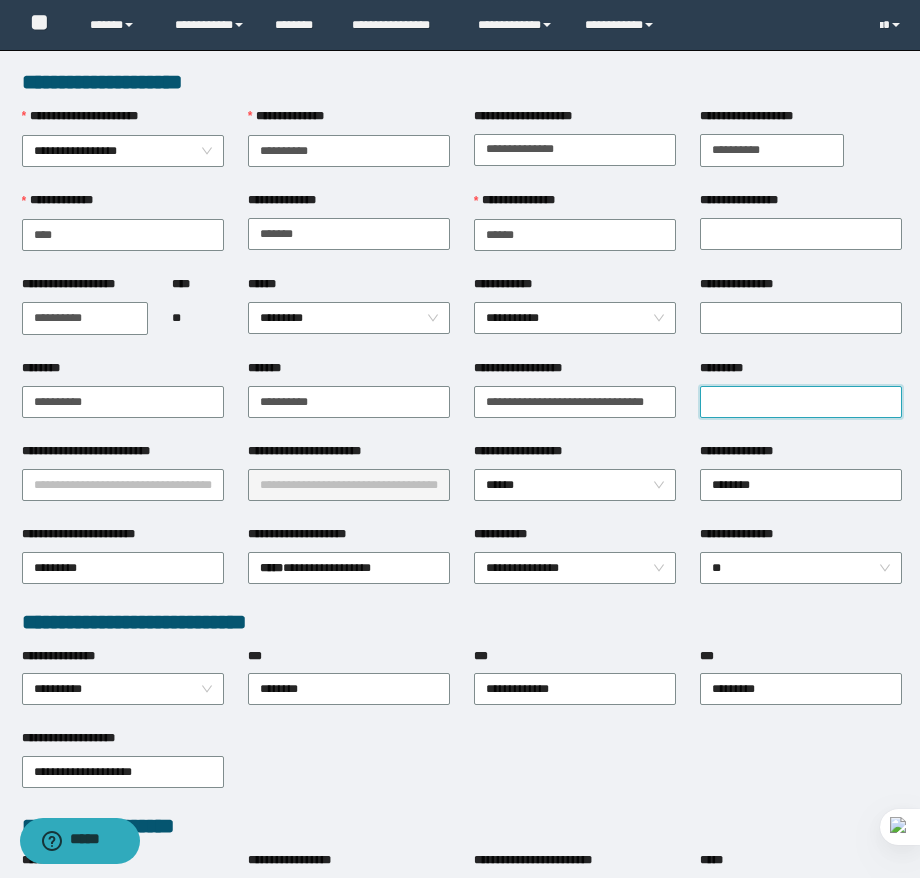 click on "*********" at bounding box center (801, 402) 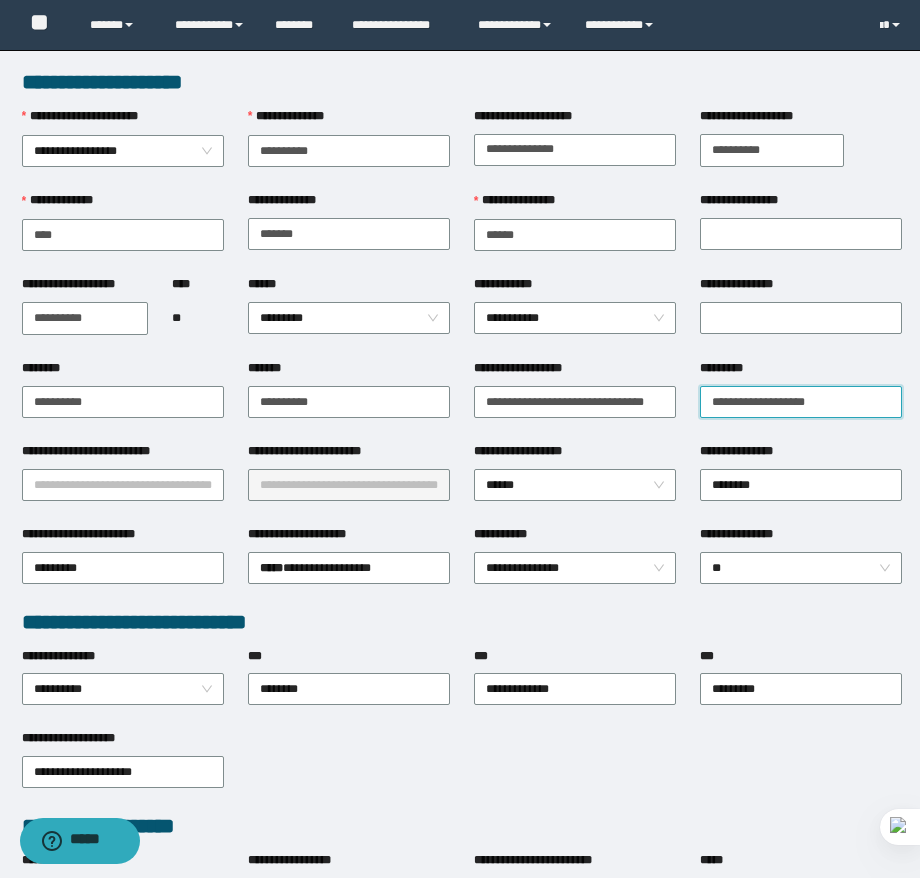 type on "**********" 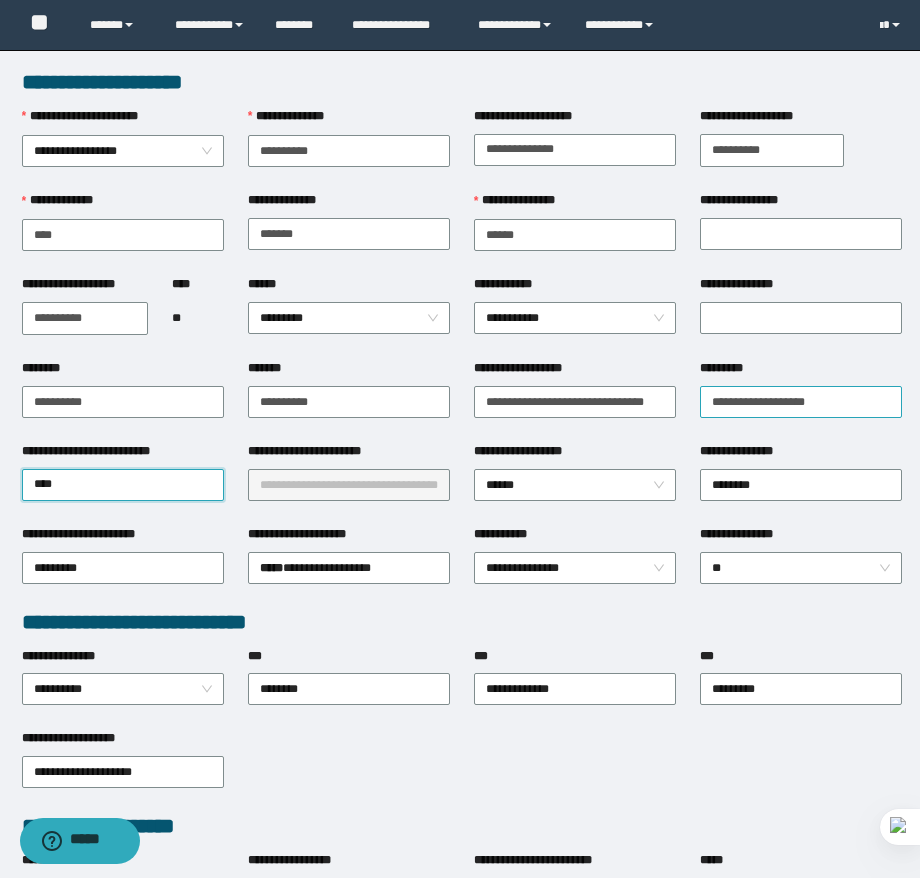 type on "*****" 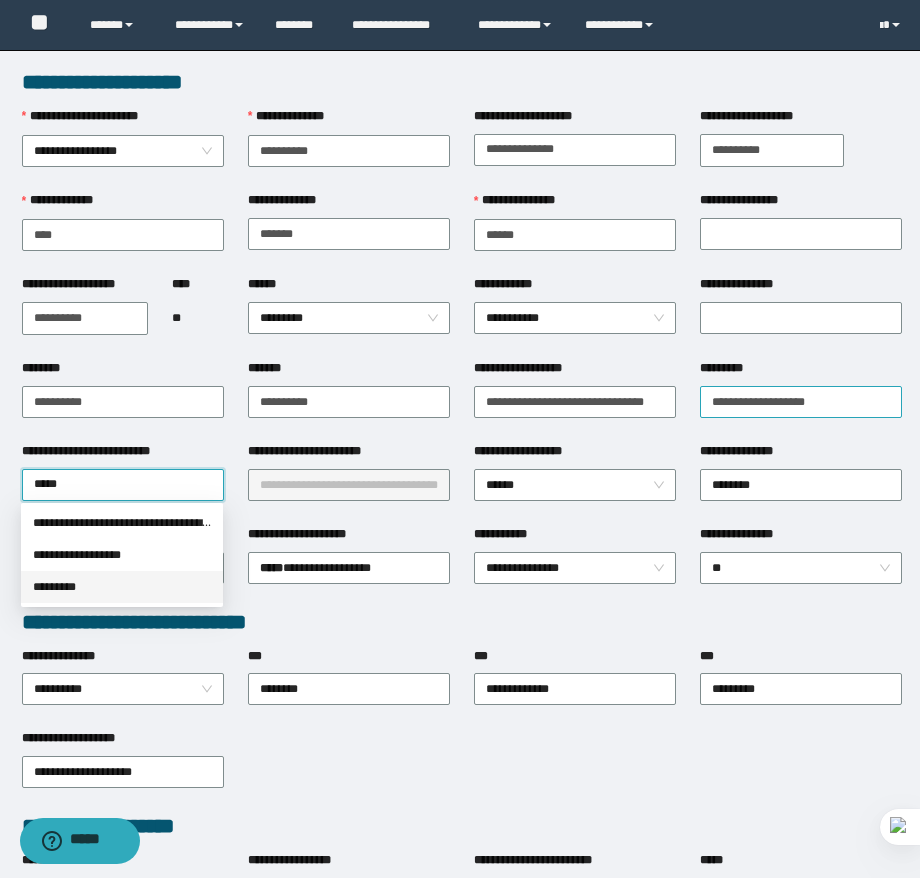 type 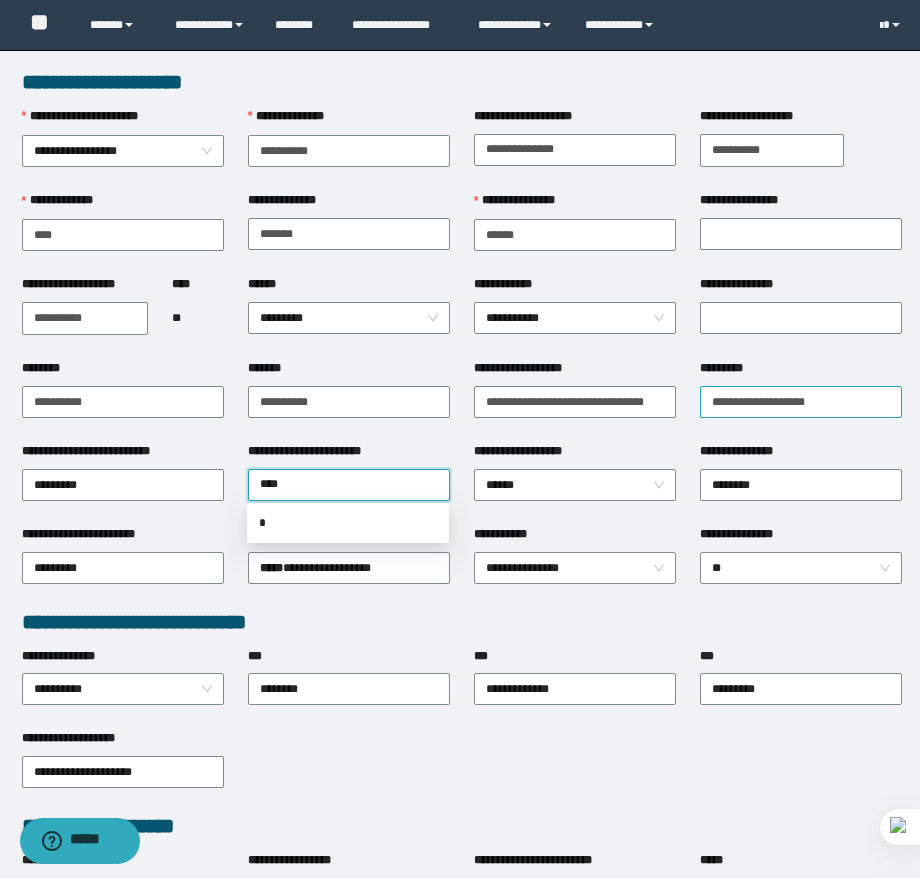 type on "*****" 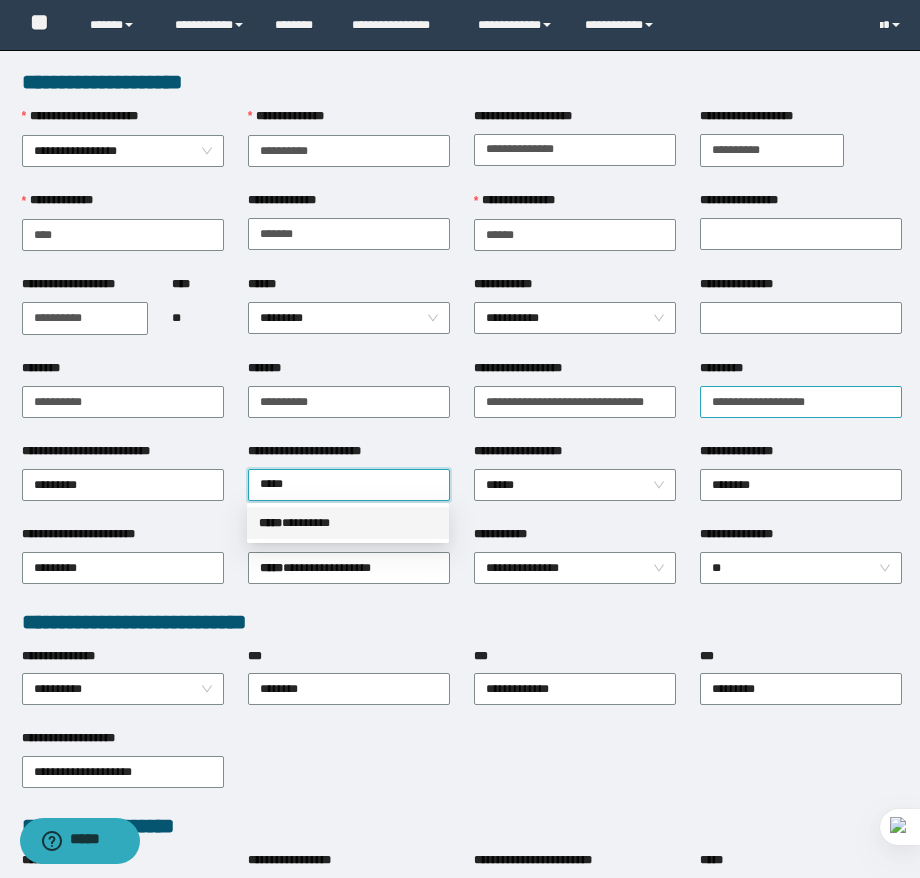 type 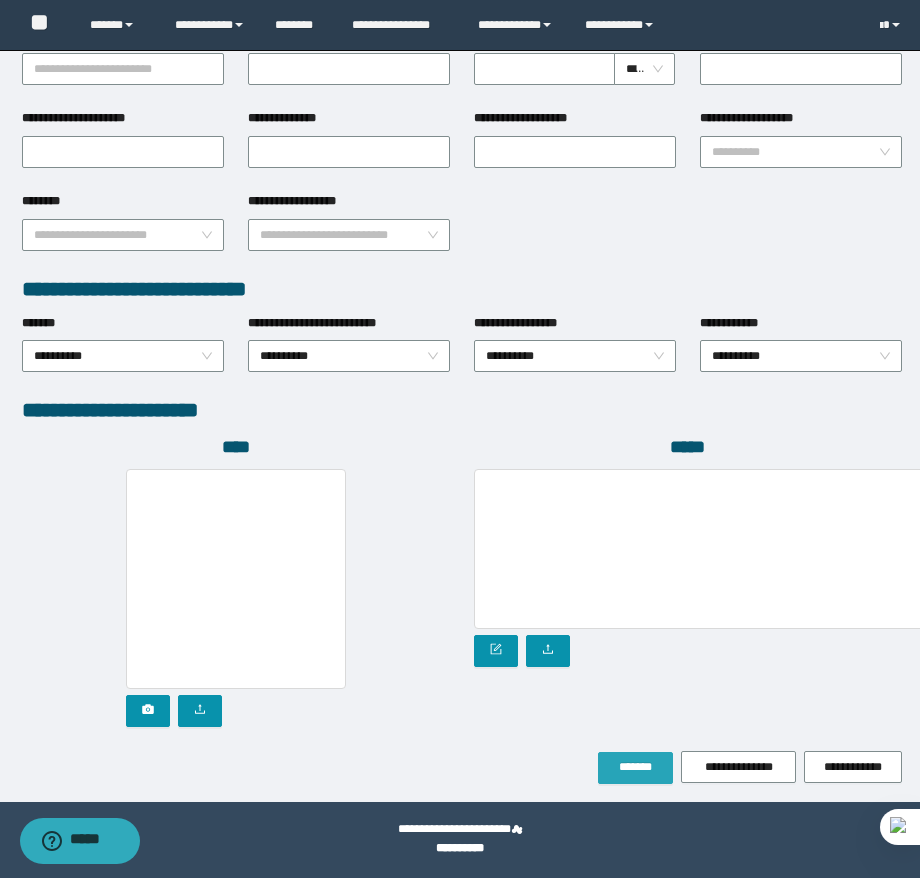 click on "*******" at bounding box center (635, 767) 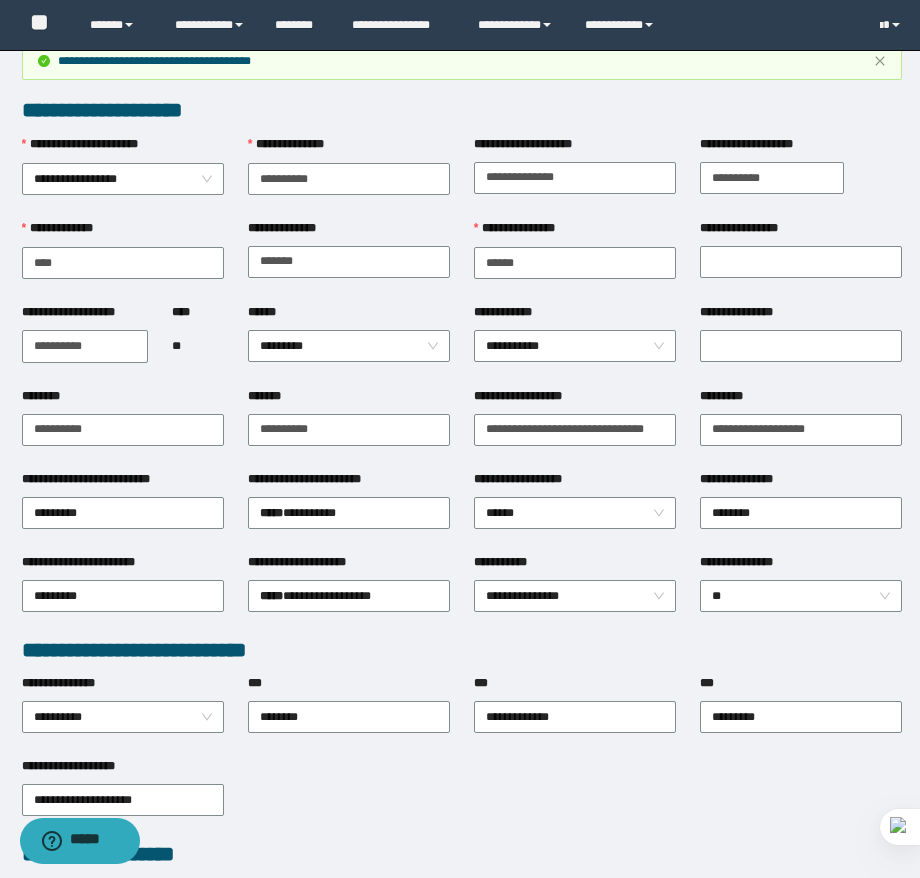 scroll, scrollTop: 0, scrollLeft: 0, axis: both 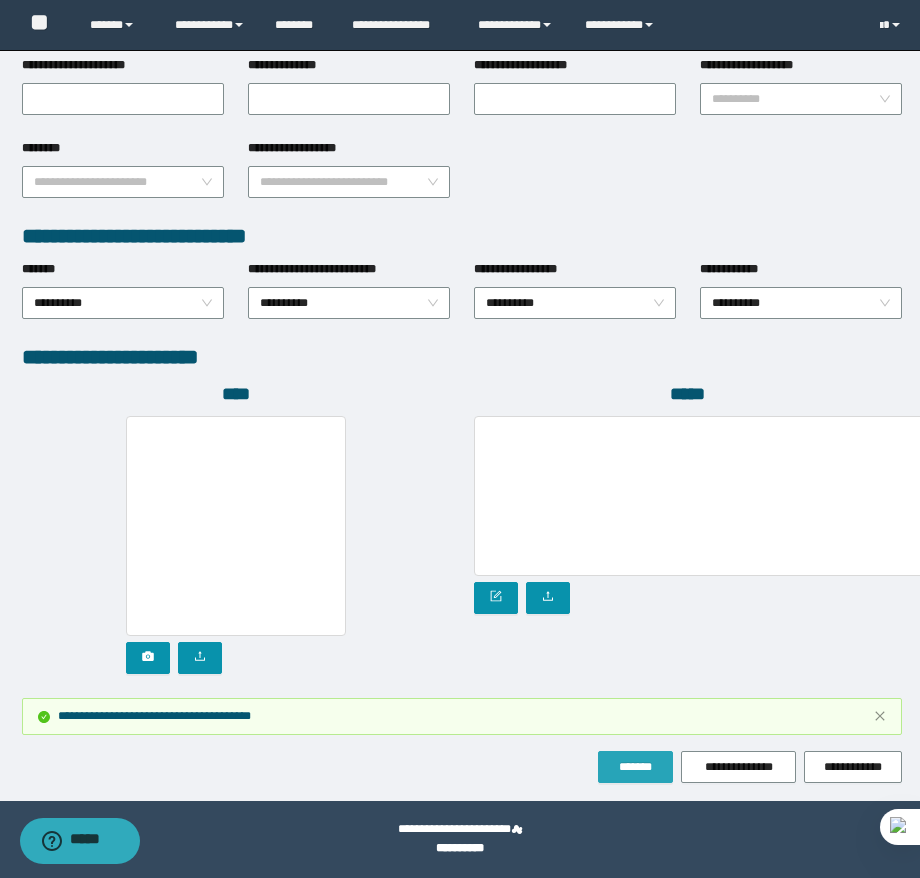 click on "*******" at bounding box center (635, 767) 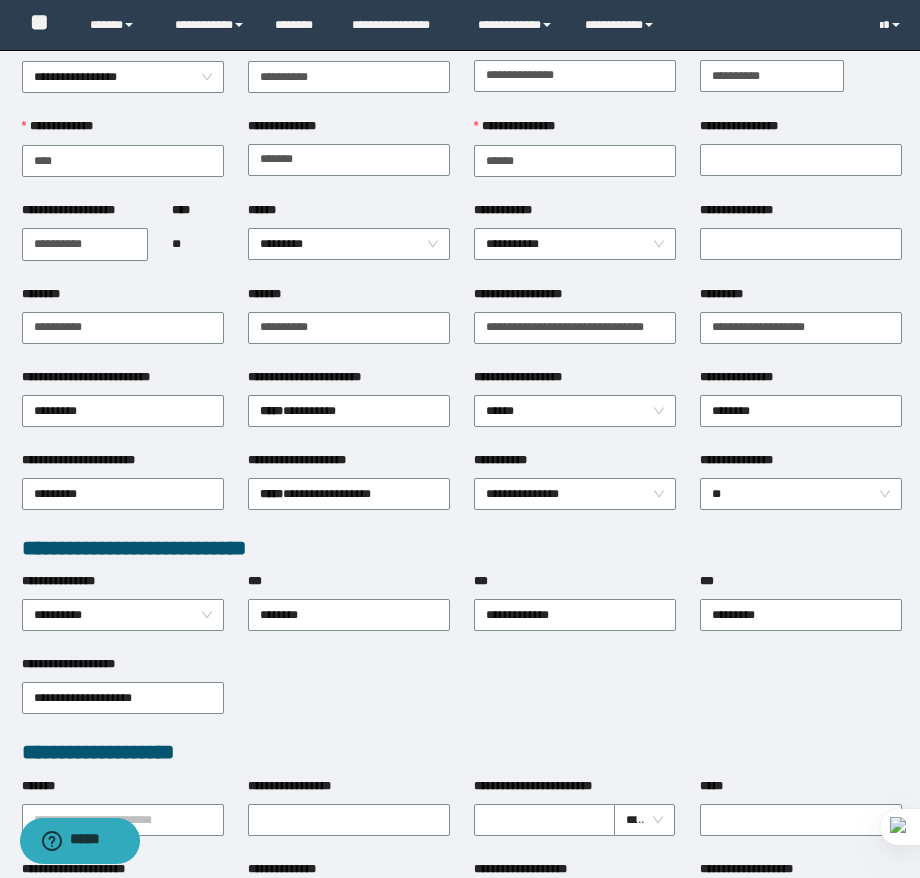 scroll, scrollTop: 0, scrollLeft: 0, axis: both 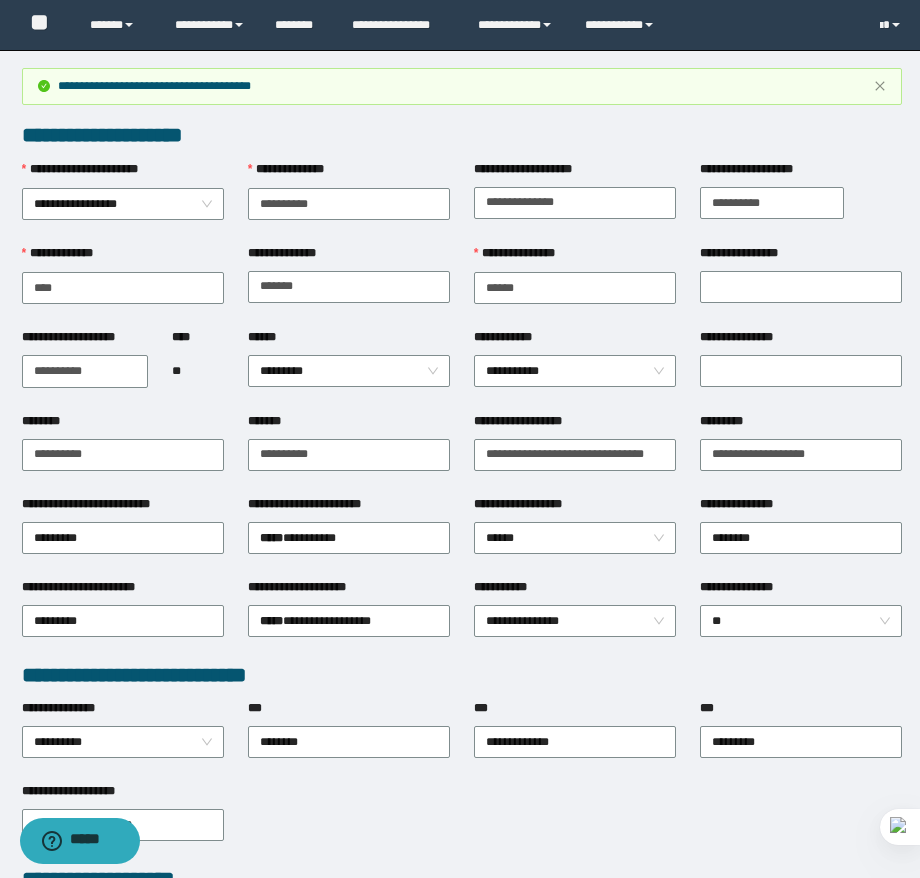 type 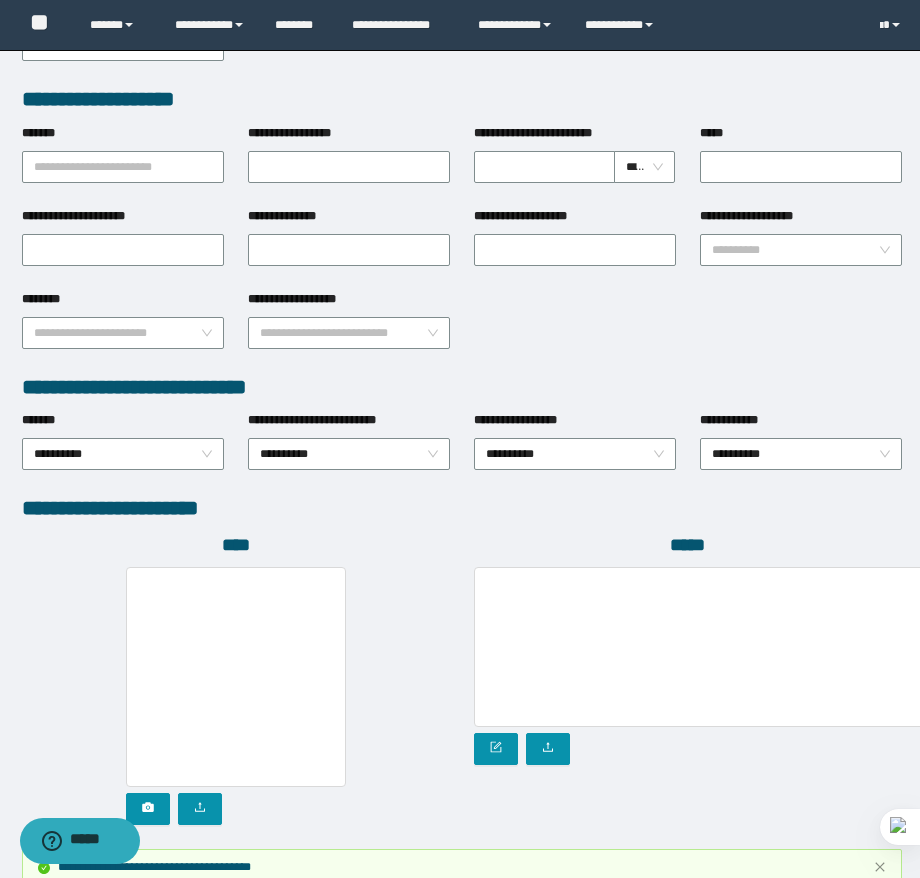 scroll, scrollTop: 931, scrollLeft: 0, axis: vertical 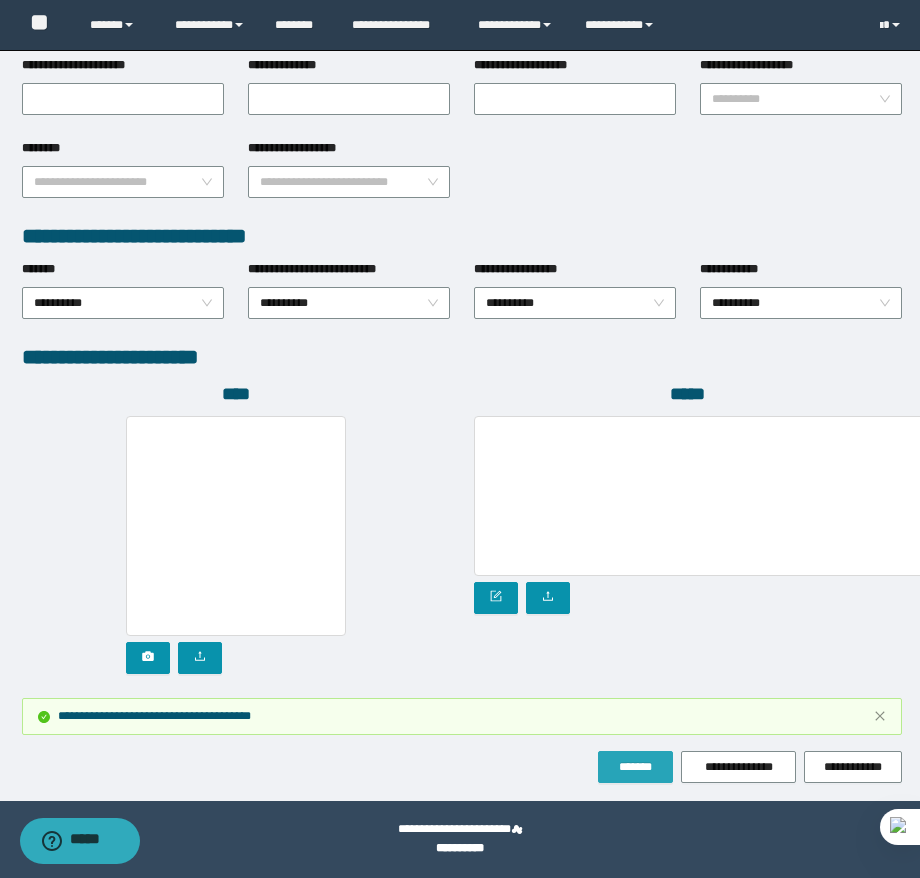 click on "*******" at bounding box center [635, 767] 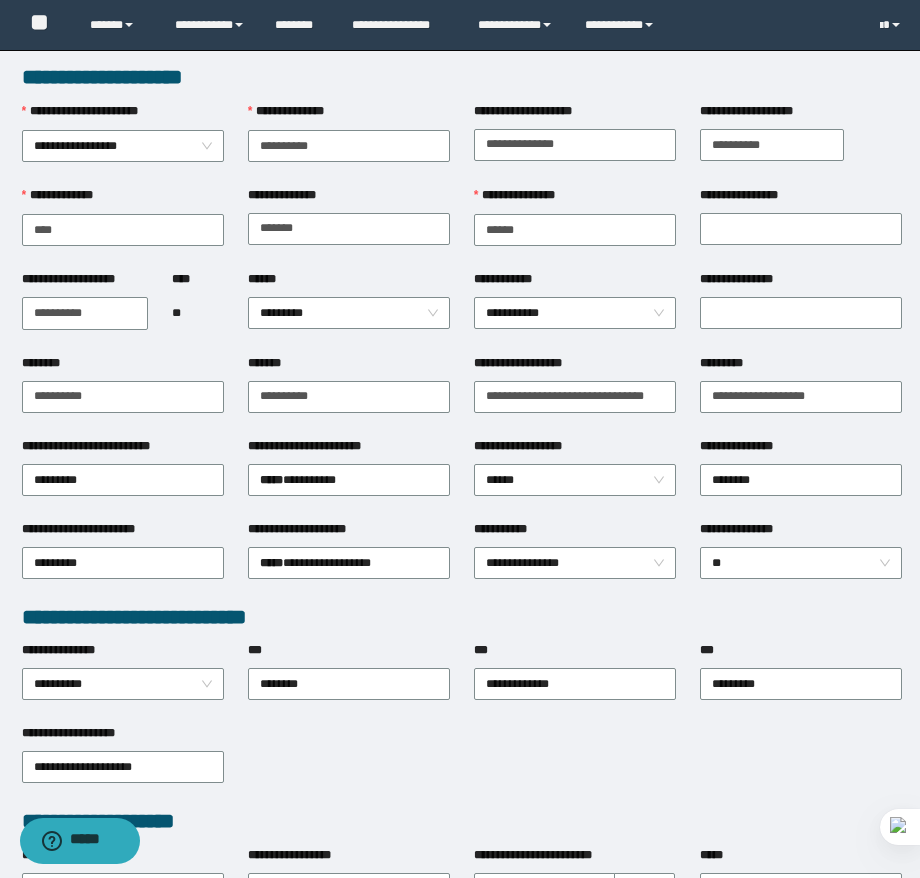 scroll, scrollTop: 0, scrollLeft: 0, axis: both 